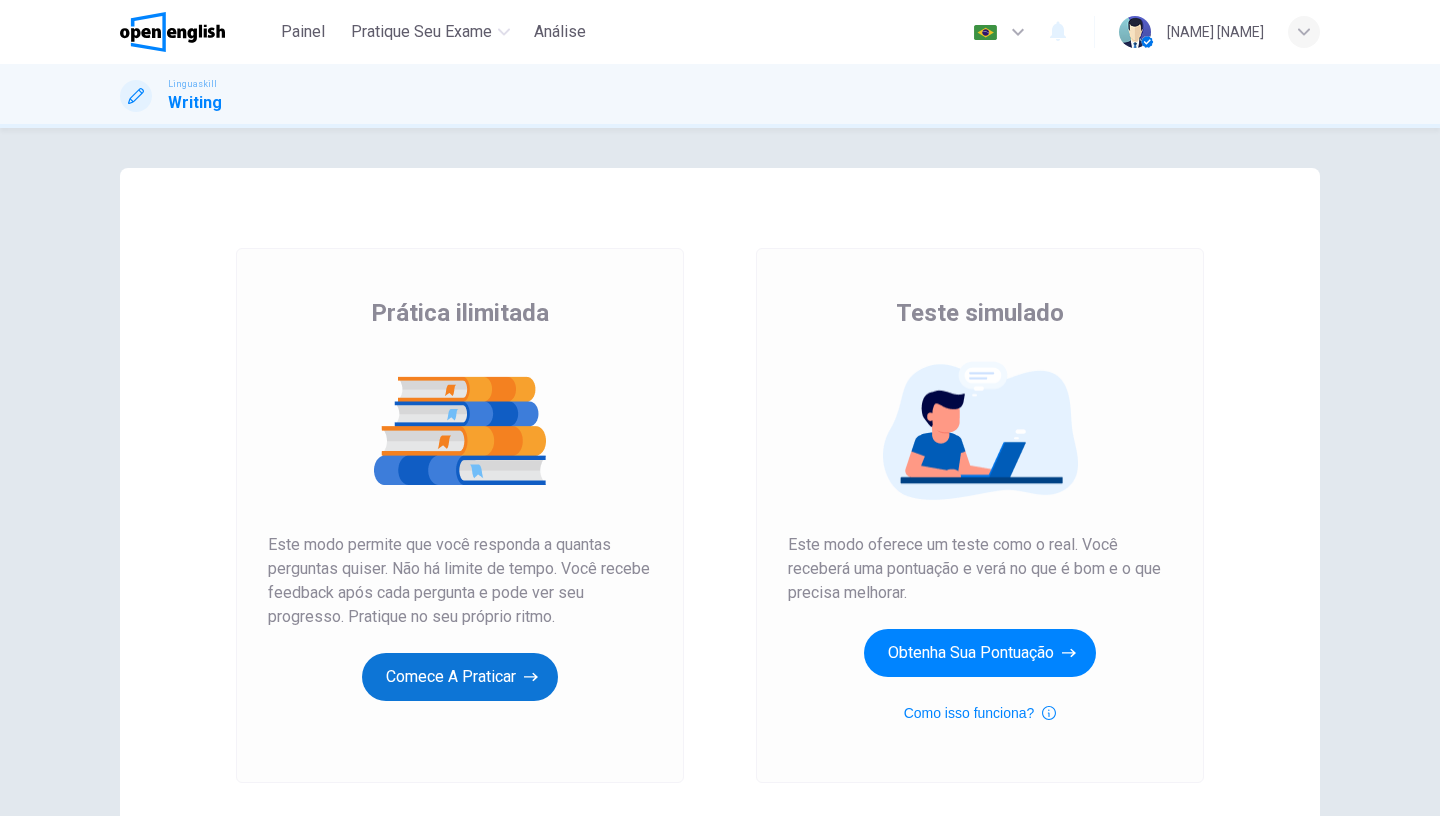 scroll, scrollTop: 0, scrollLeft: 0, axis: both 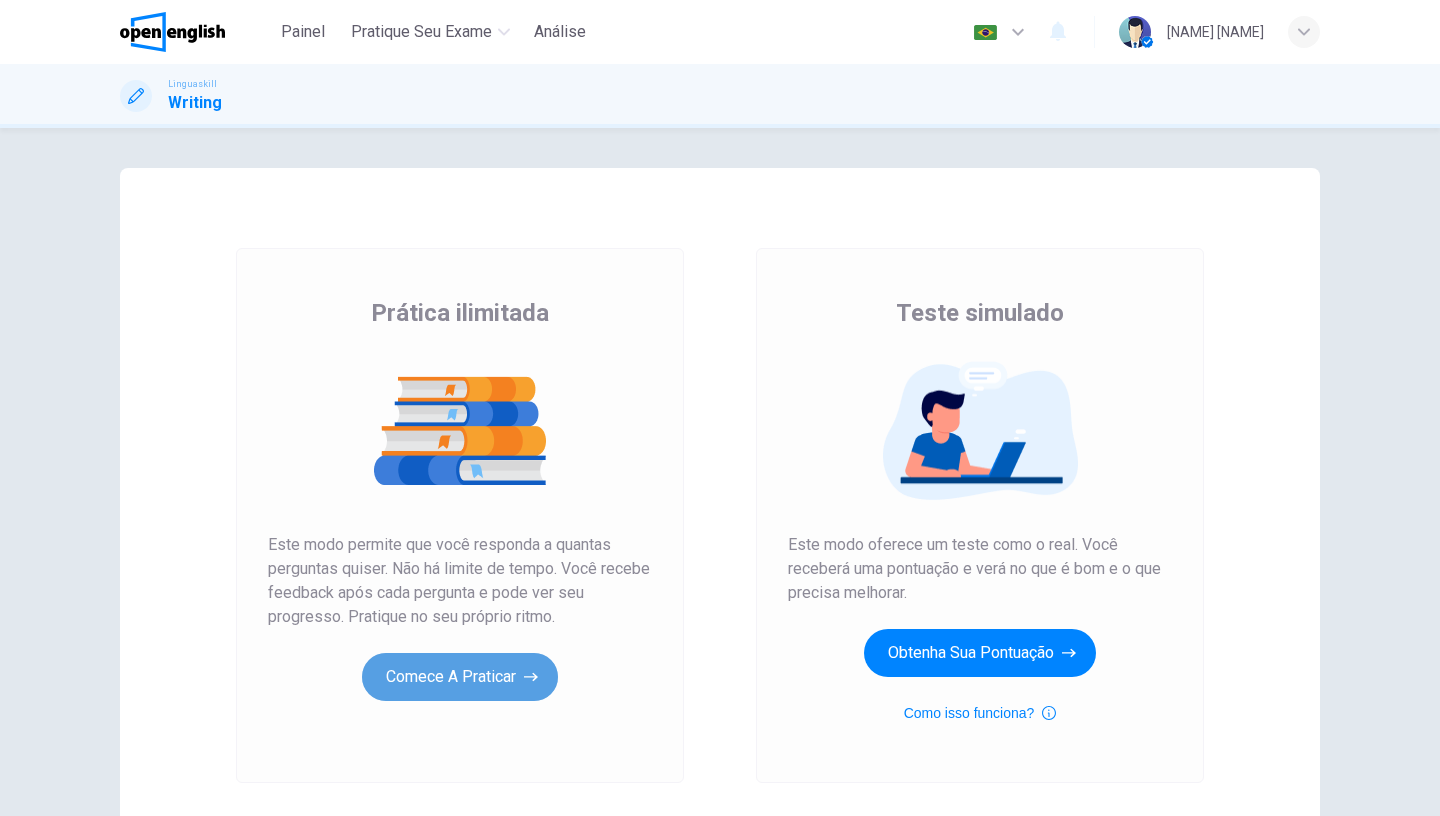 click on "Comece a praticar" at bounding box center (460, 677) 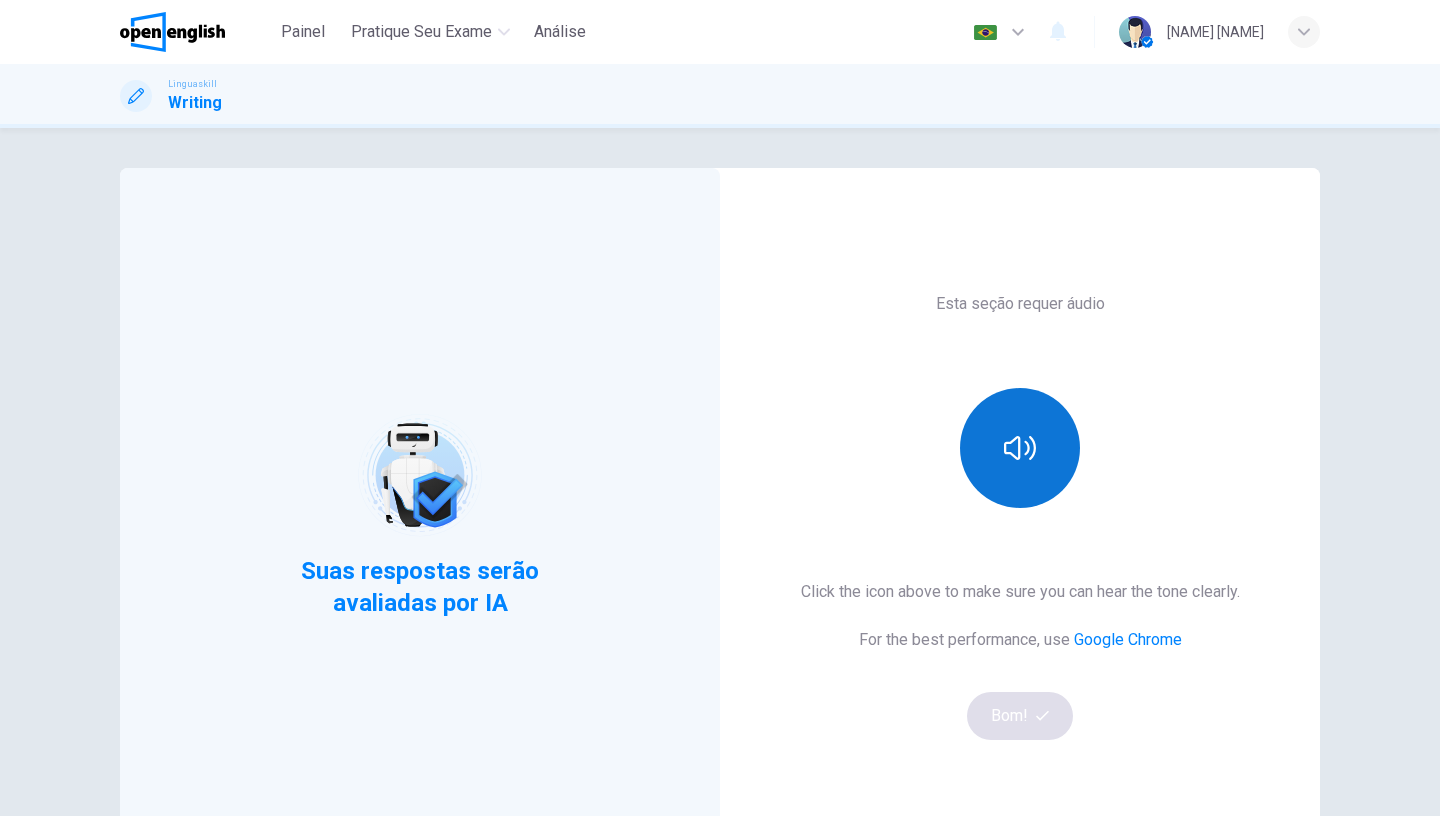 click at bounding box center (1020, 448) 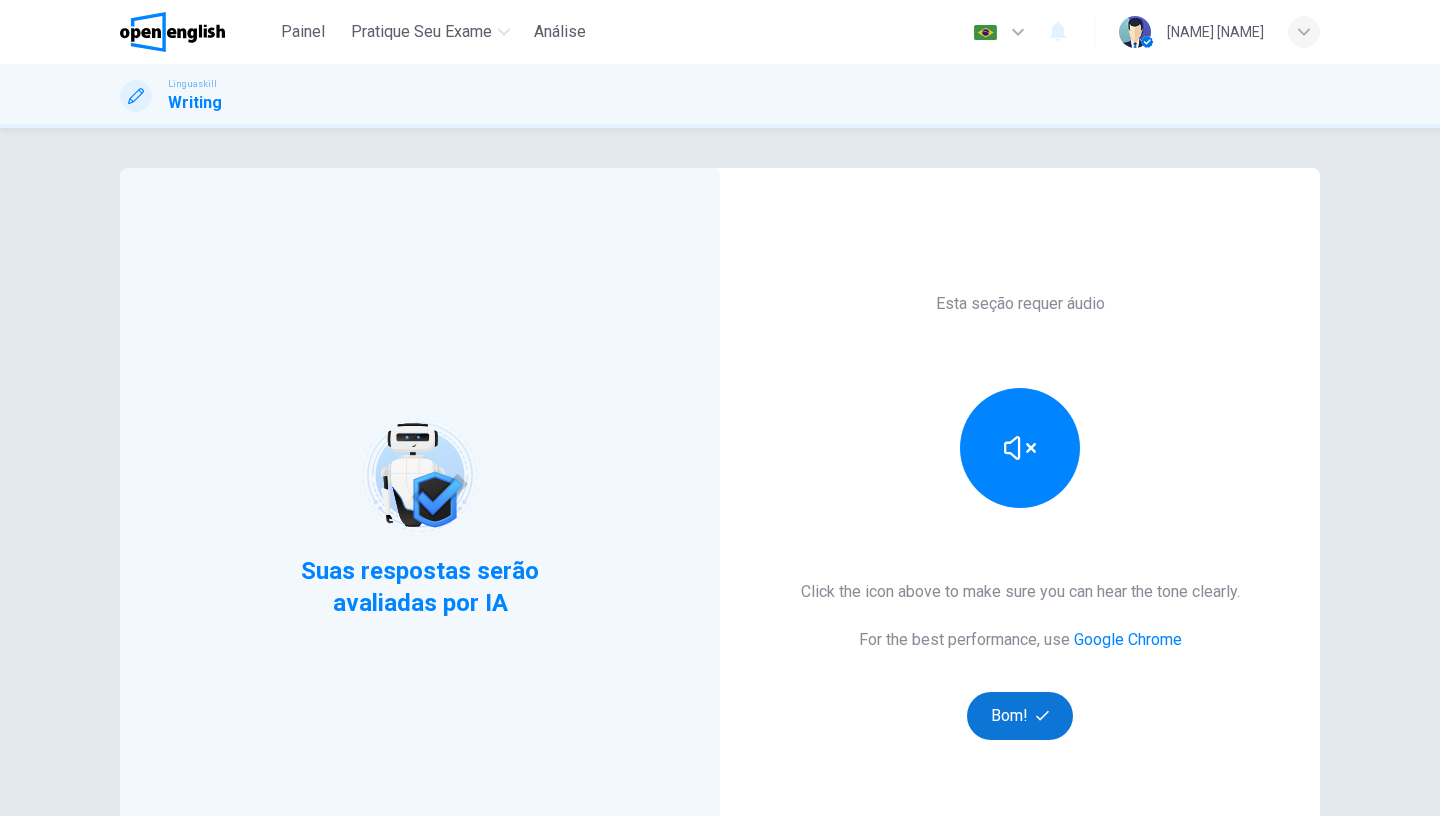 click on "Bom!" at bounding box center [1020, 716] 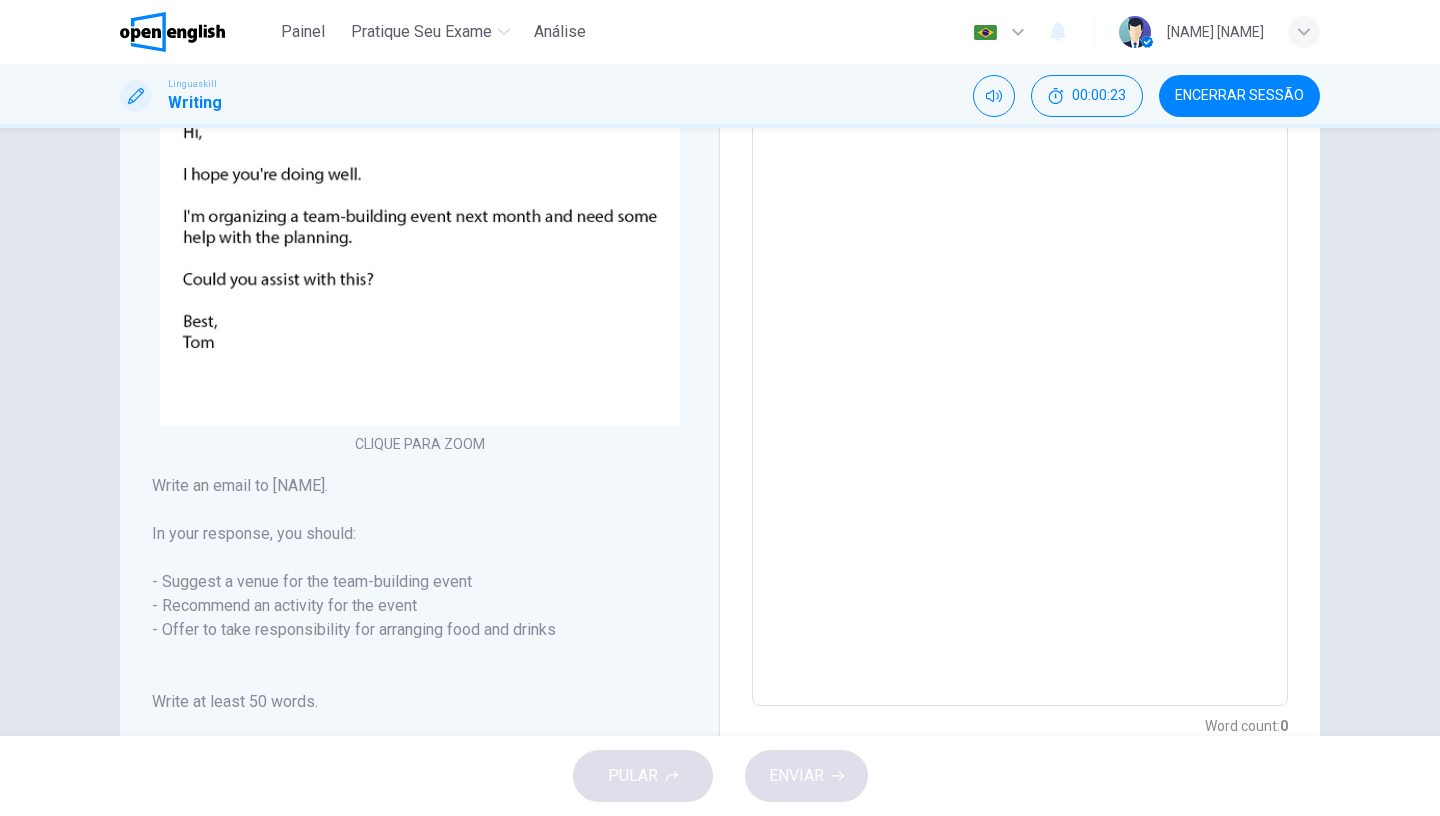 scroll, scrollTop: 334, scrollLeft: 0, axis: vertical 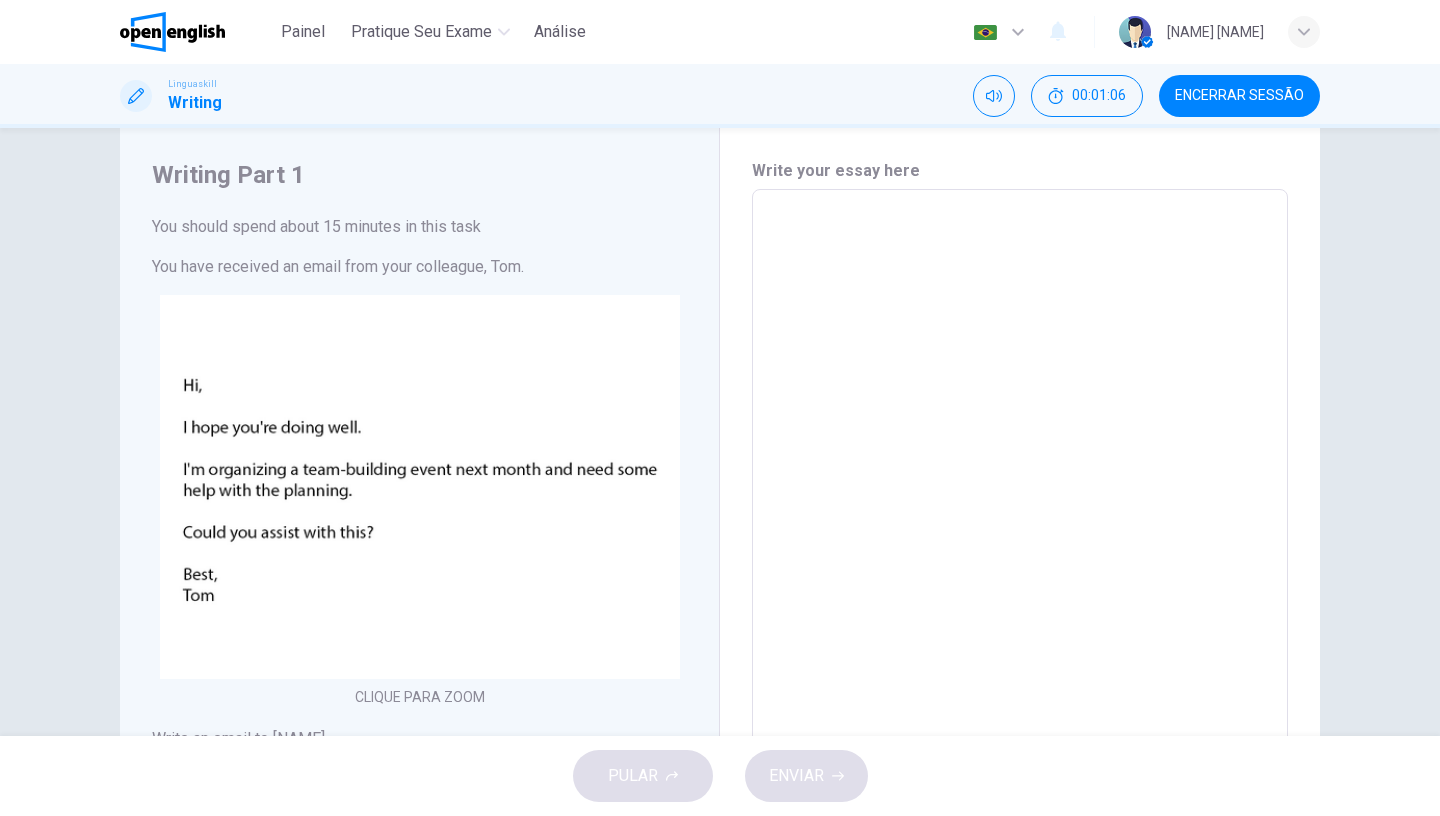 click at bounding box center [1020, 574] 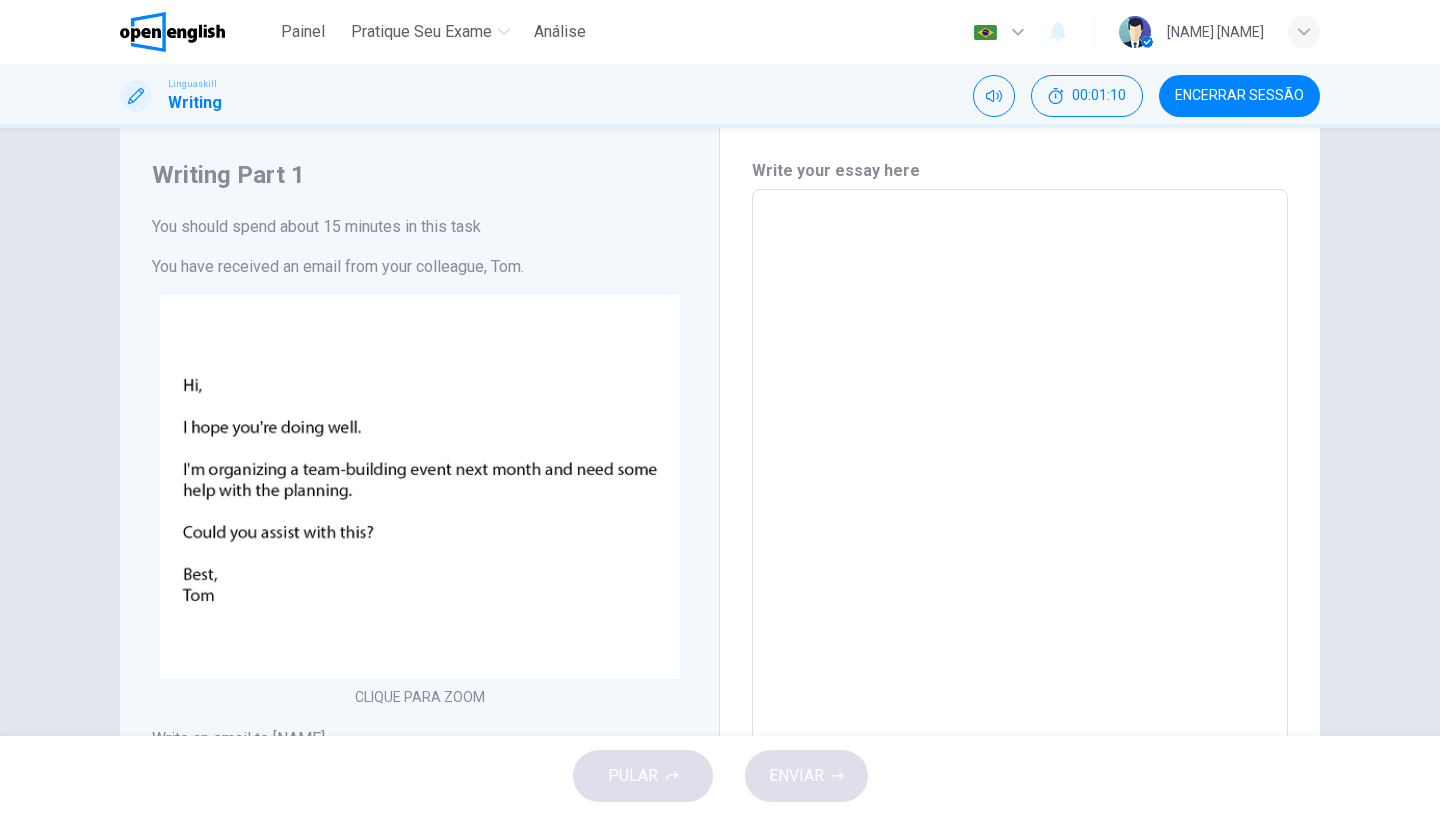 type on "*" 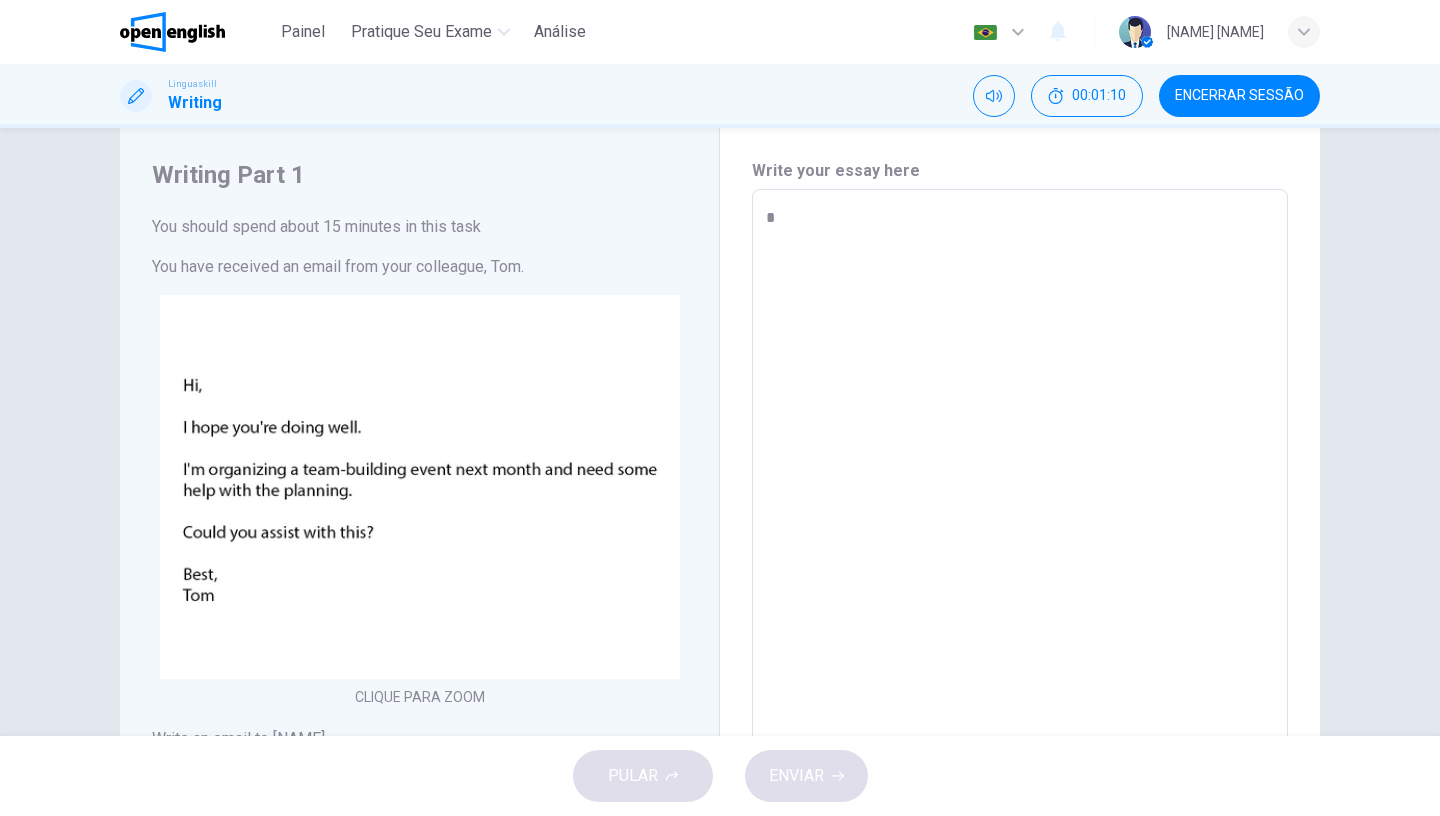 type on "*" 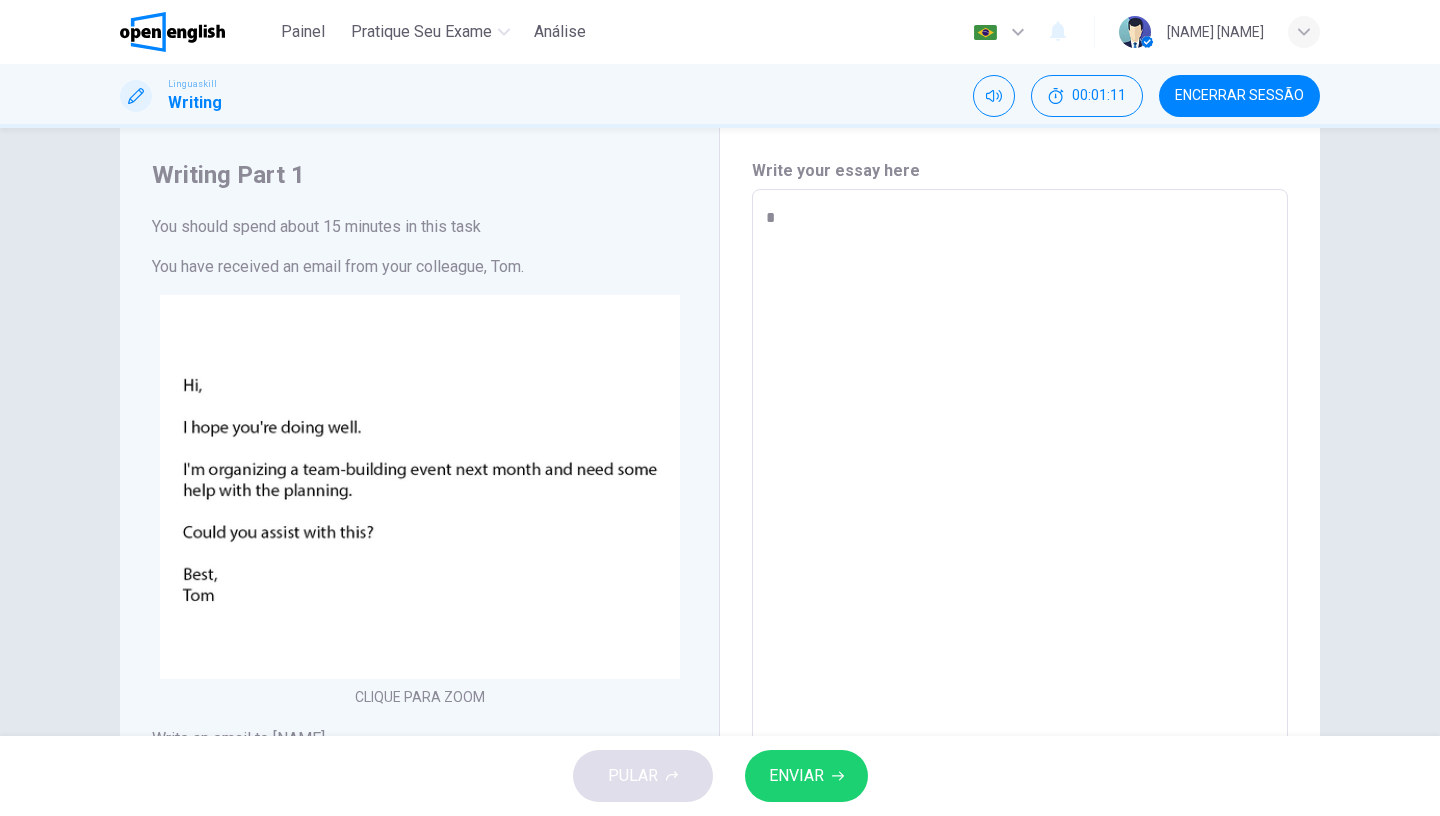 type on "**" 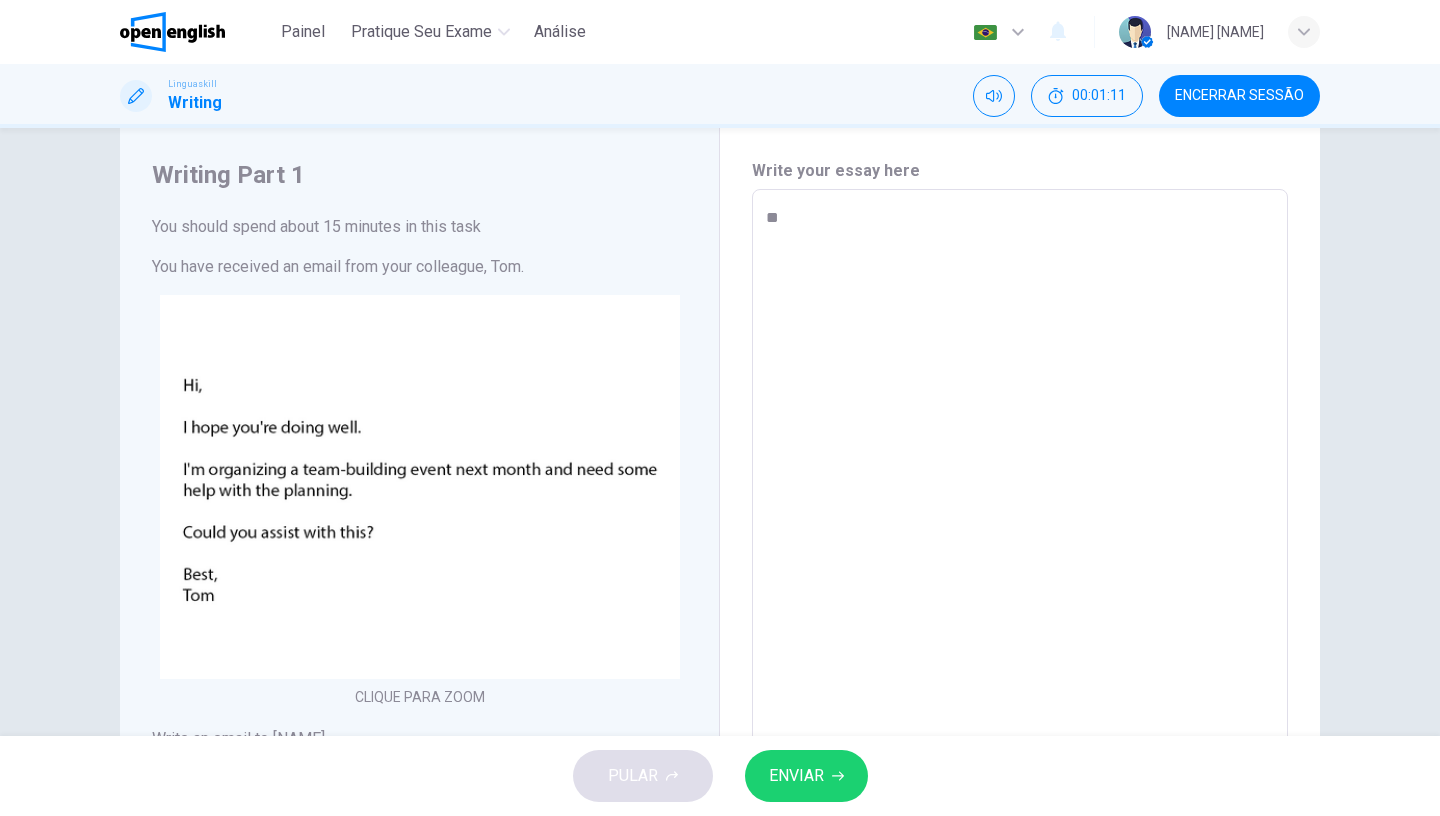 type on "*" 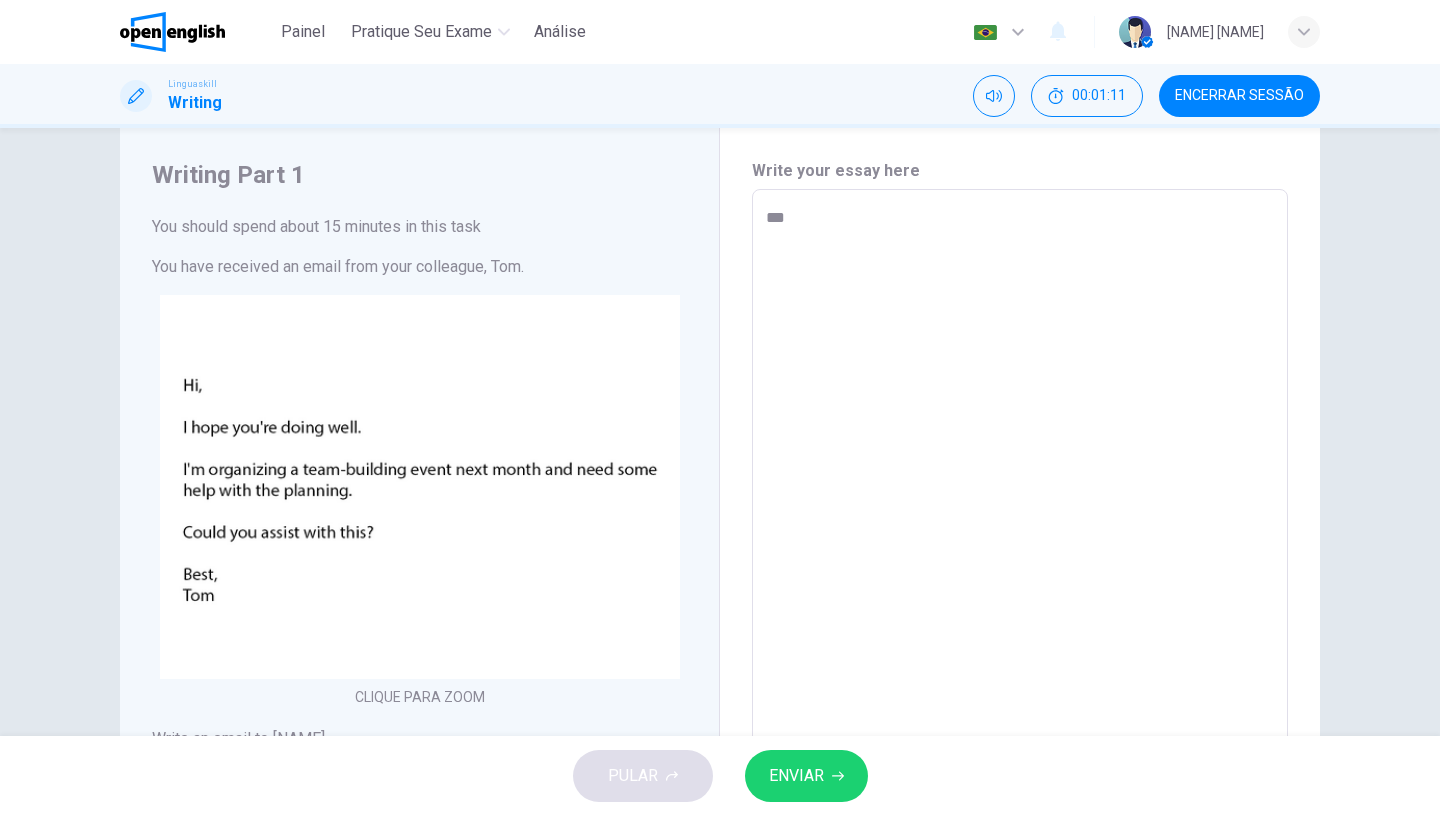 type on "*" 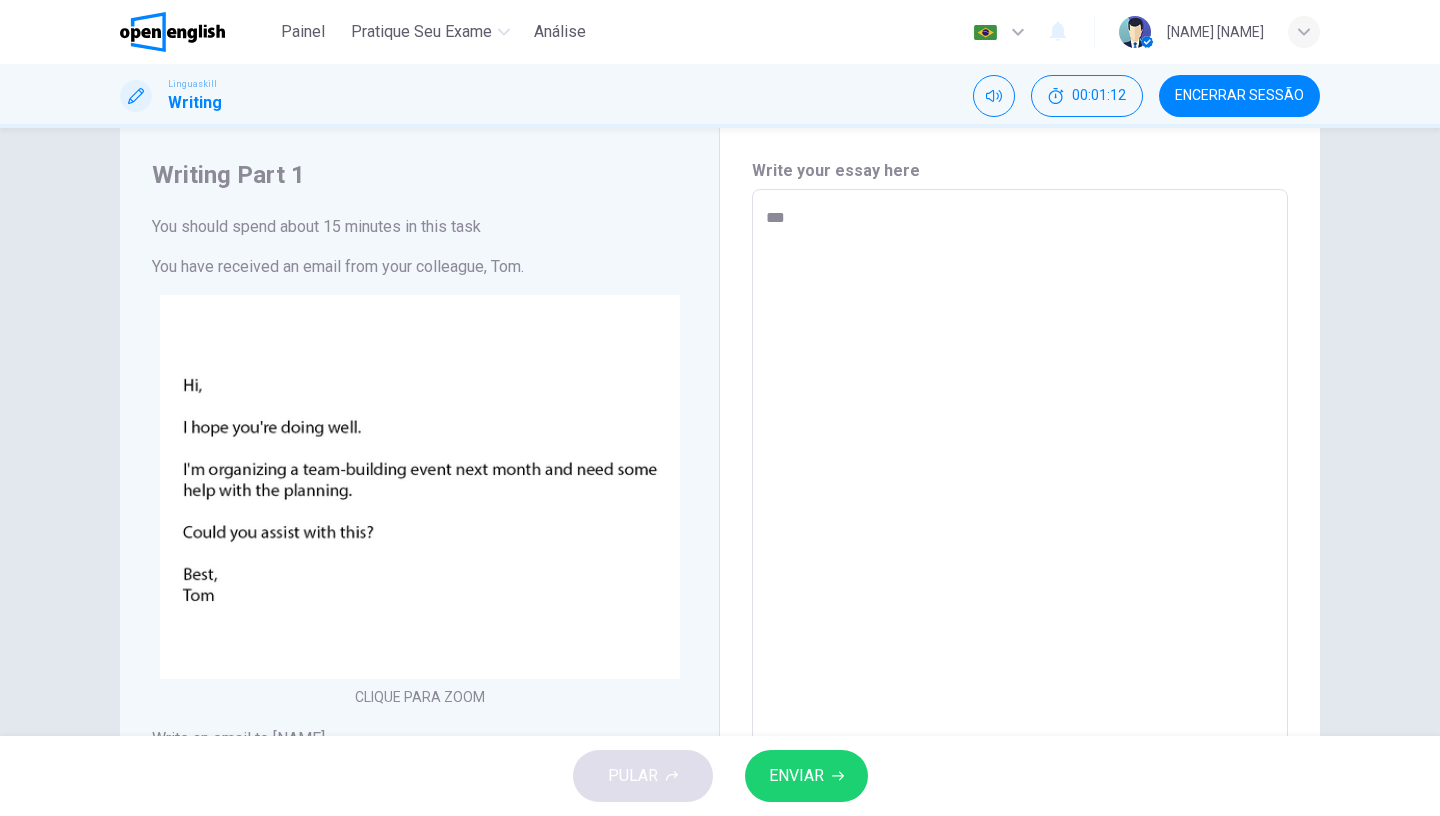 type on "****" 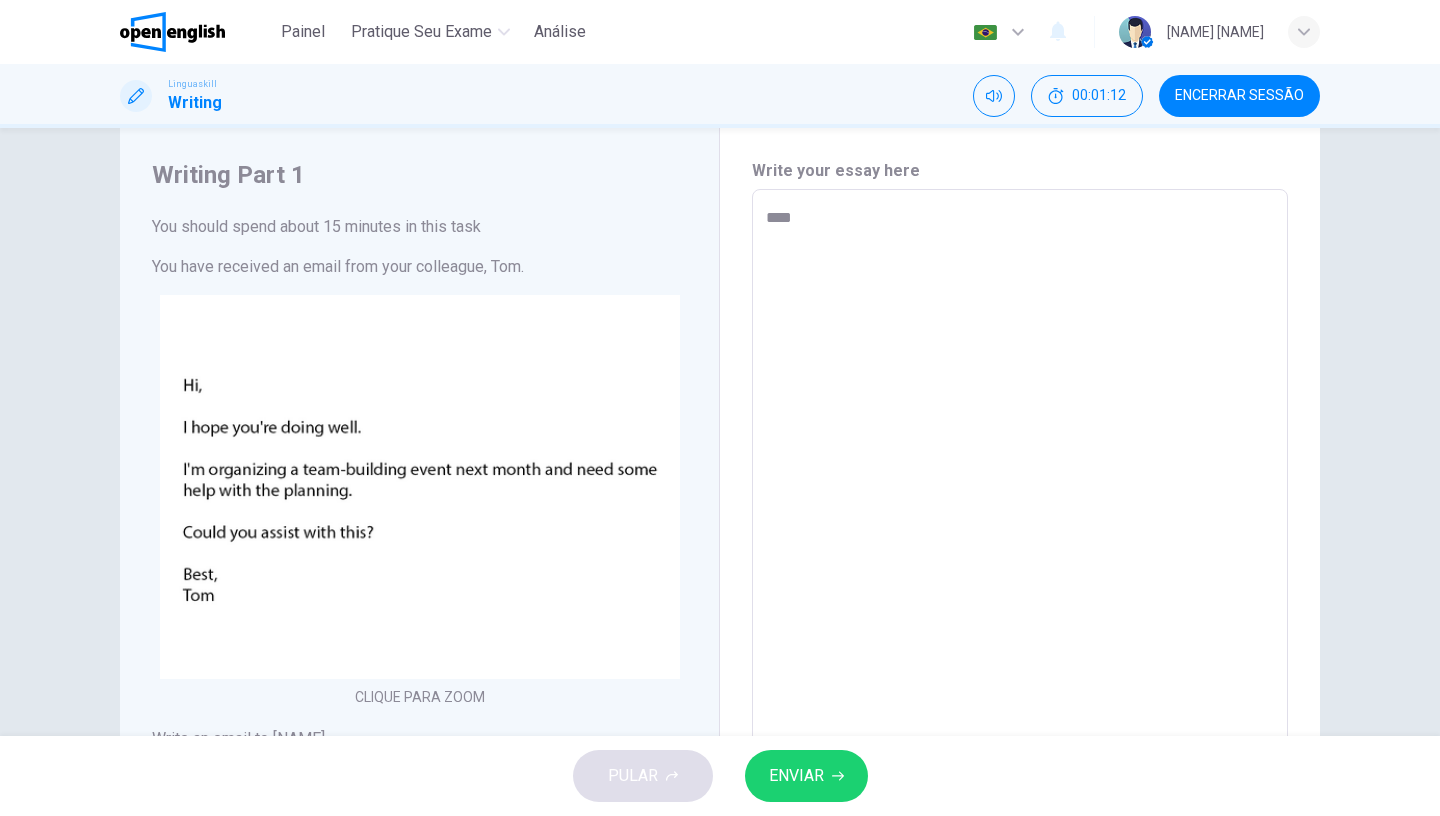type on "*****" 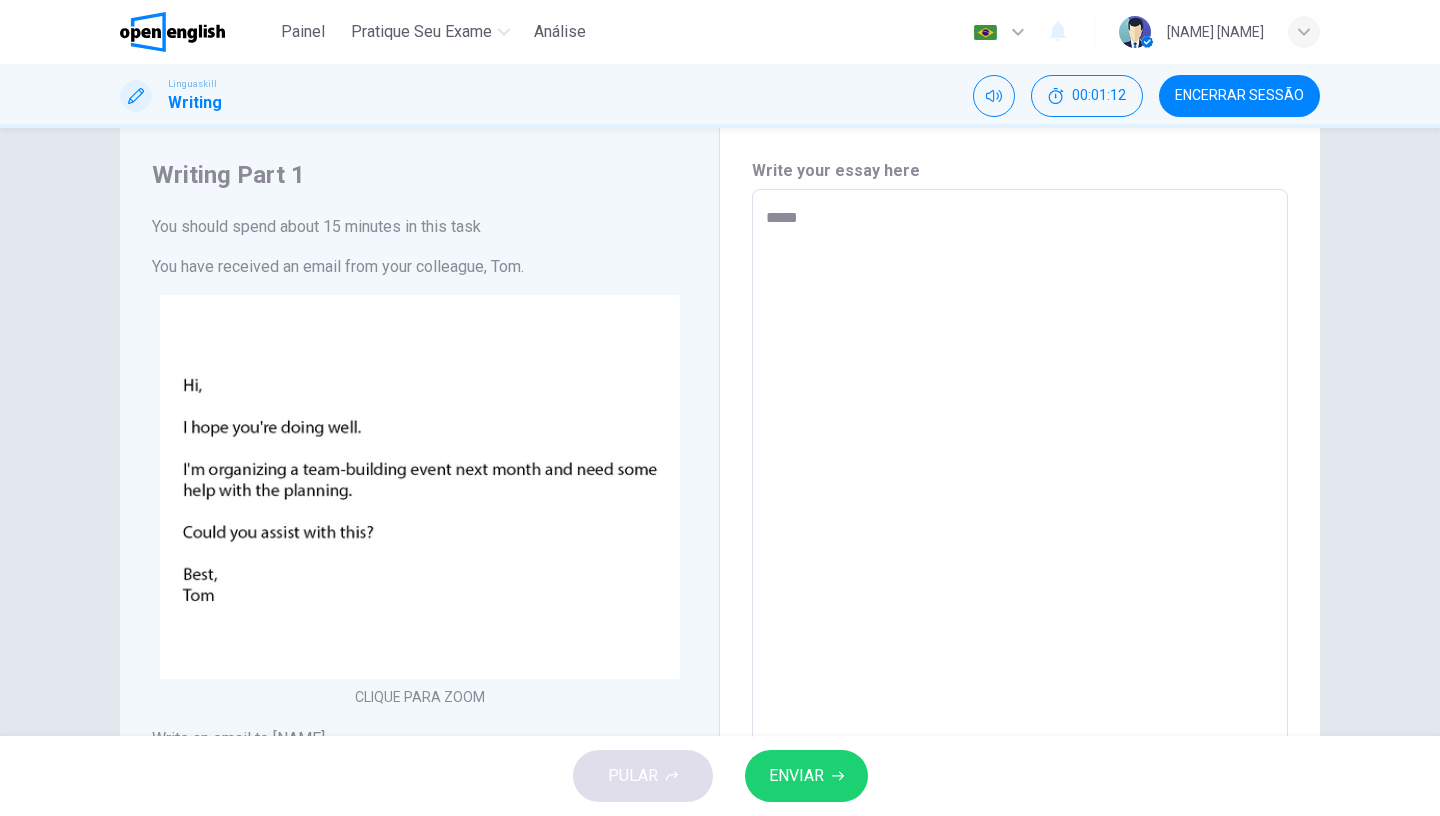 type on "*" 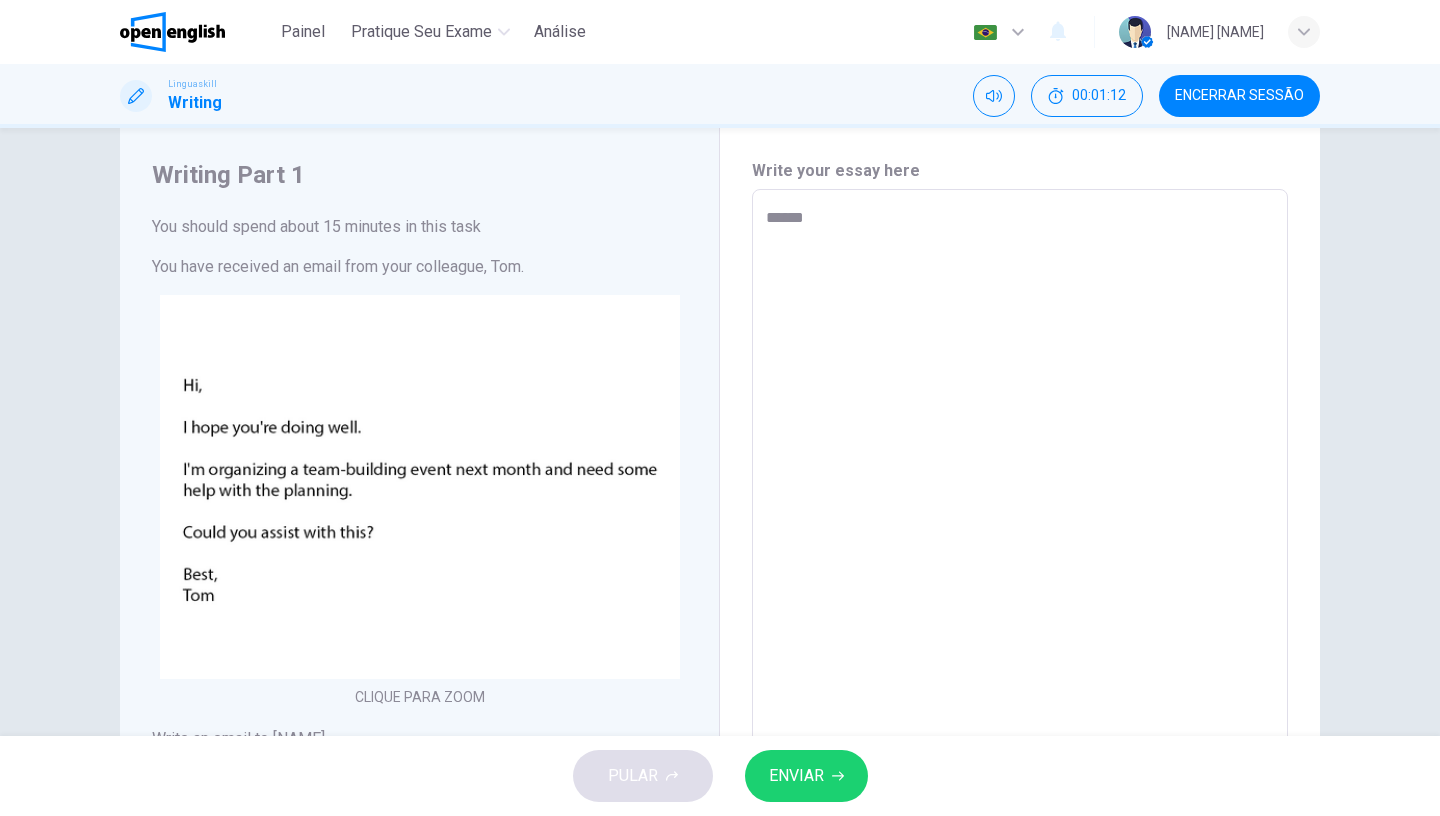 type on "*" 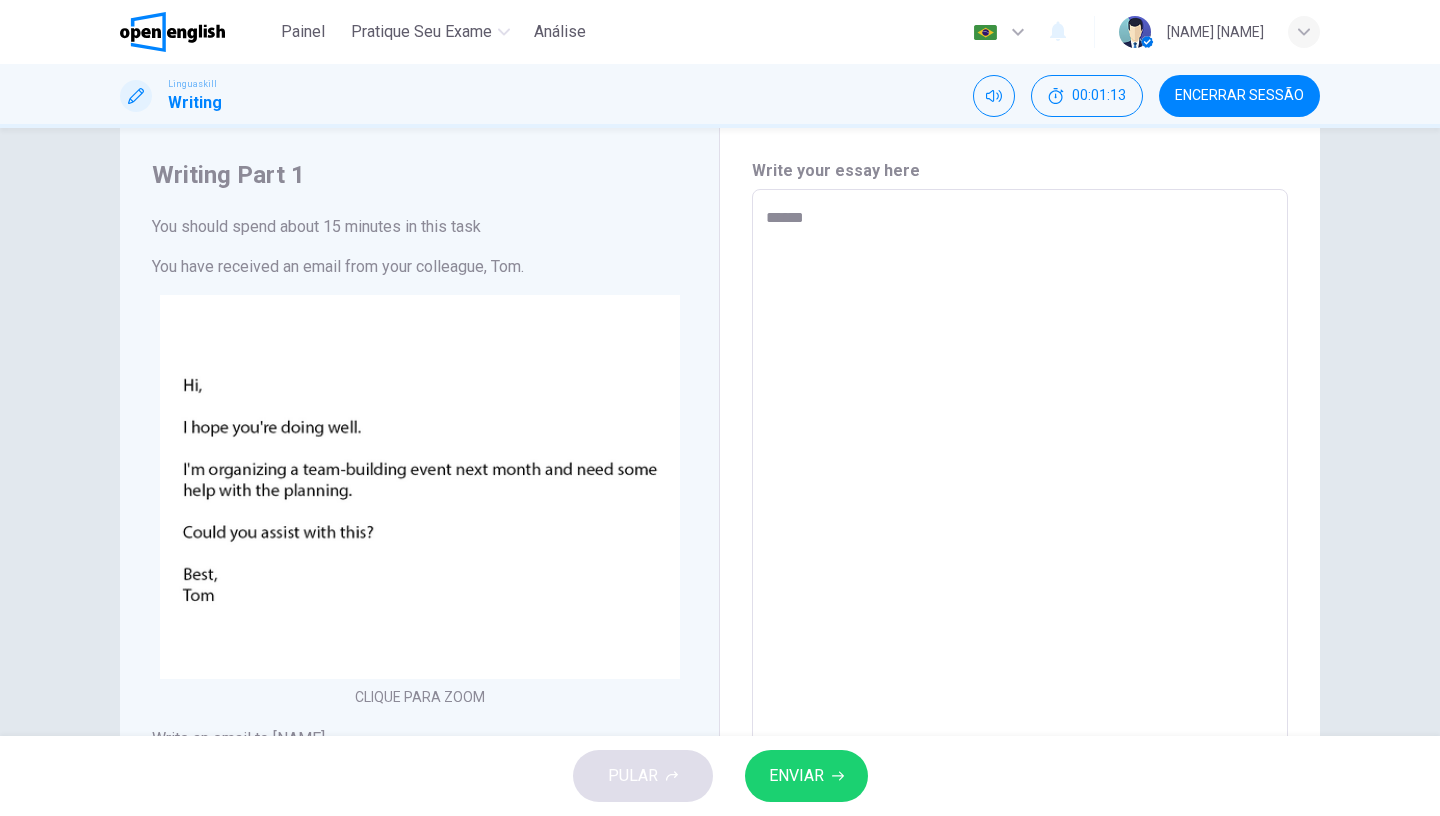 type on "******" 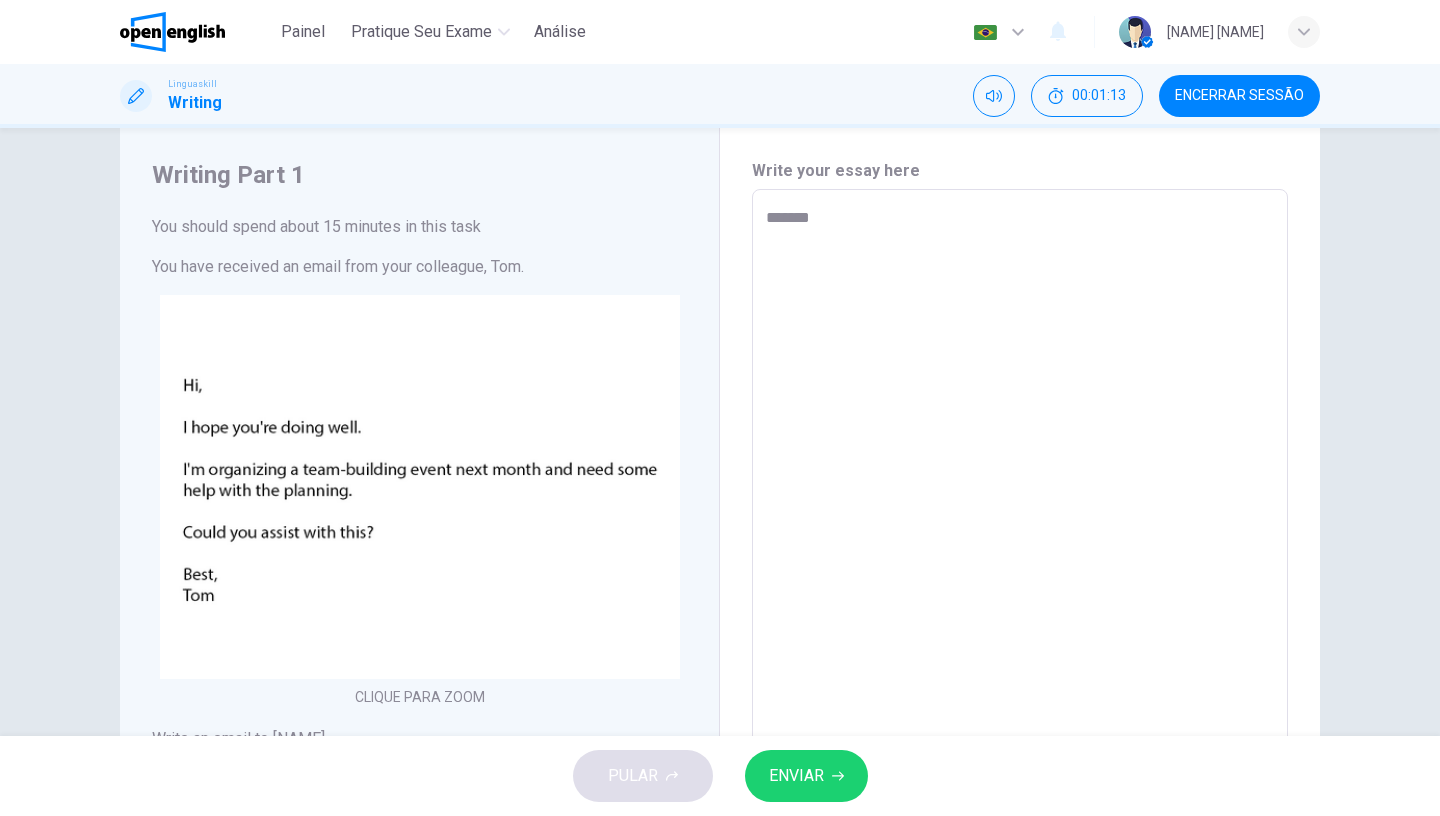 type on "*" 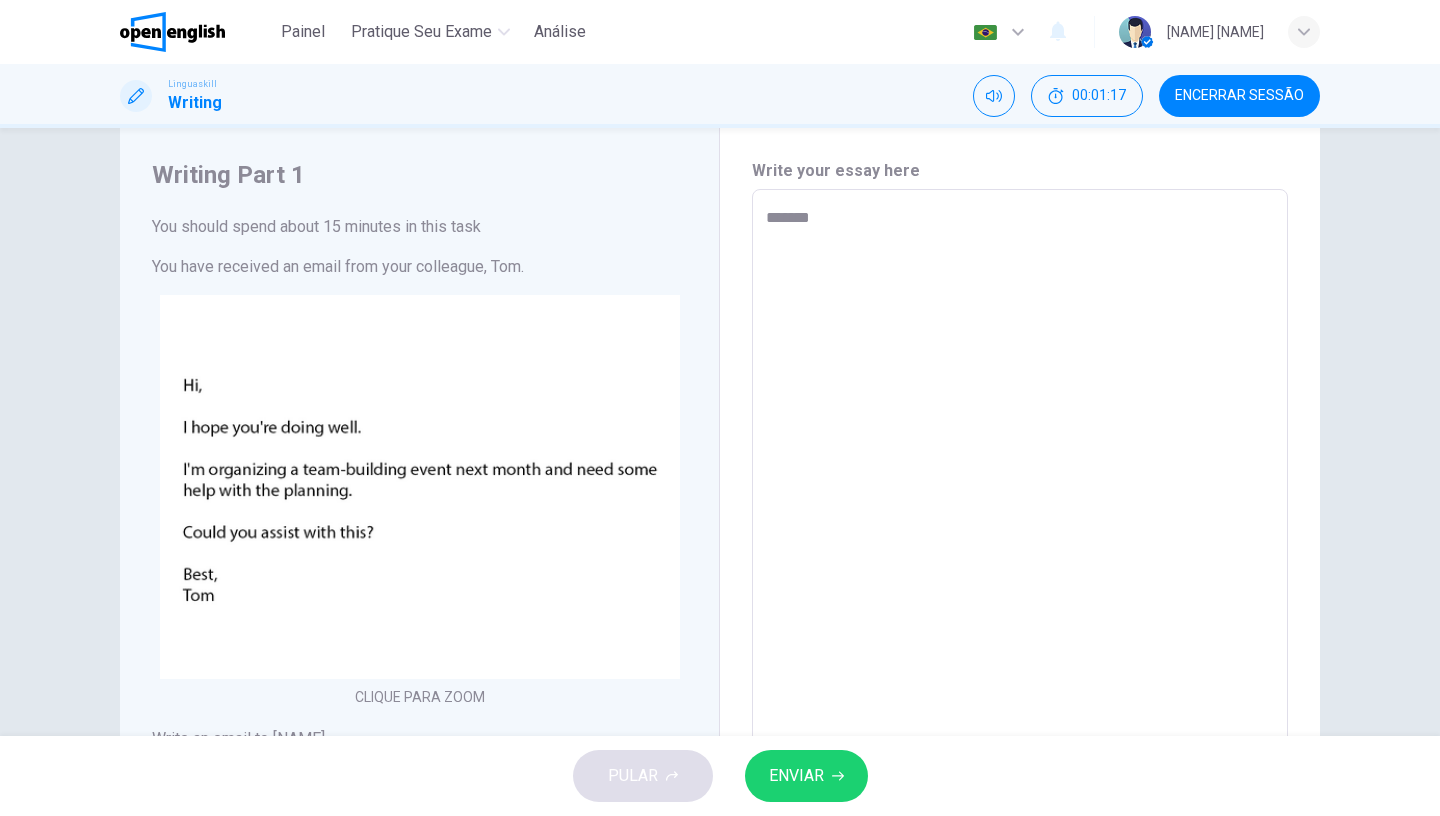 type on "********" 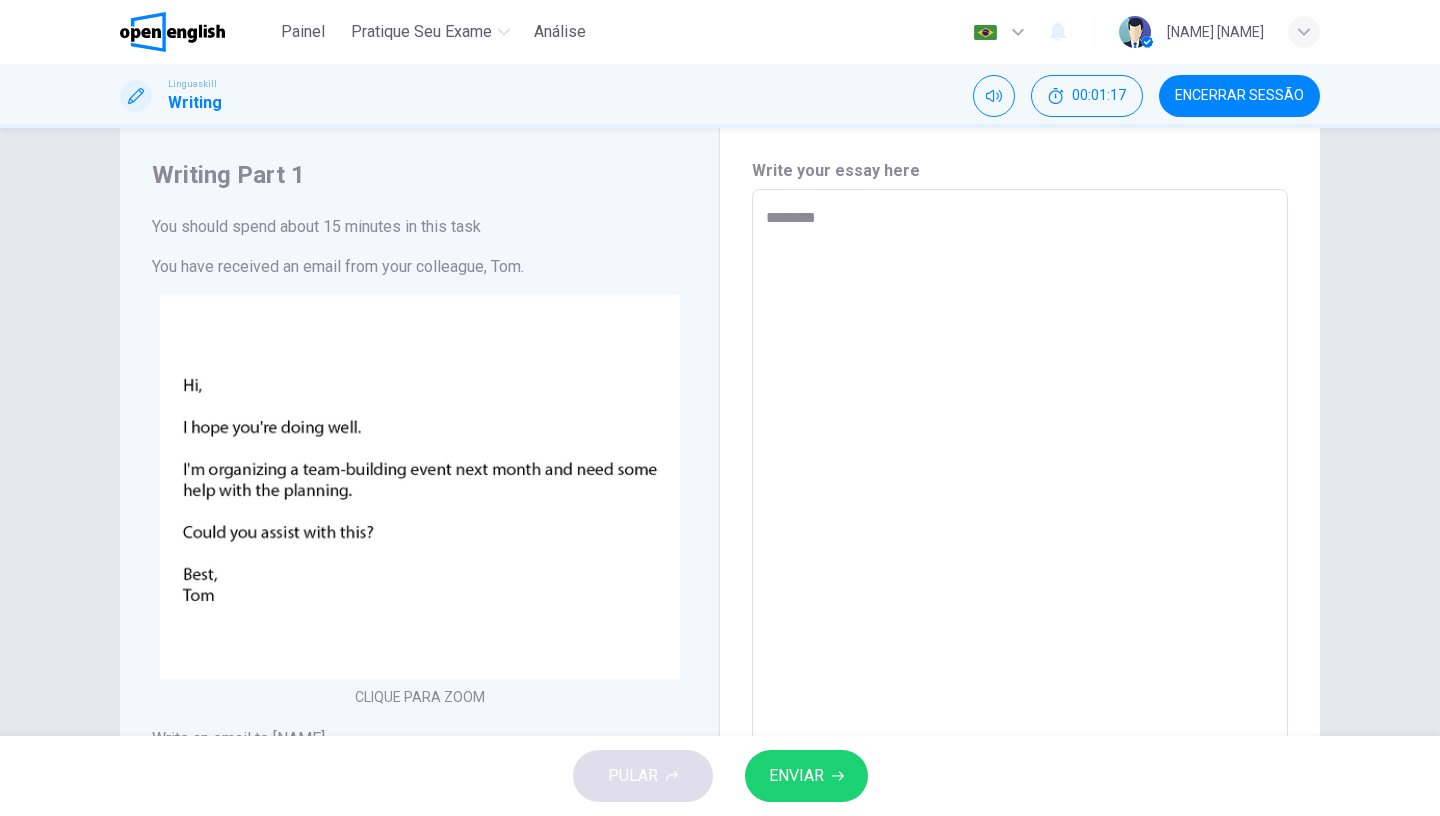 type on "*" 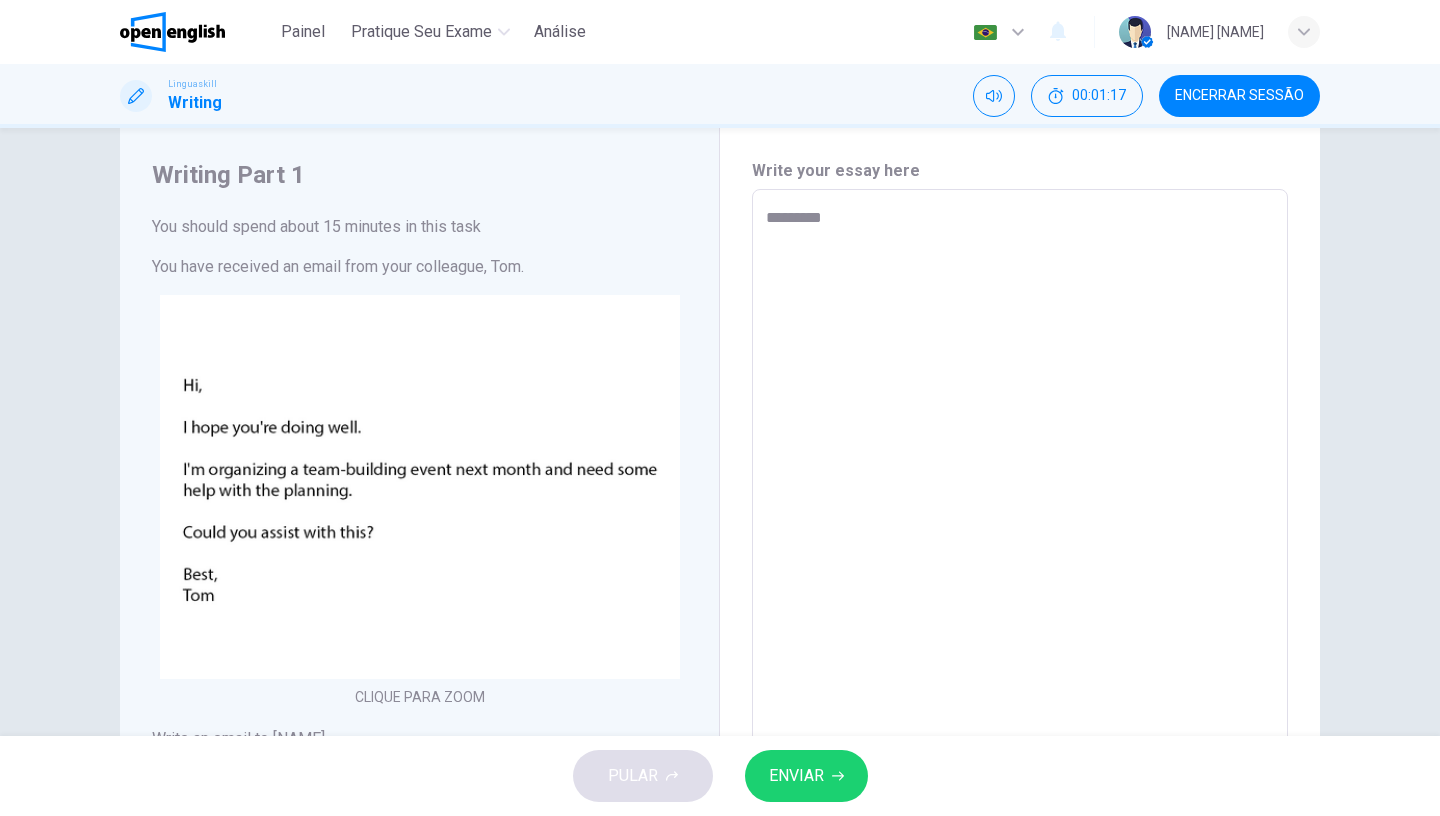 type on "*" 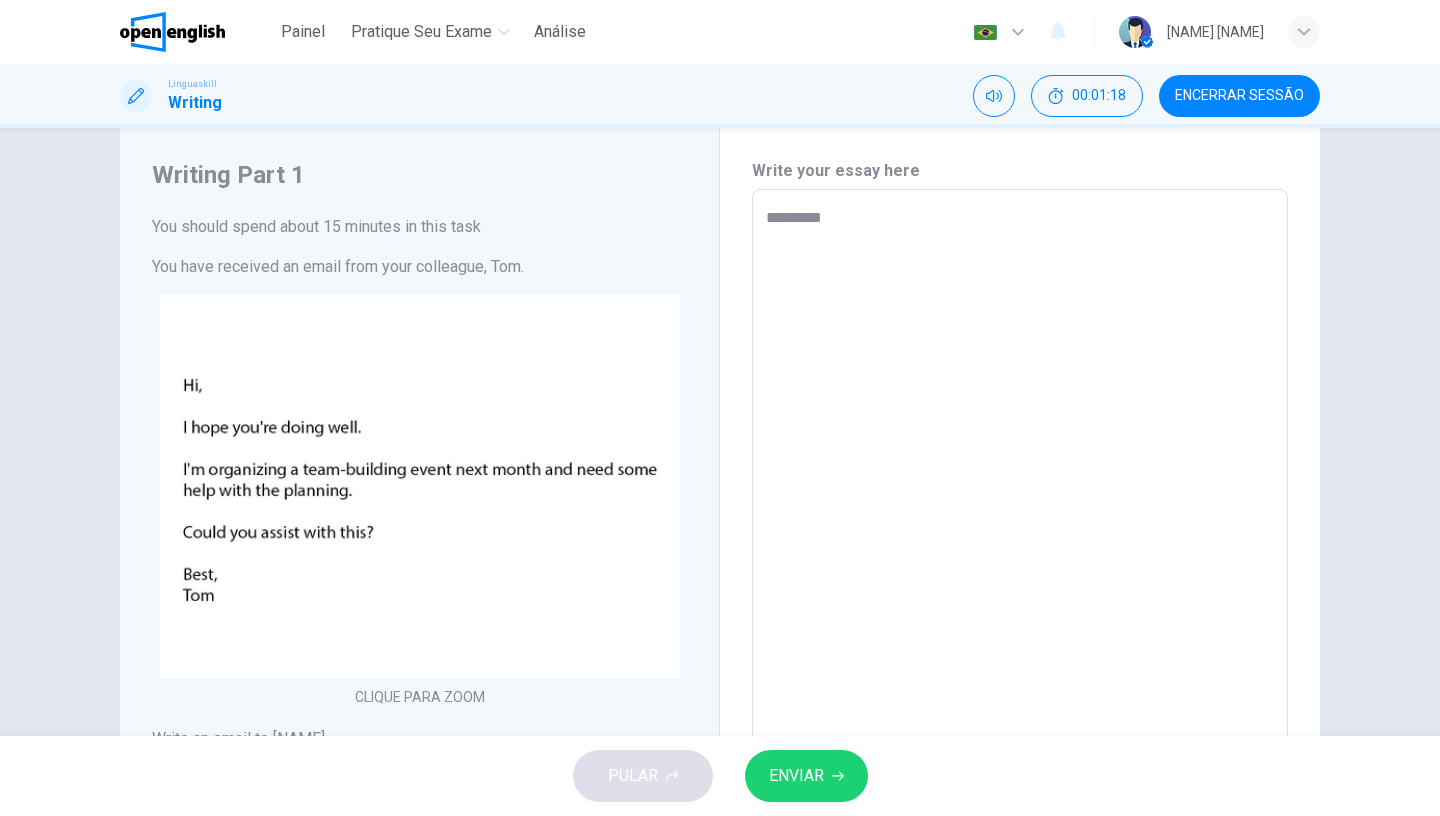 type on "**********" 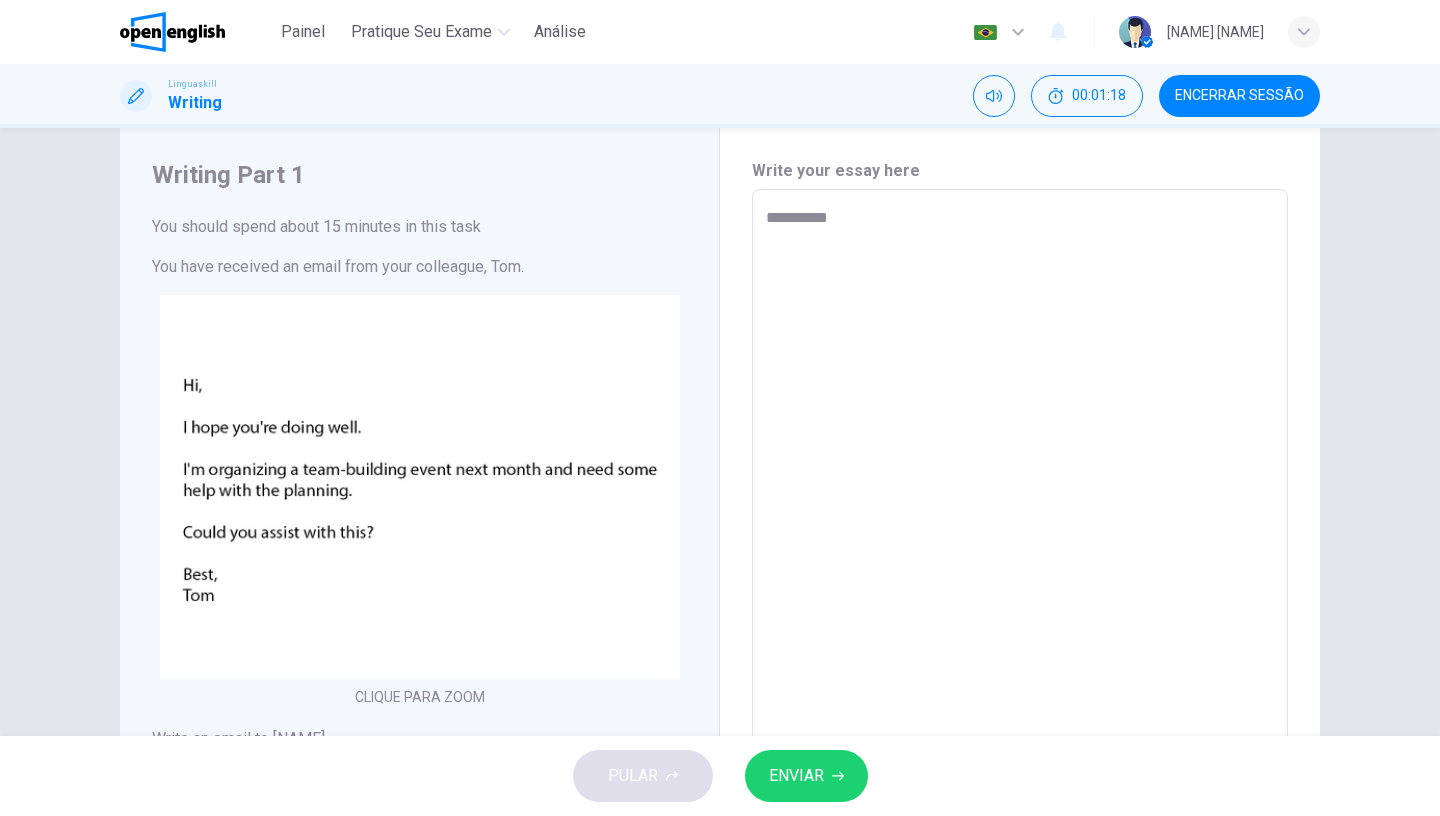 type on "**********" 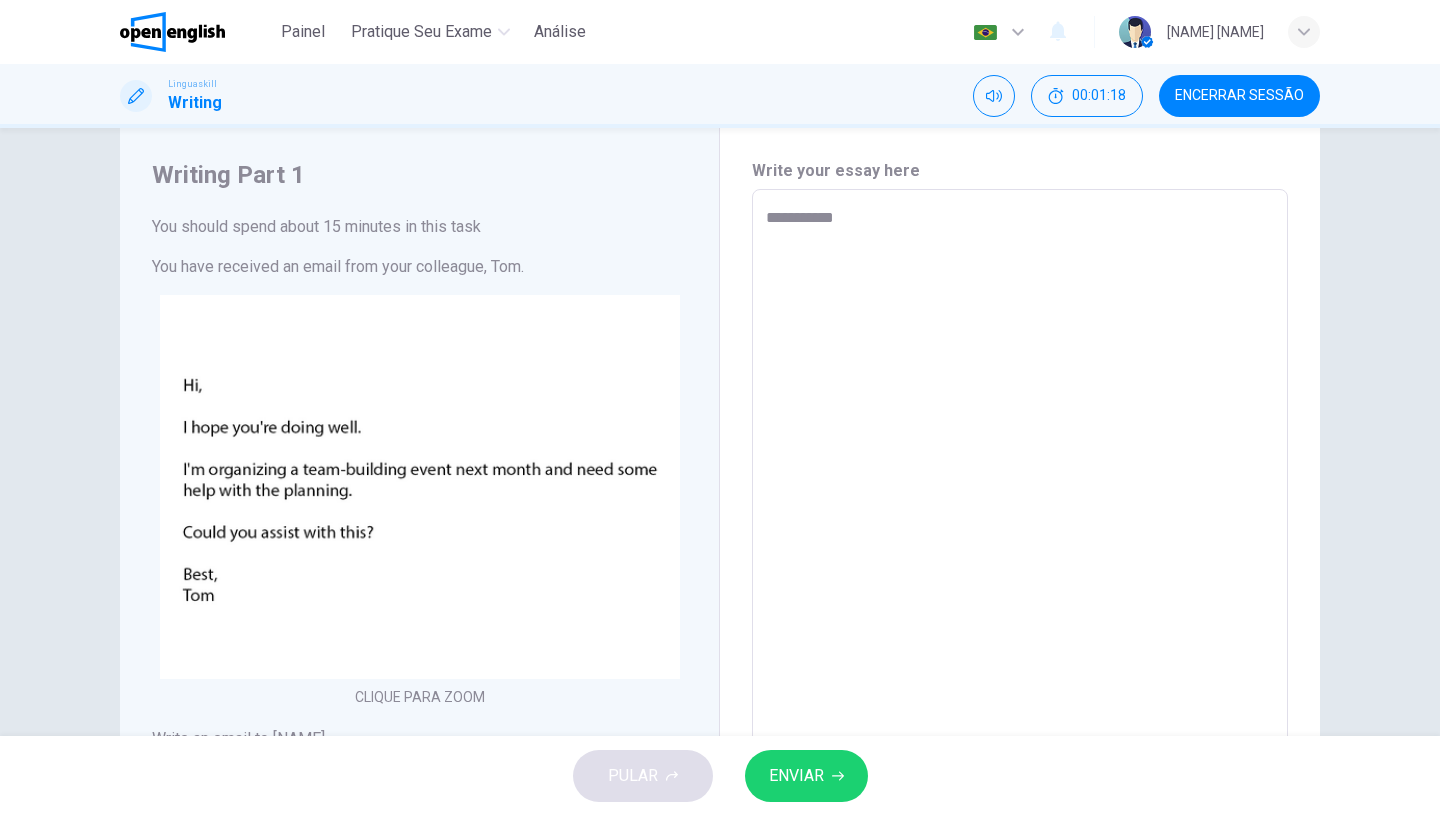 type on "*" 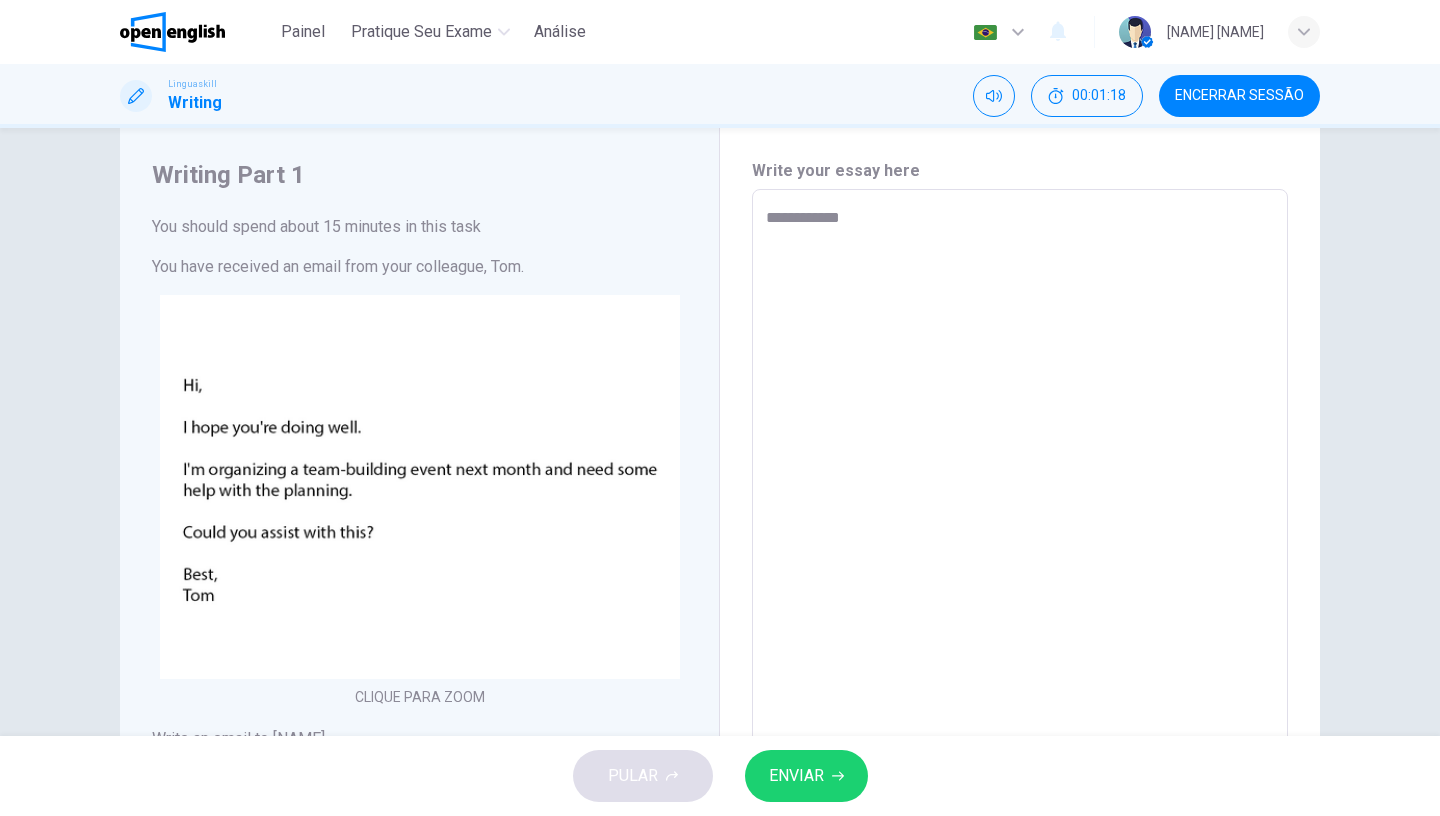 type on "*" 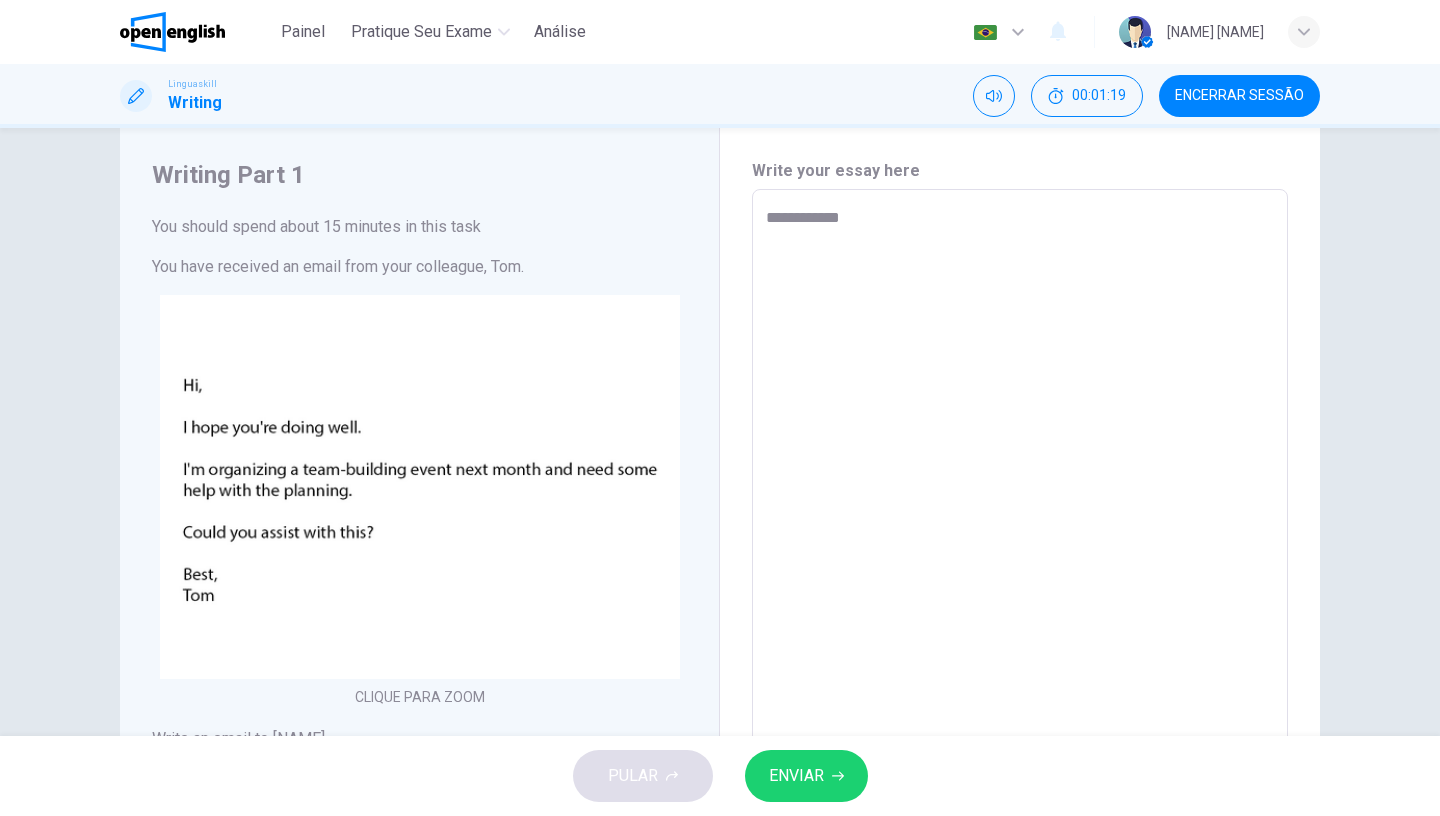 type on "**********" 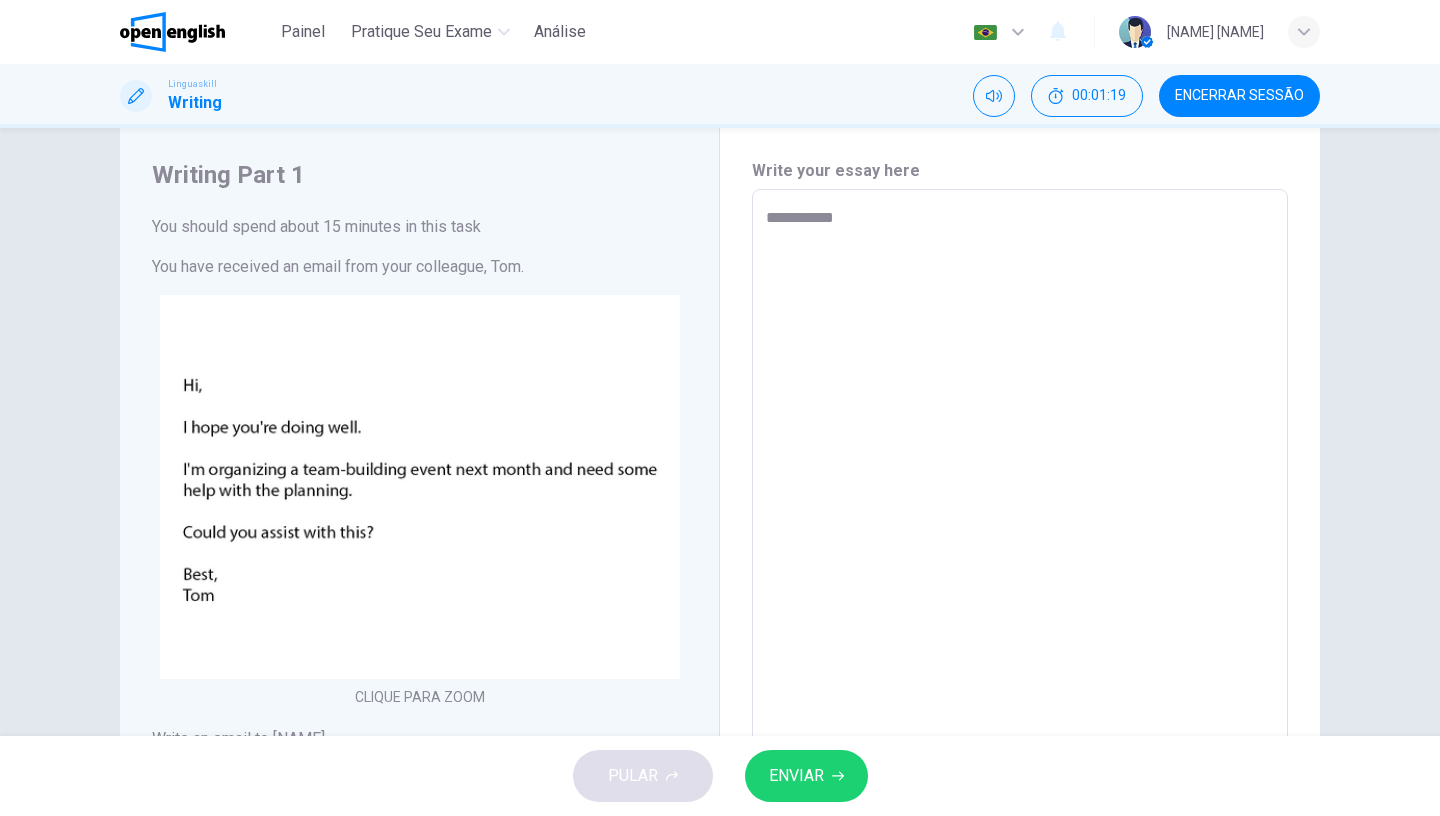 type on "*" 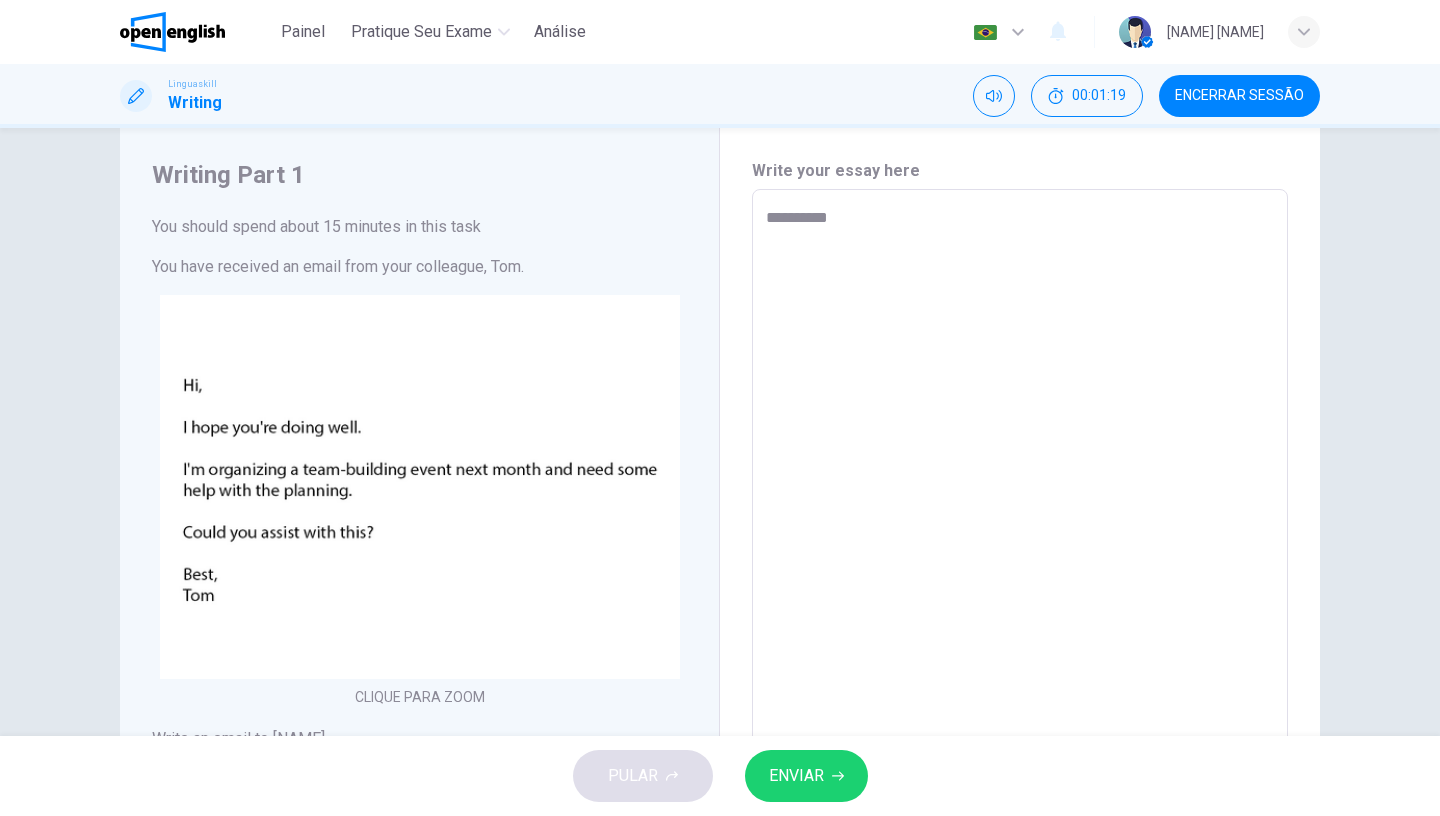 type on "********" 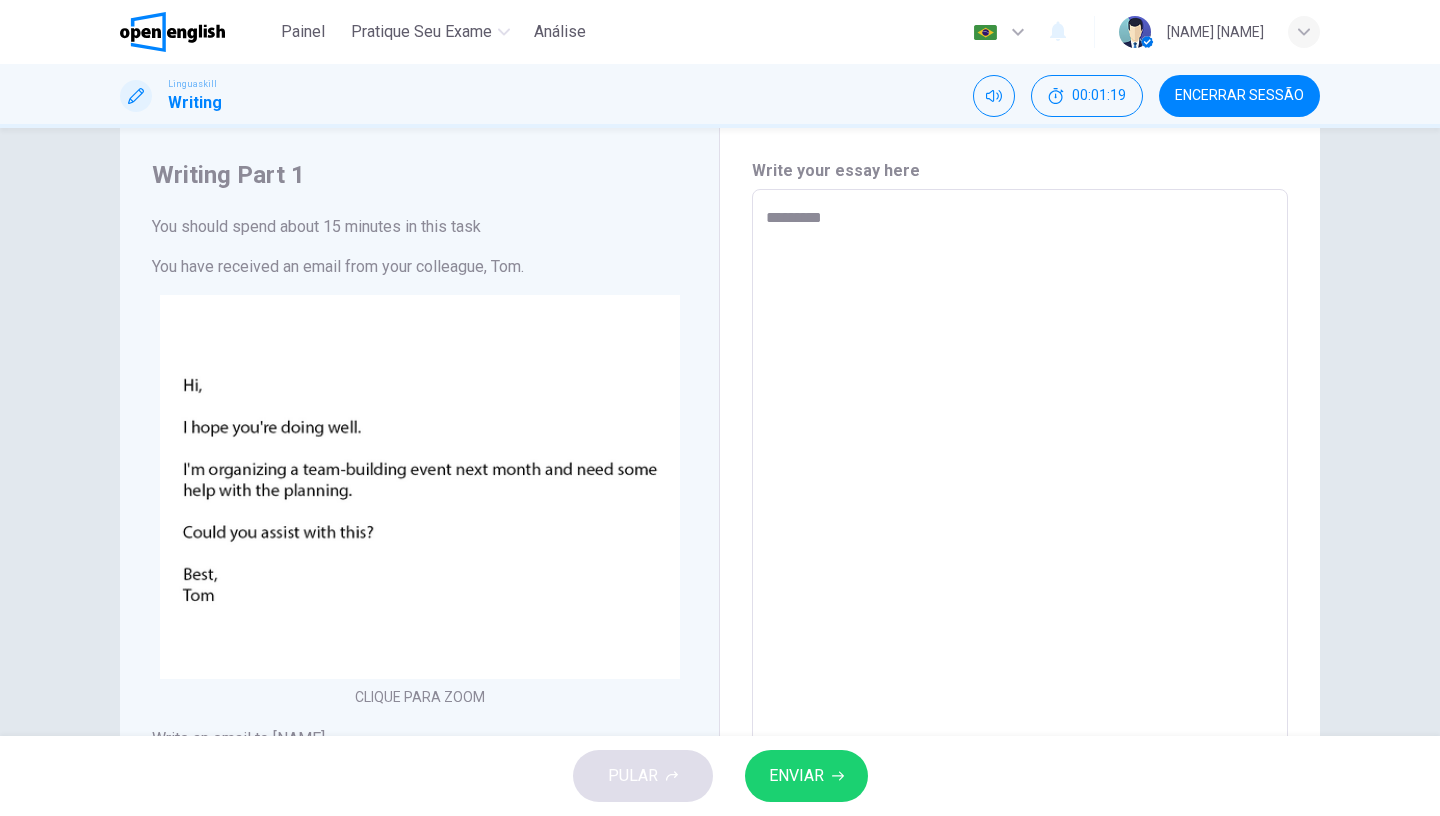 type on "*" 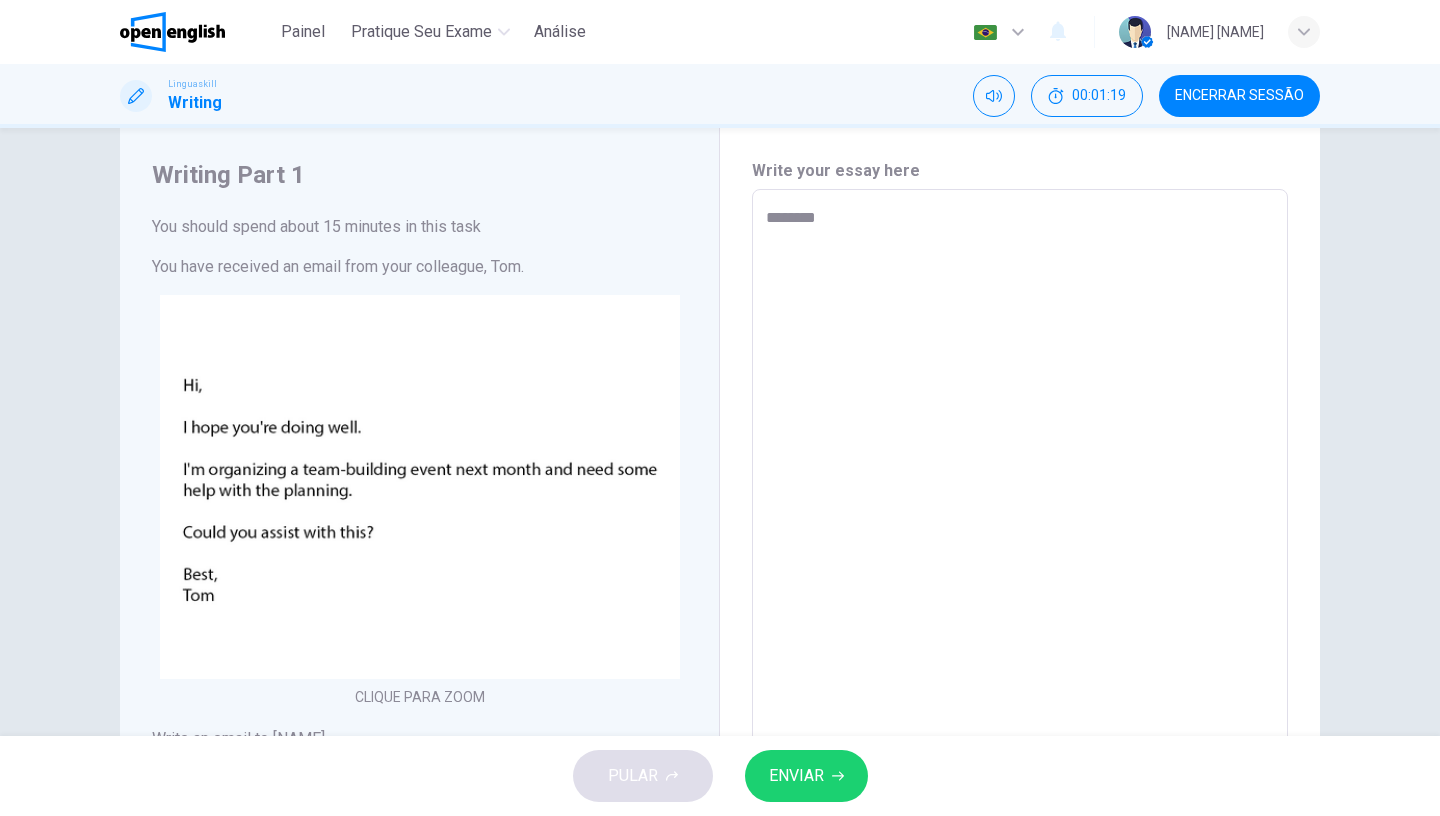 type on "*" 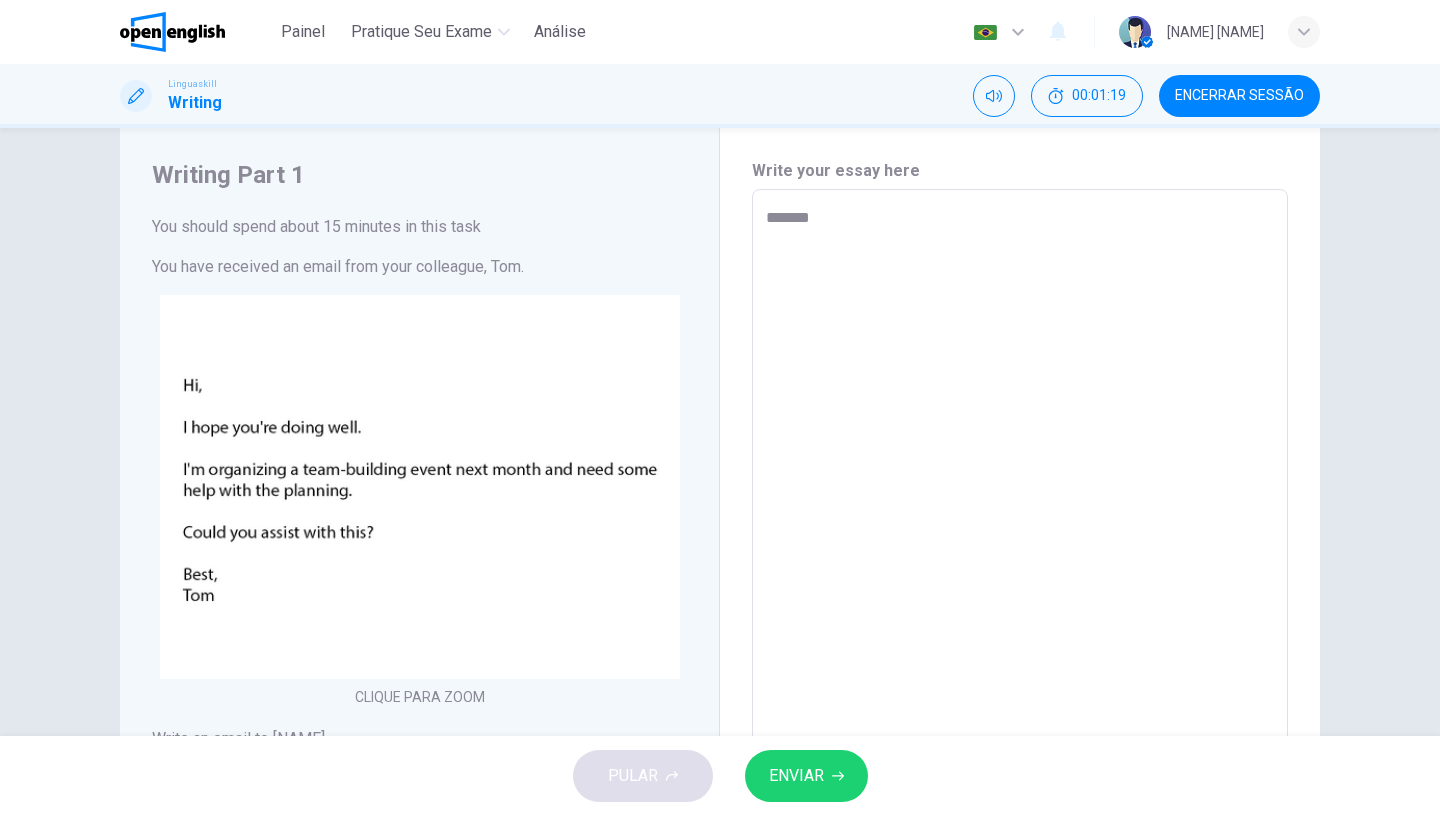 type on "*" 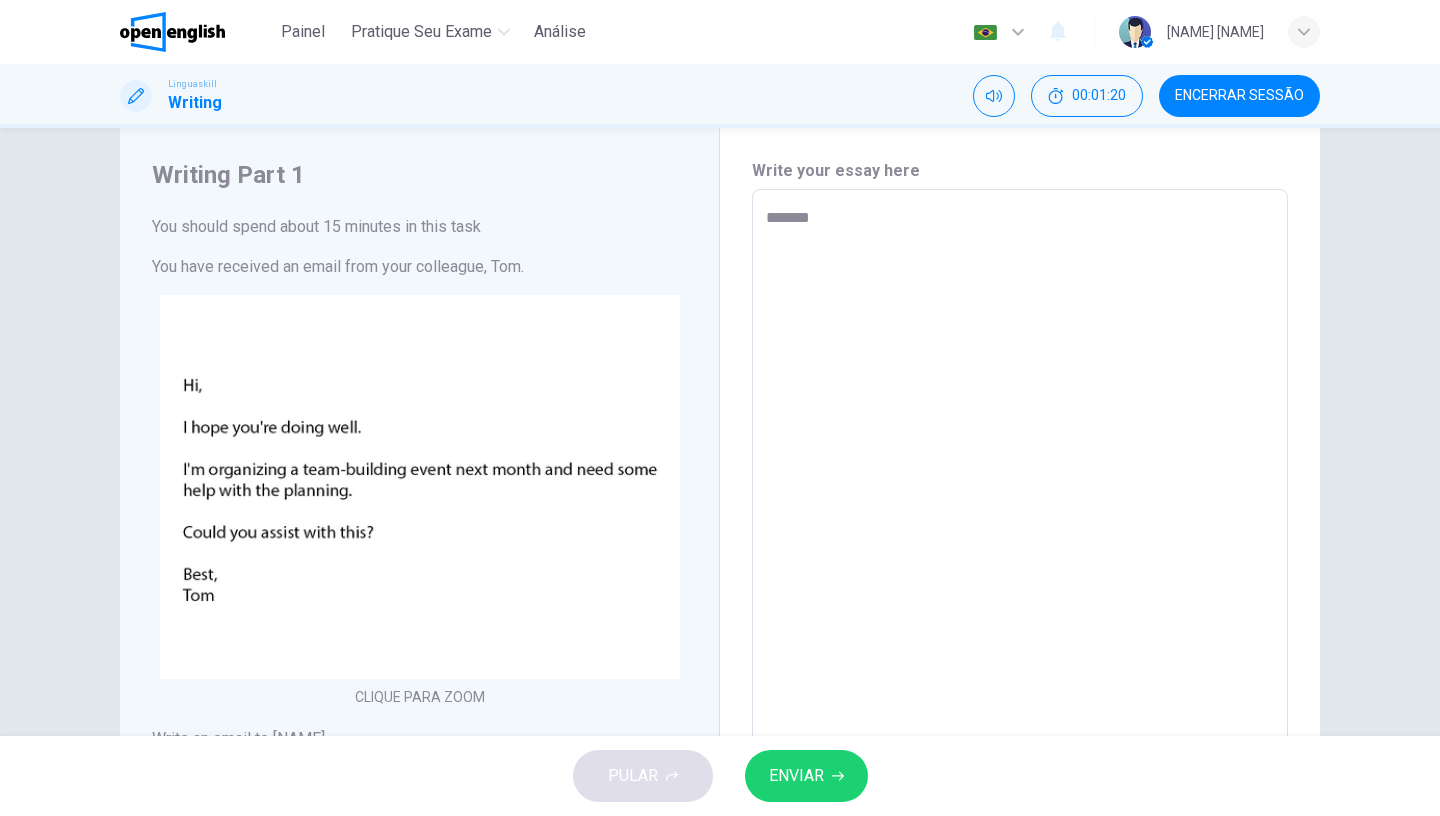 type on "******" 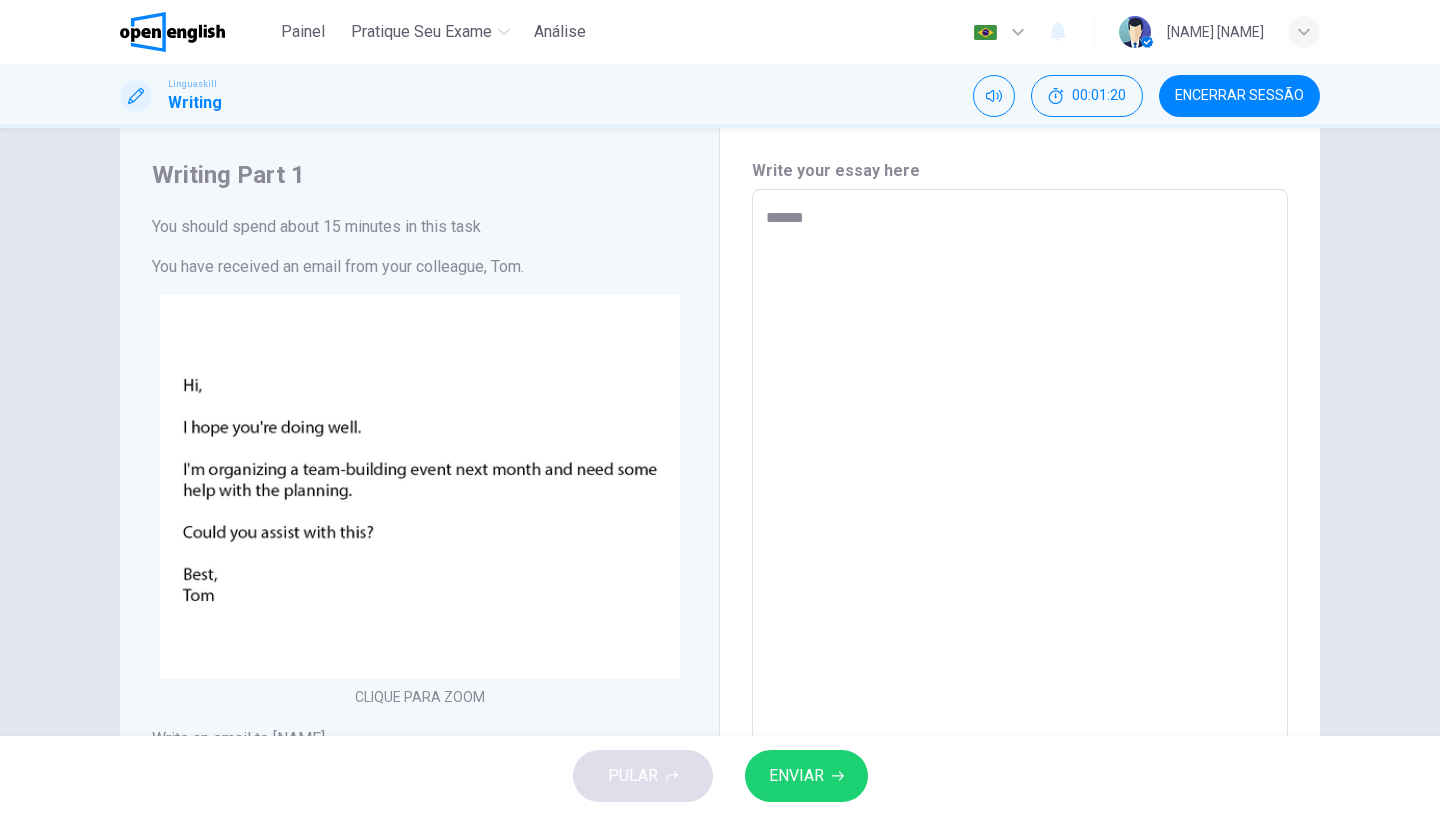 type on "*" 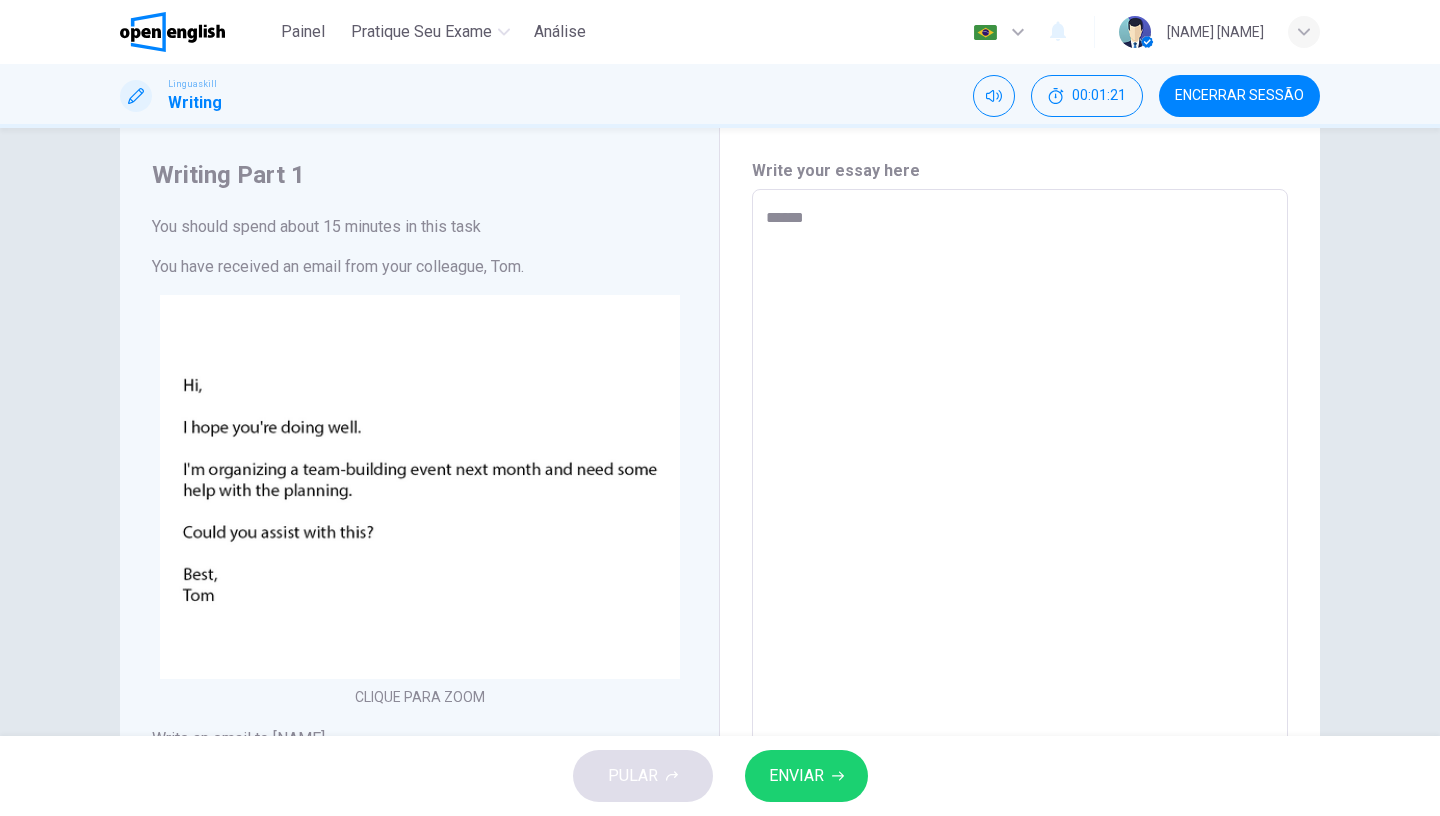 type on "*******" 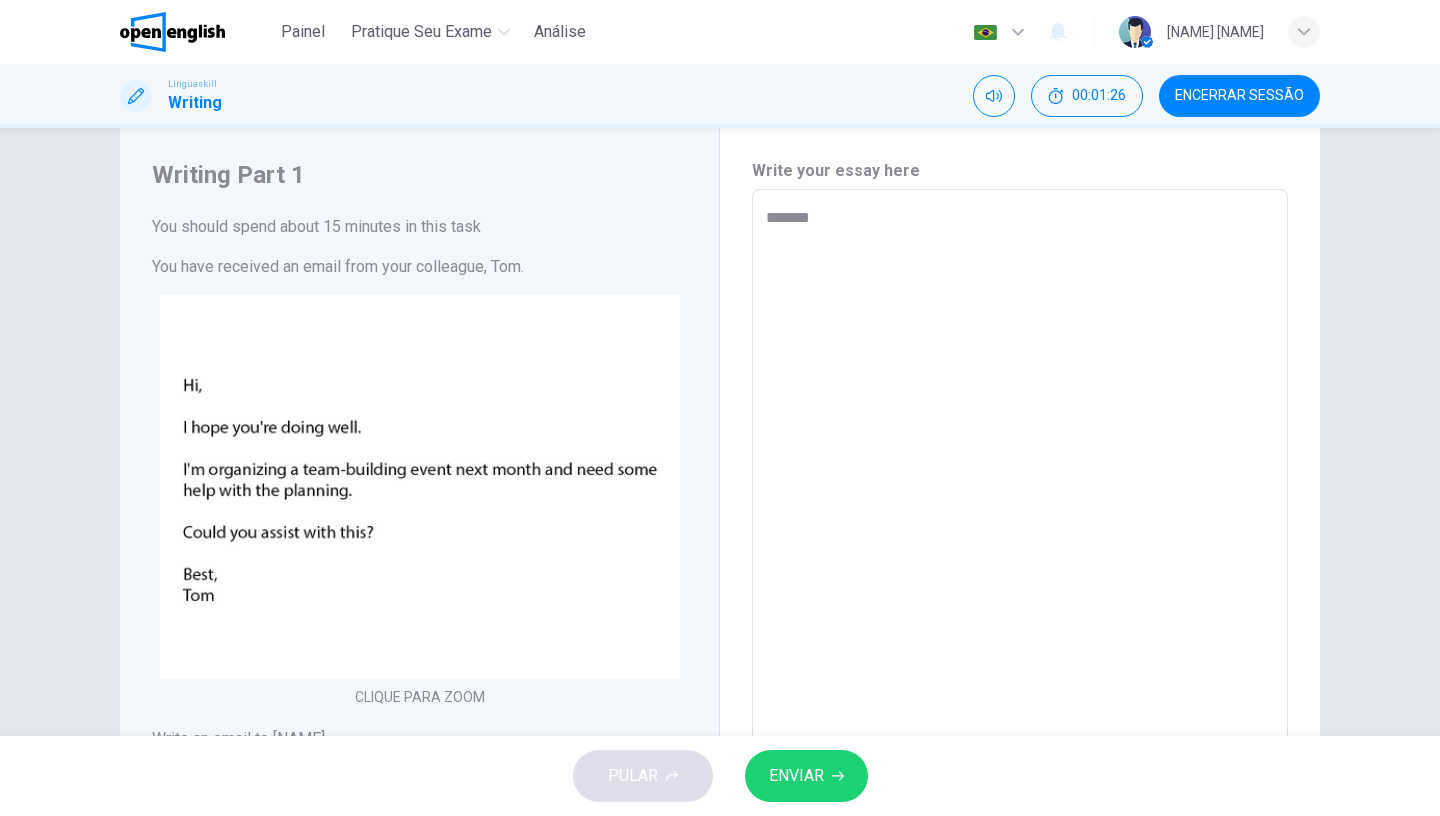 type on "*******" 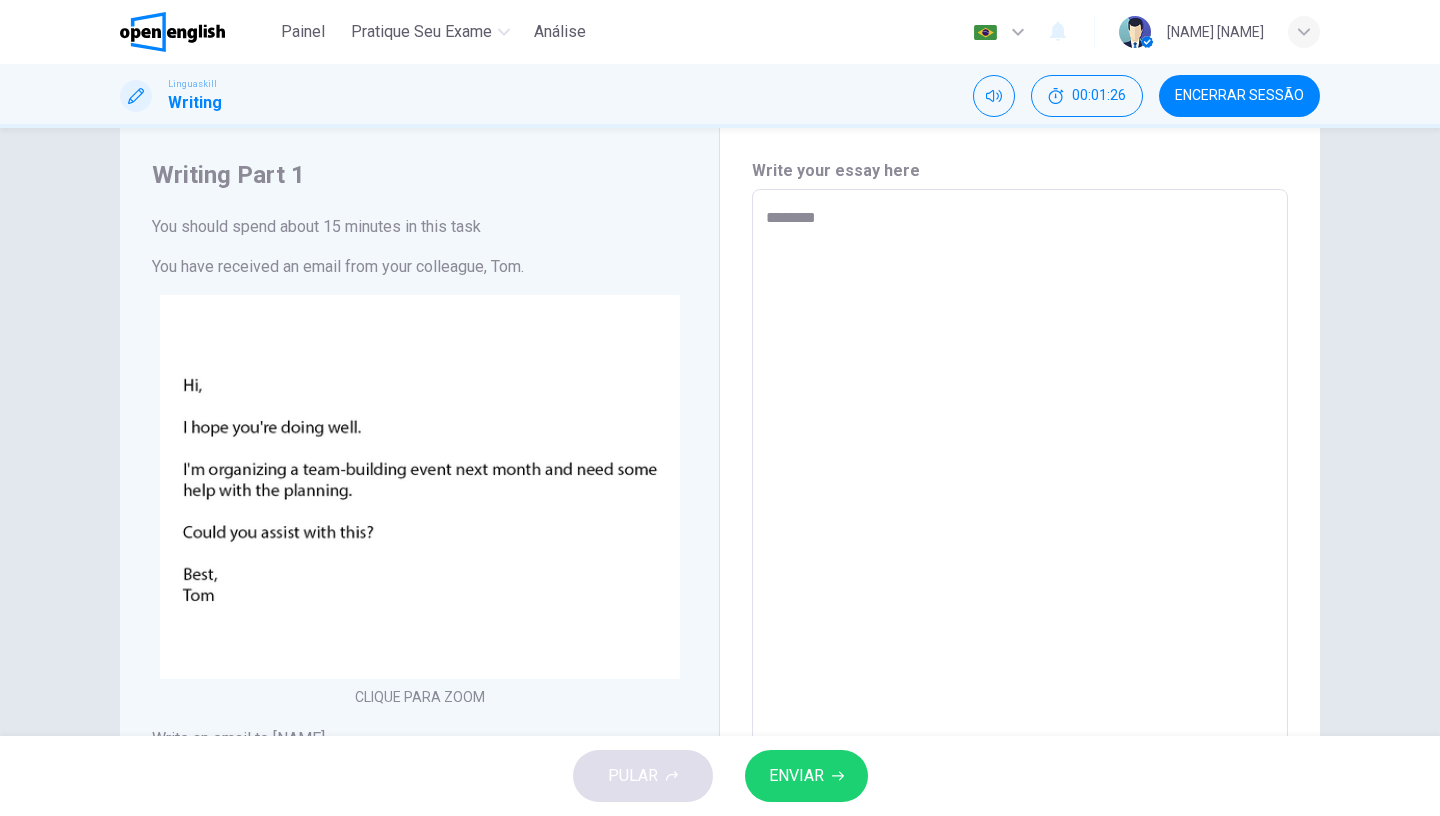 type on "*******" 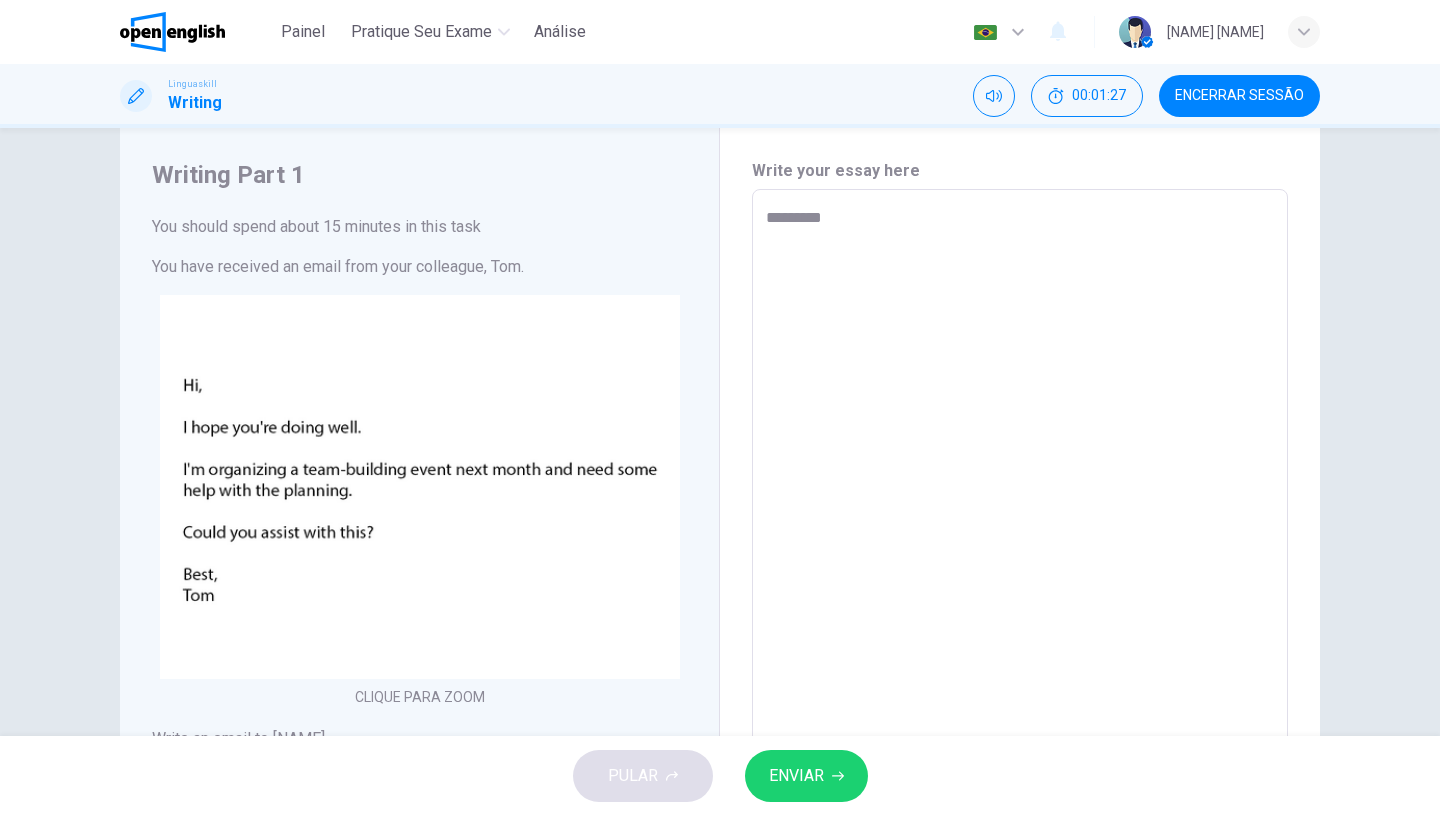 type on "*******
*" 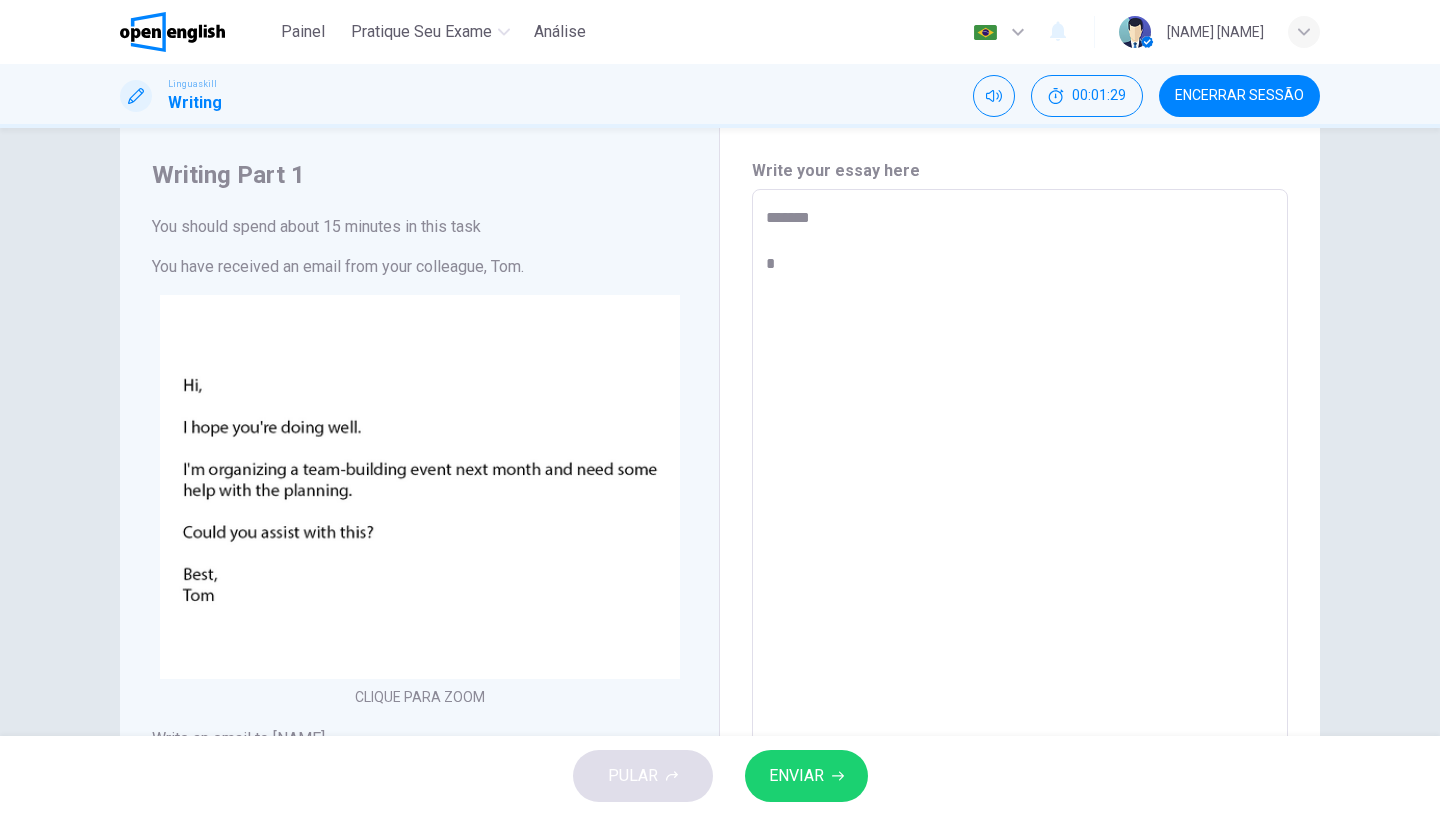 type on "*******
**" 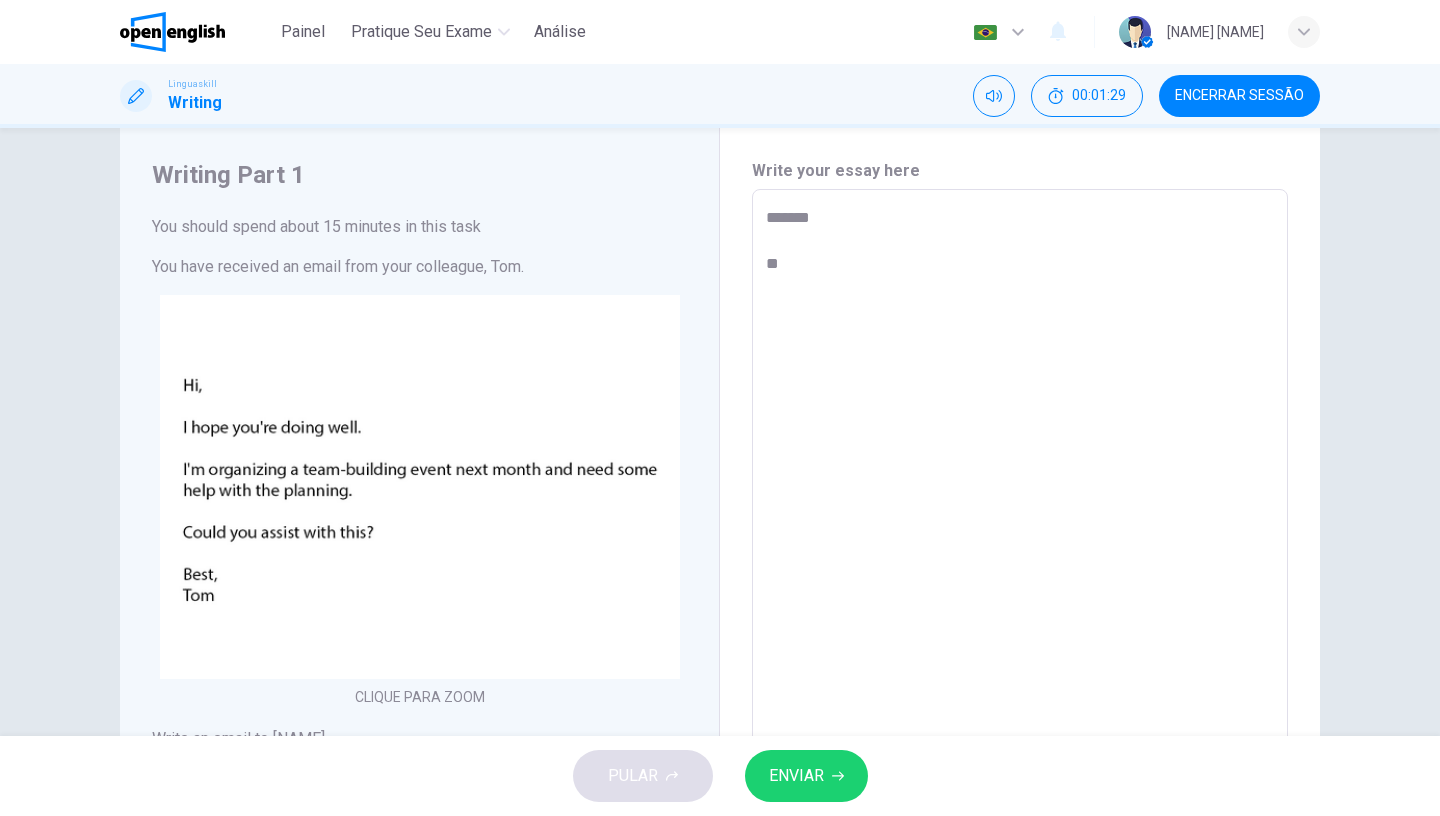 type on "*" 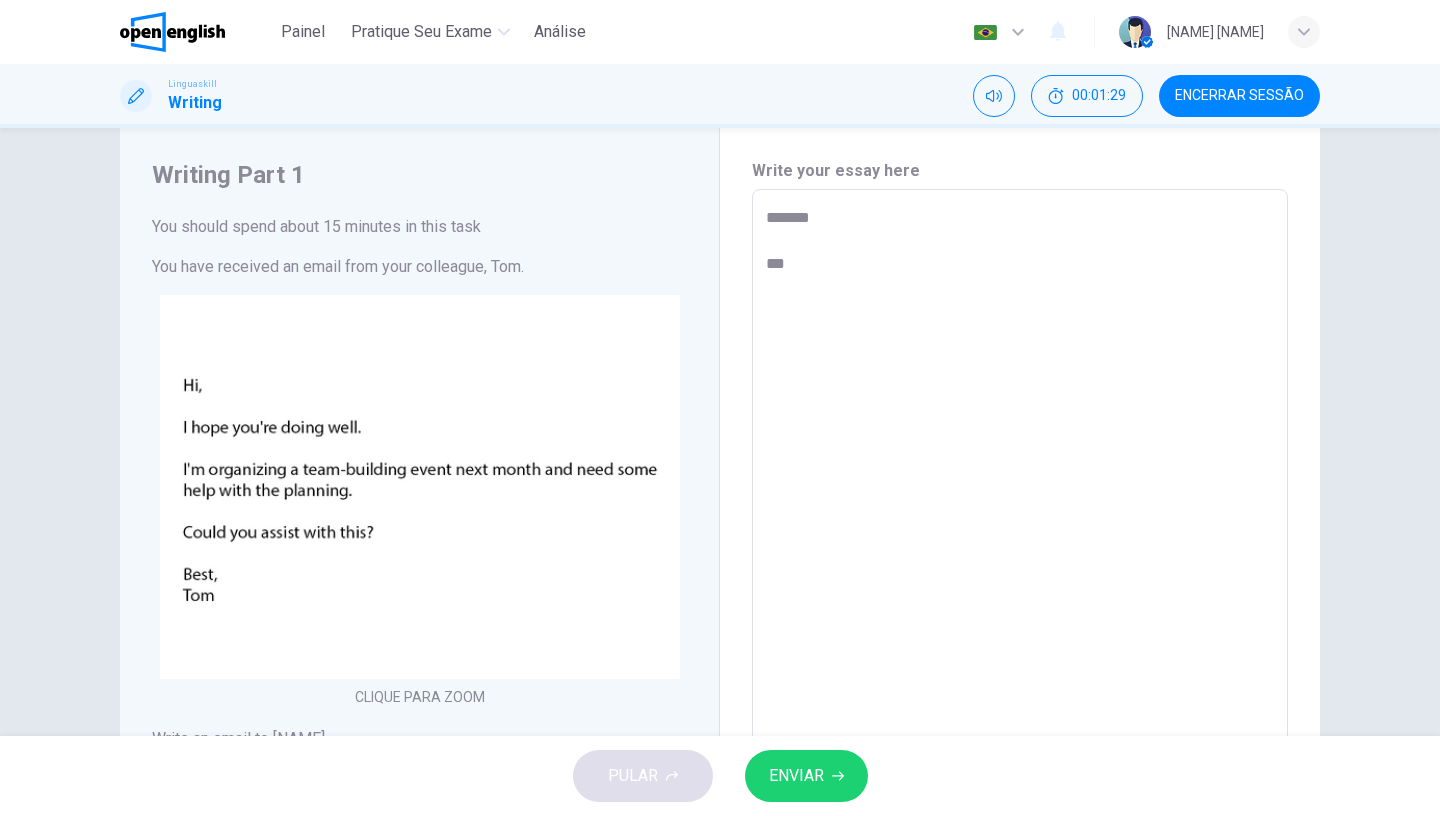 type on "*******
***" 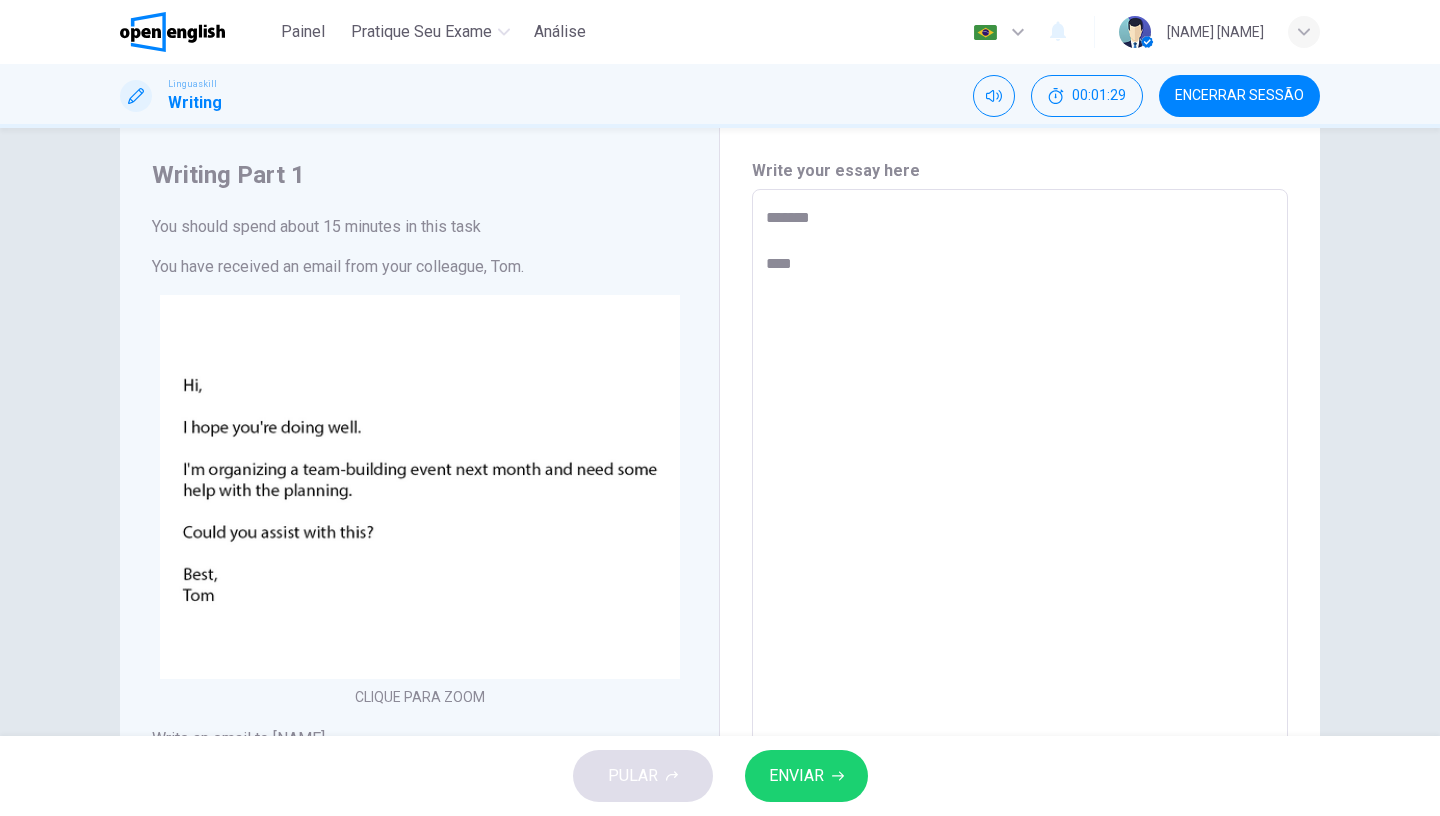 type on "*" 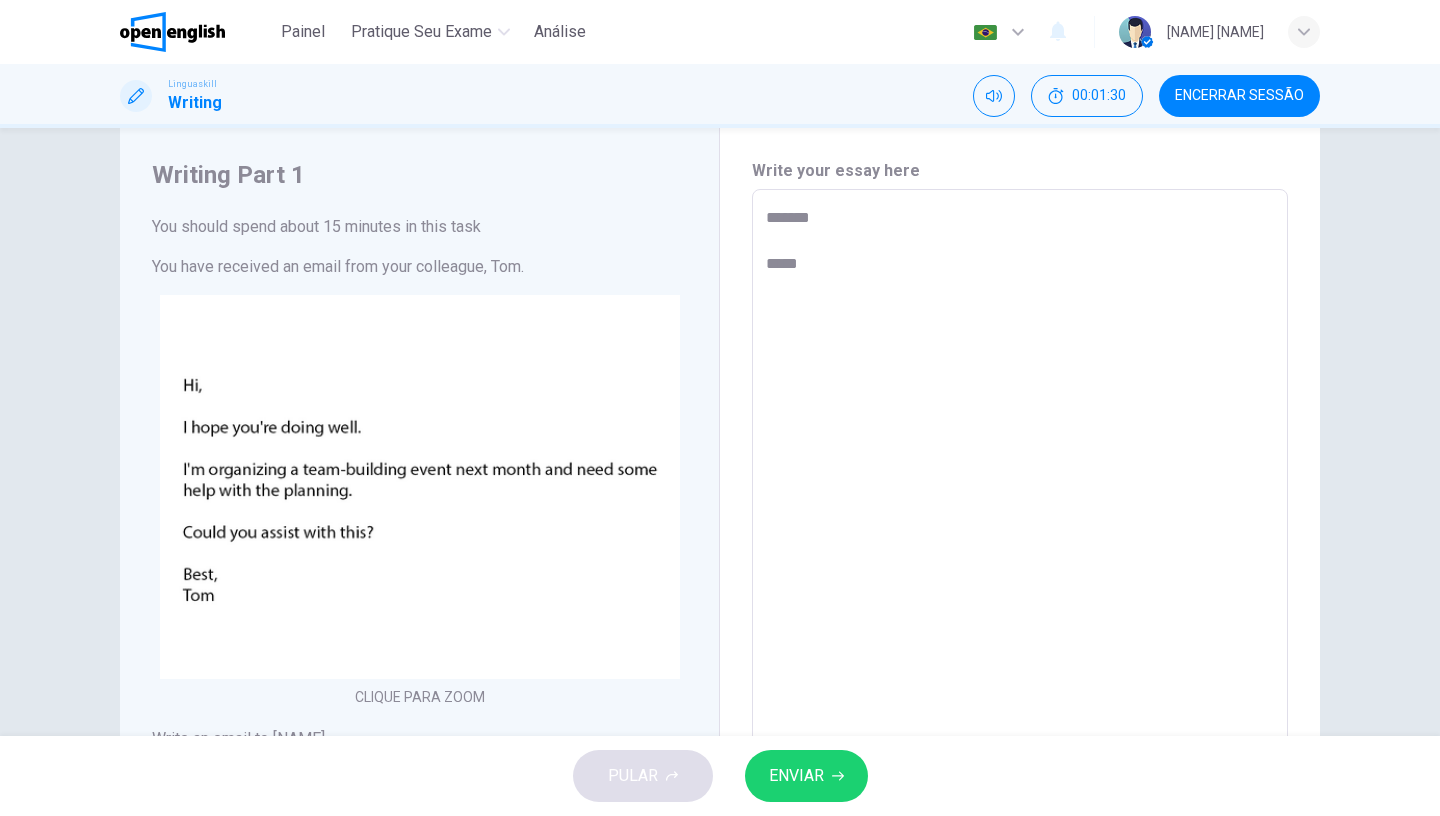 type on "*" 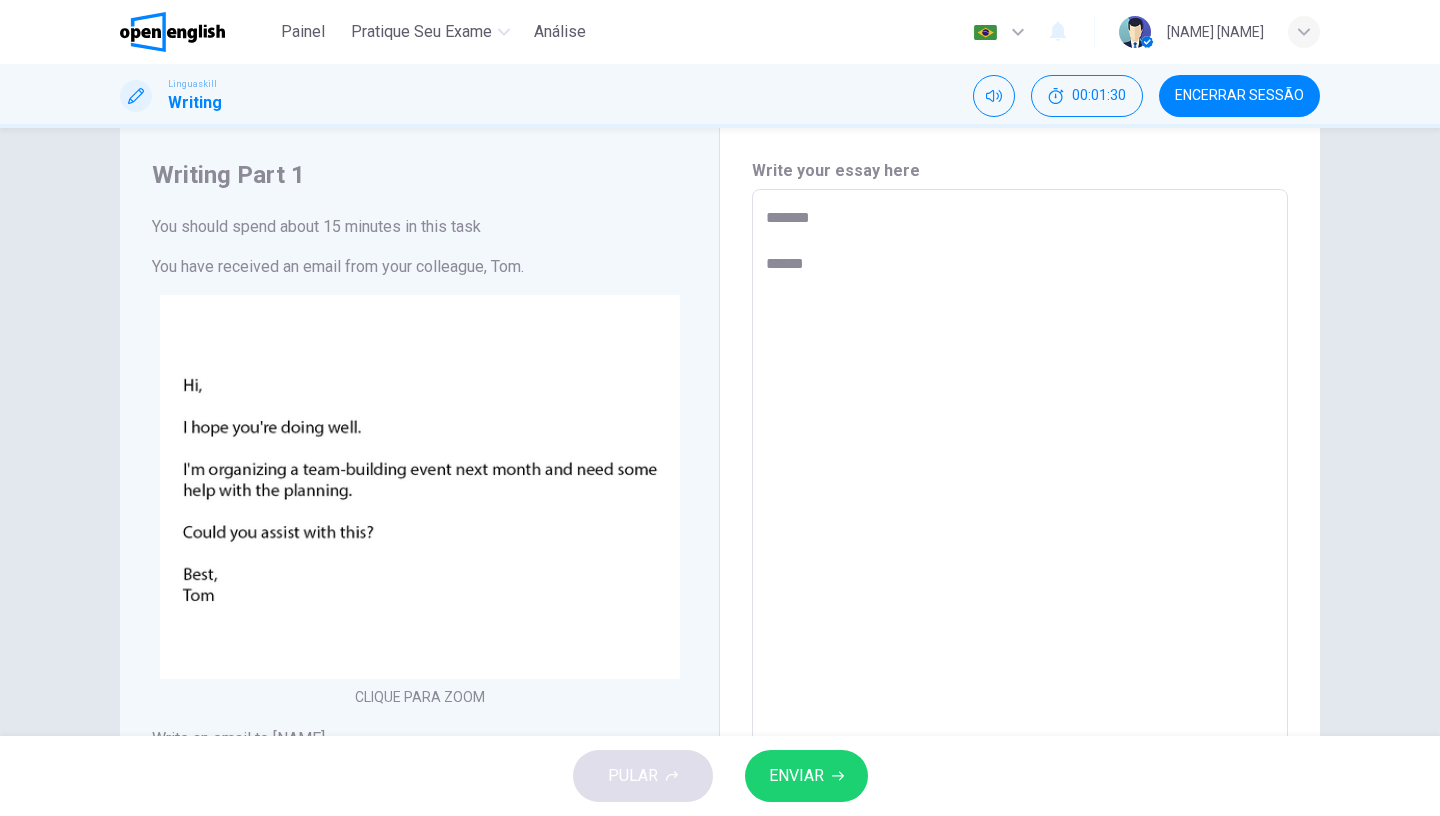 type on "*" 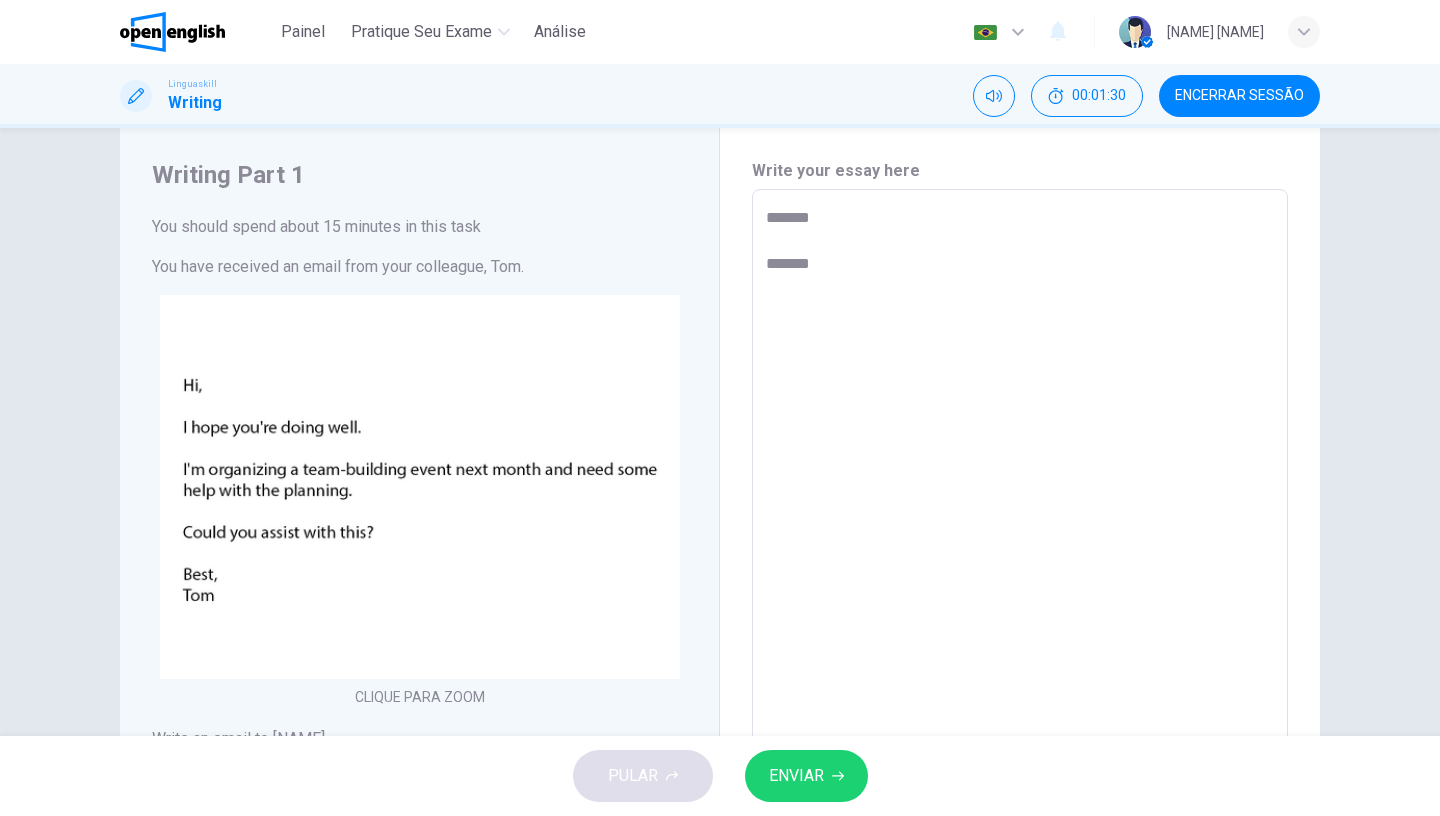 type on "*" 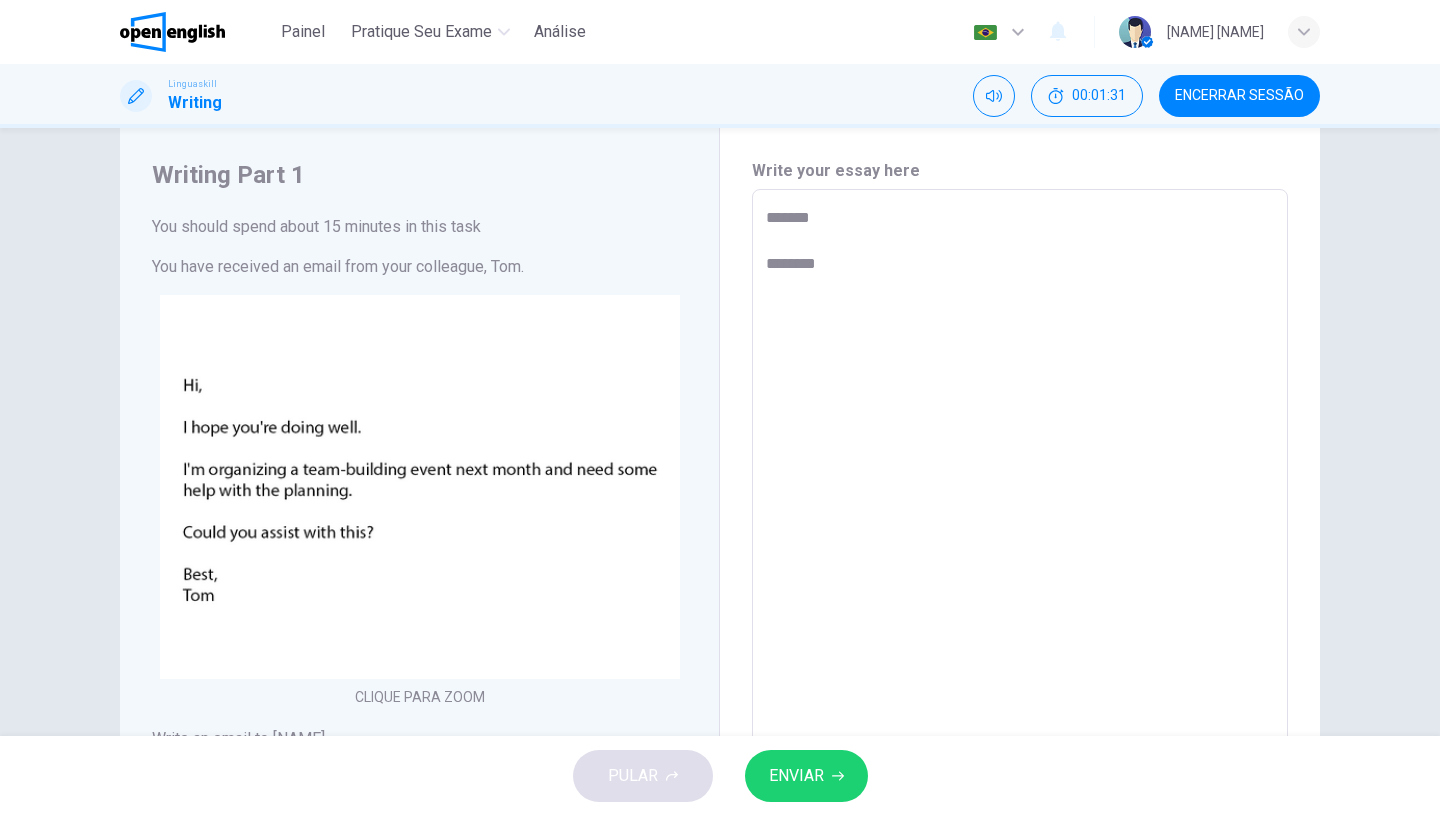 type on "*******
*********" 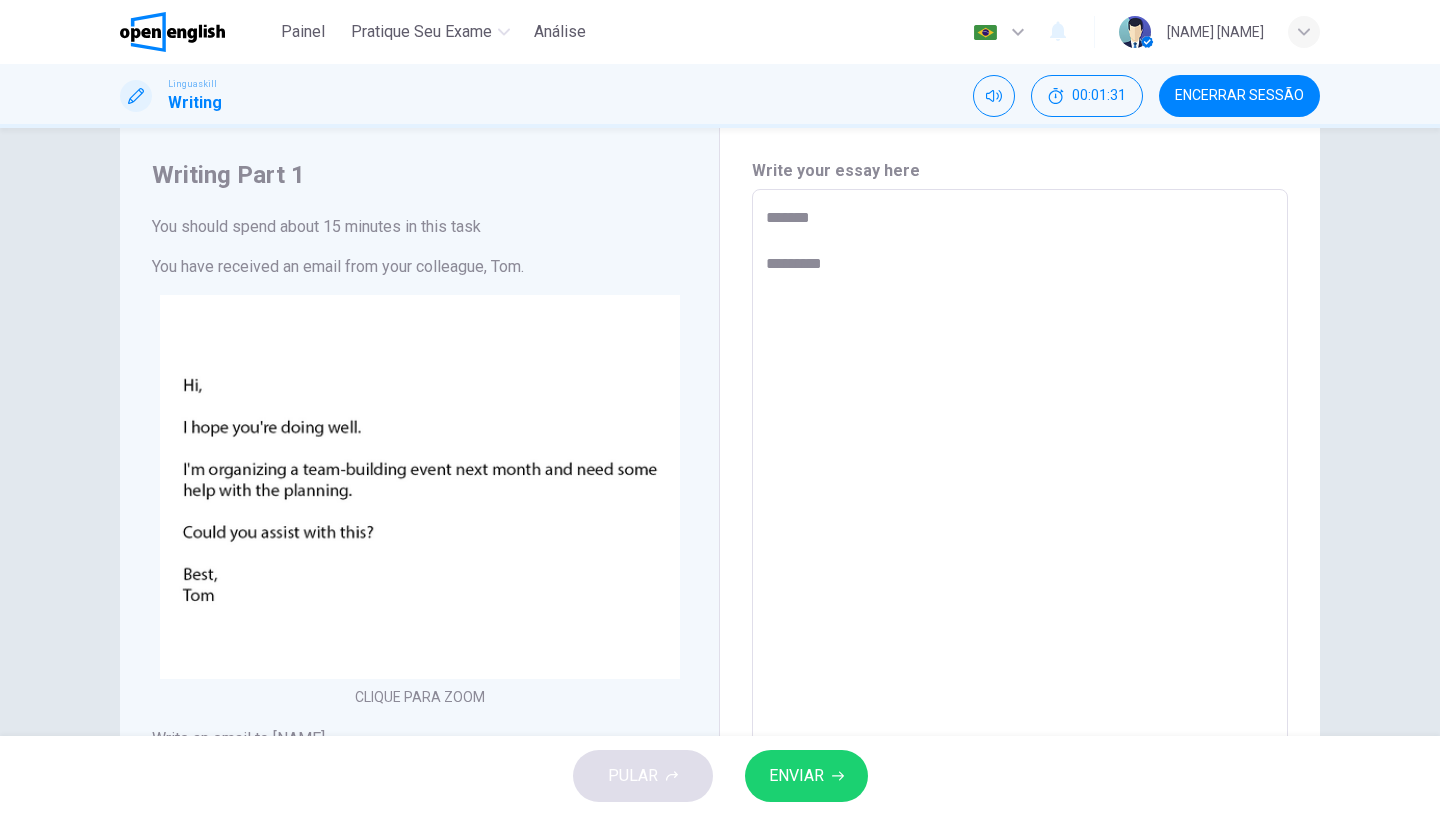type on "*******
*********" 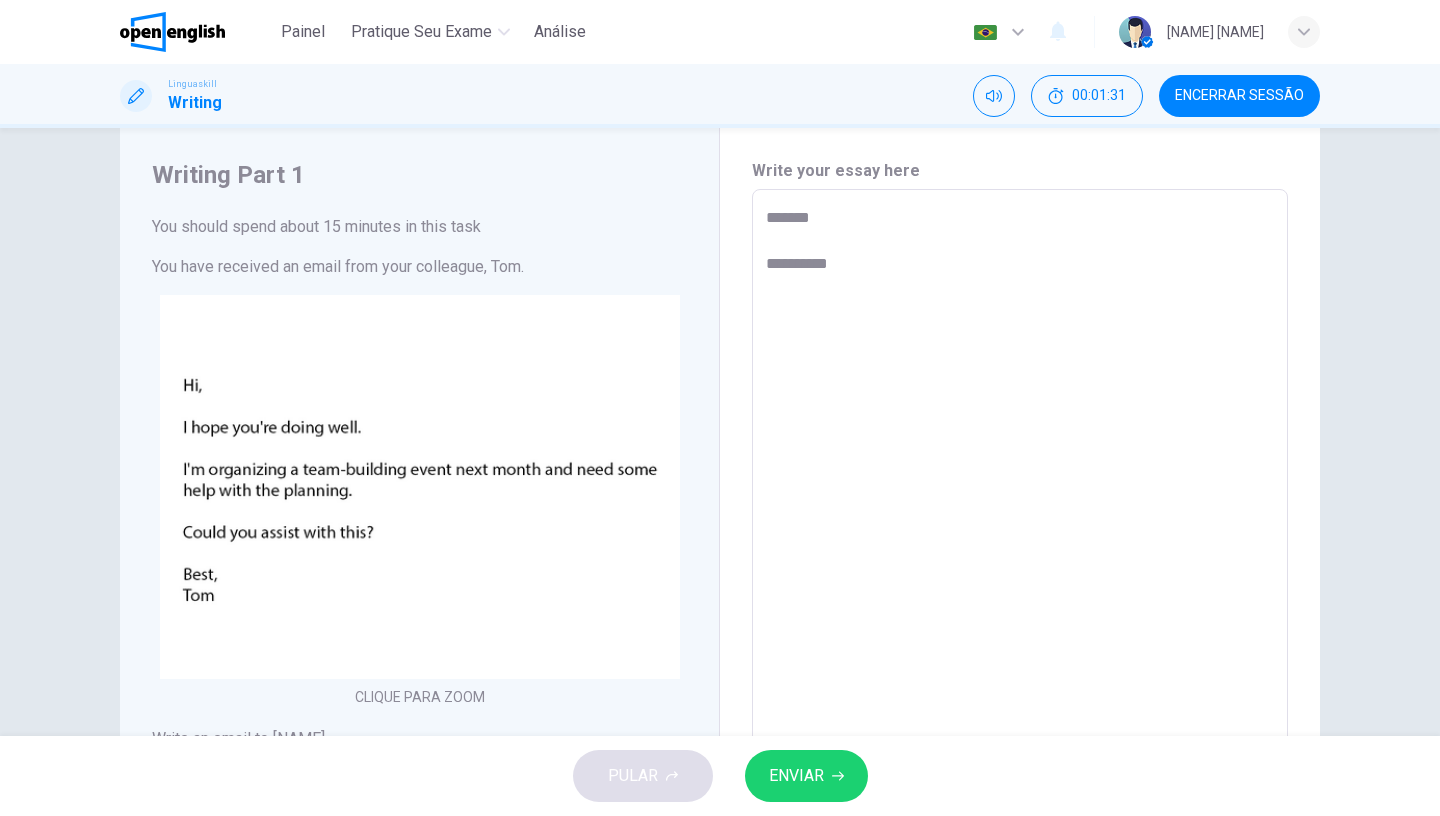 type on "*" 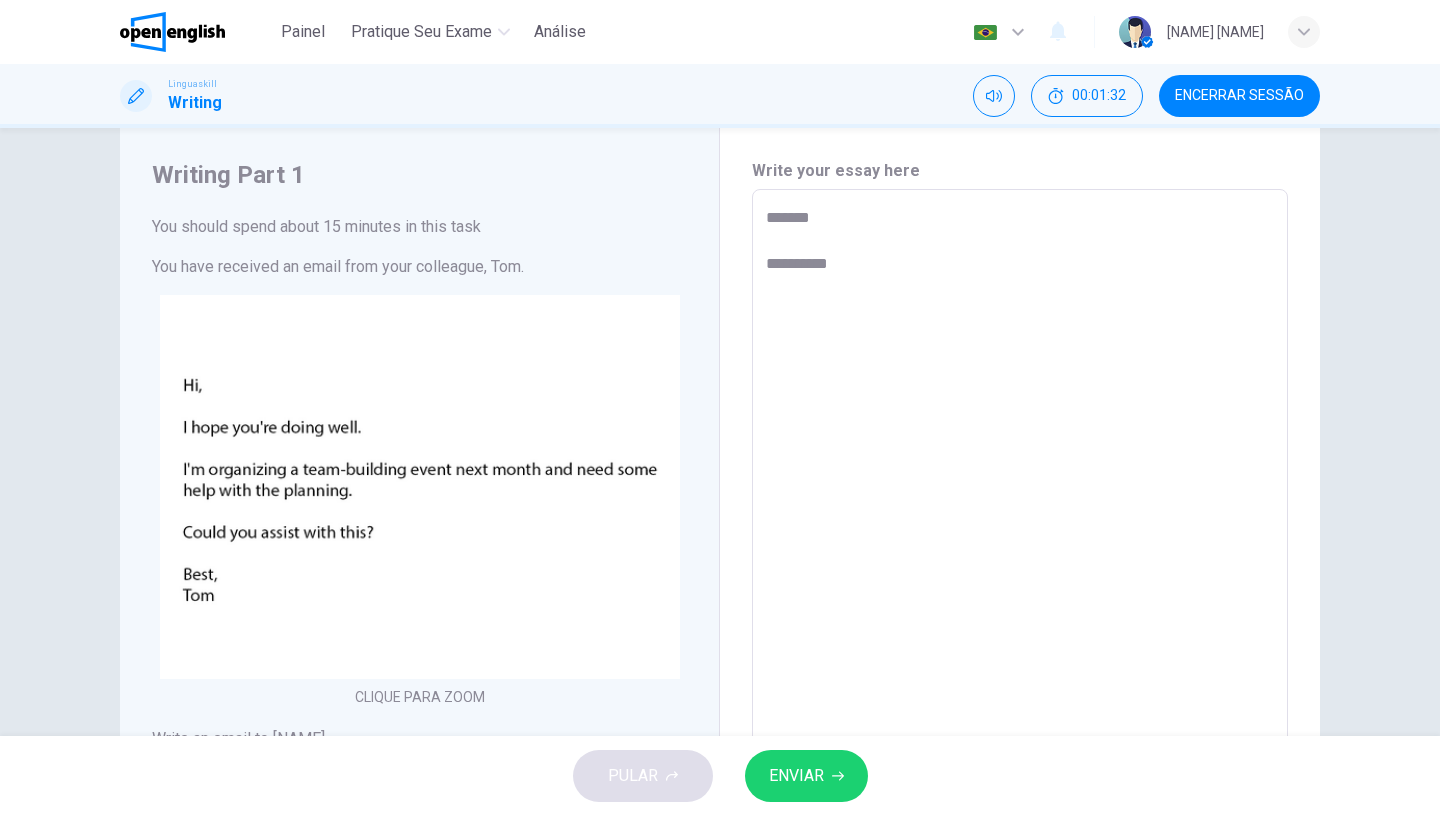 type on "**********" 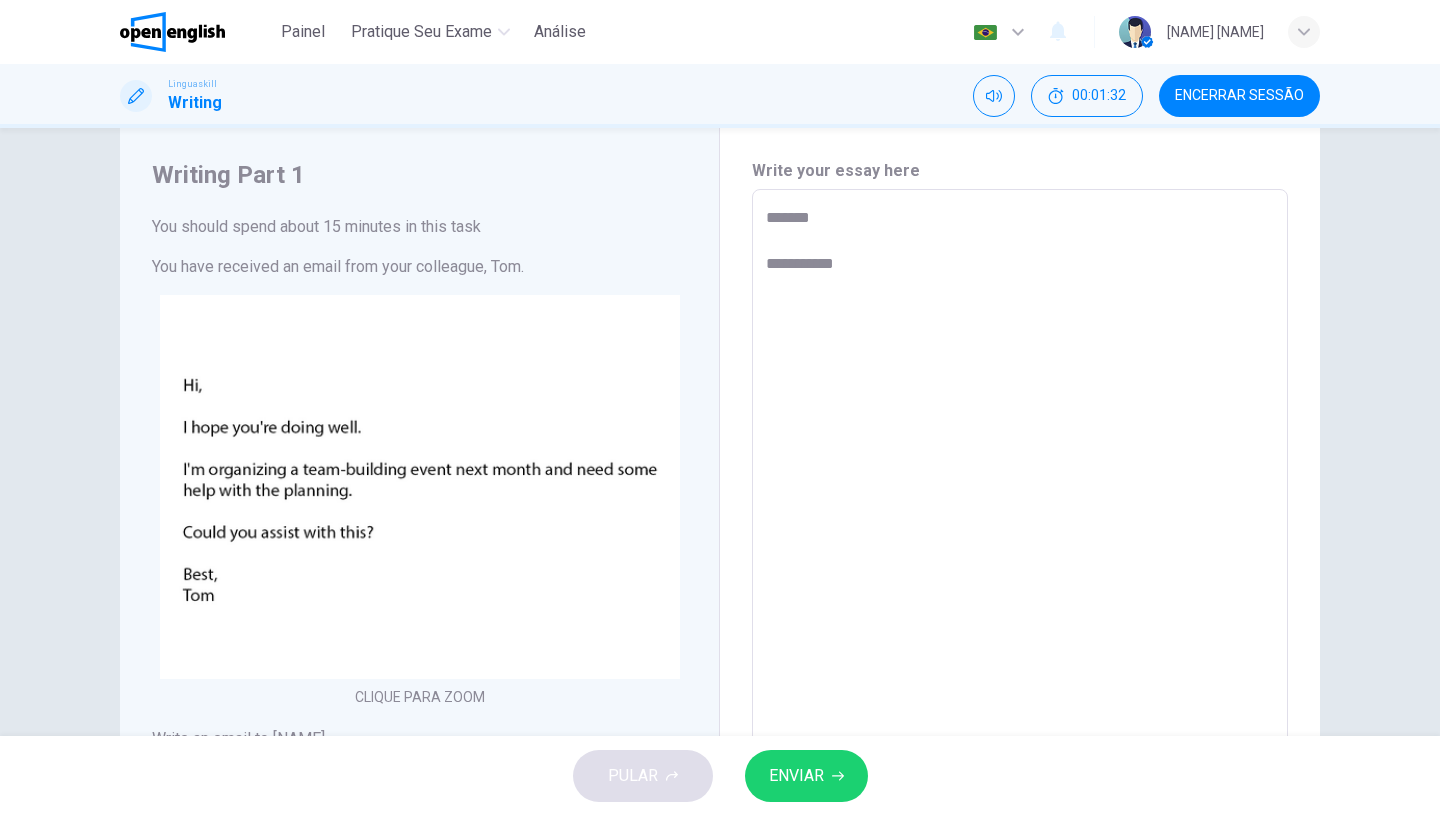 type on "*" 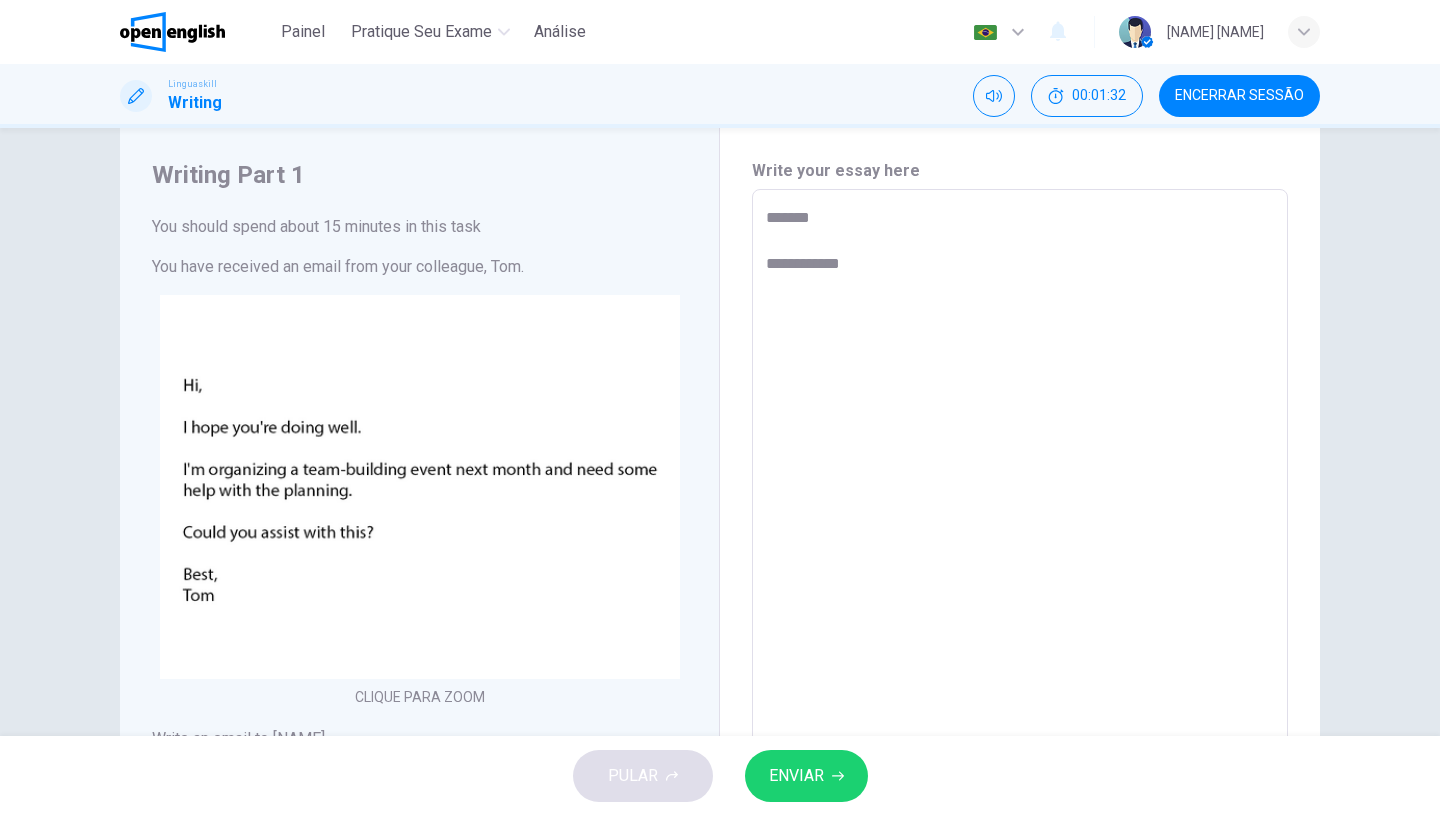 type on "*" 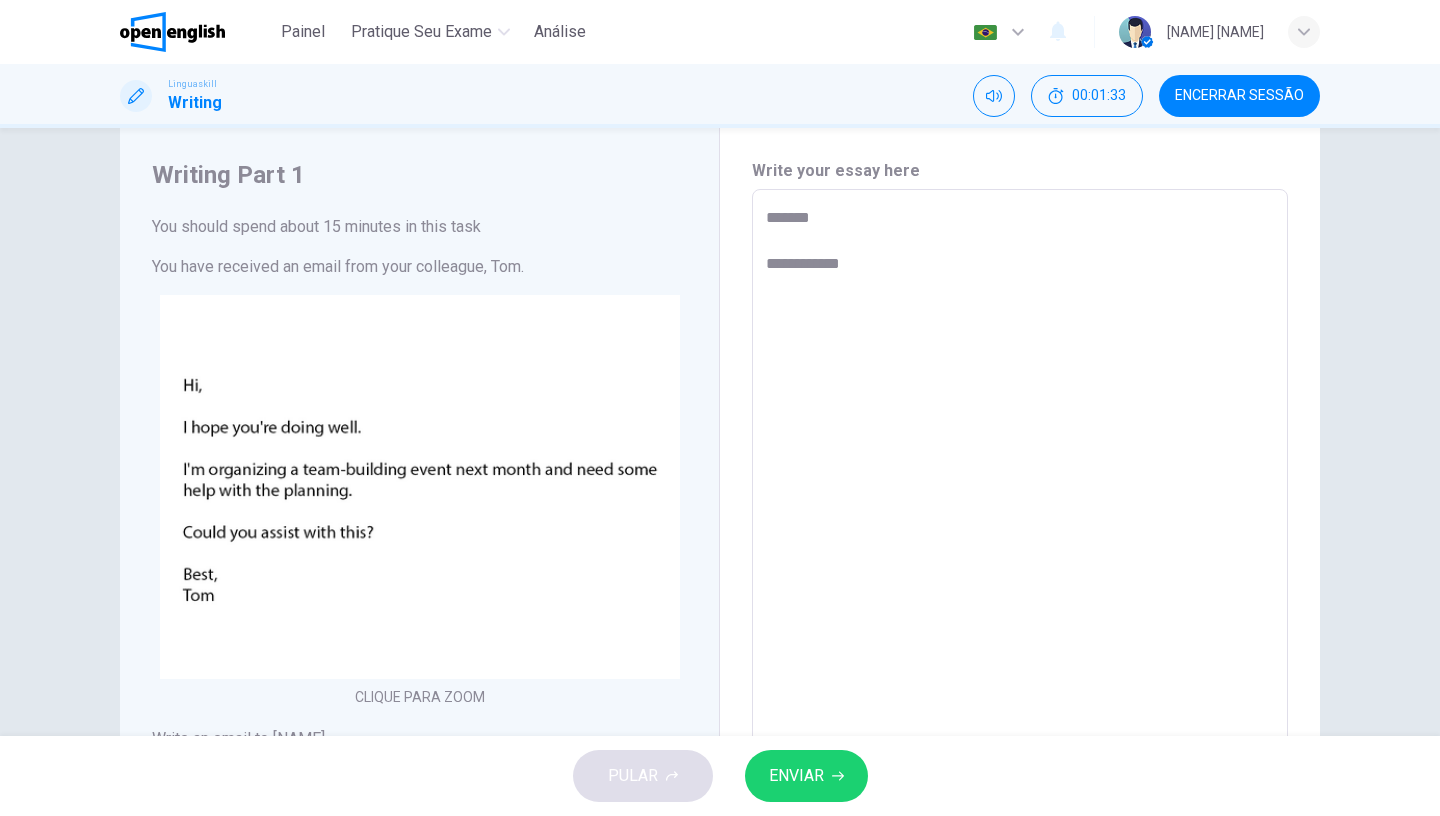 type on "**********" 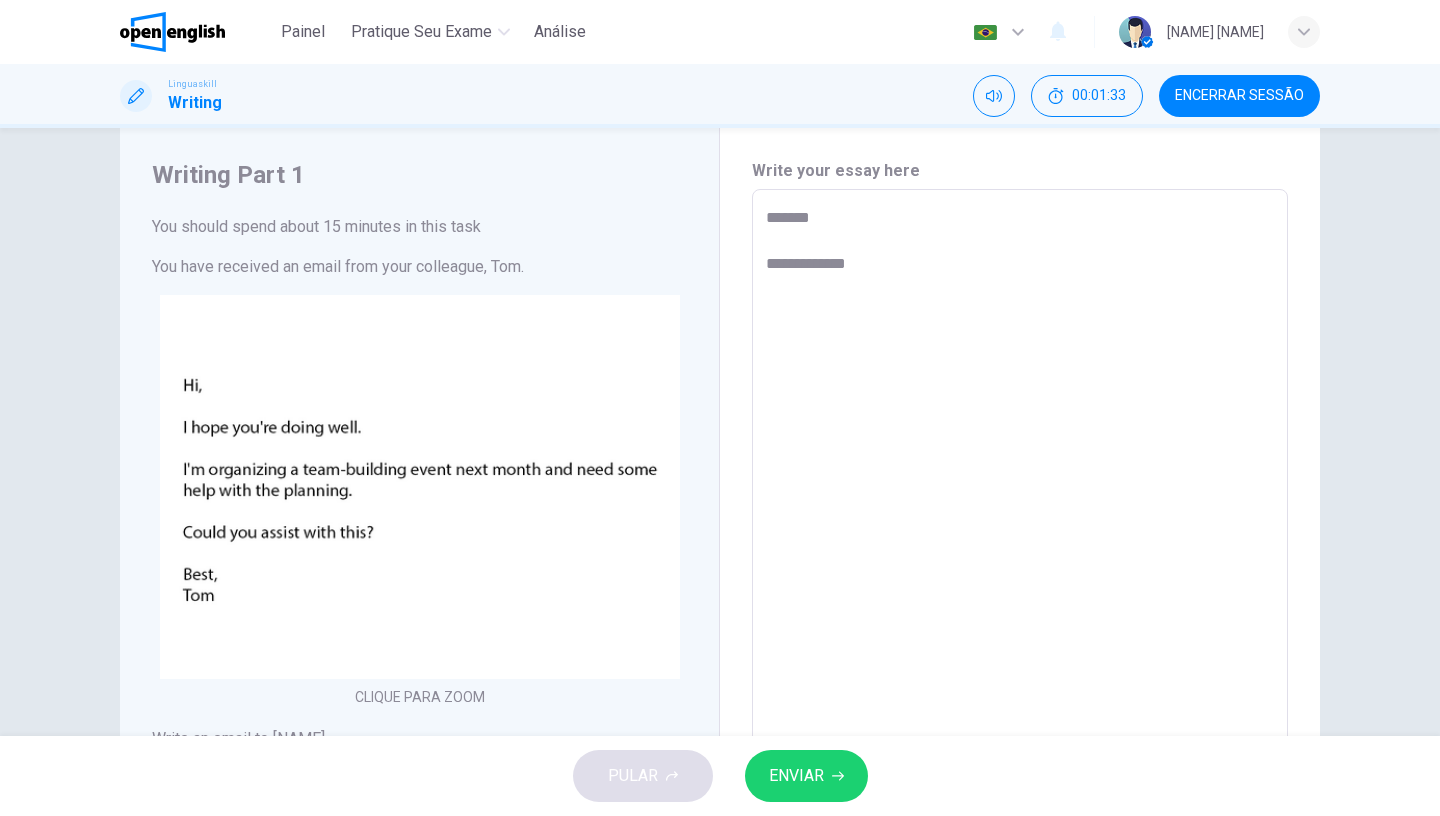type on "*" 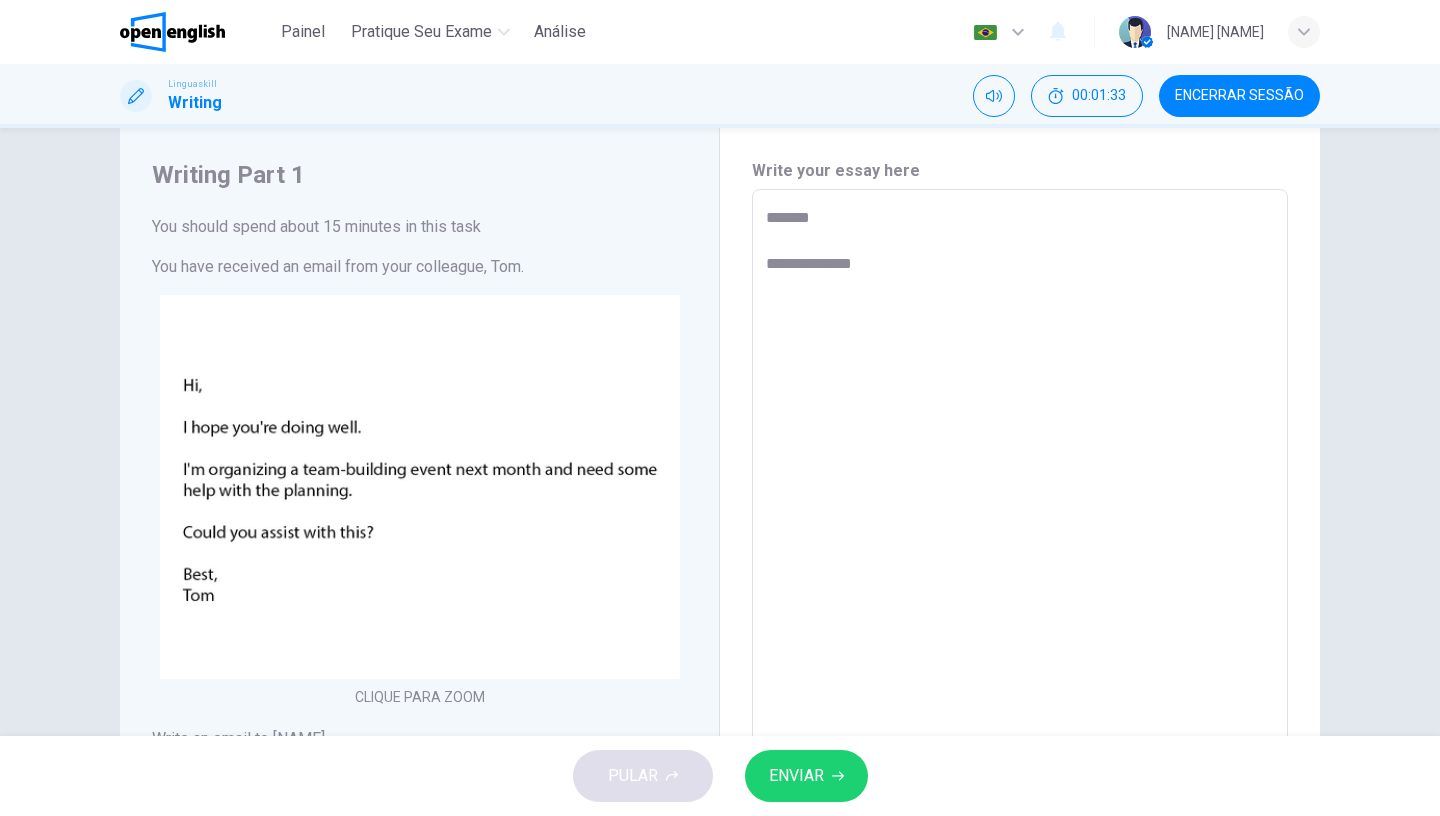 type on "*" 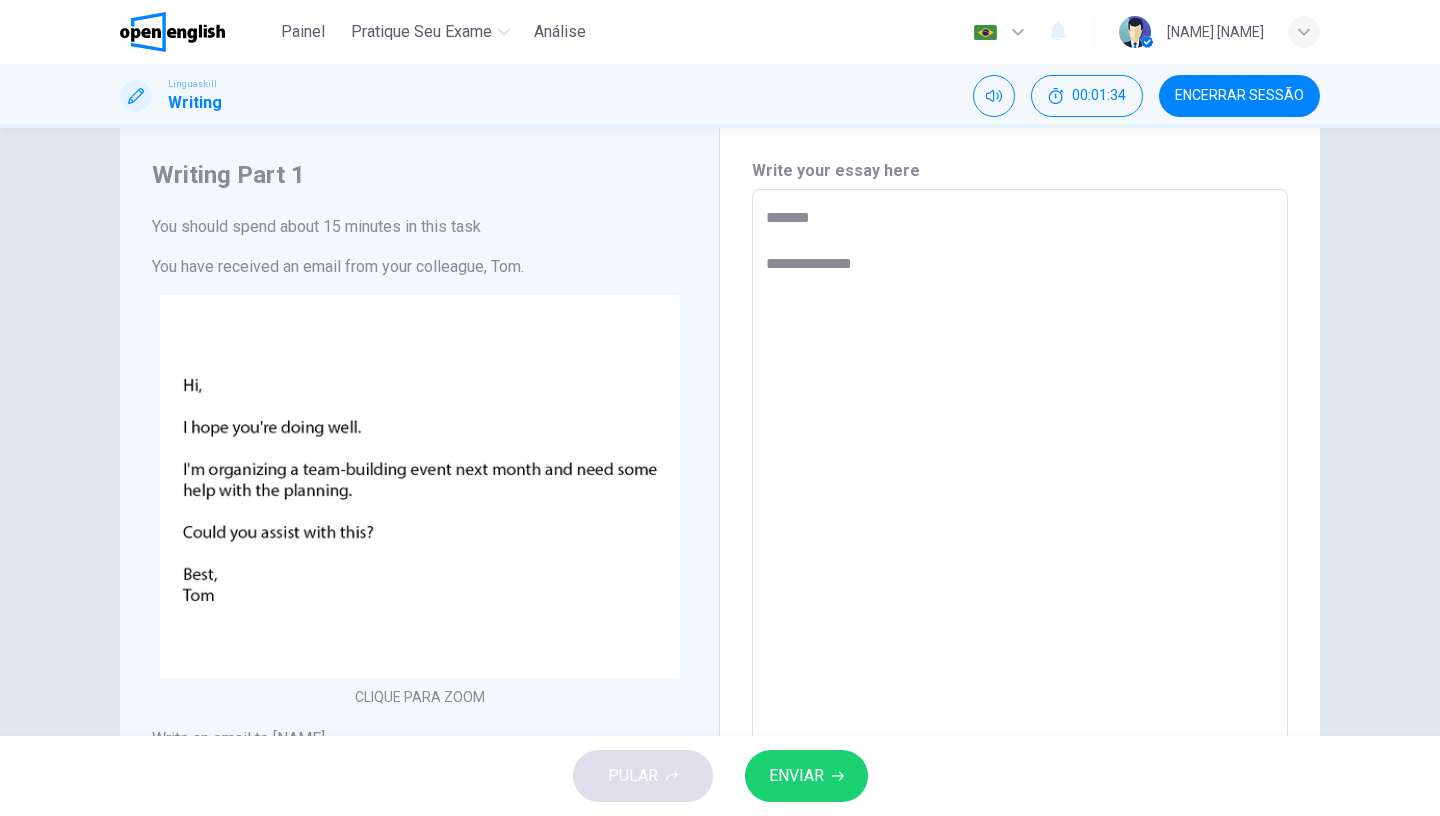 type on "**********" 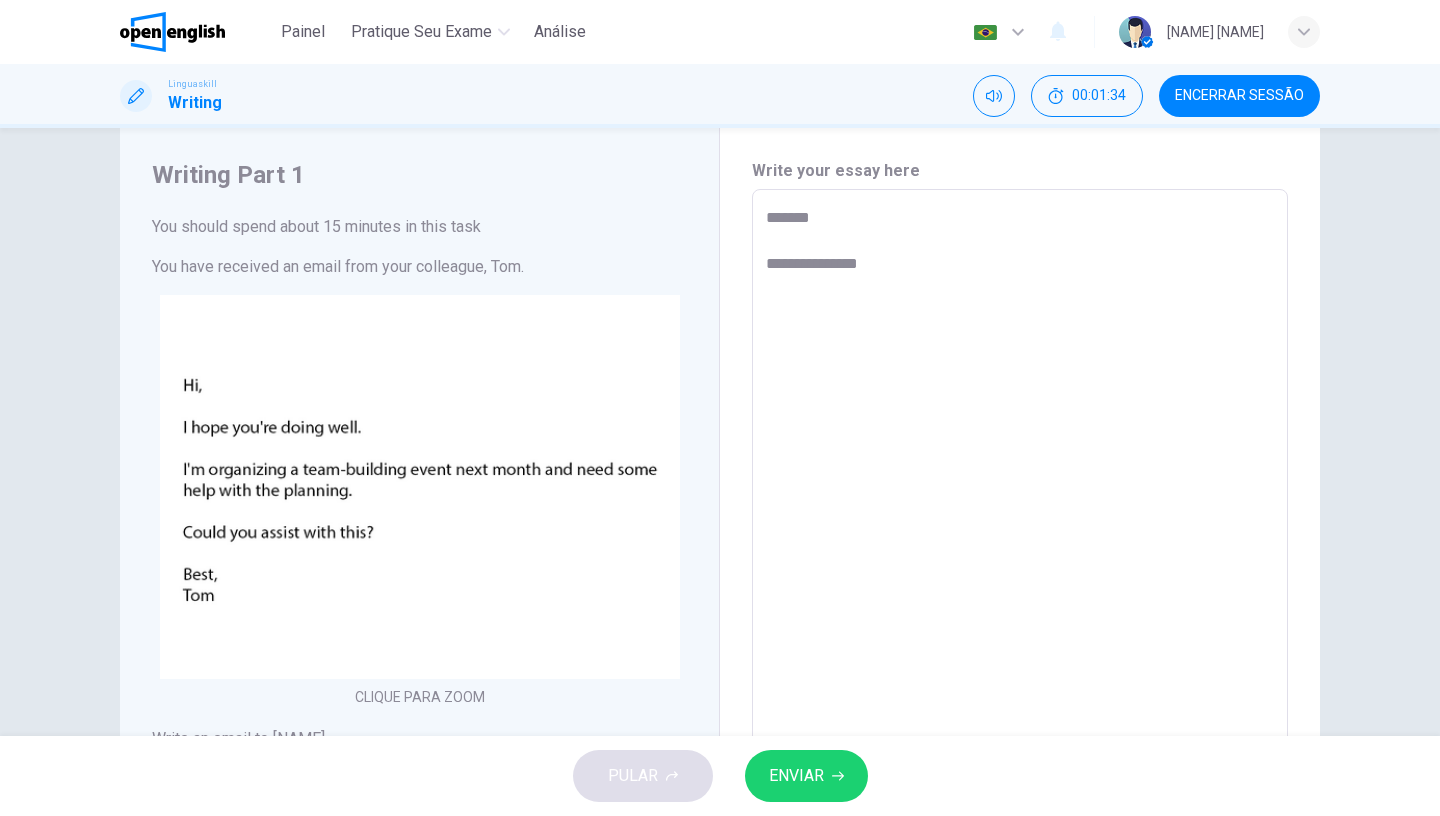 type on "*" 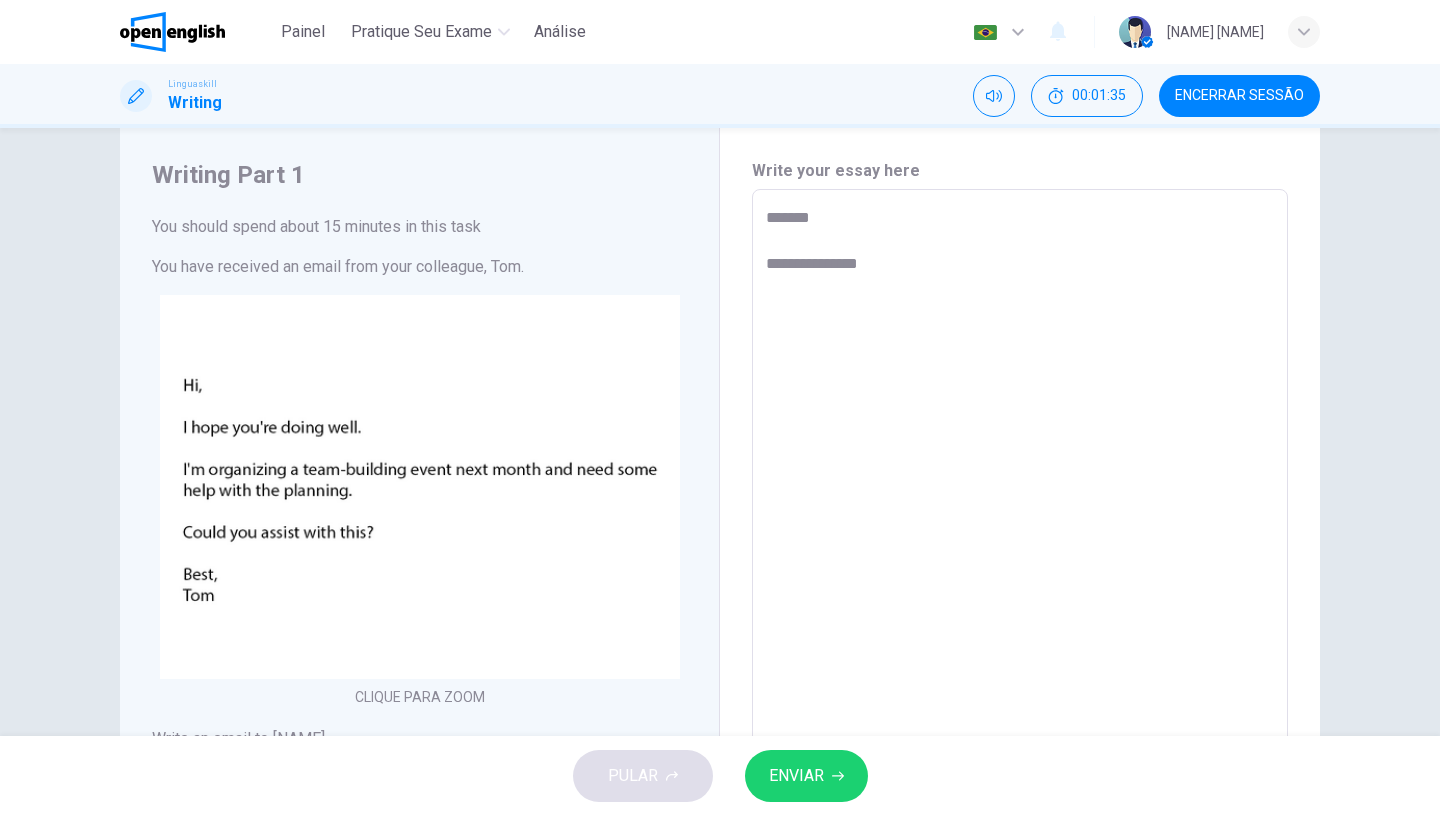 type on "**********" 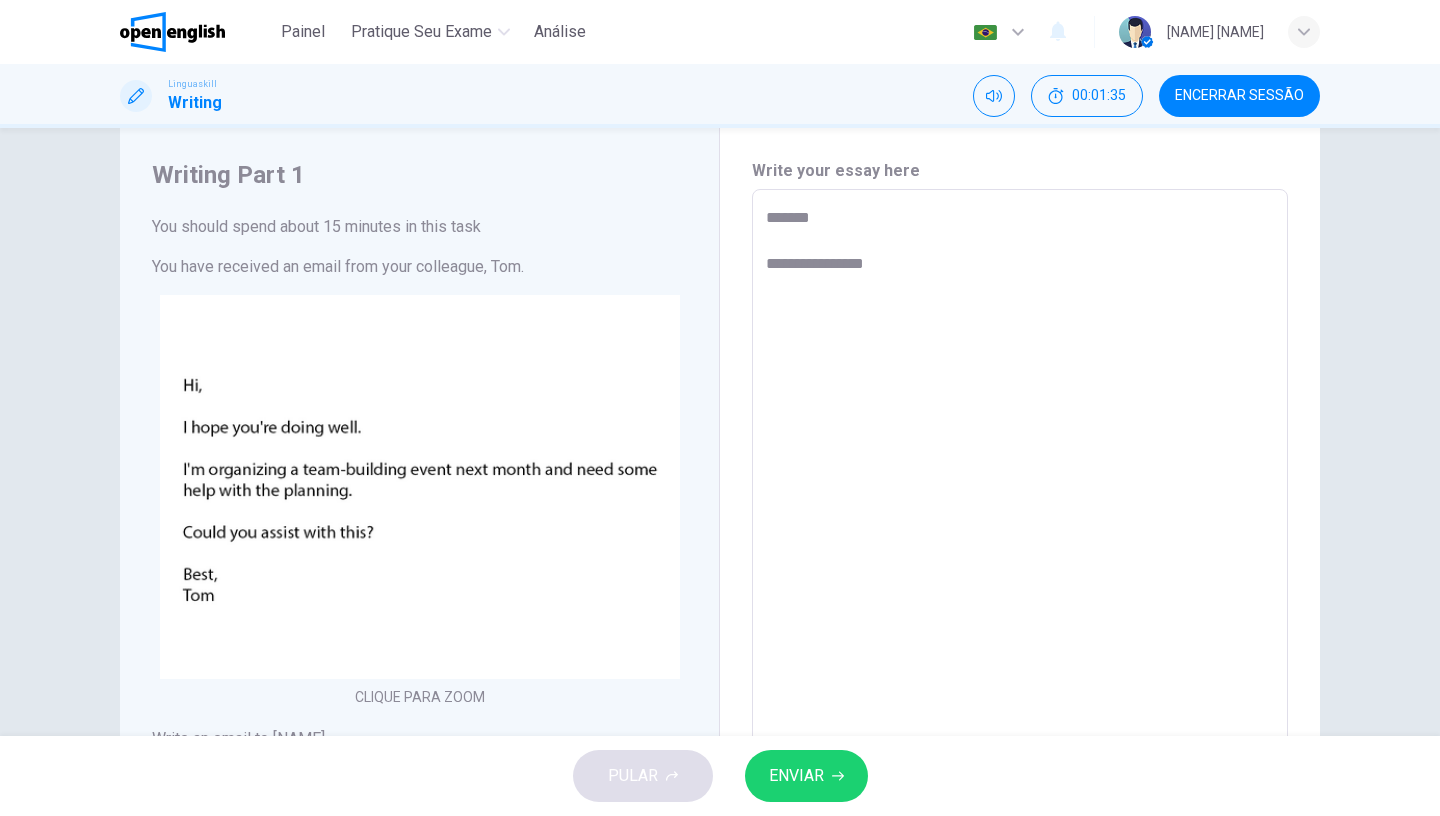type on "*" 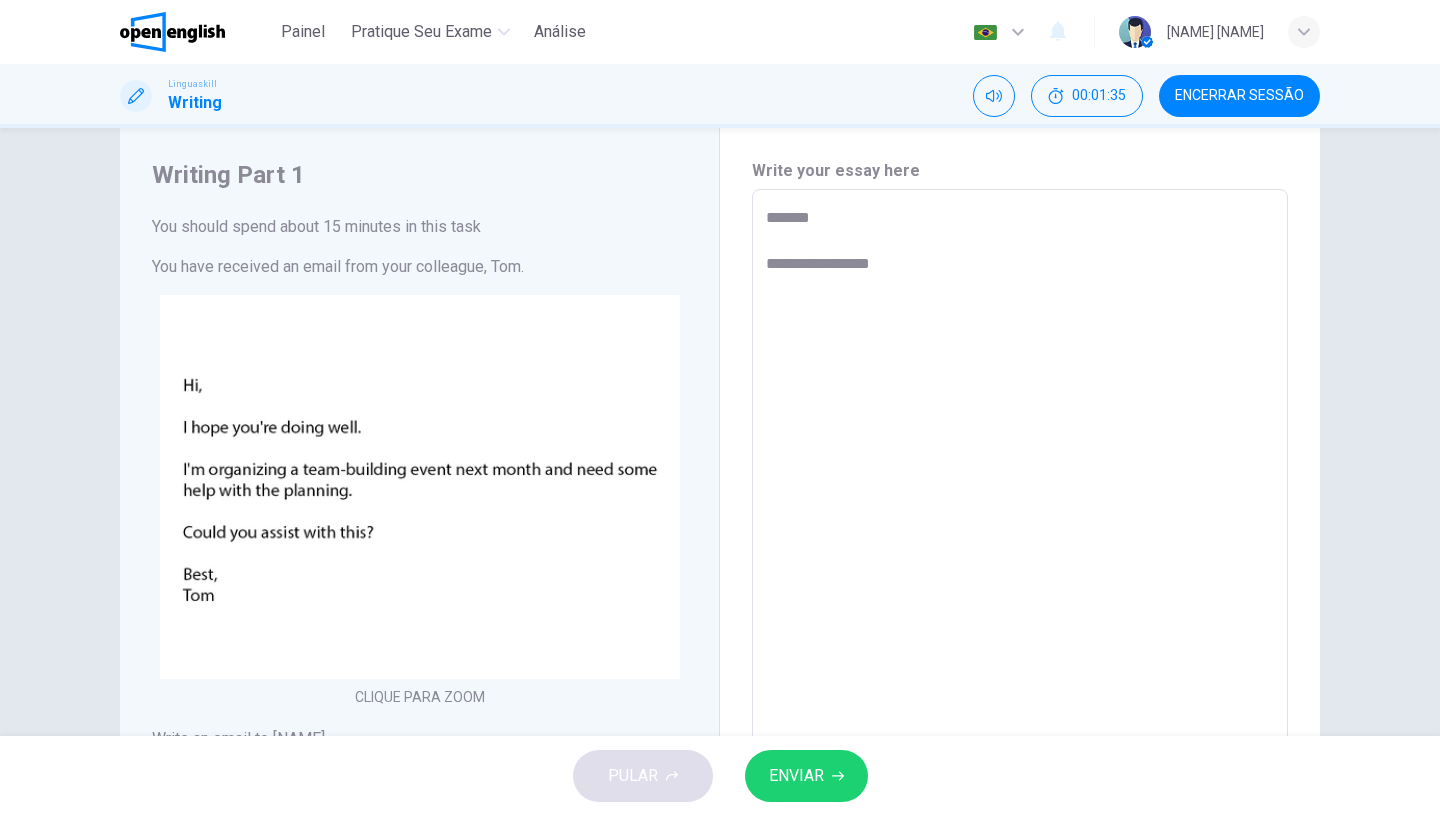 type on "*" 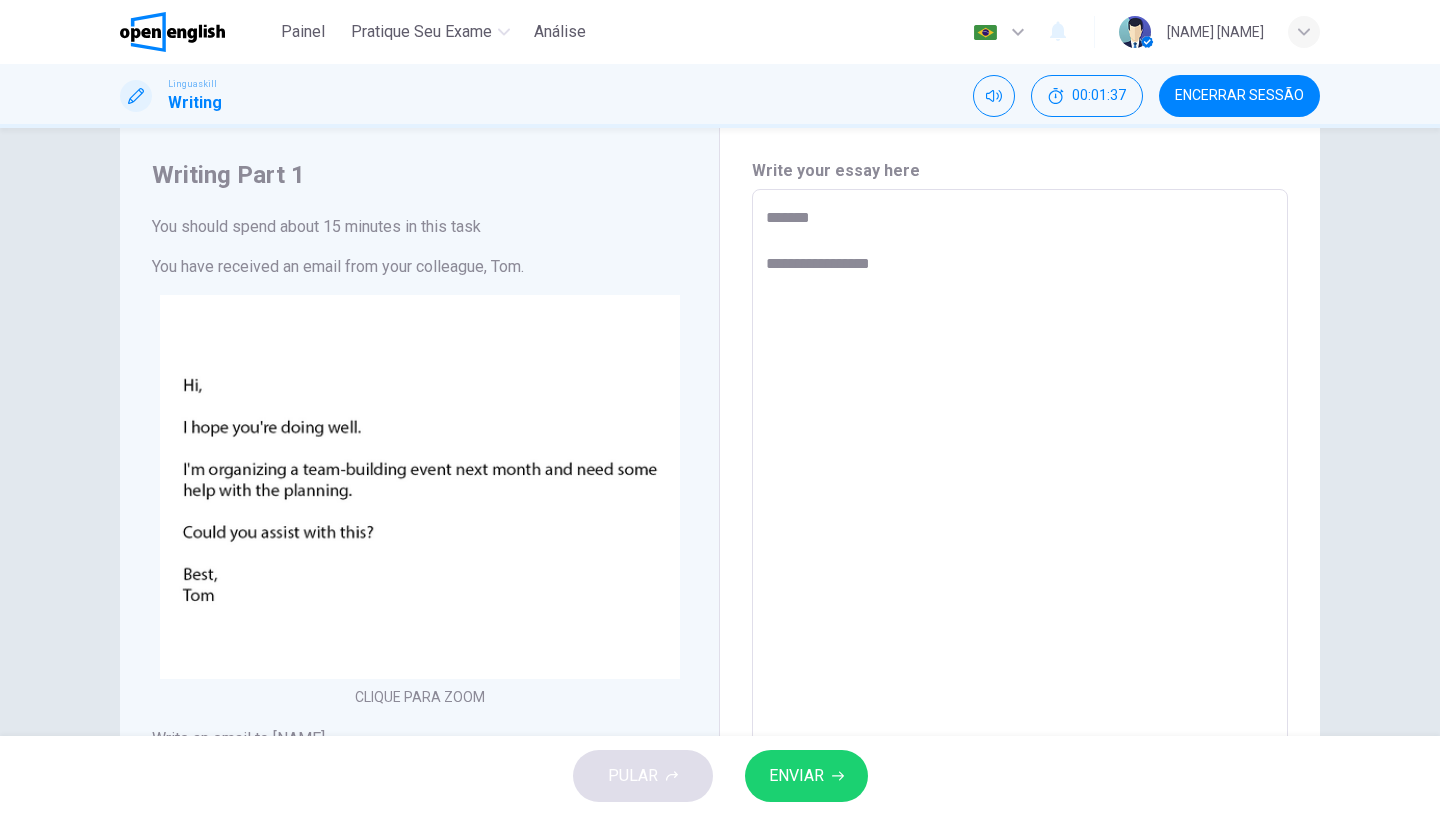 type on "**********" 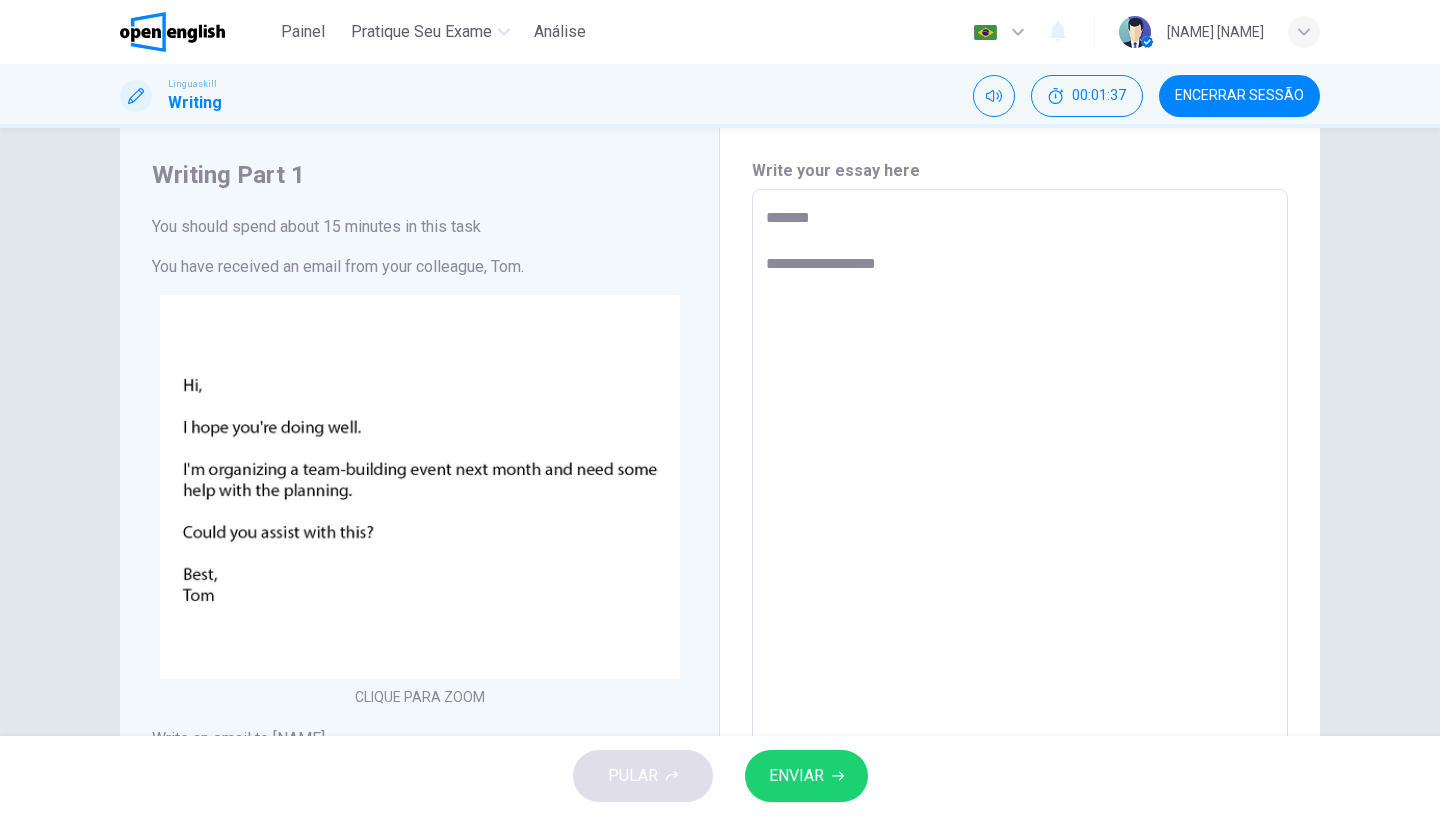 type on "*" 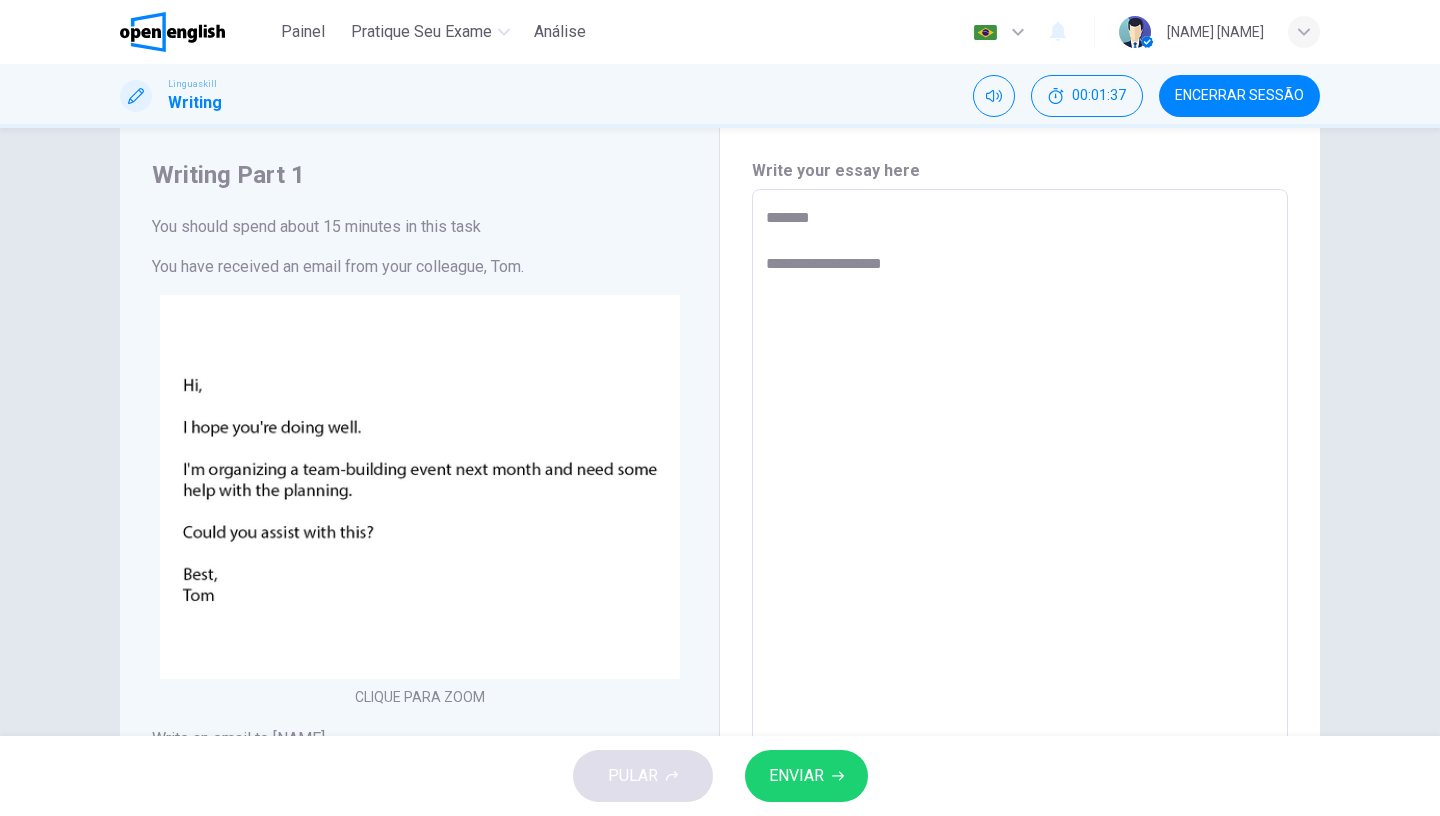 type on "*" 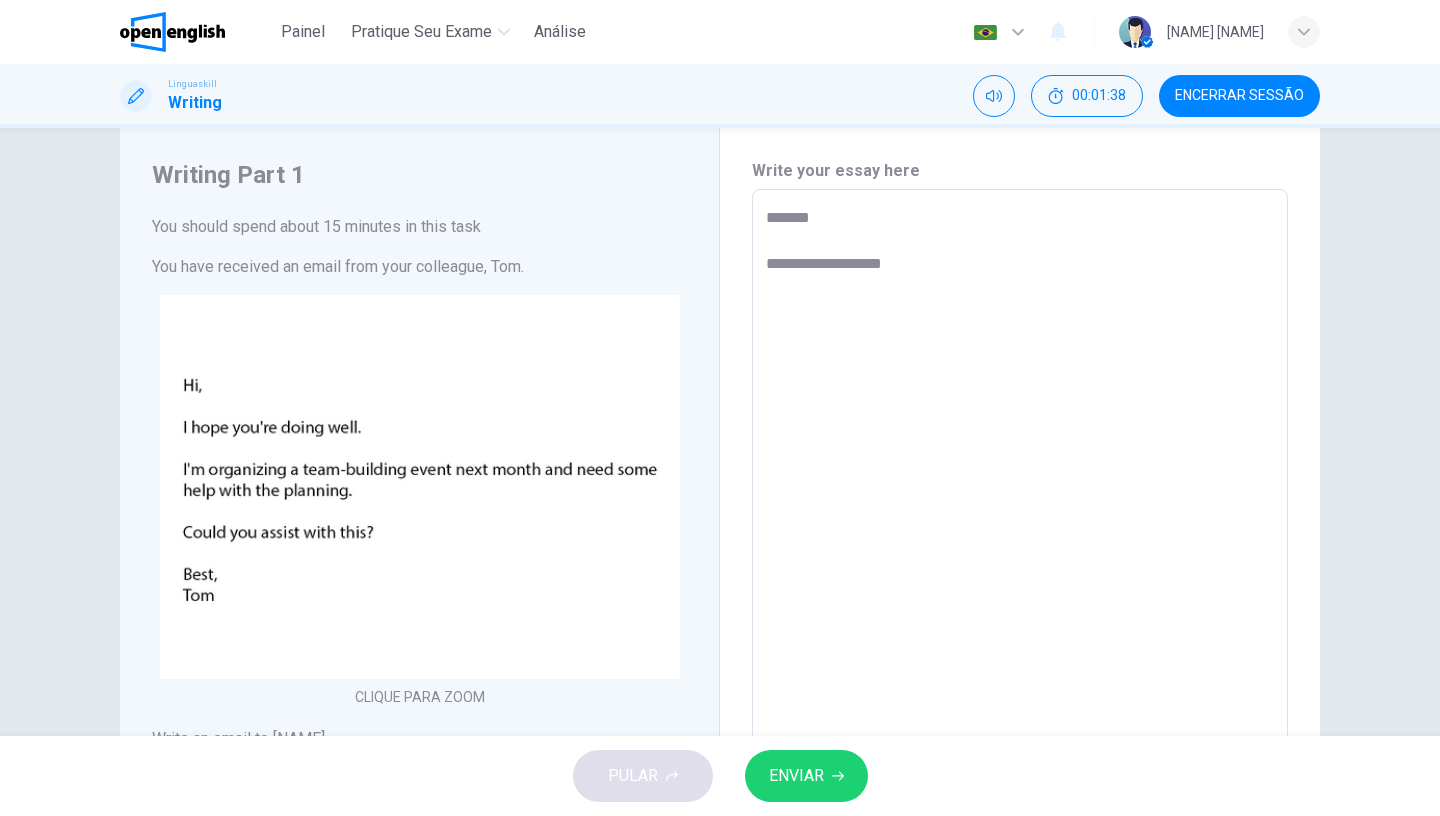 type on "**********" 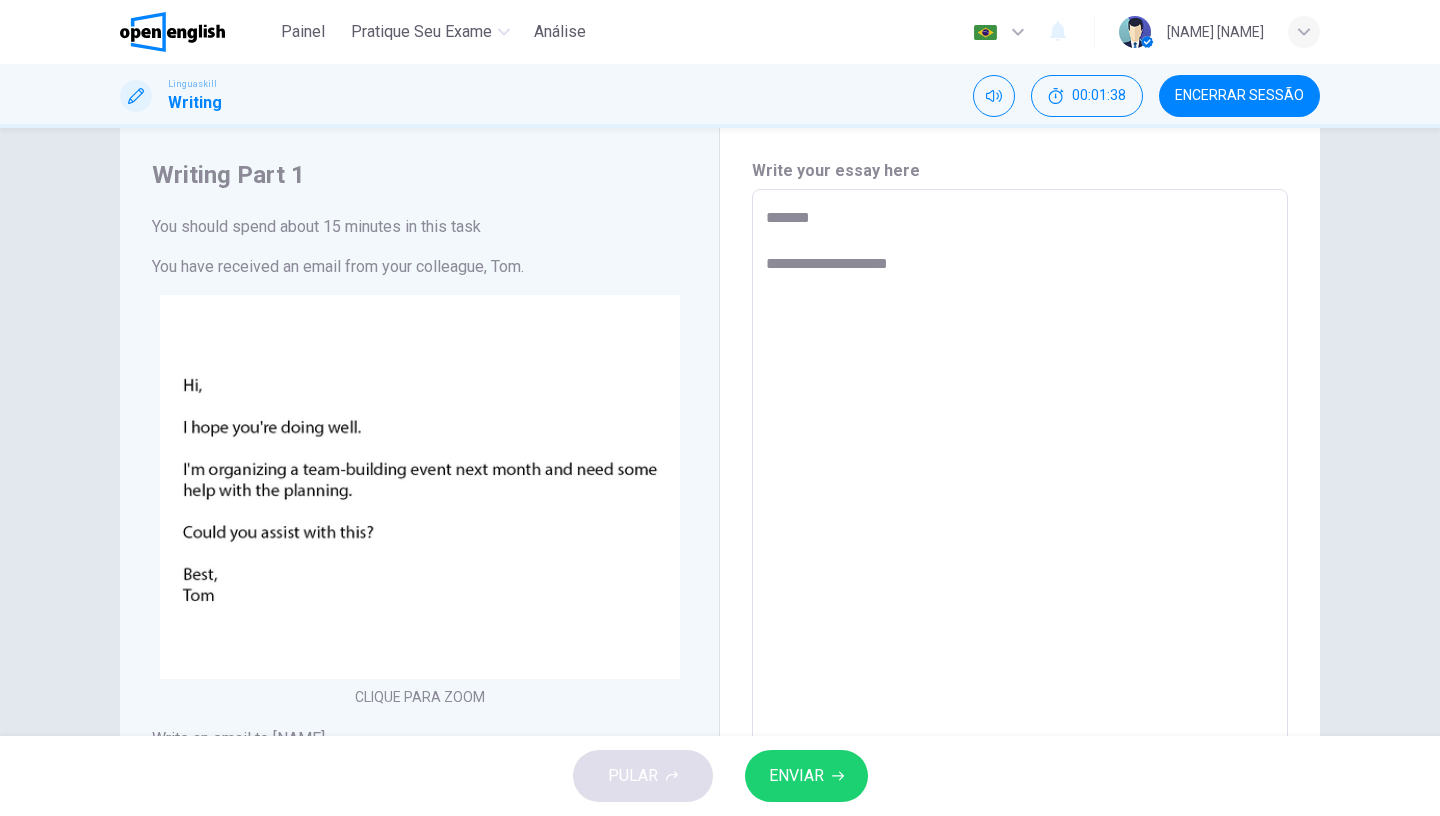 type on "*" 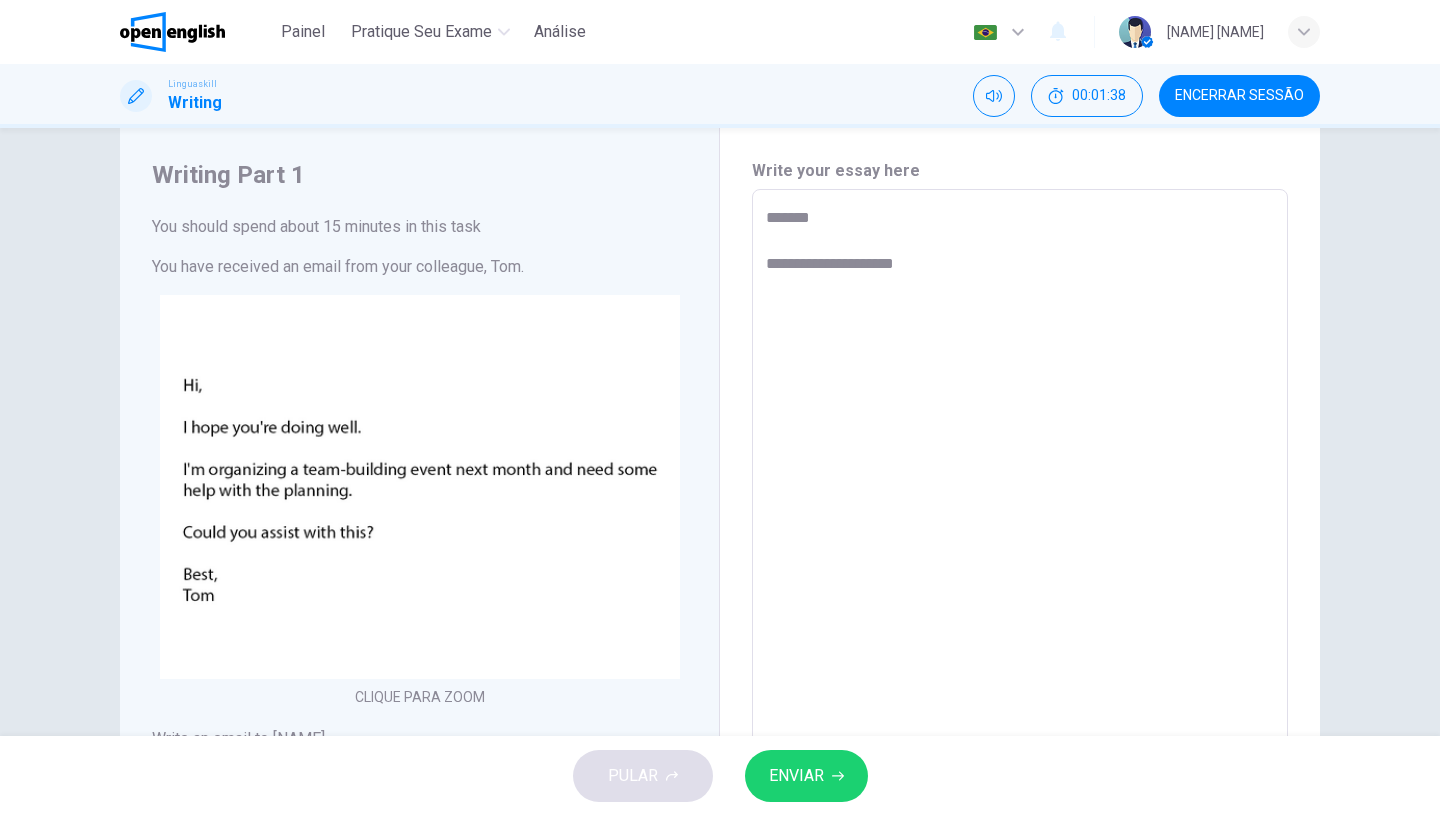 type on "**********" 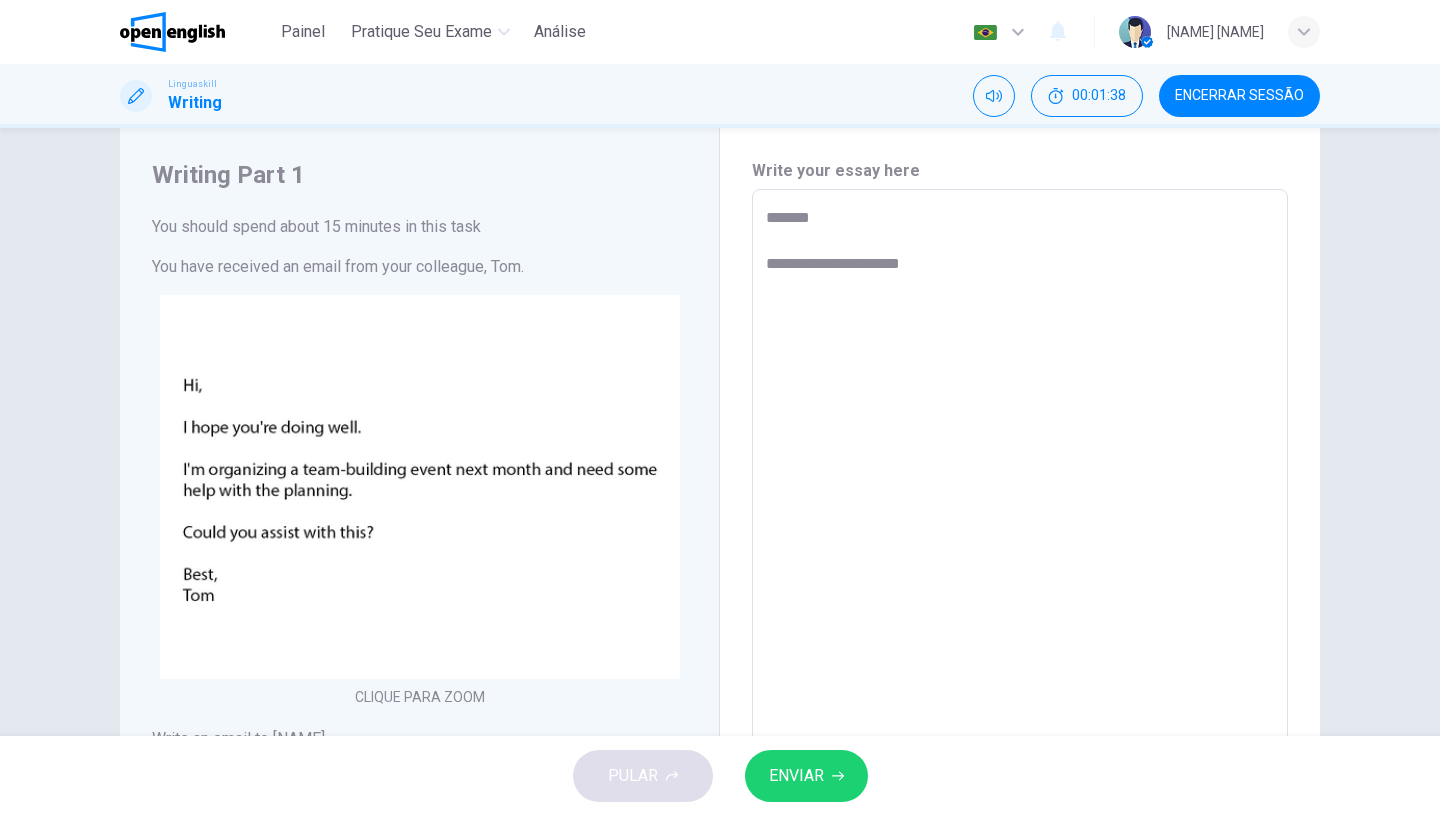 type on "*" 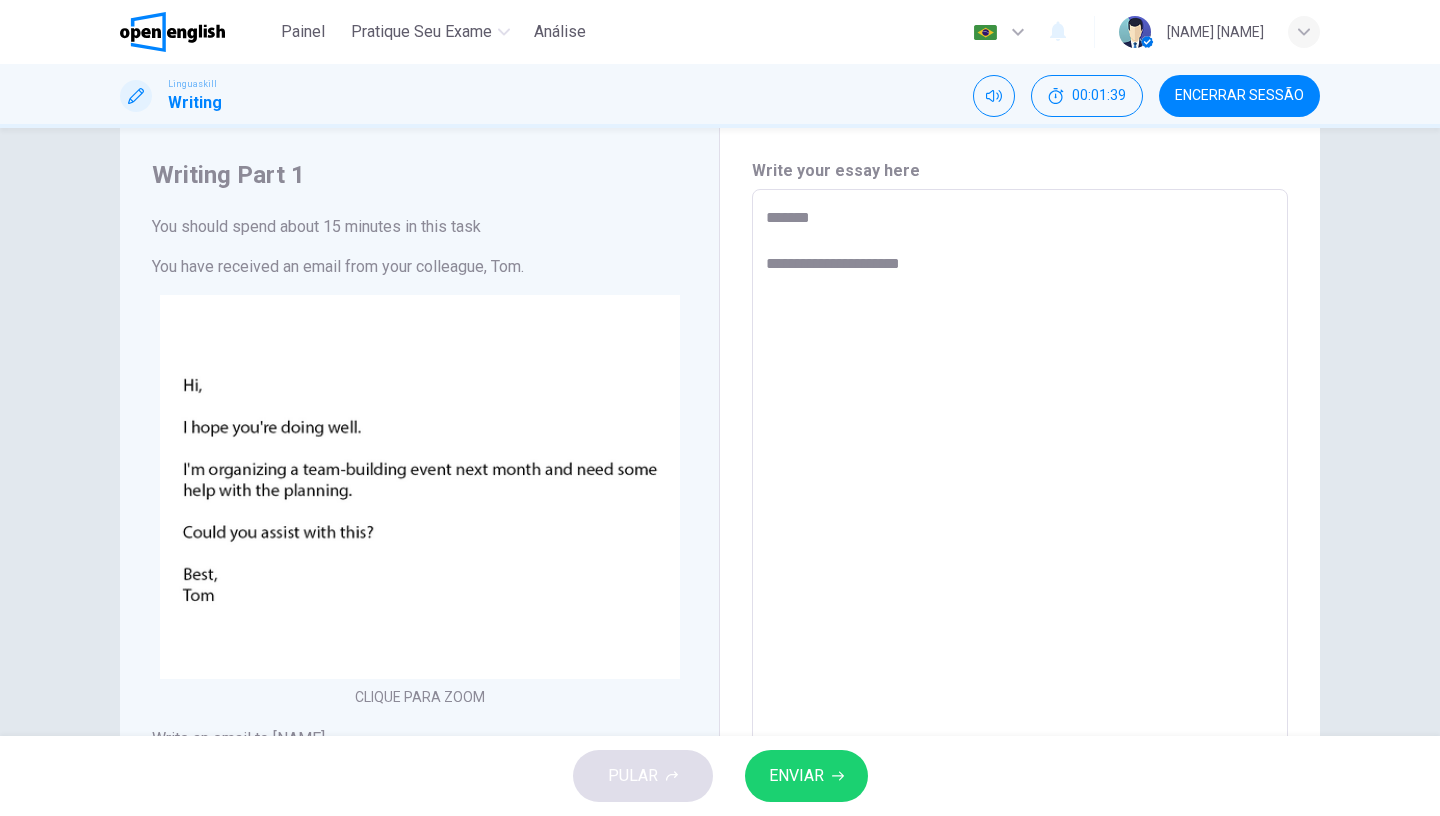 type on "**********" 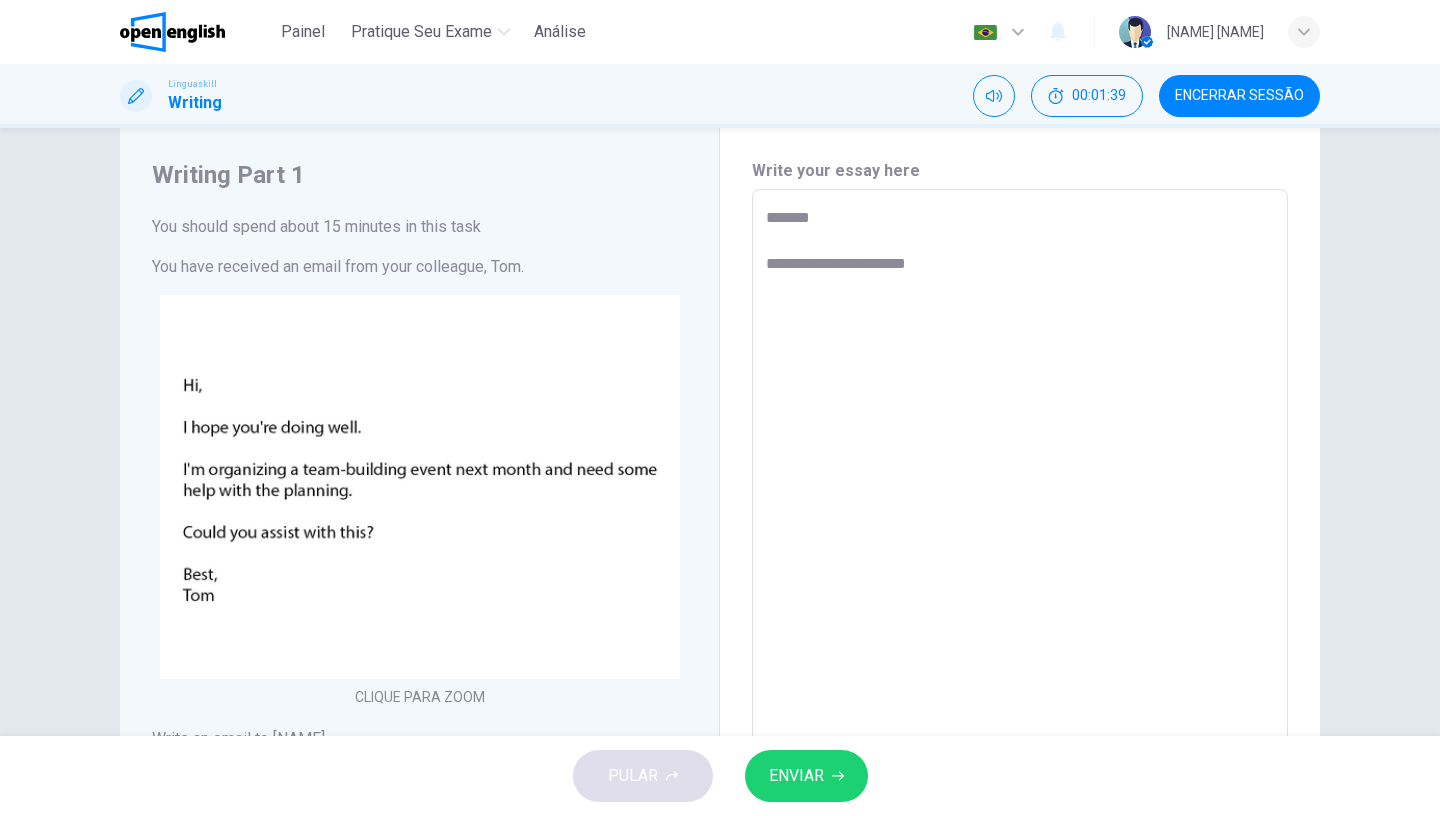type on "*" 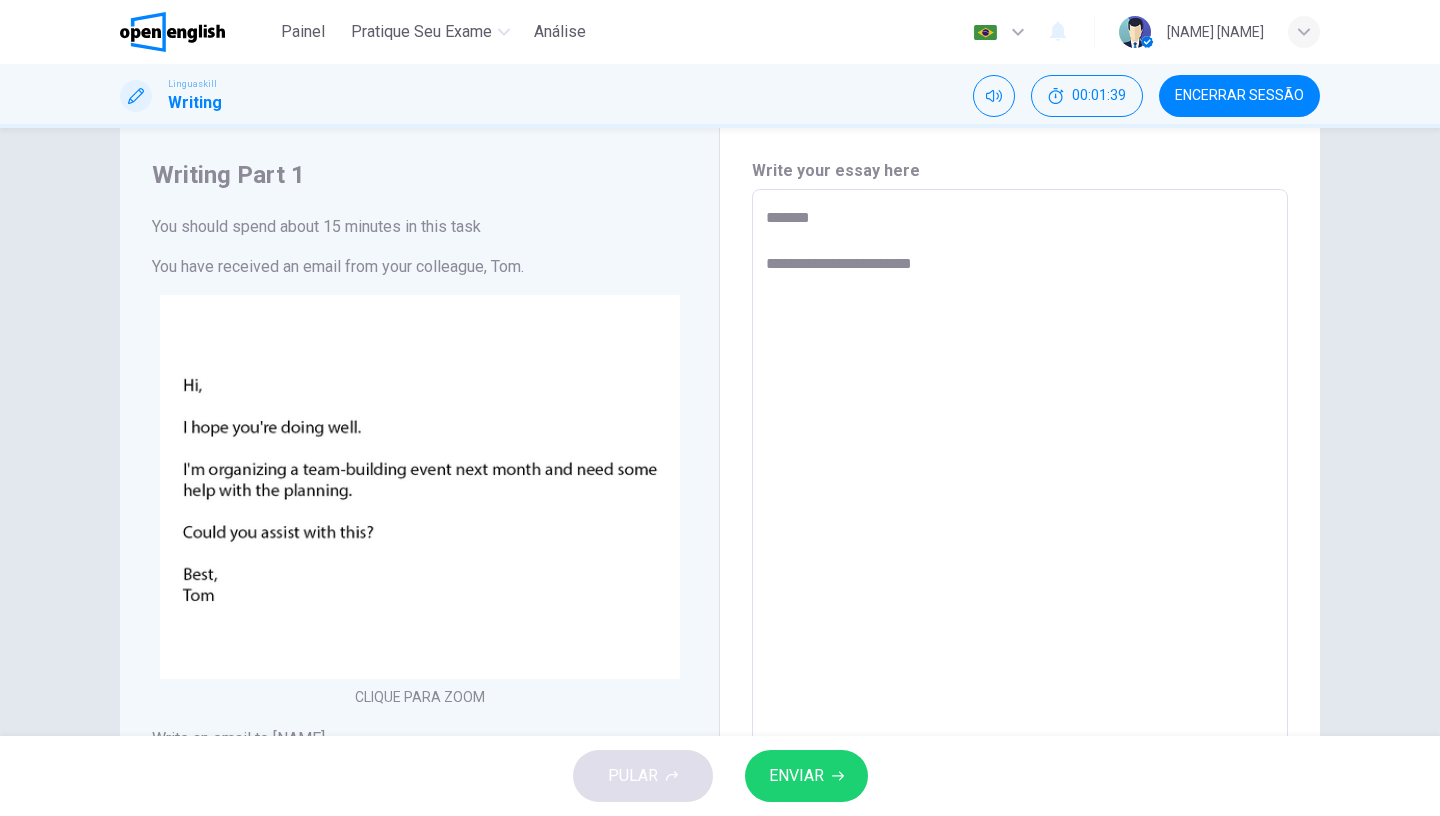 type on "**********" 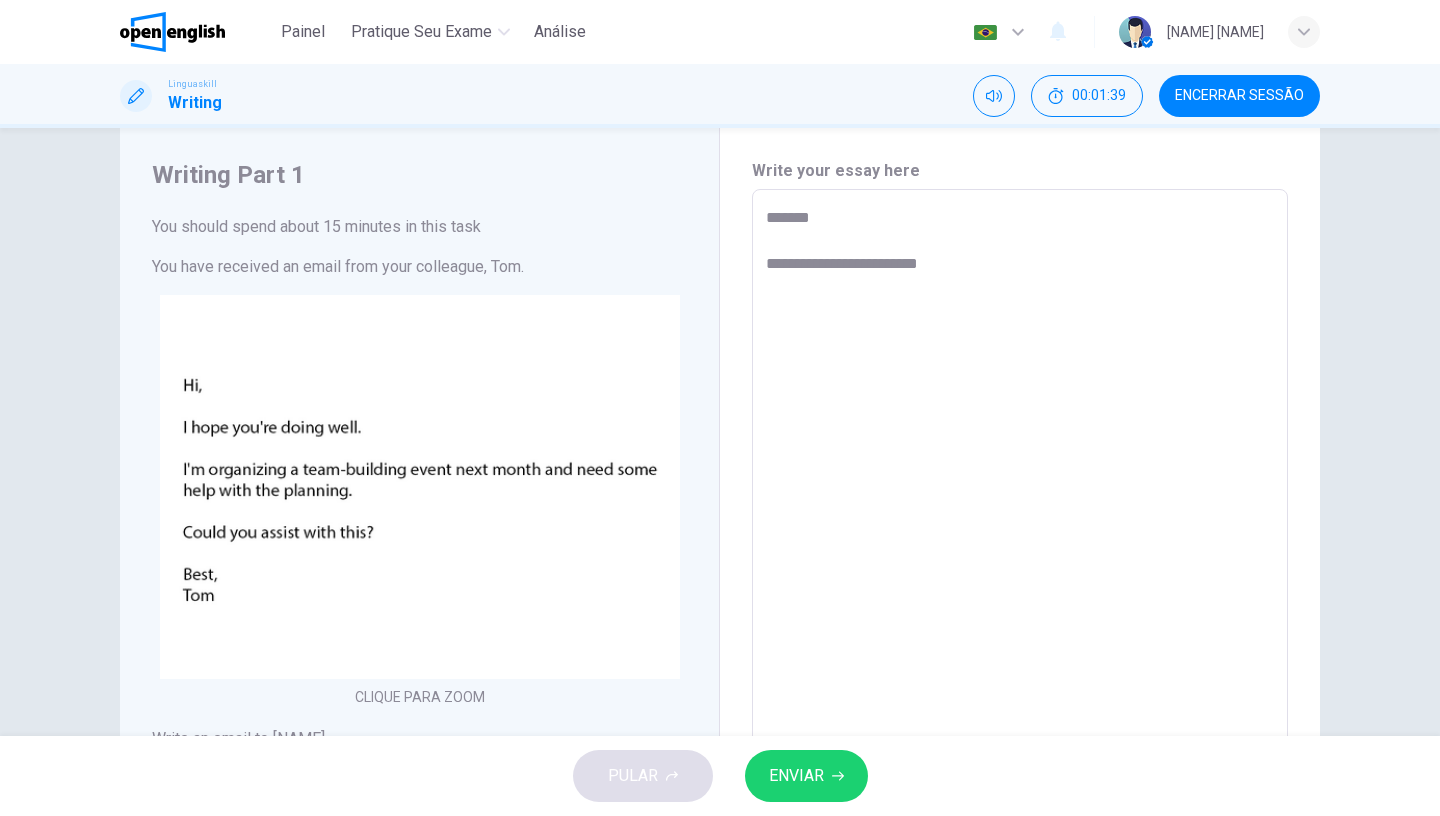 type on "*" 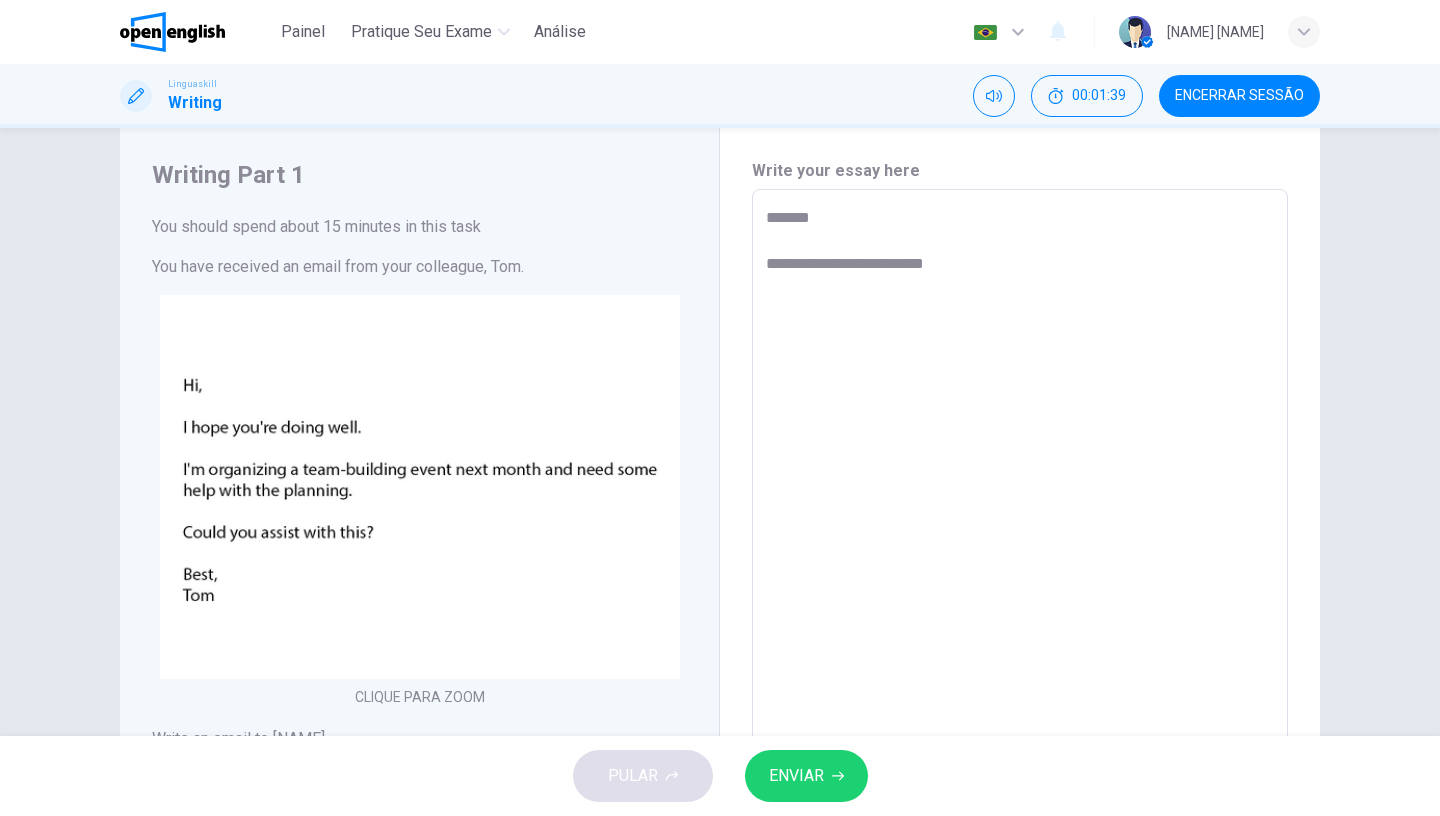 type on "*" 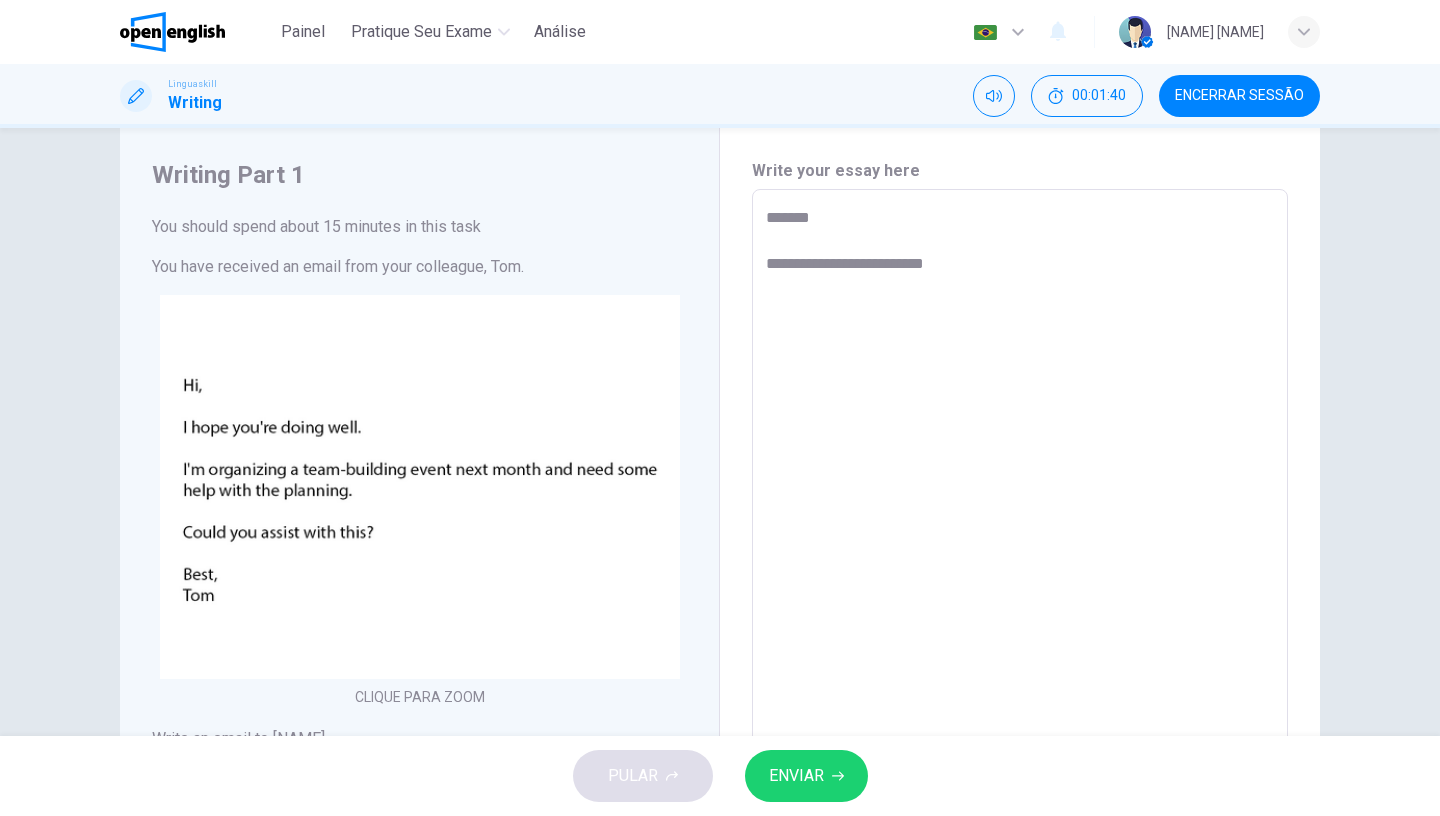 type on "**********" 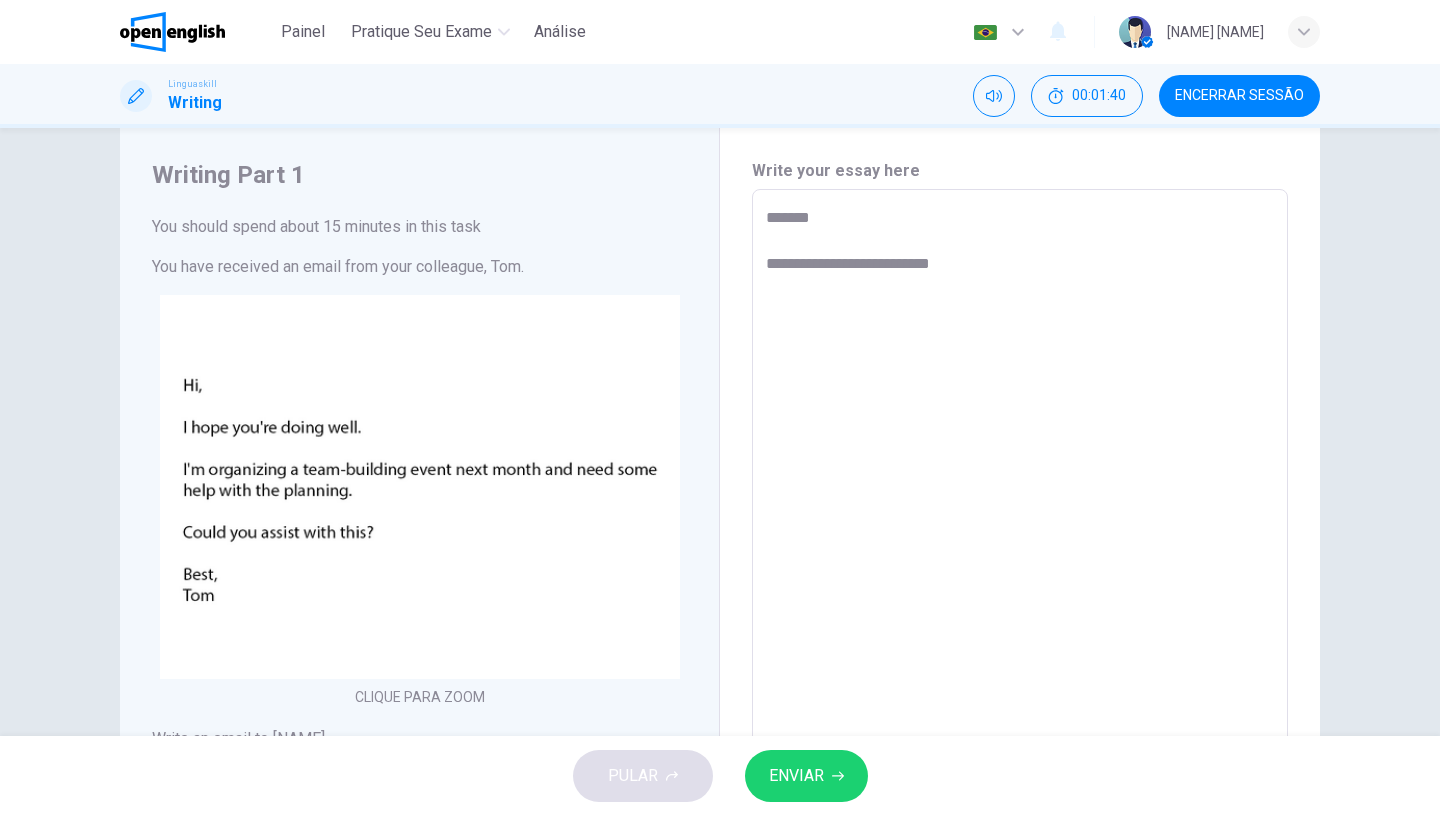 type on "**********" 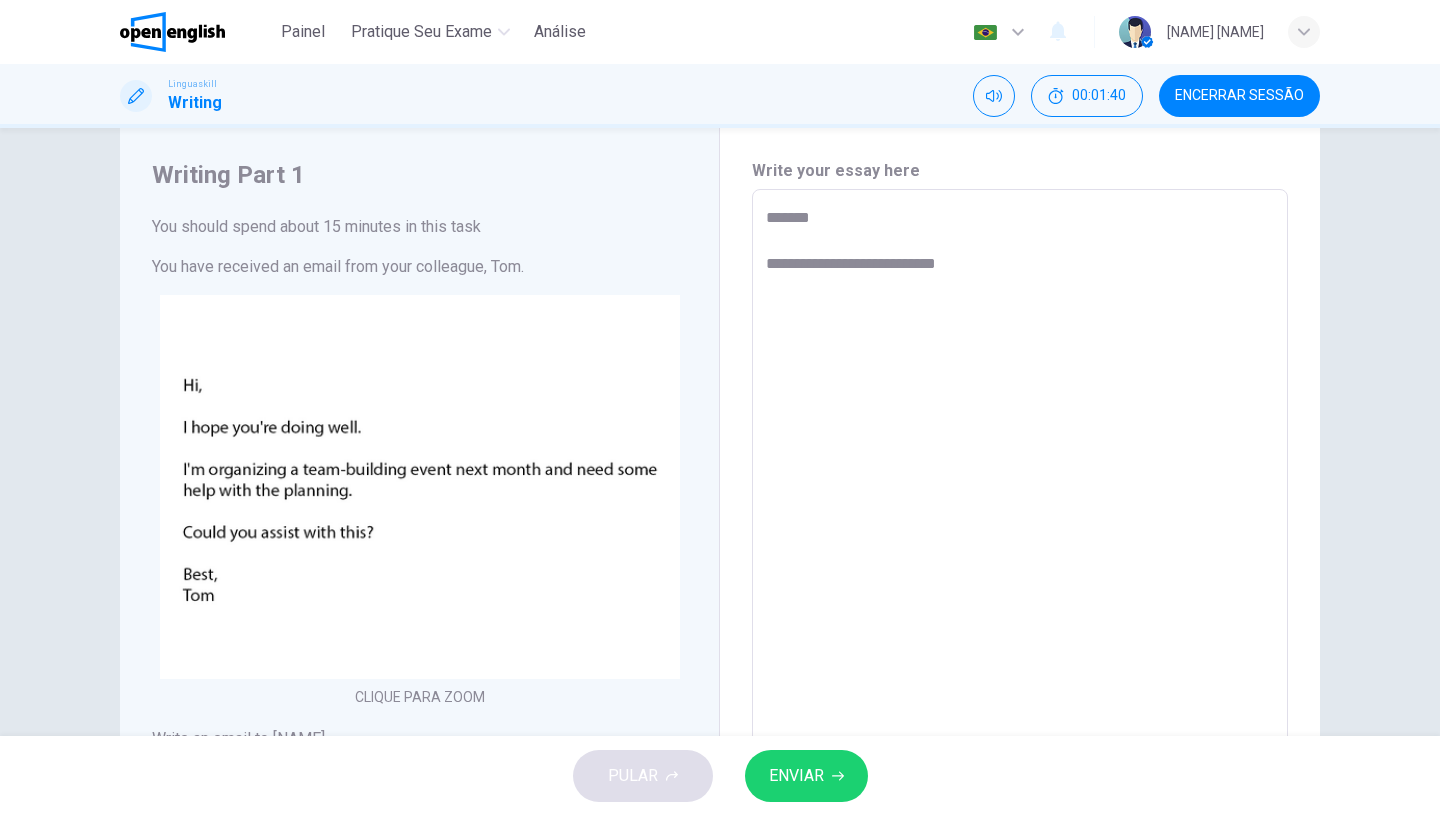 type on "*" 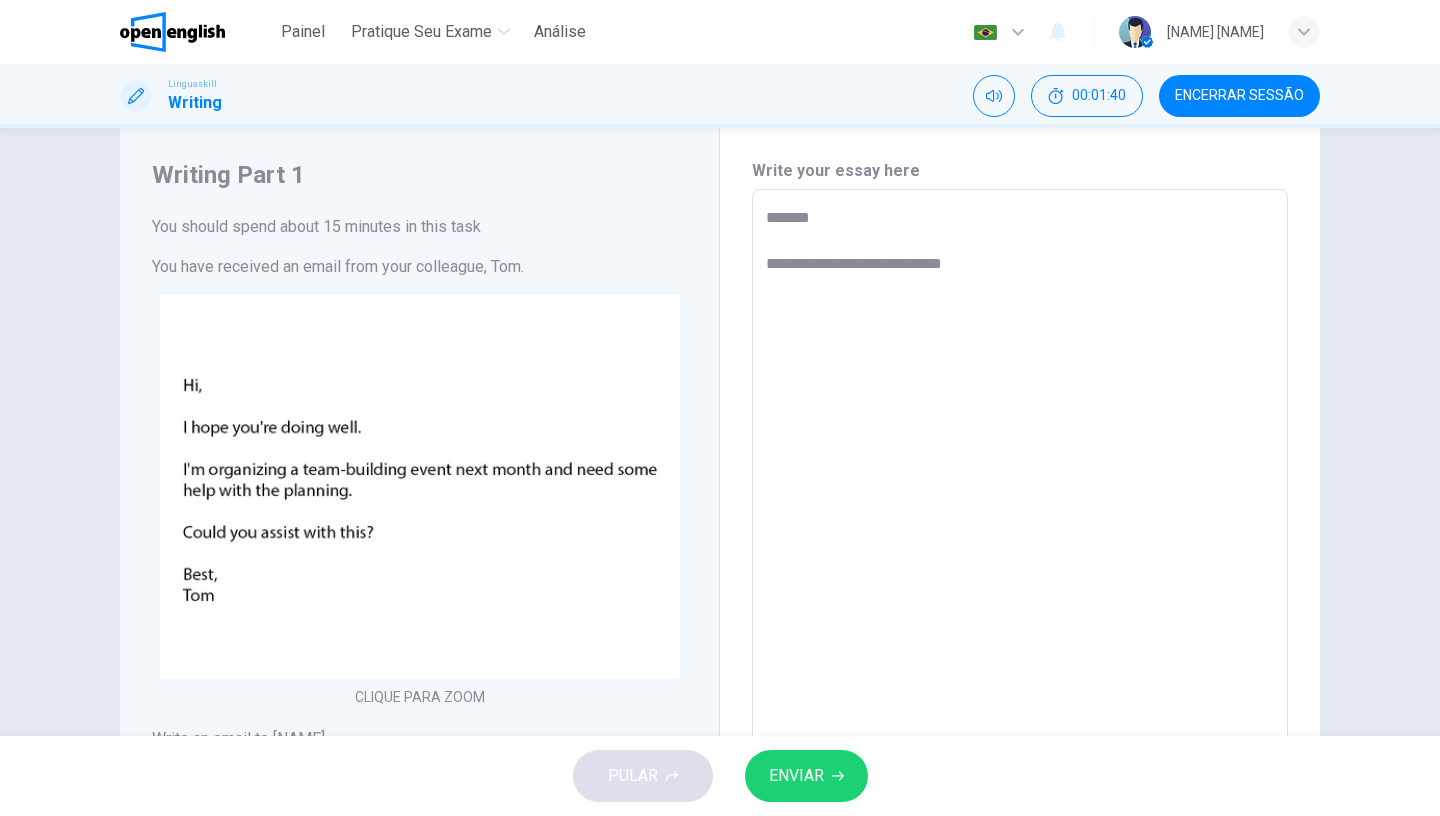type on "*" 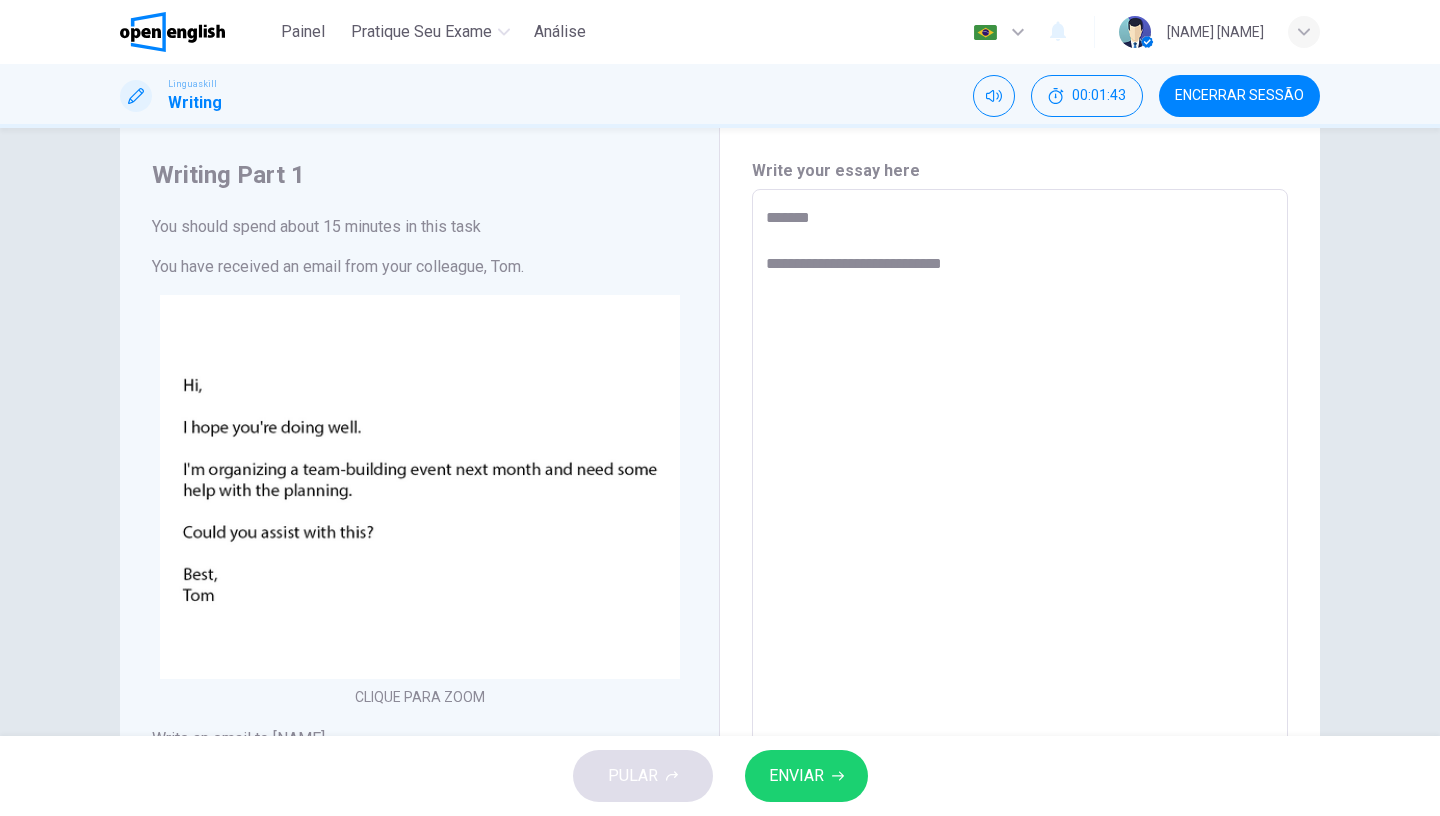 type on "**********" 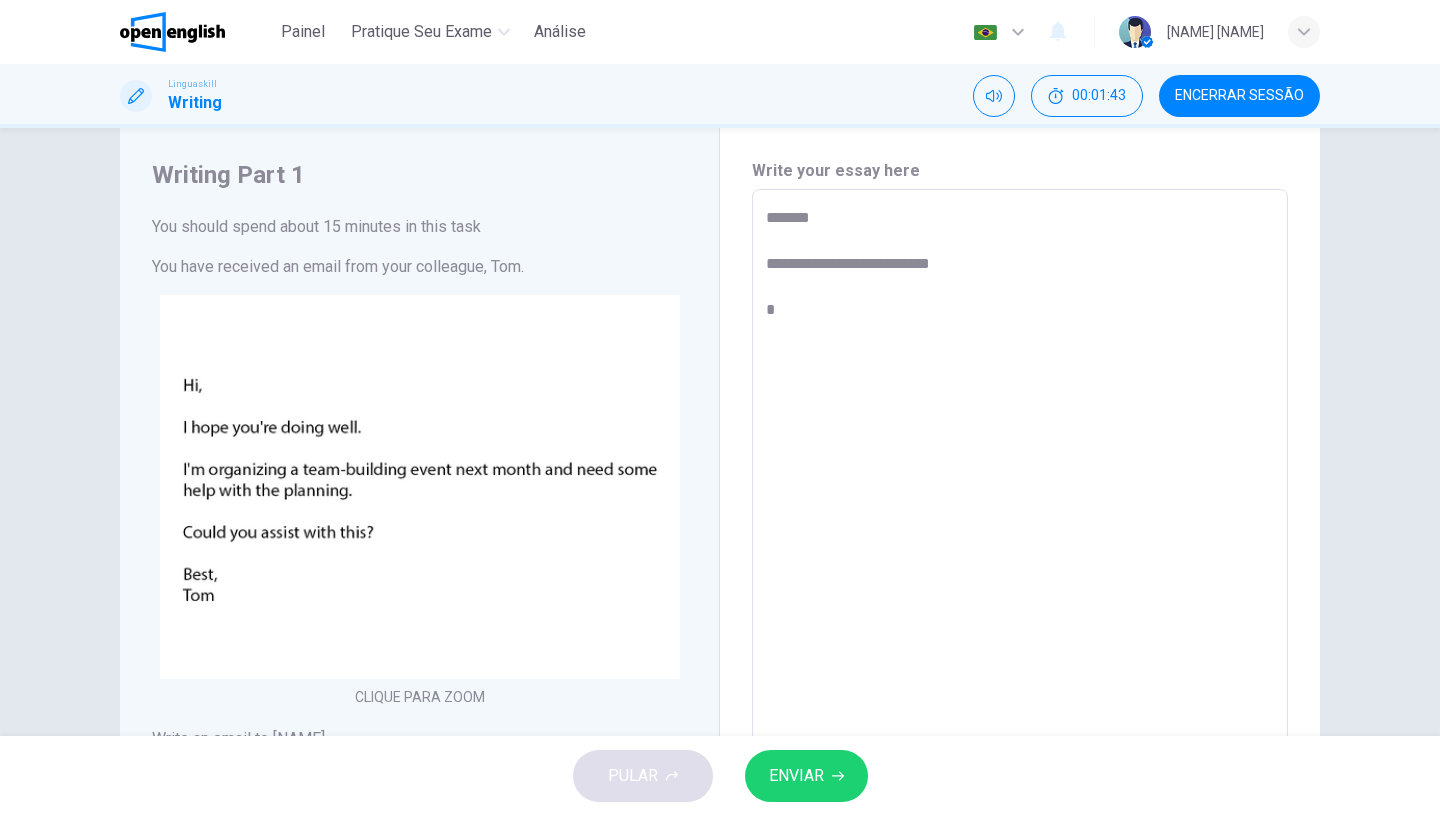 type on "*" 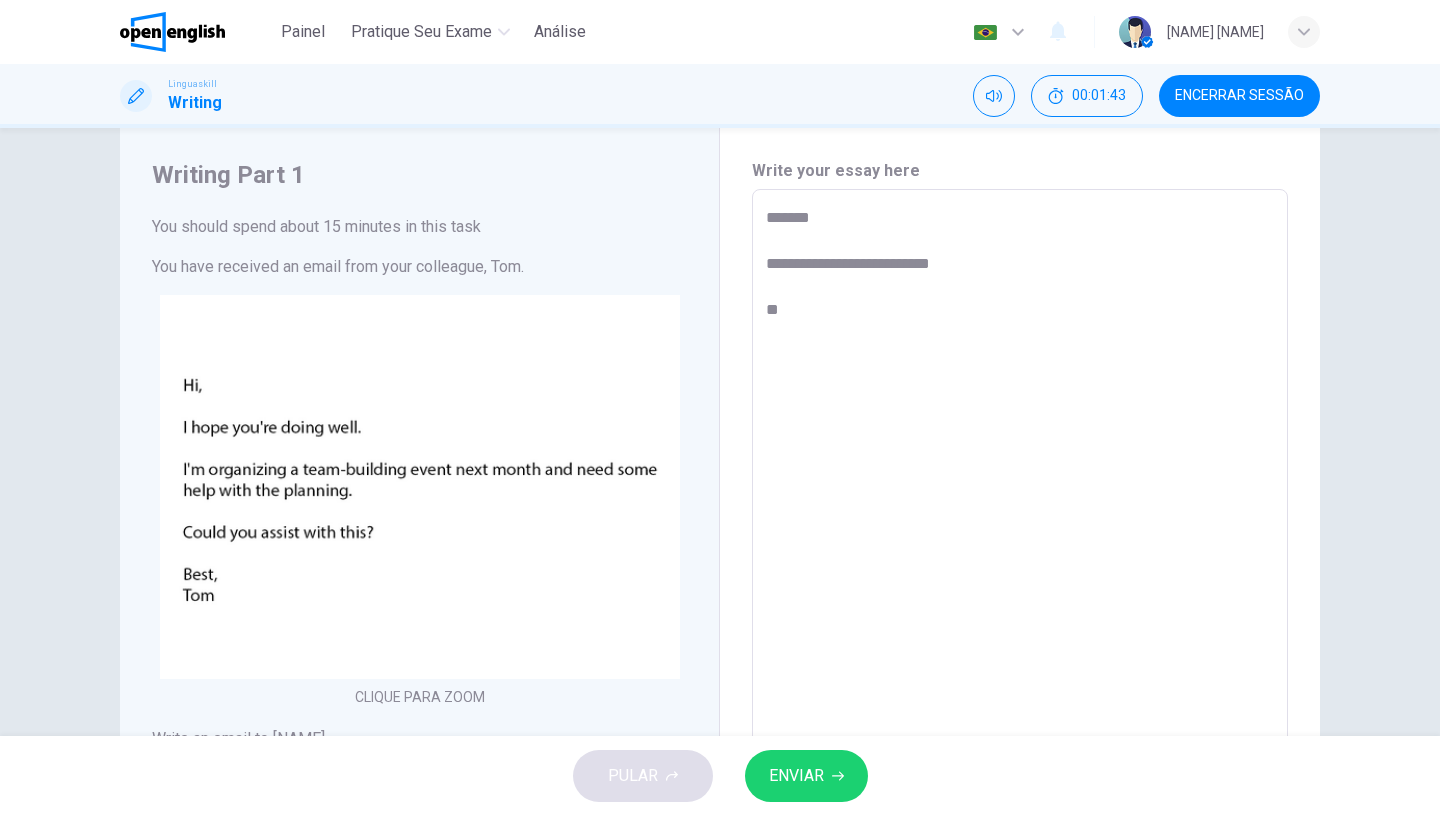 type on "**********" 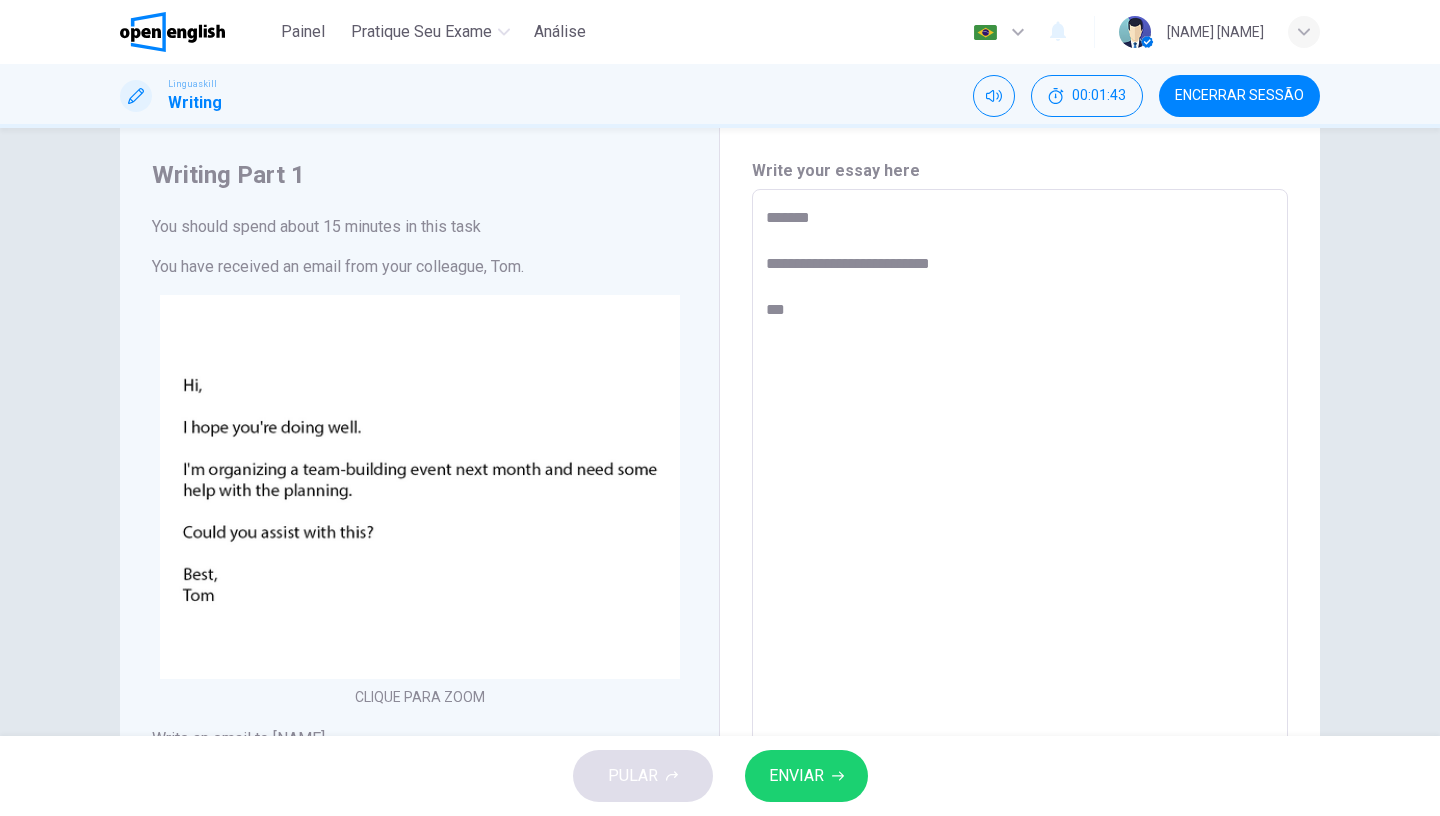 type on "*" 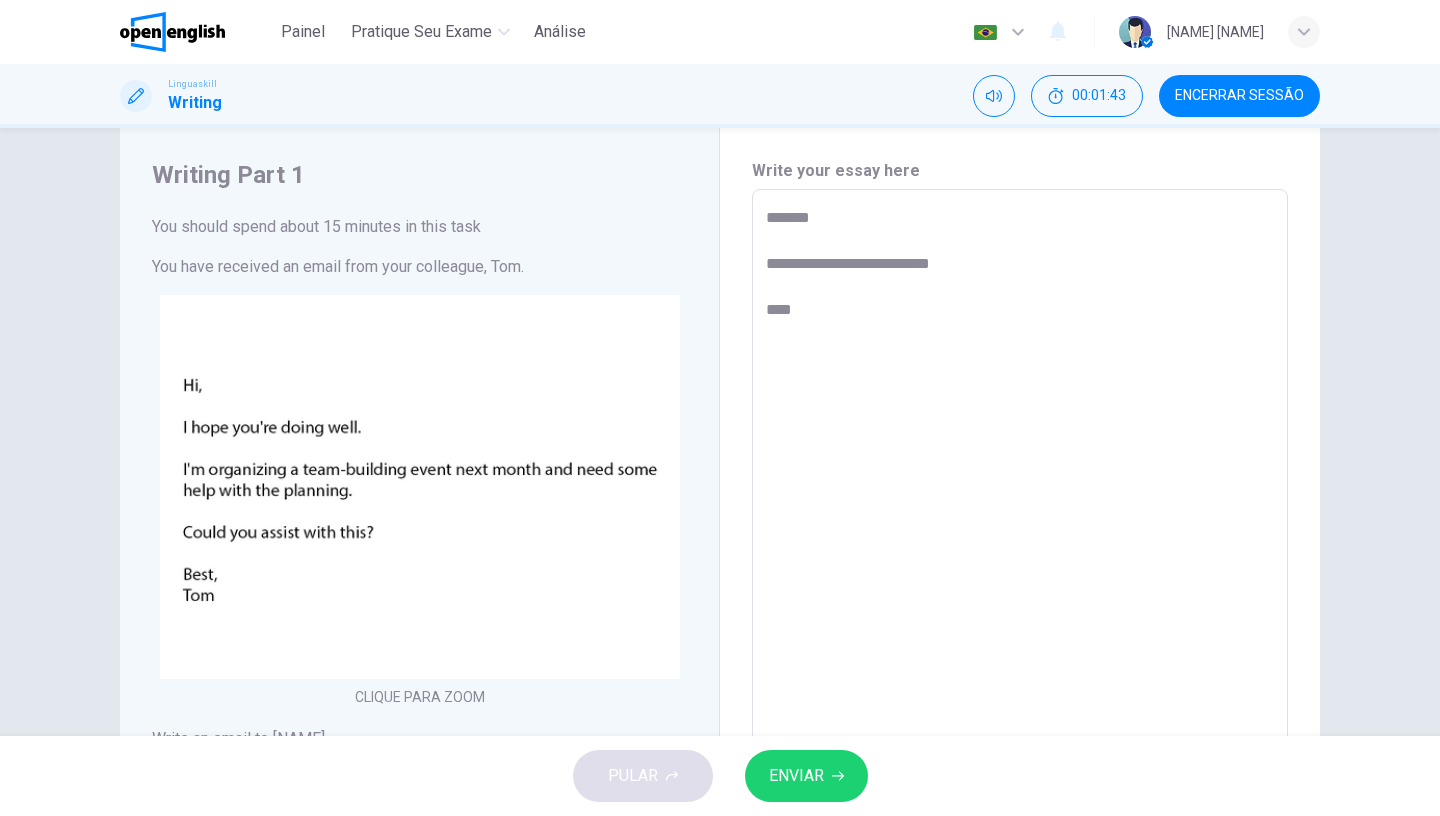 type on "*" 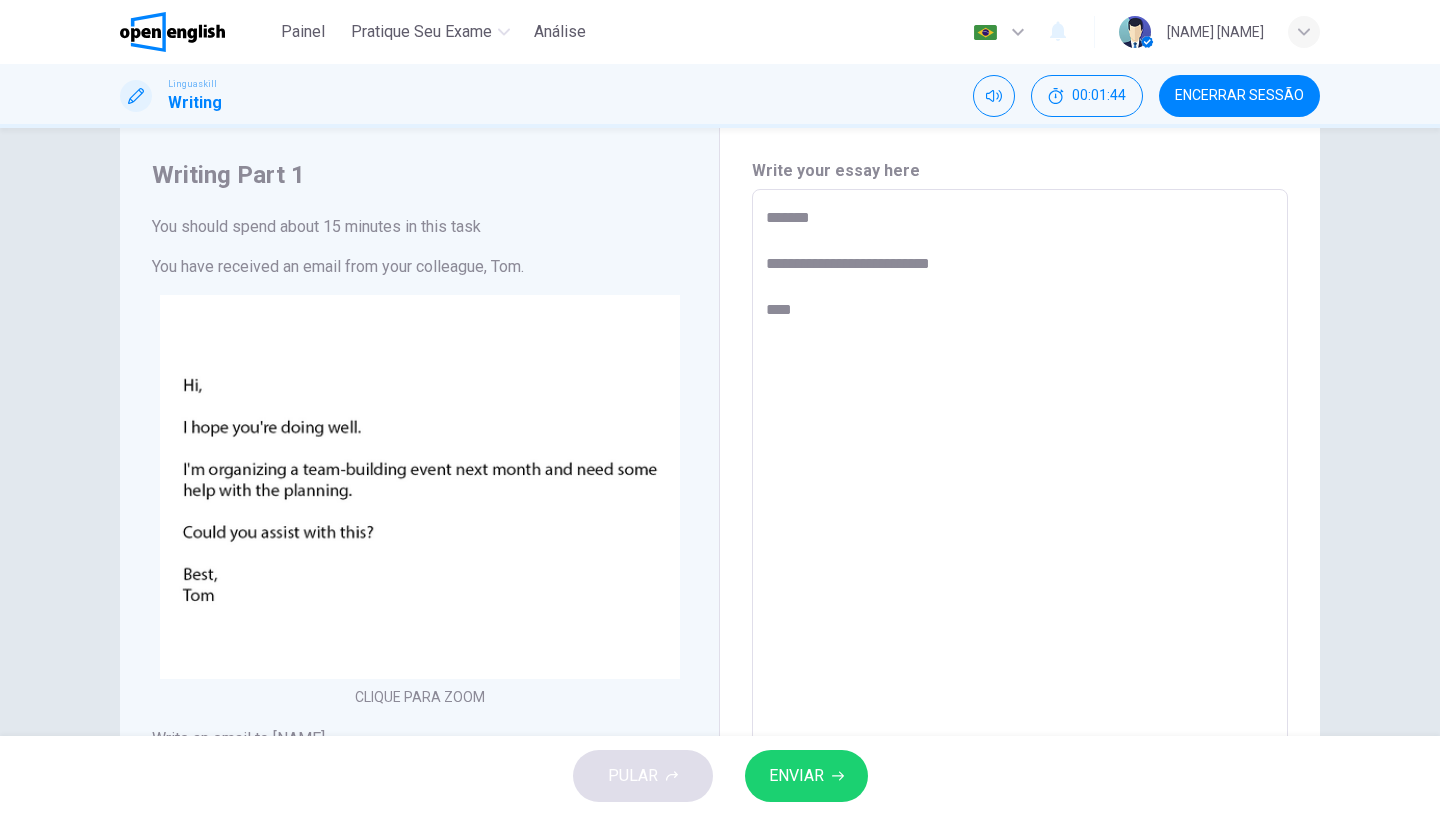 type on "**********" 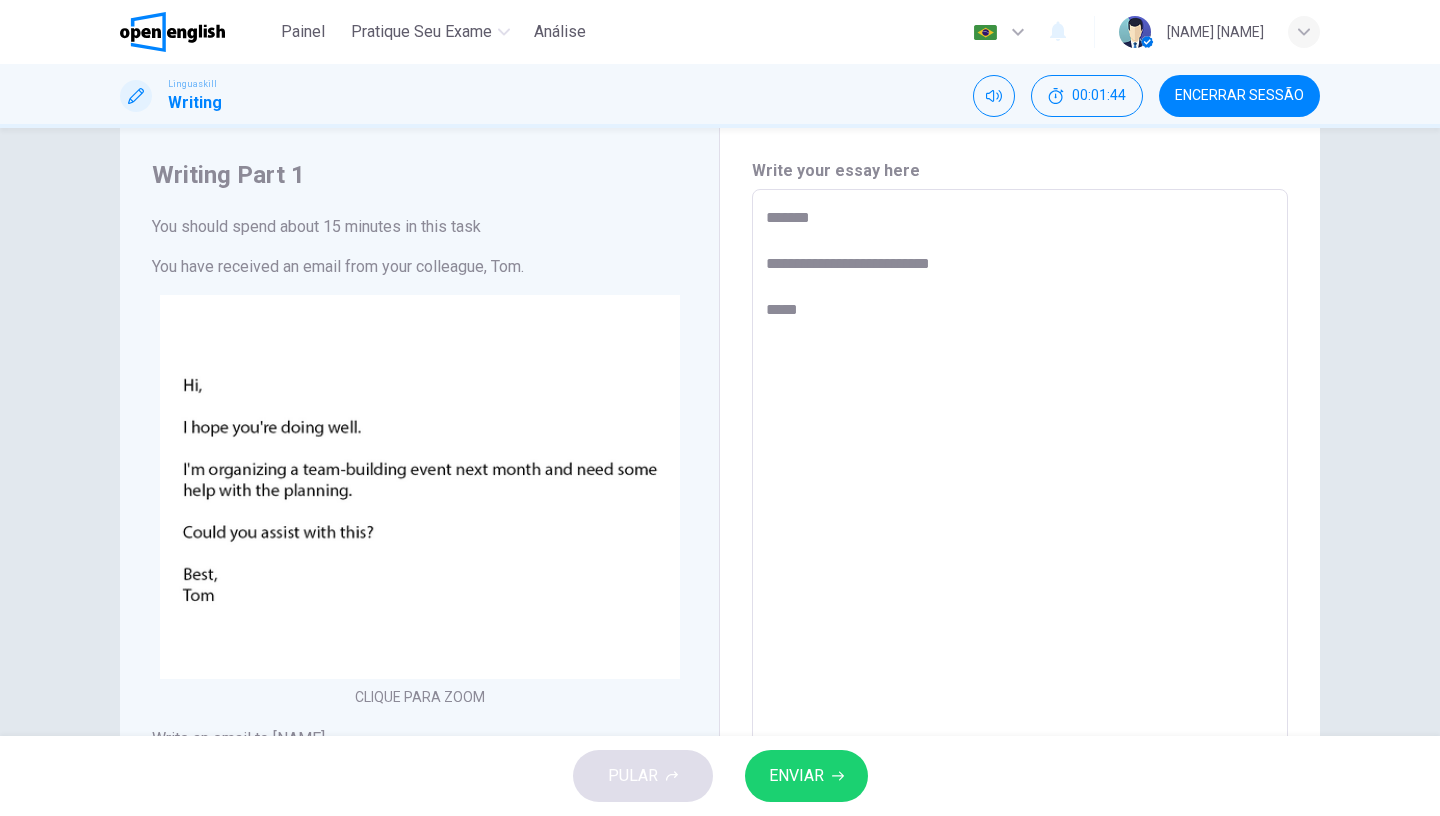 type on "*" 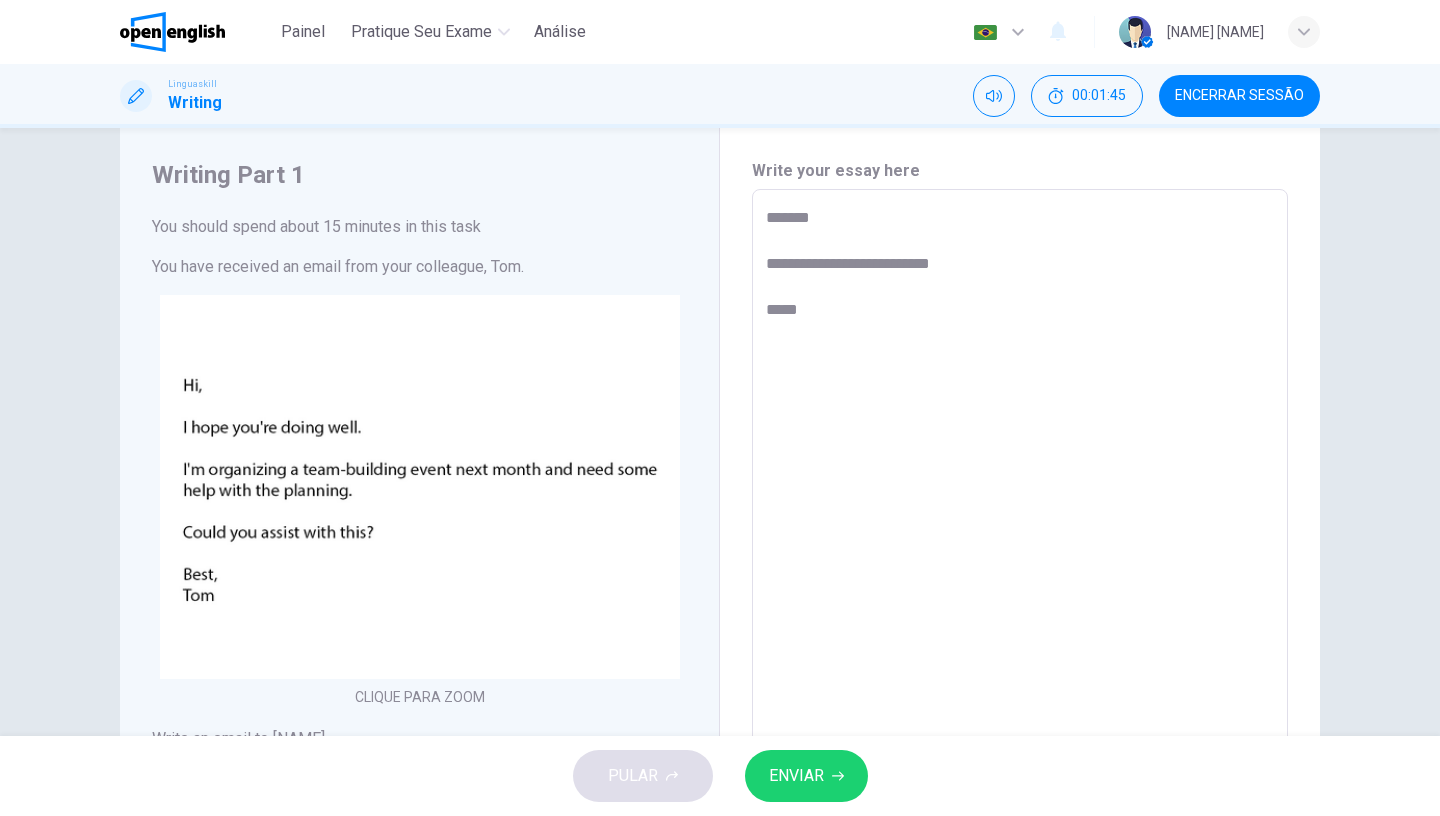type on "**********" 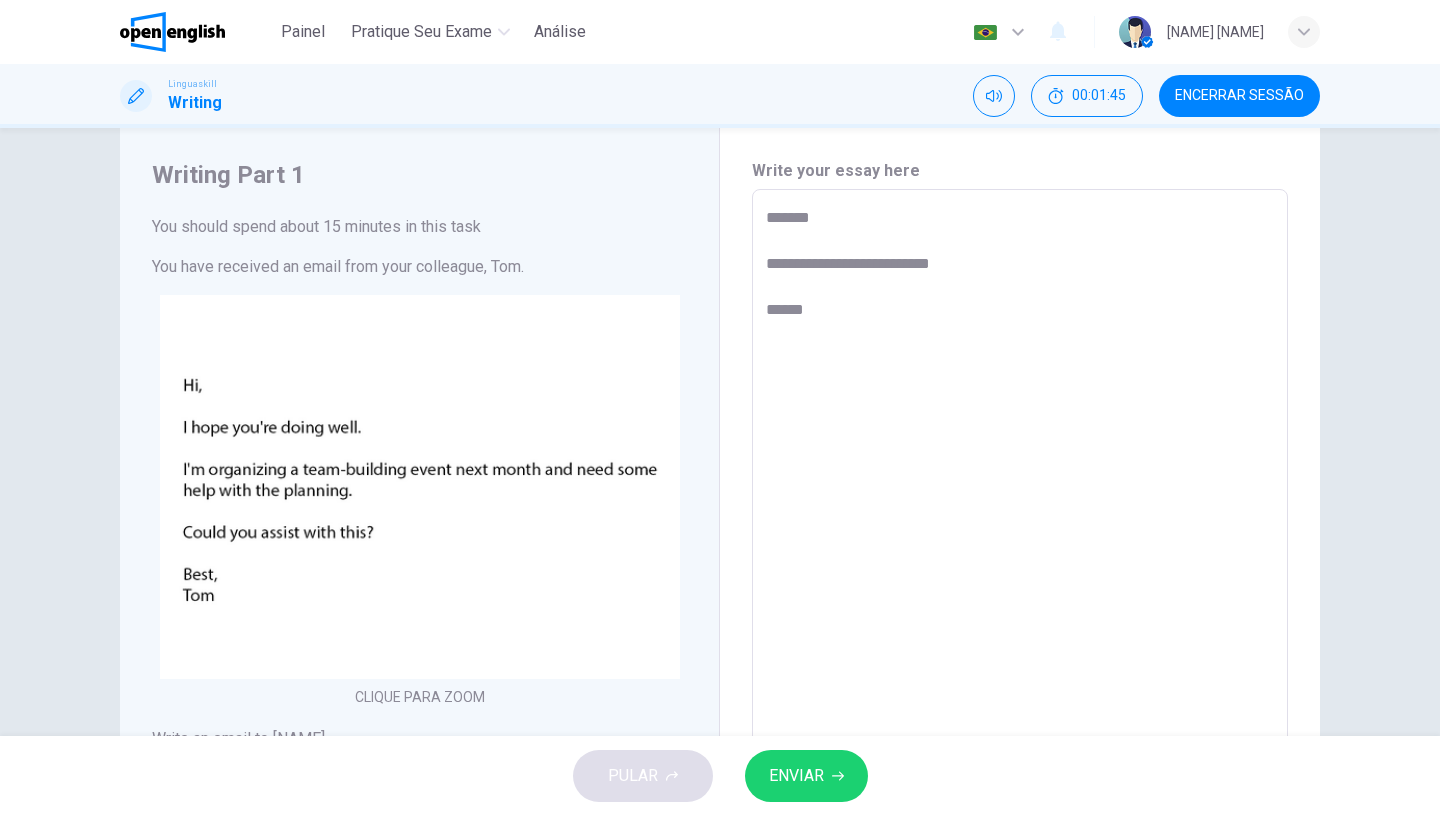 type on "*" 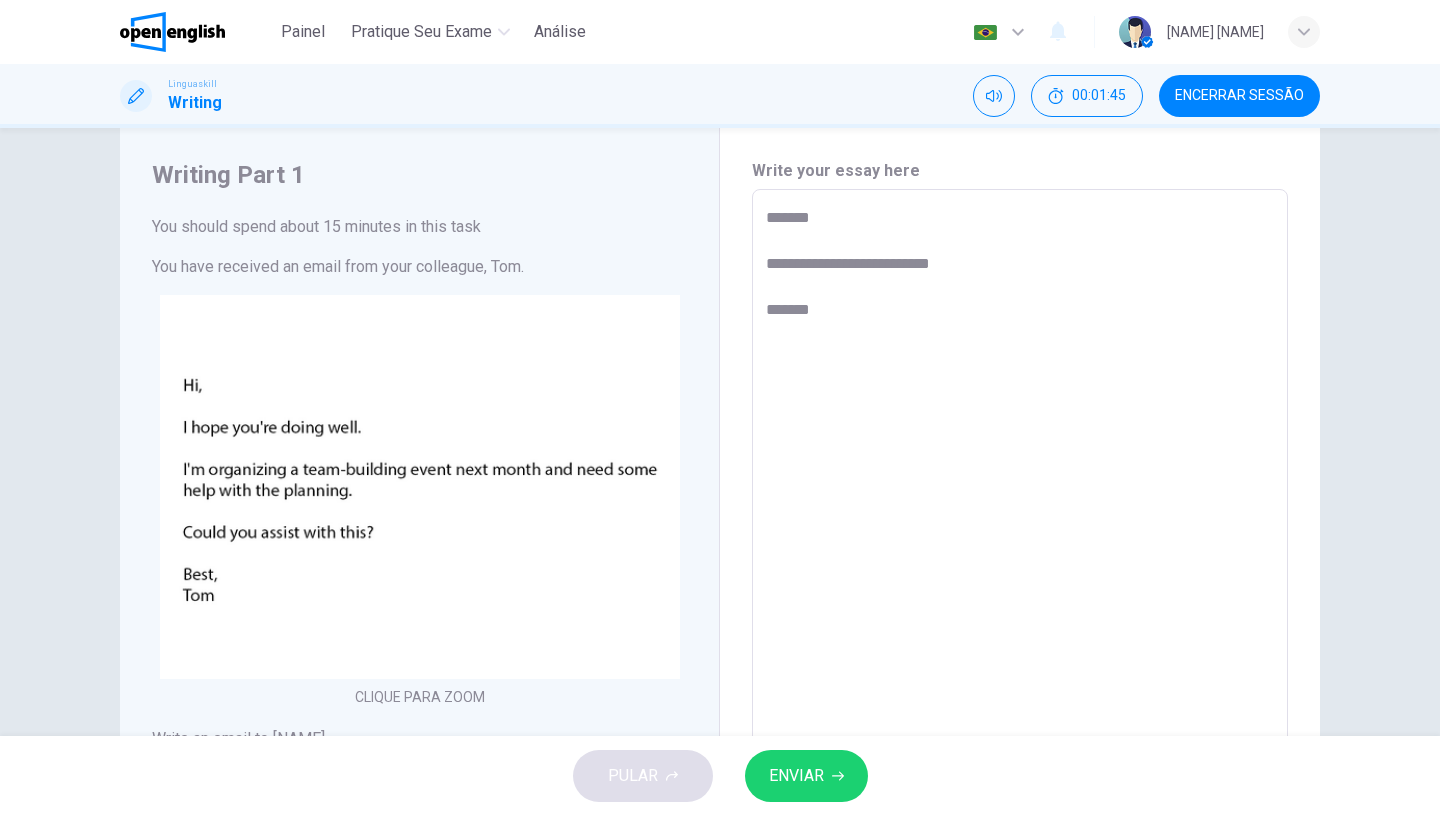 type on "*" 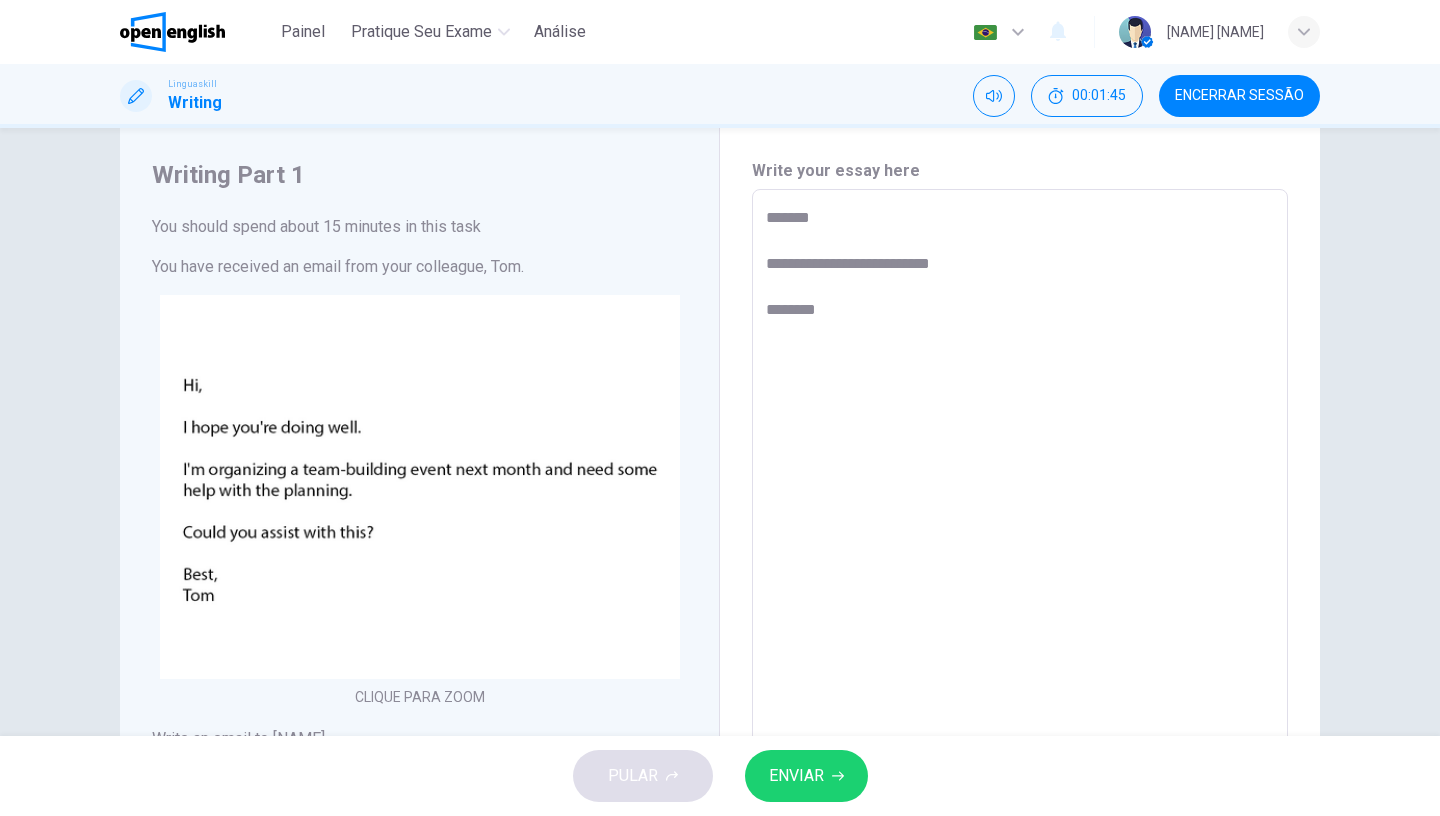 type on "*" 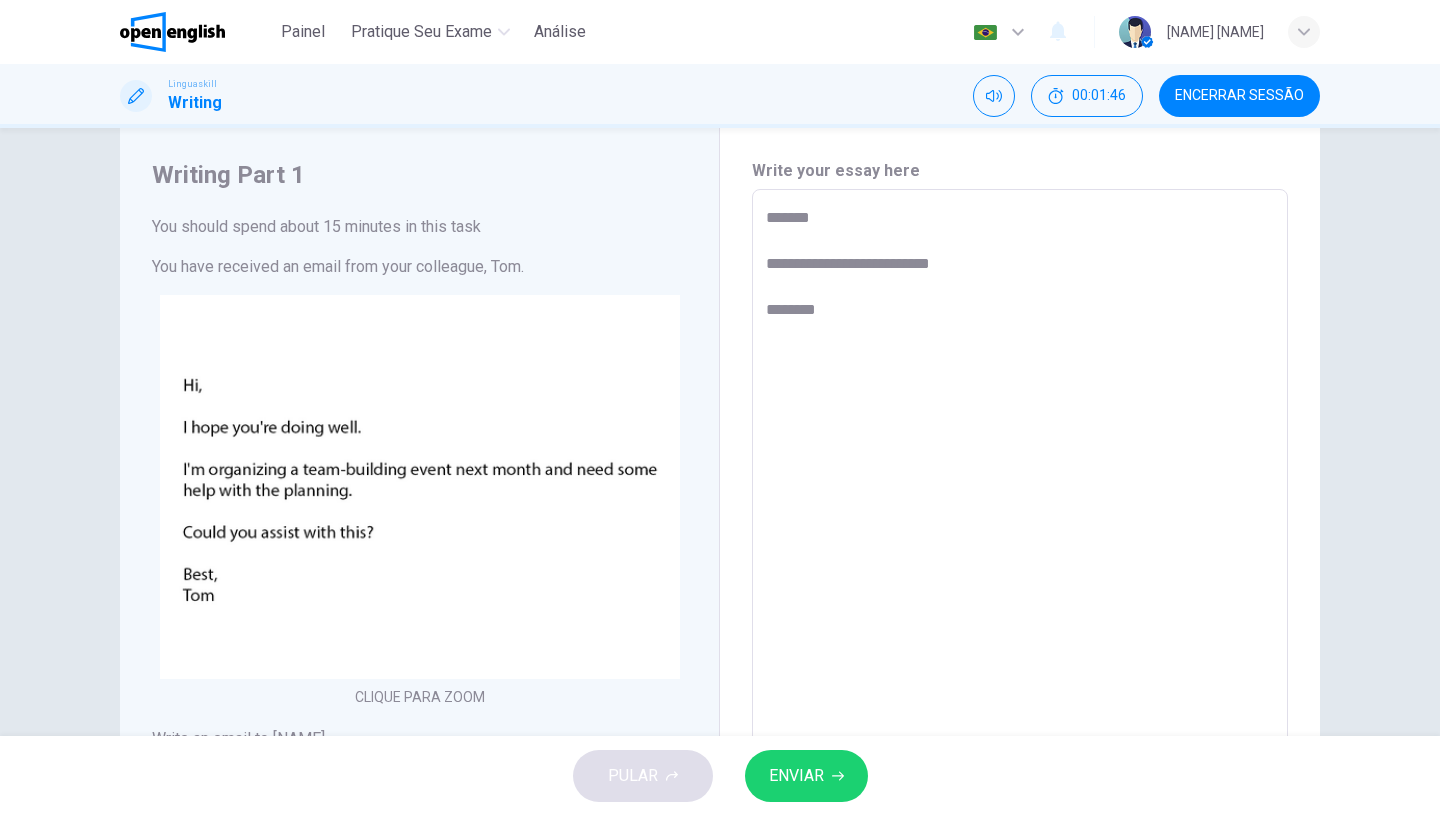 type on "**********" 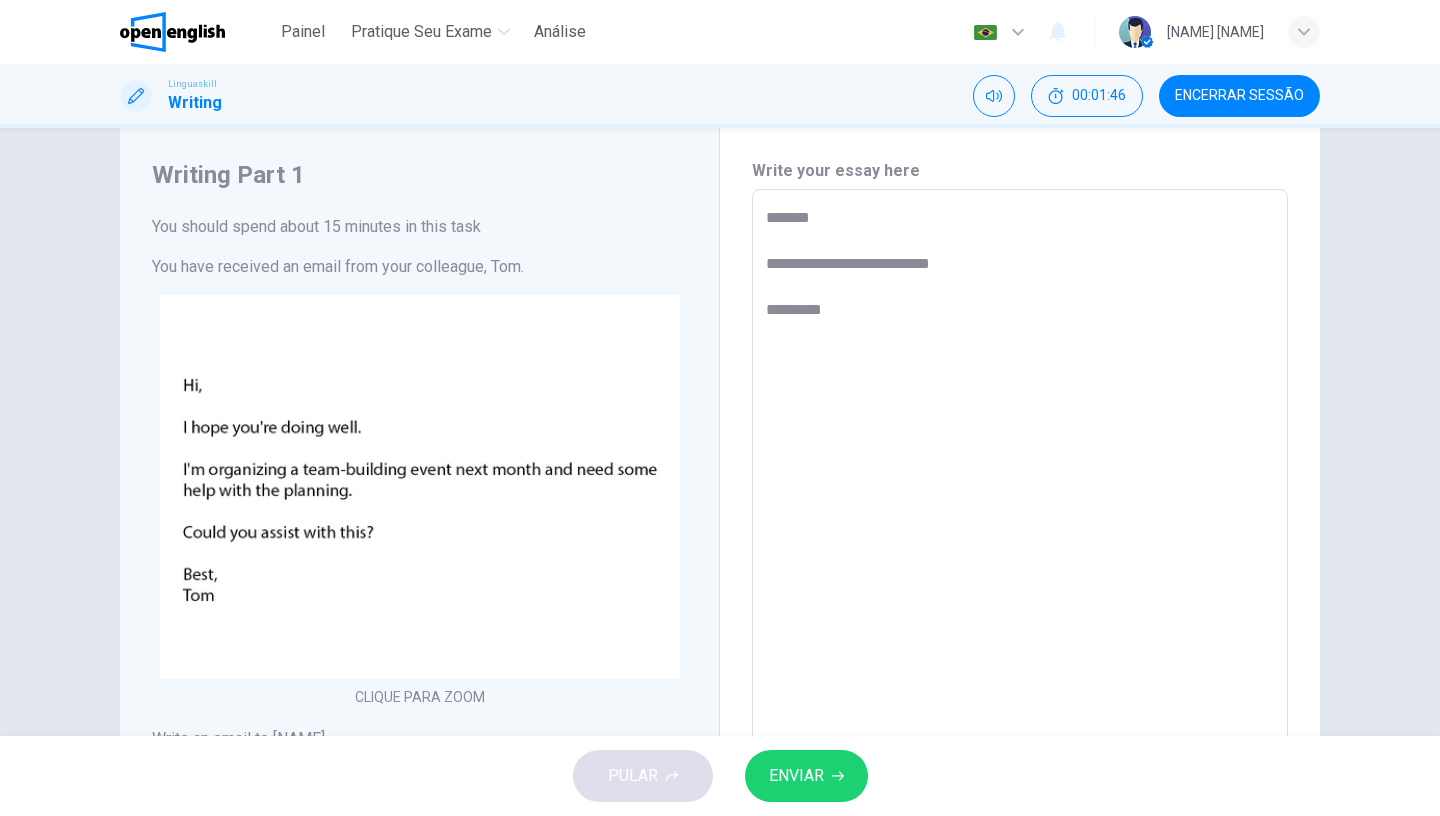 type on "*" 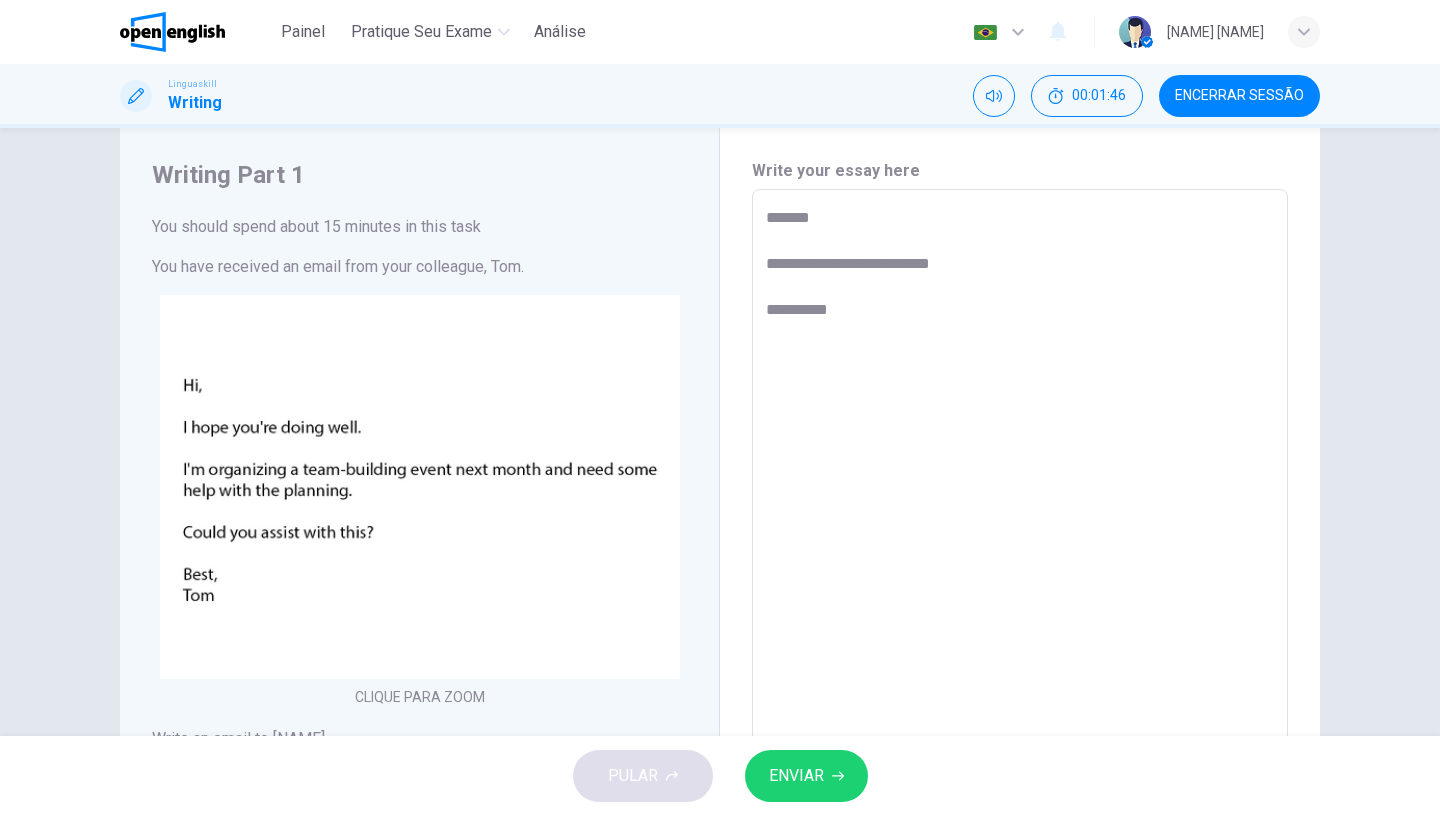 type on "**********" 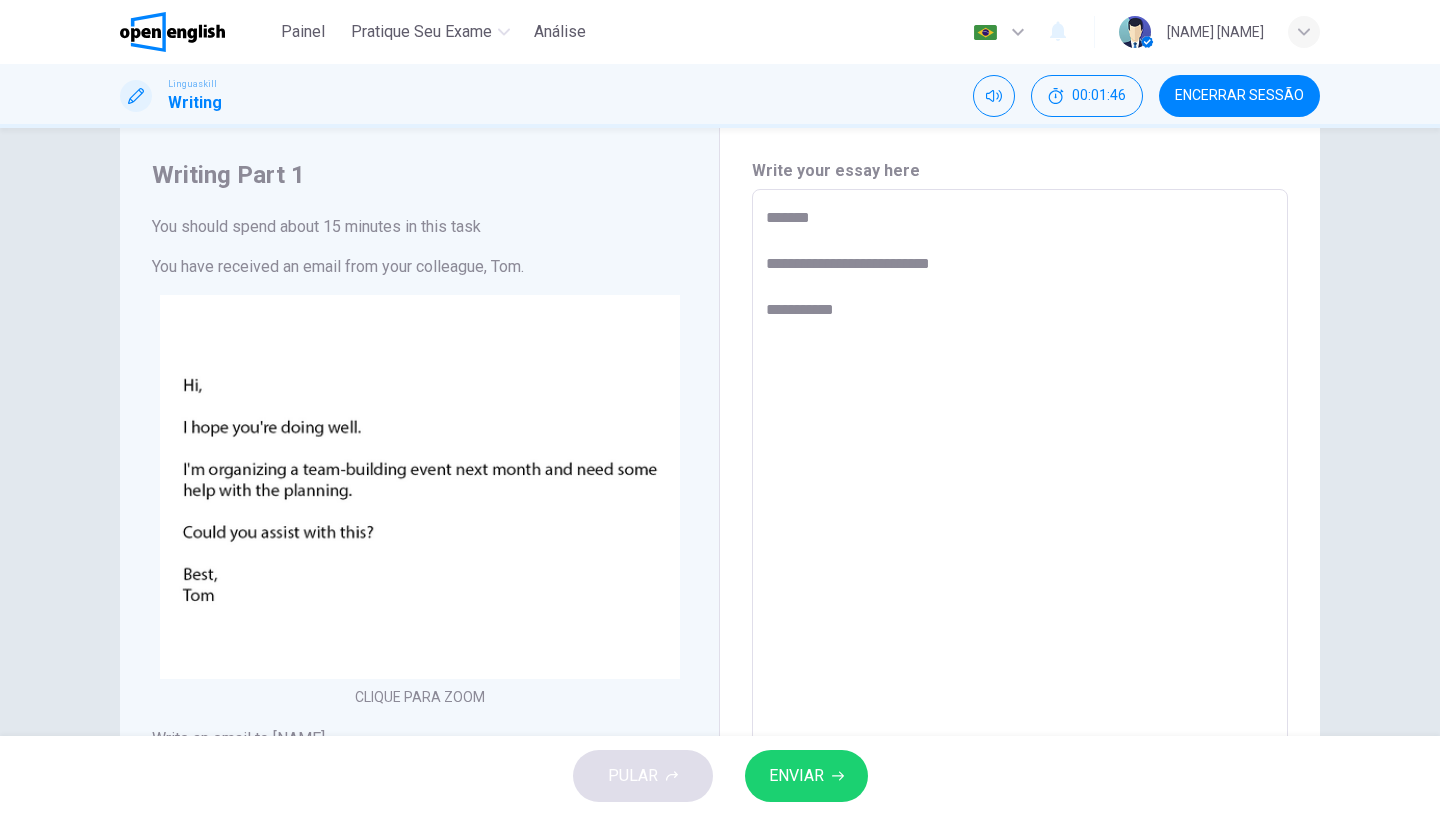 type on "*" 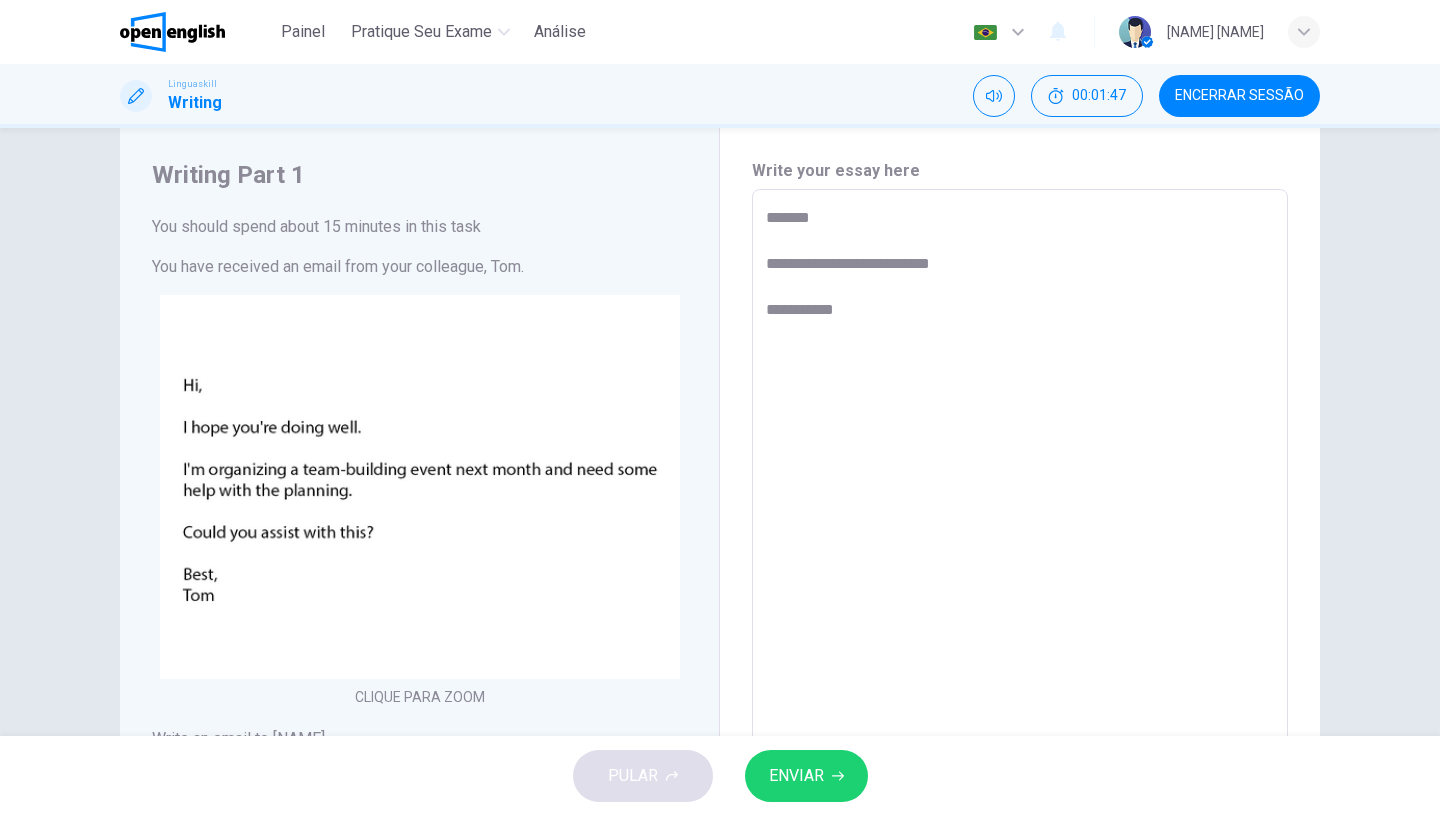 type on "**********" 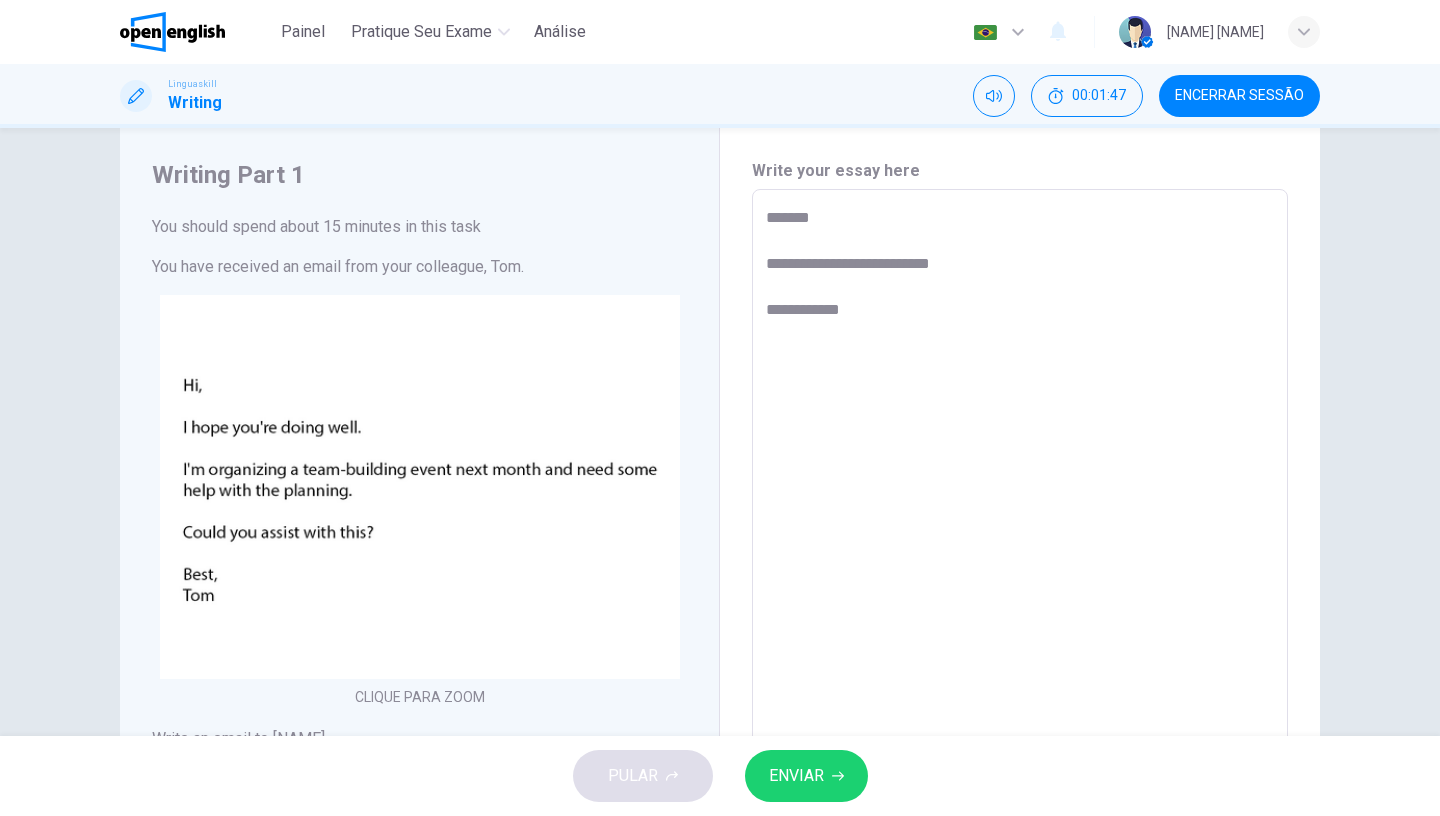 type on "*" 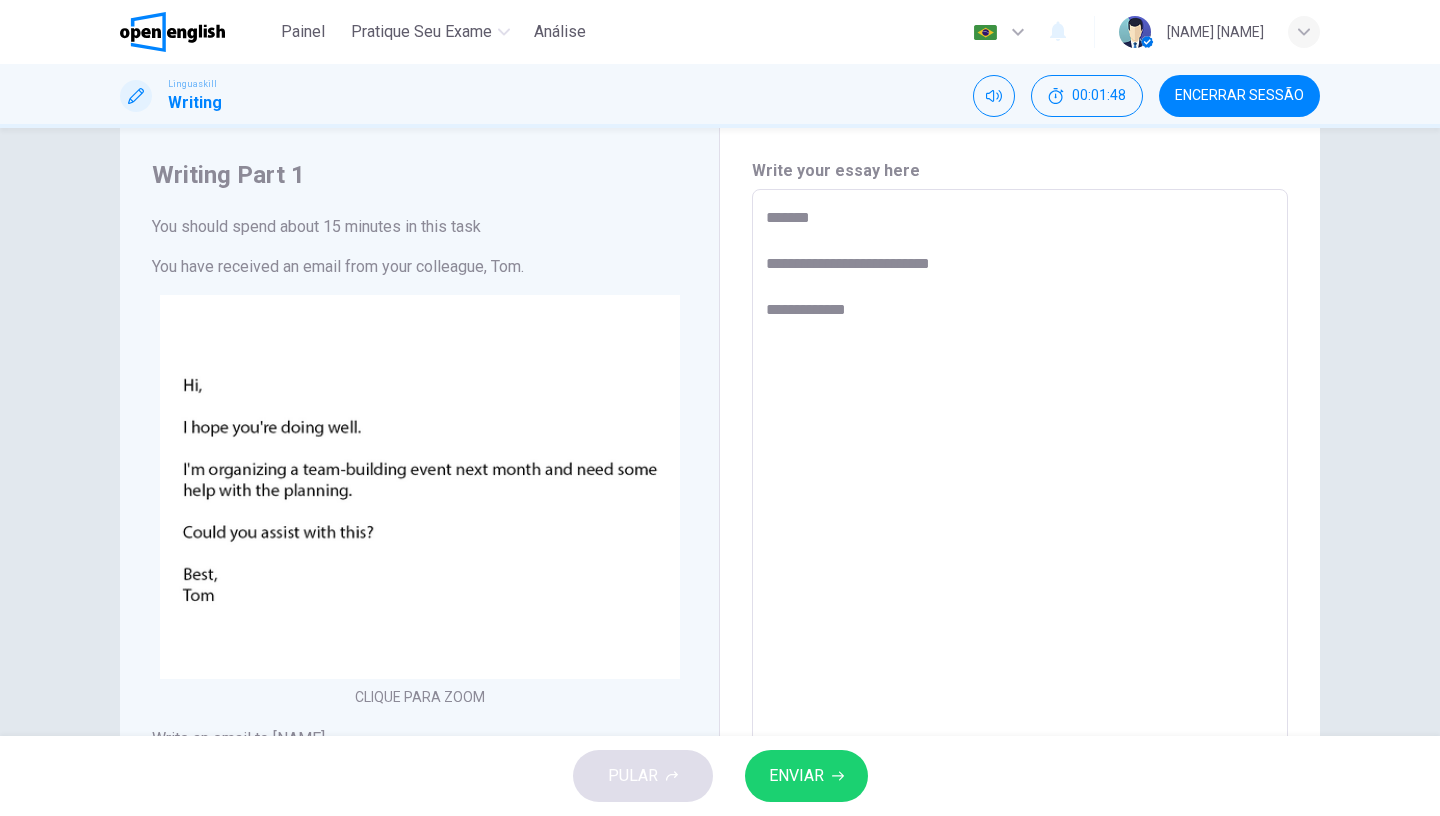 type on "**********" 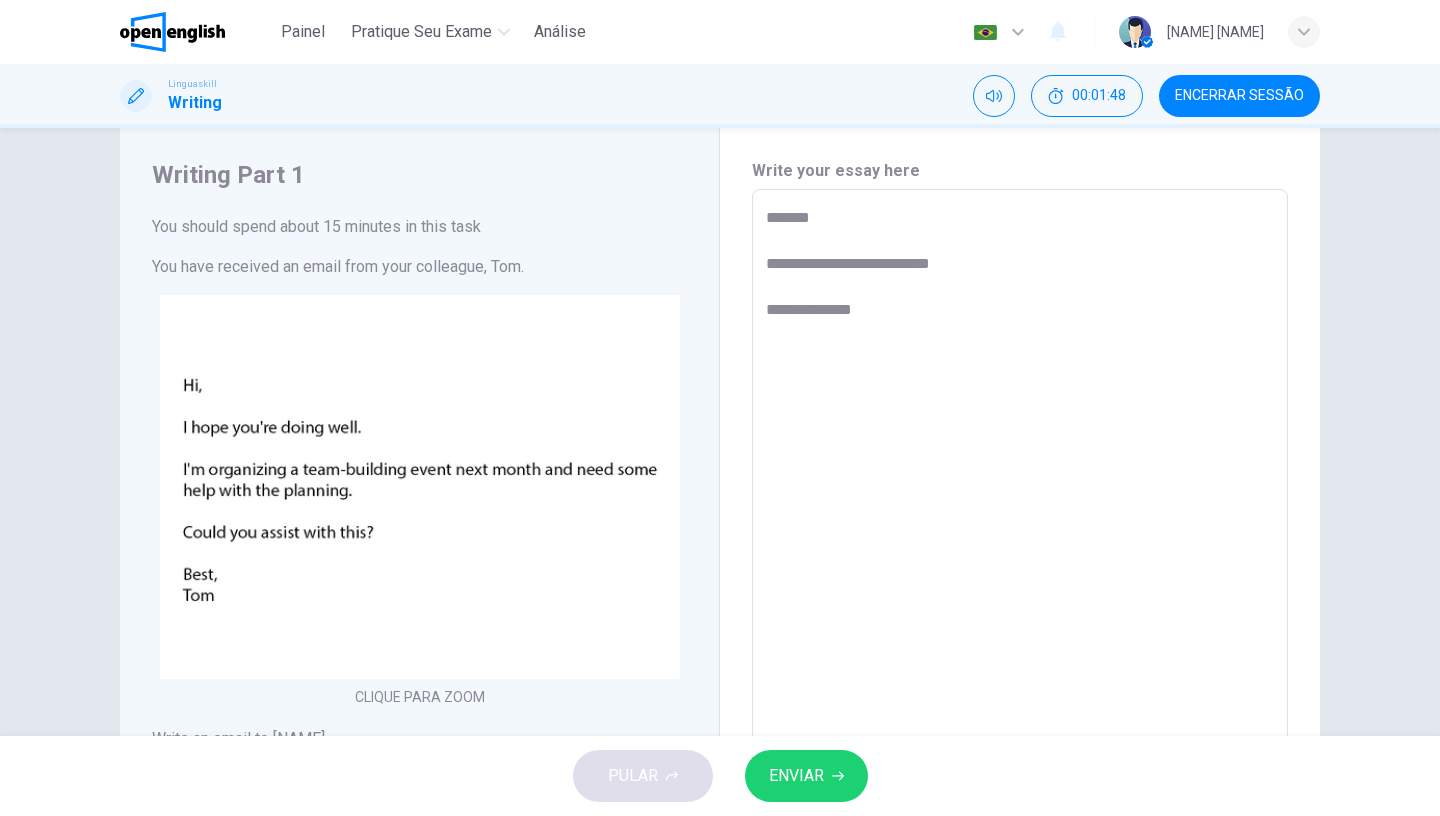type on "*" 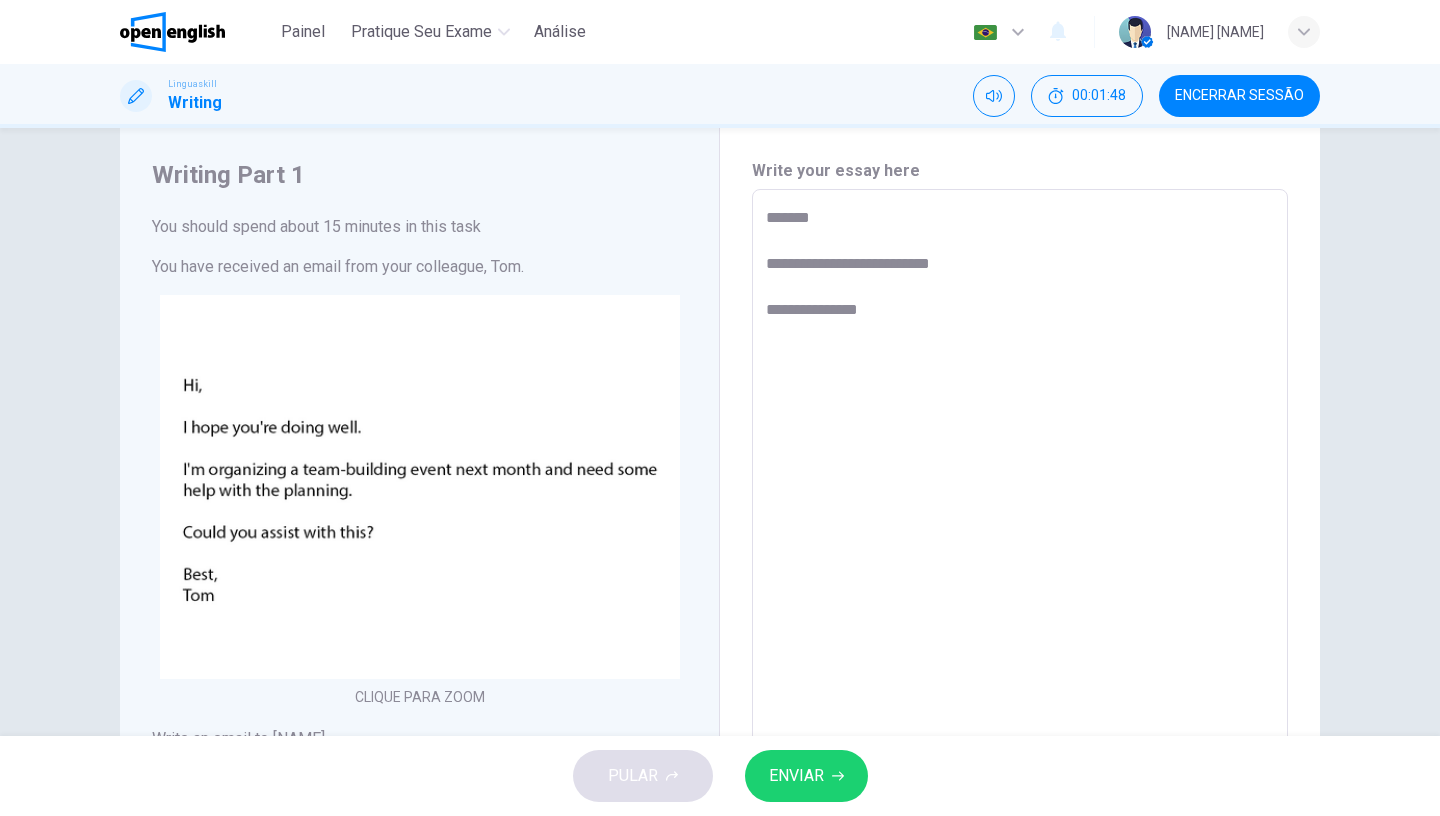 type on "*" 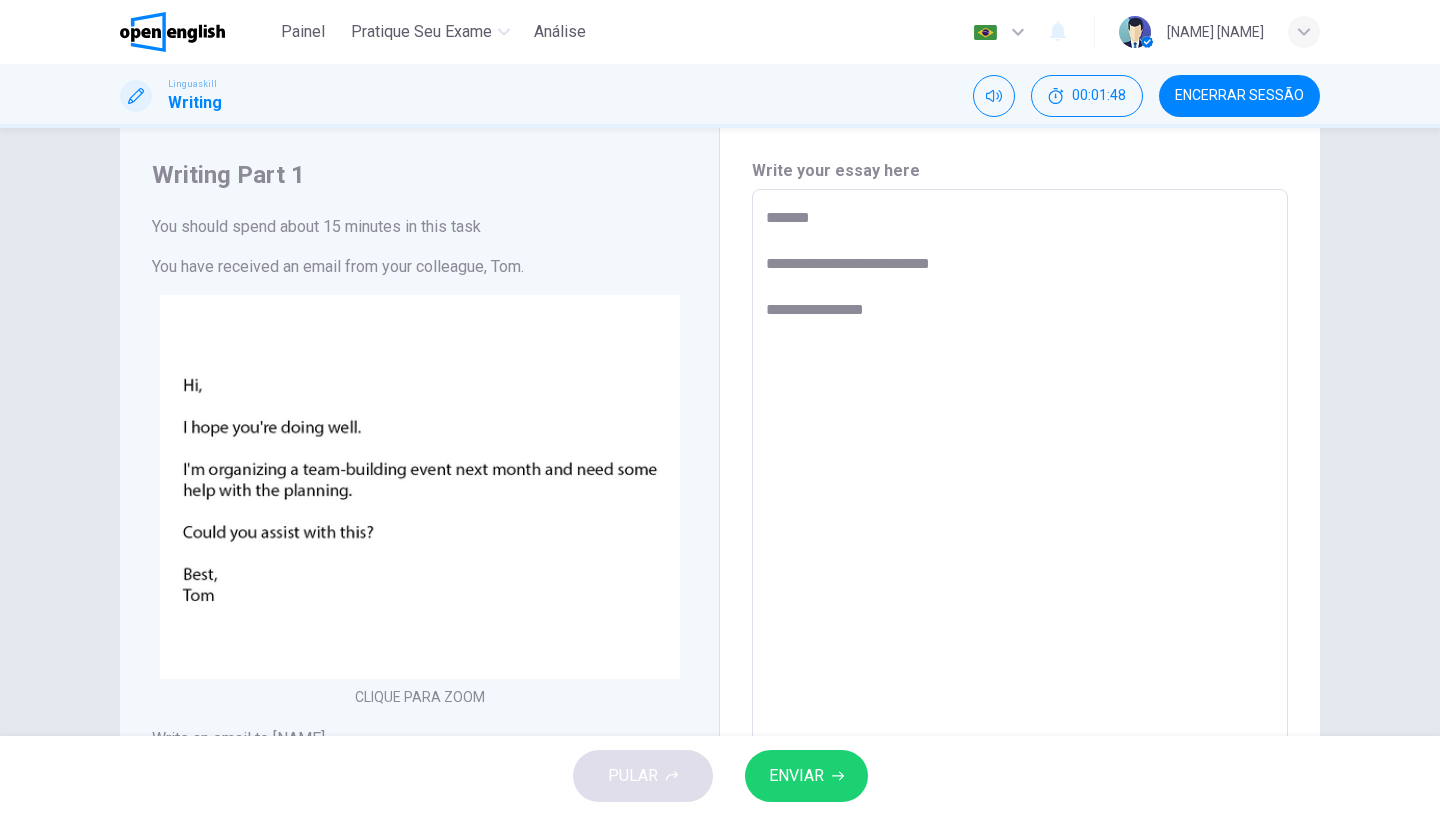 type on "*" 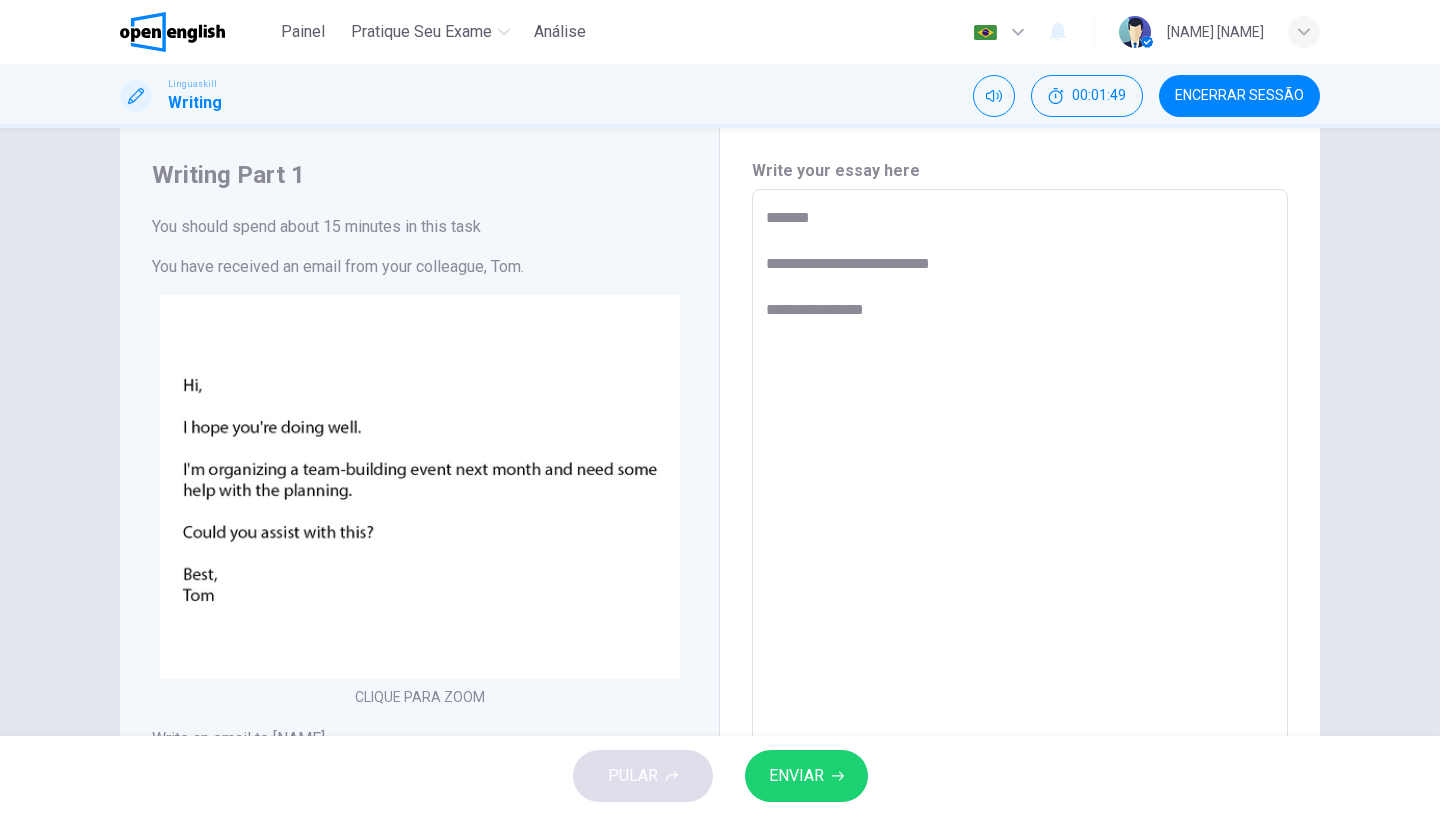 type on "**********" 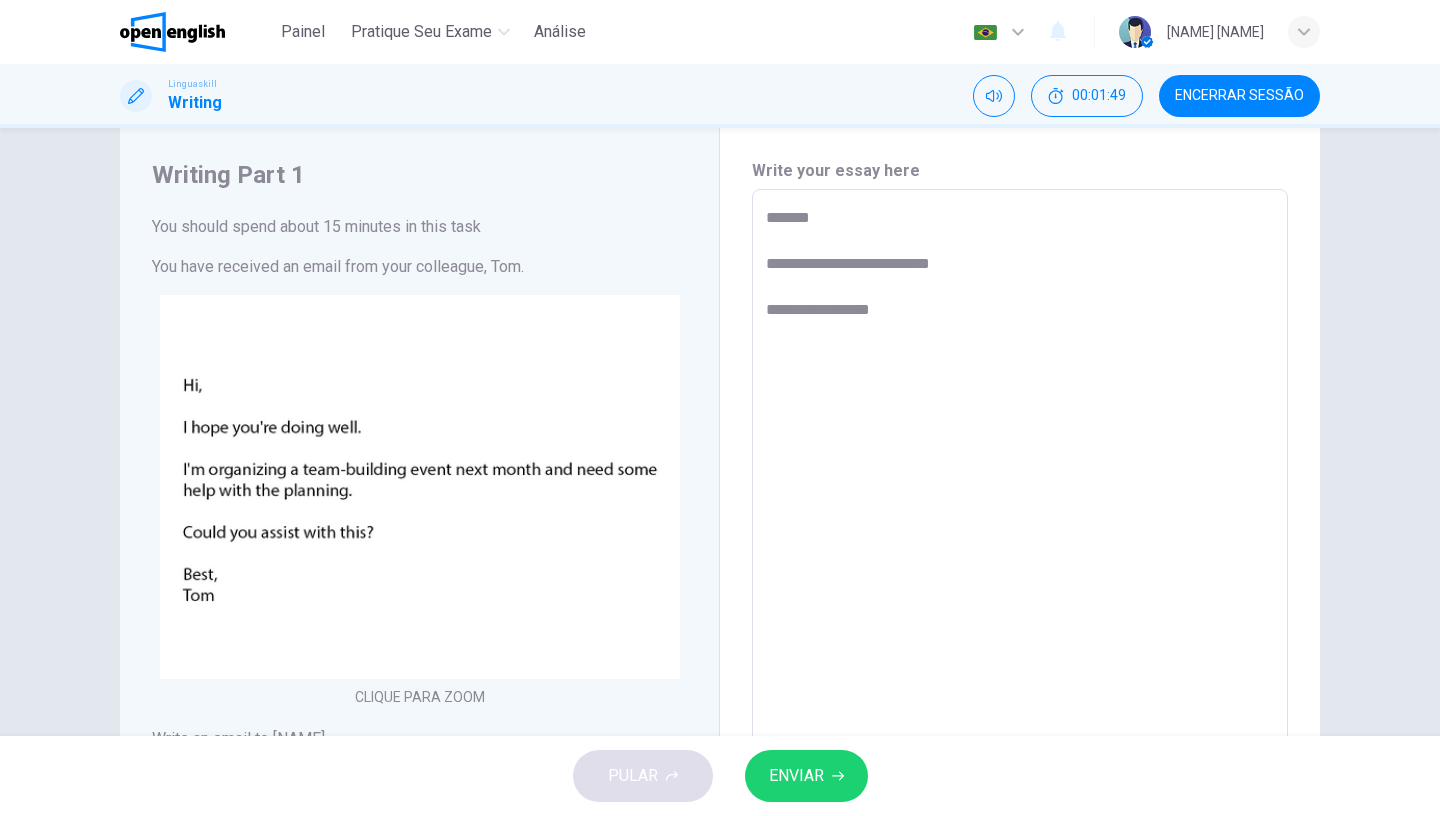 type on "*" 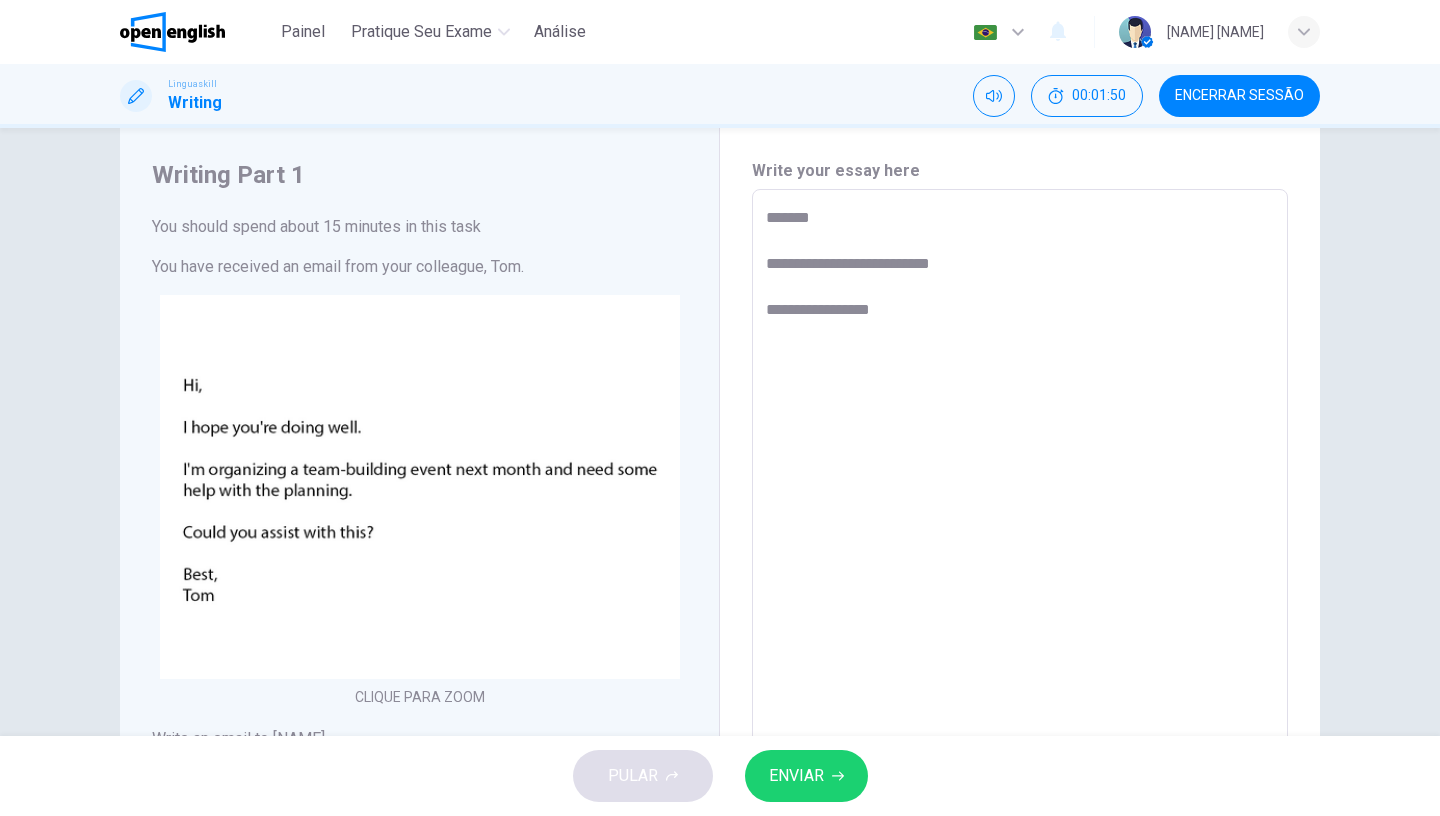 type on "**********" 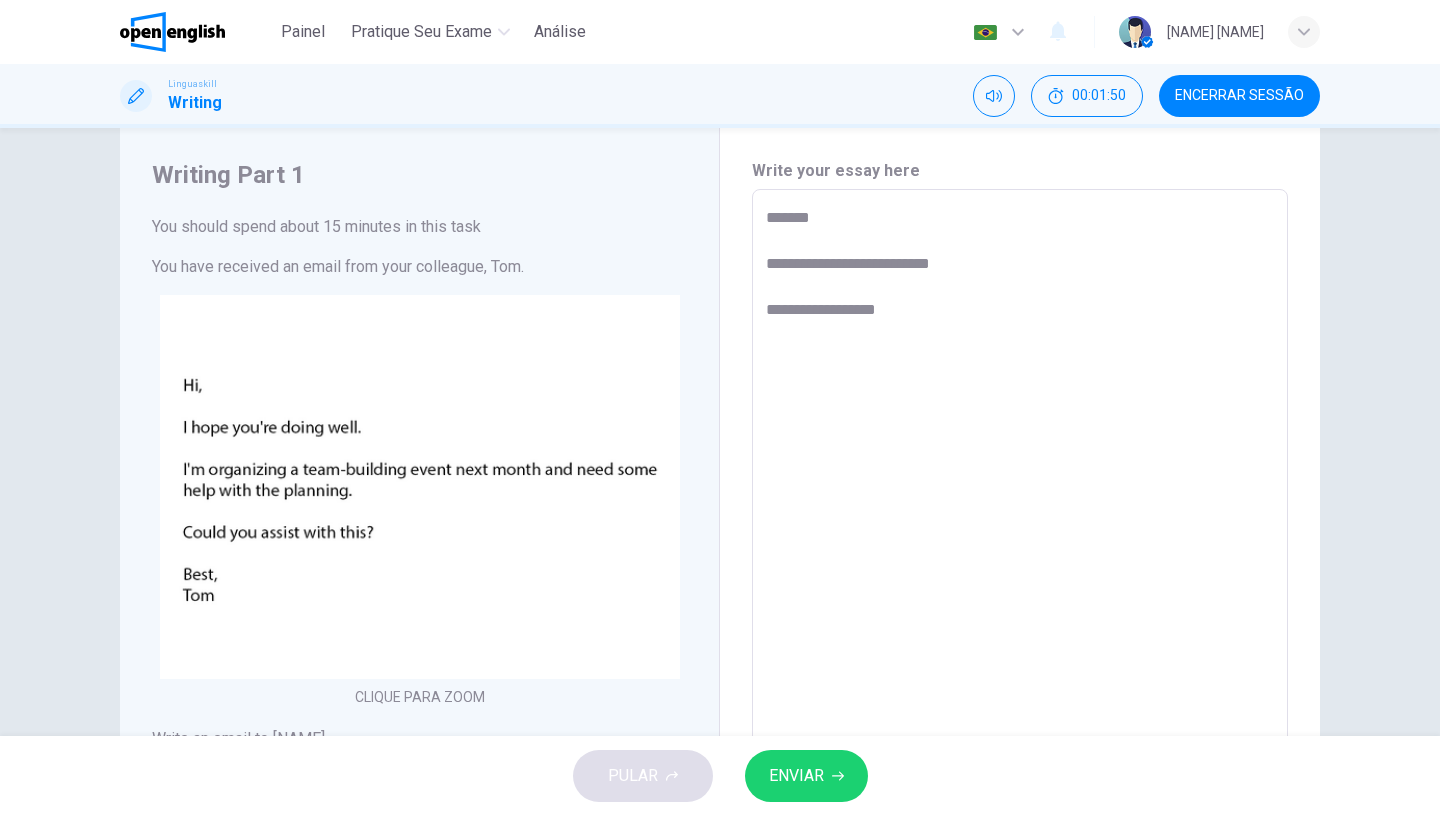 type on "*" 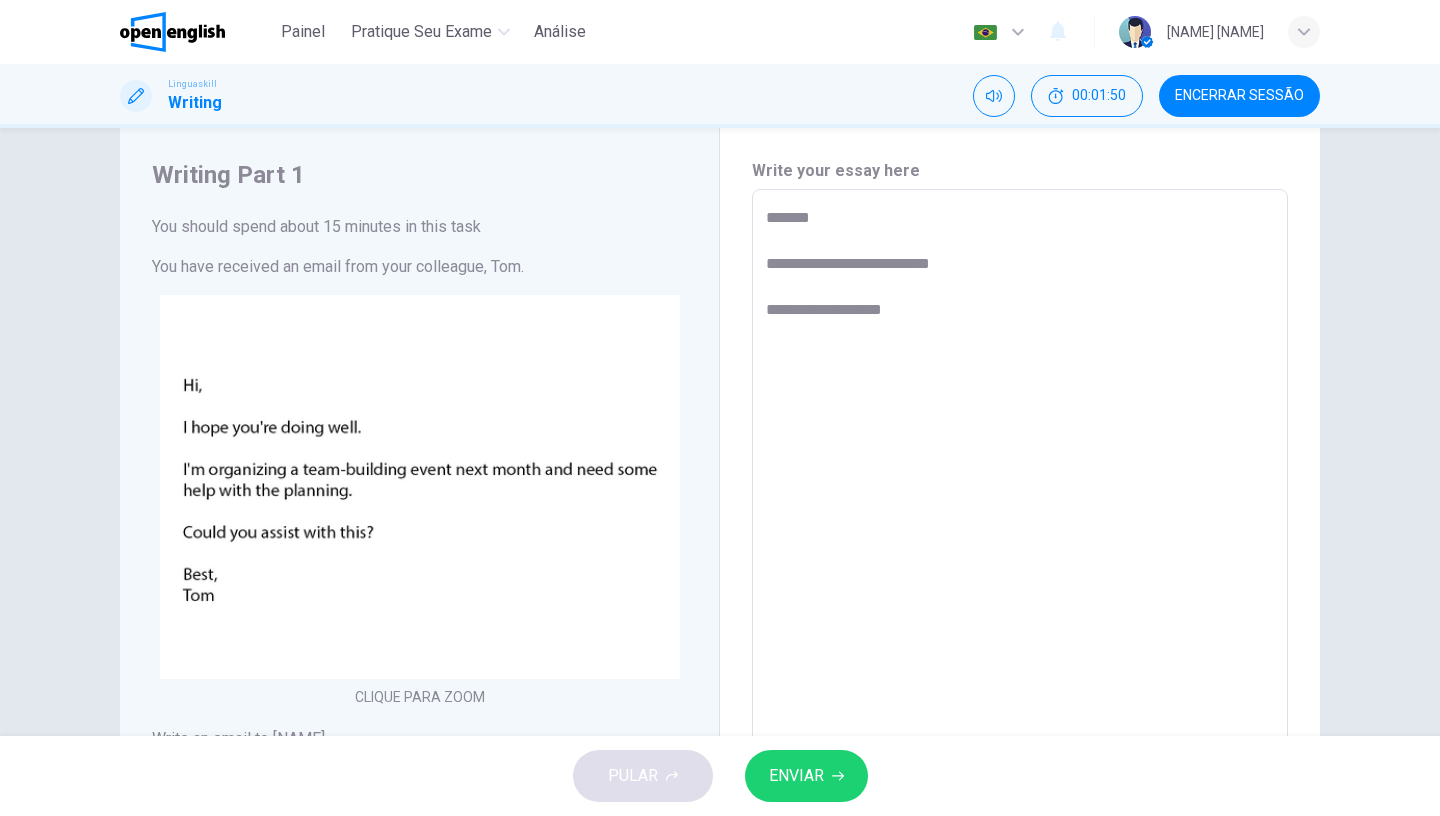 type on "*" 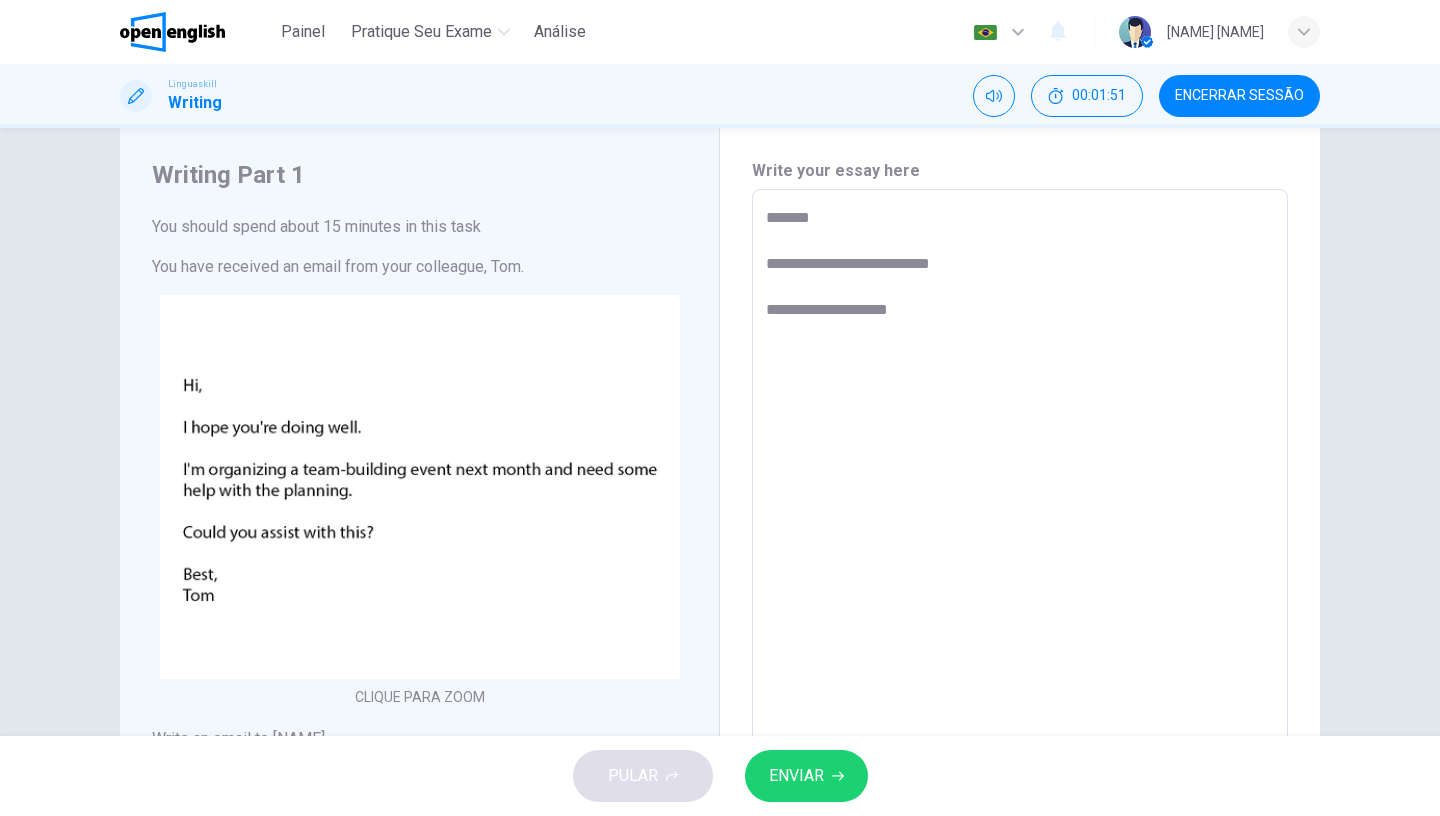 type on "**********" 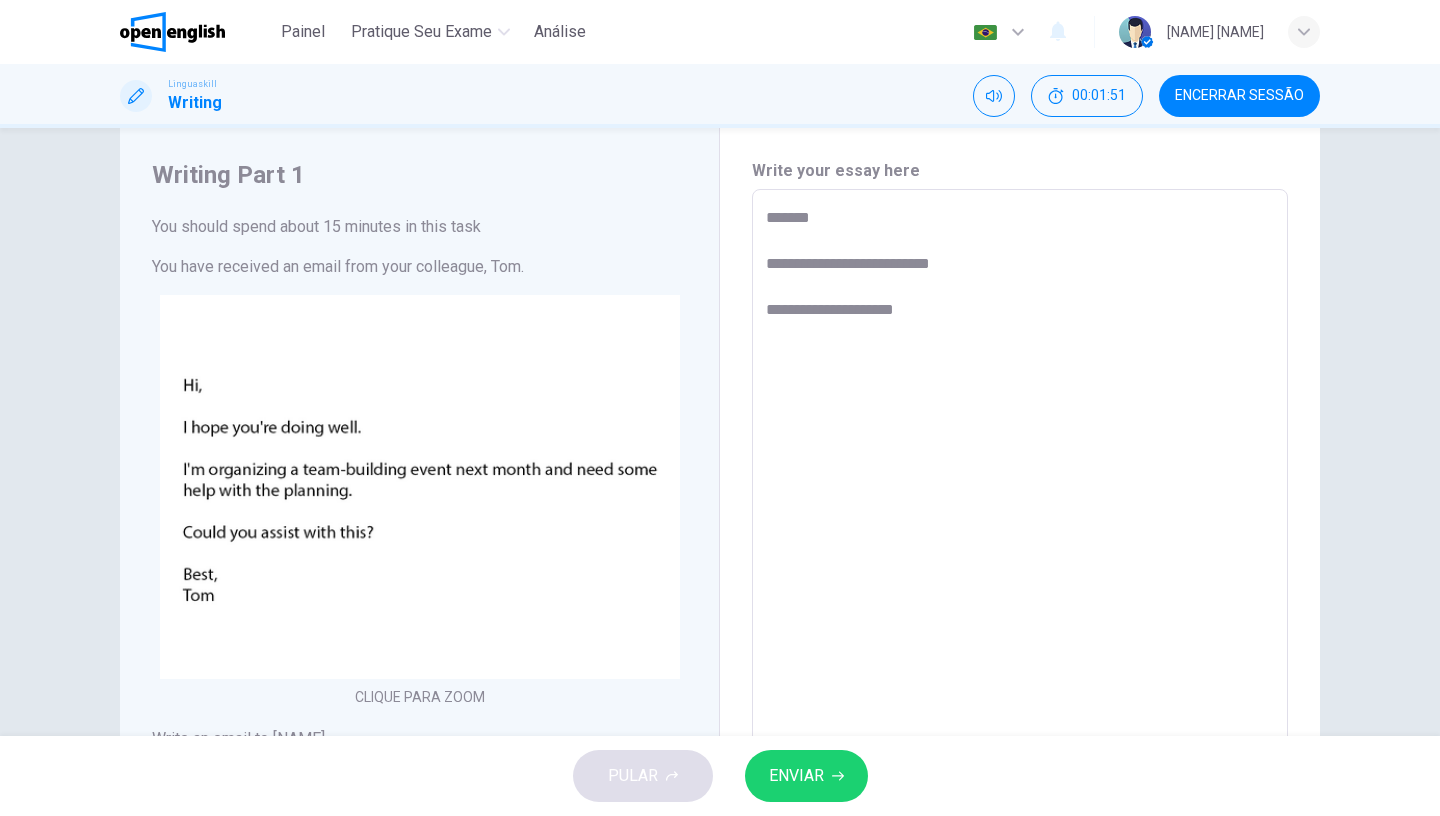 type on "*" 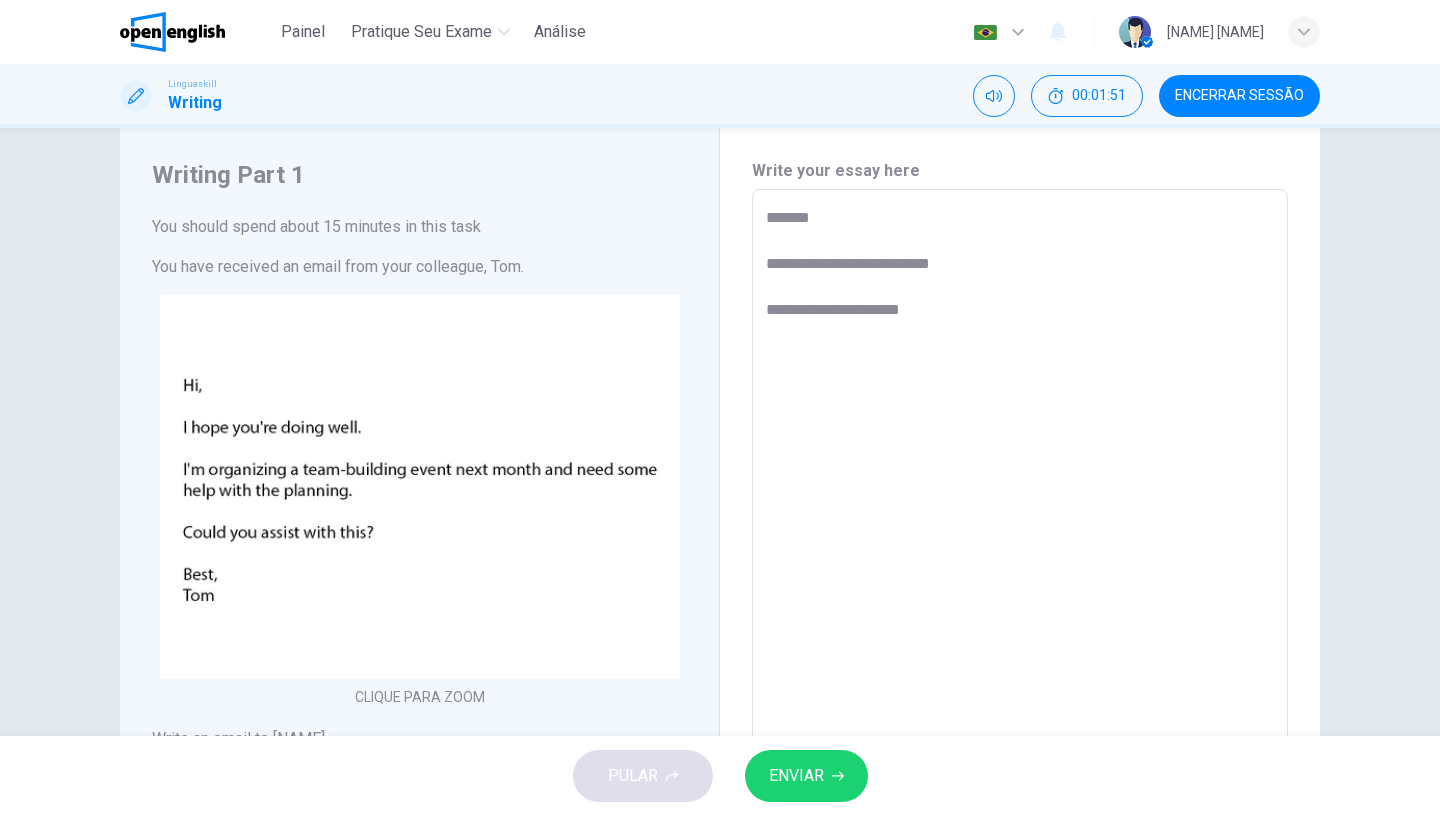 type on "*" 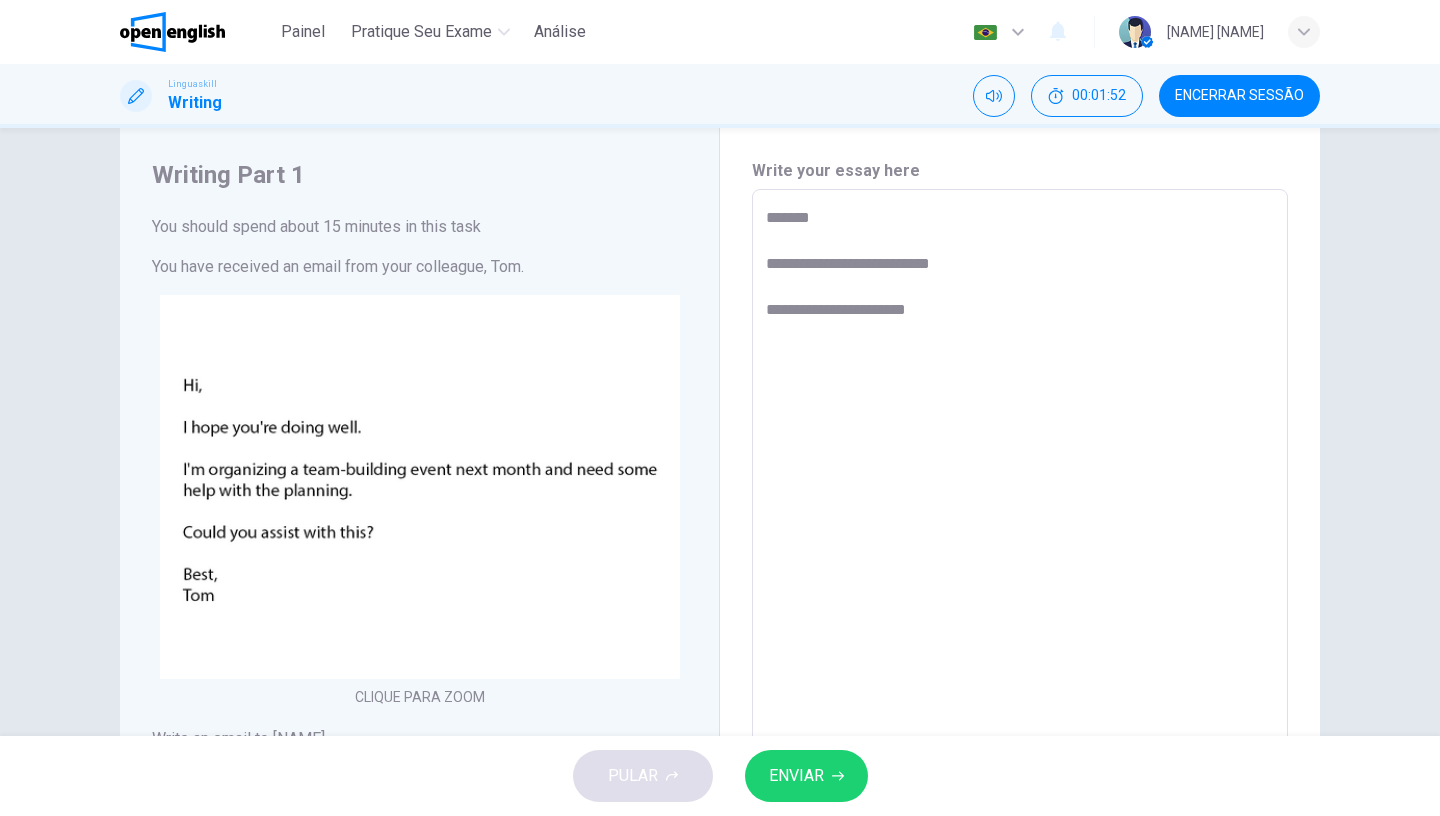 type on "**********" 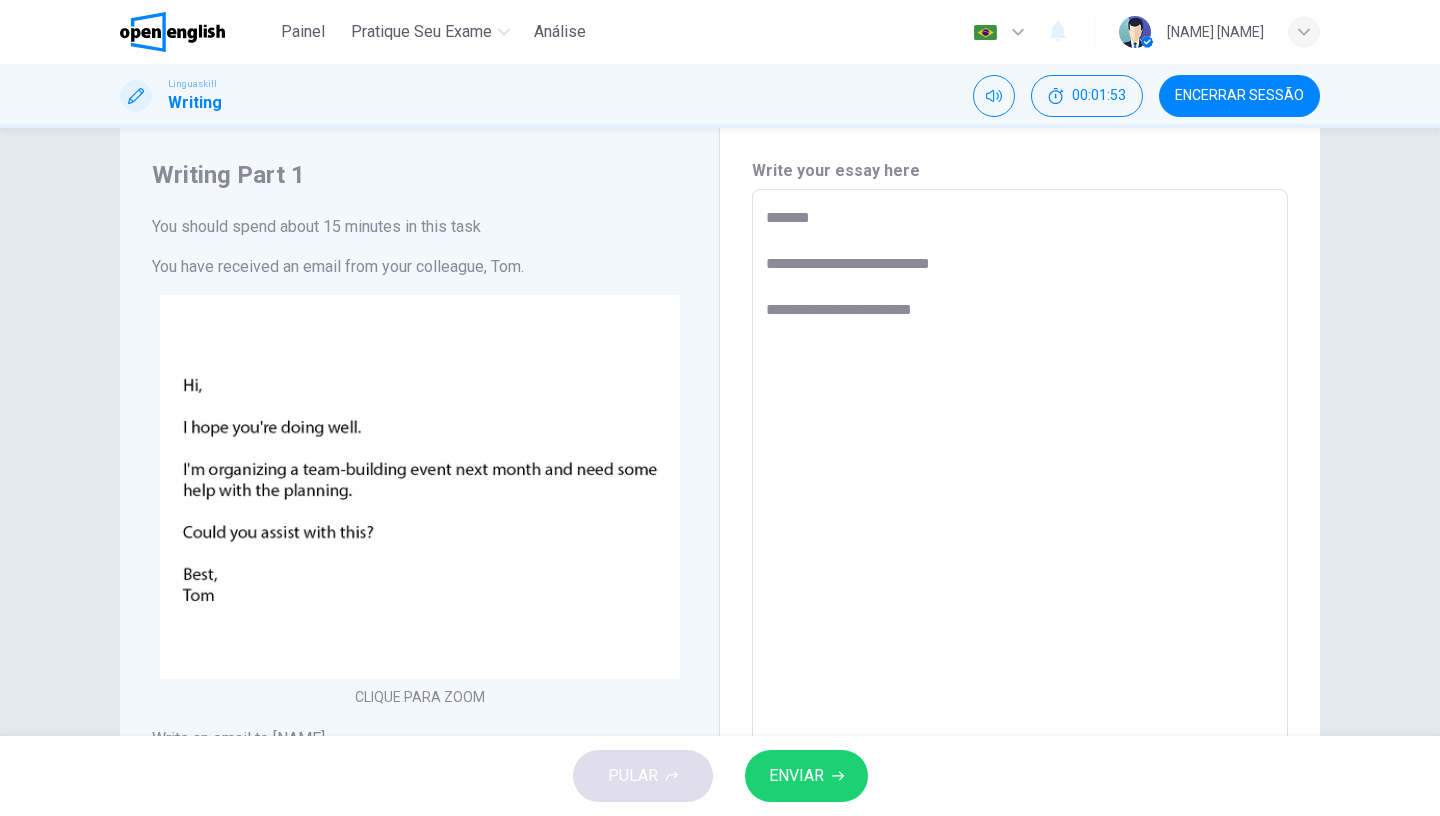 type on "**********" 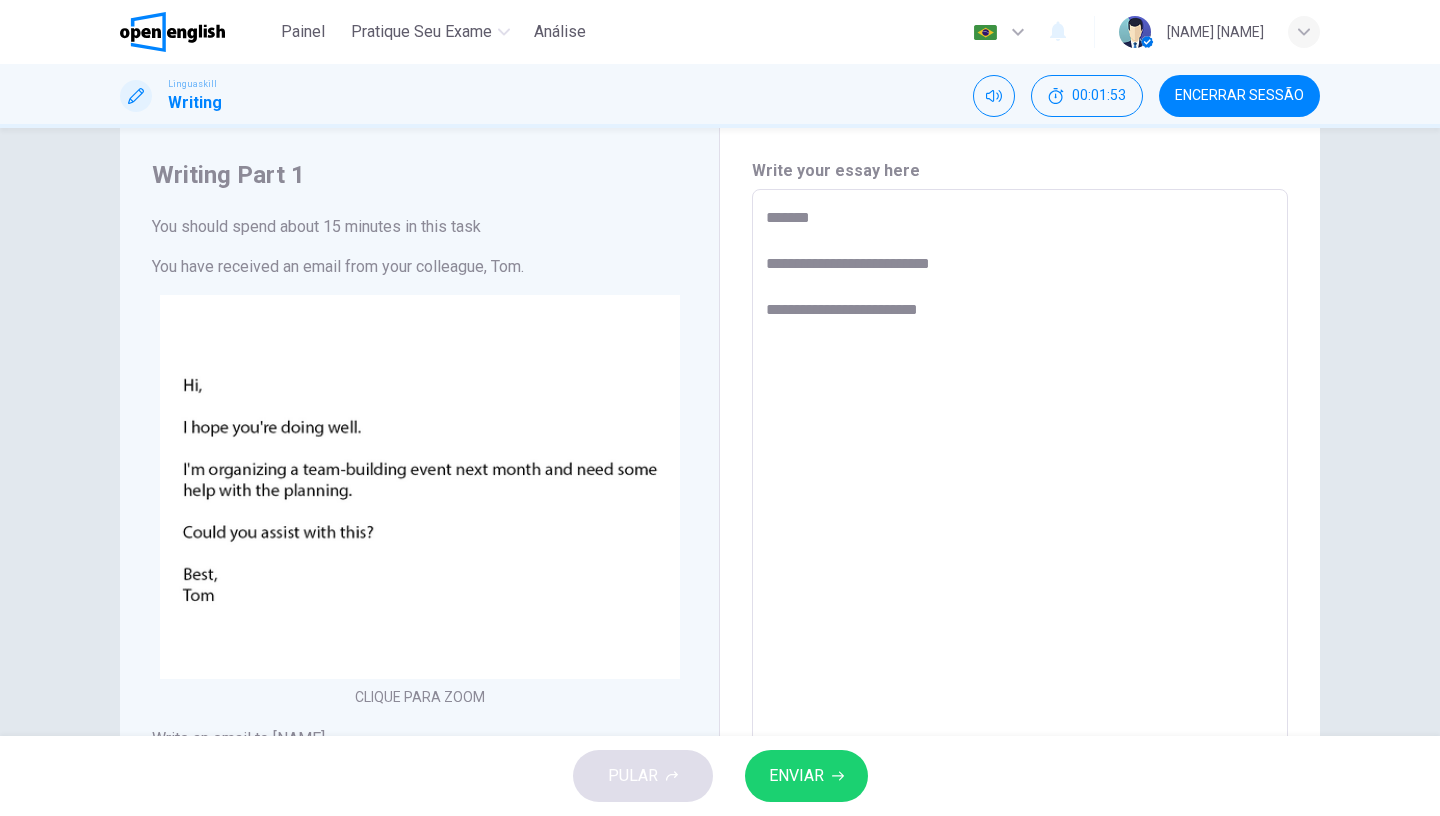 type on "**********" 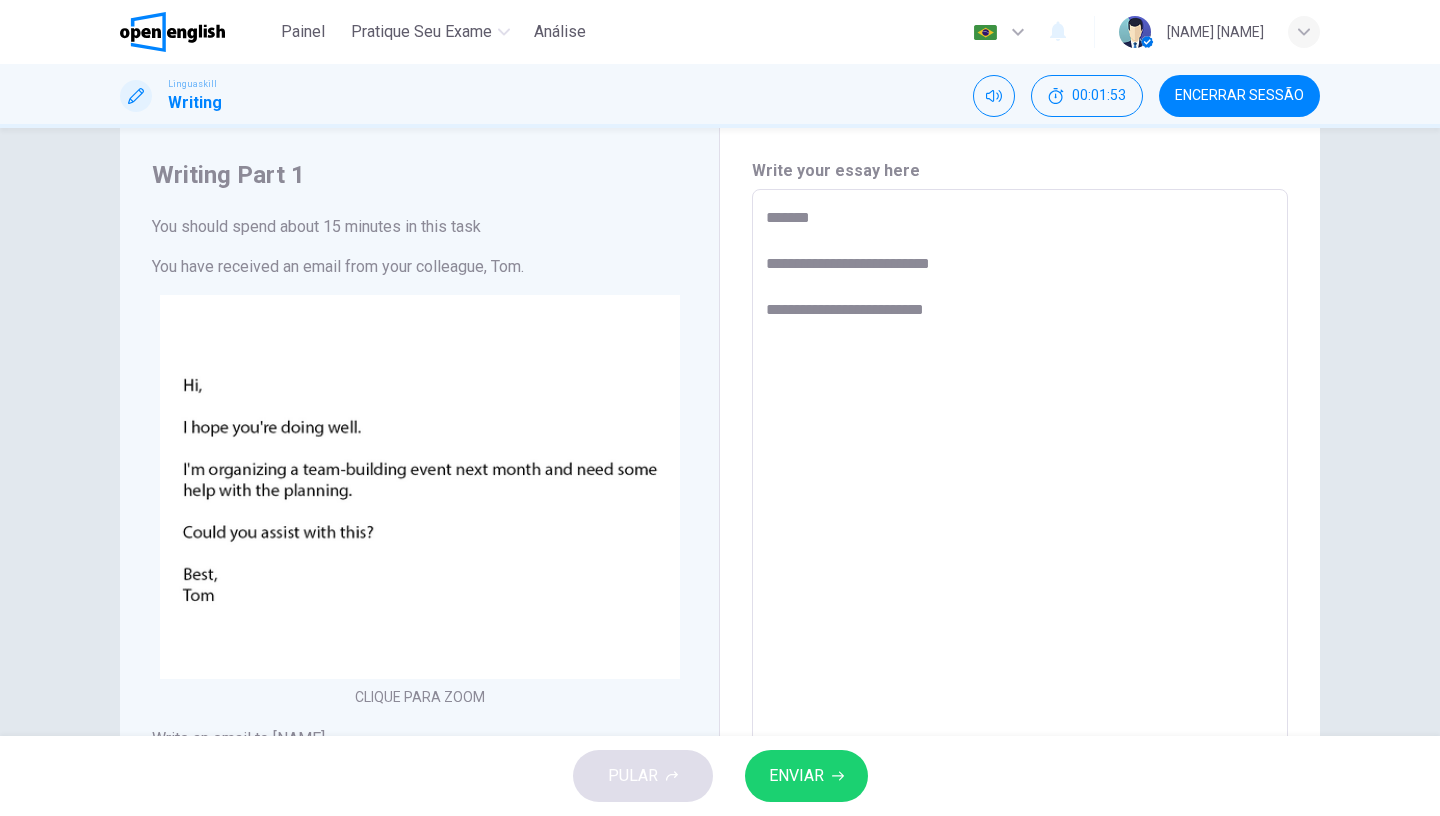 type on "*" 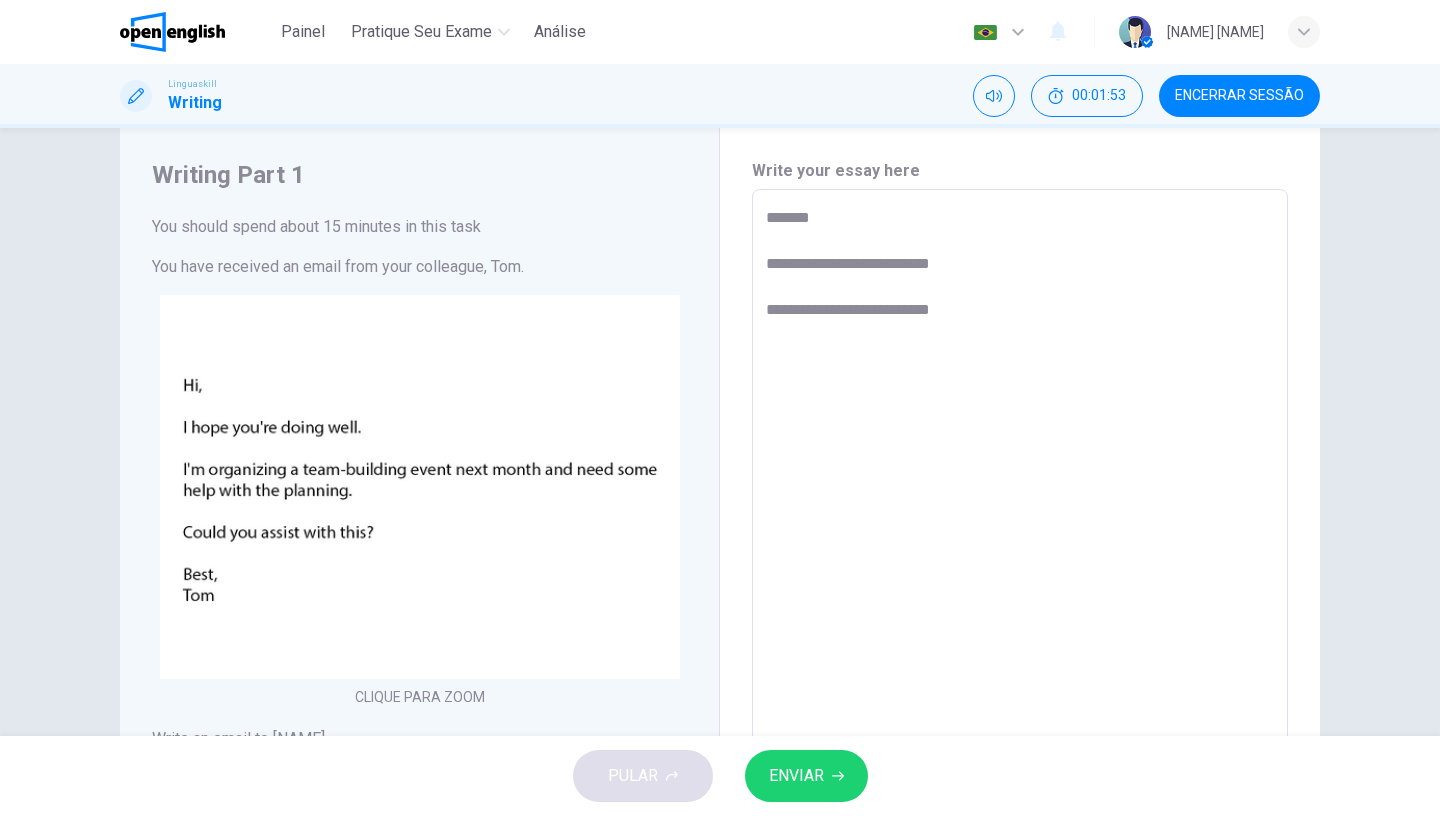 type on "*" 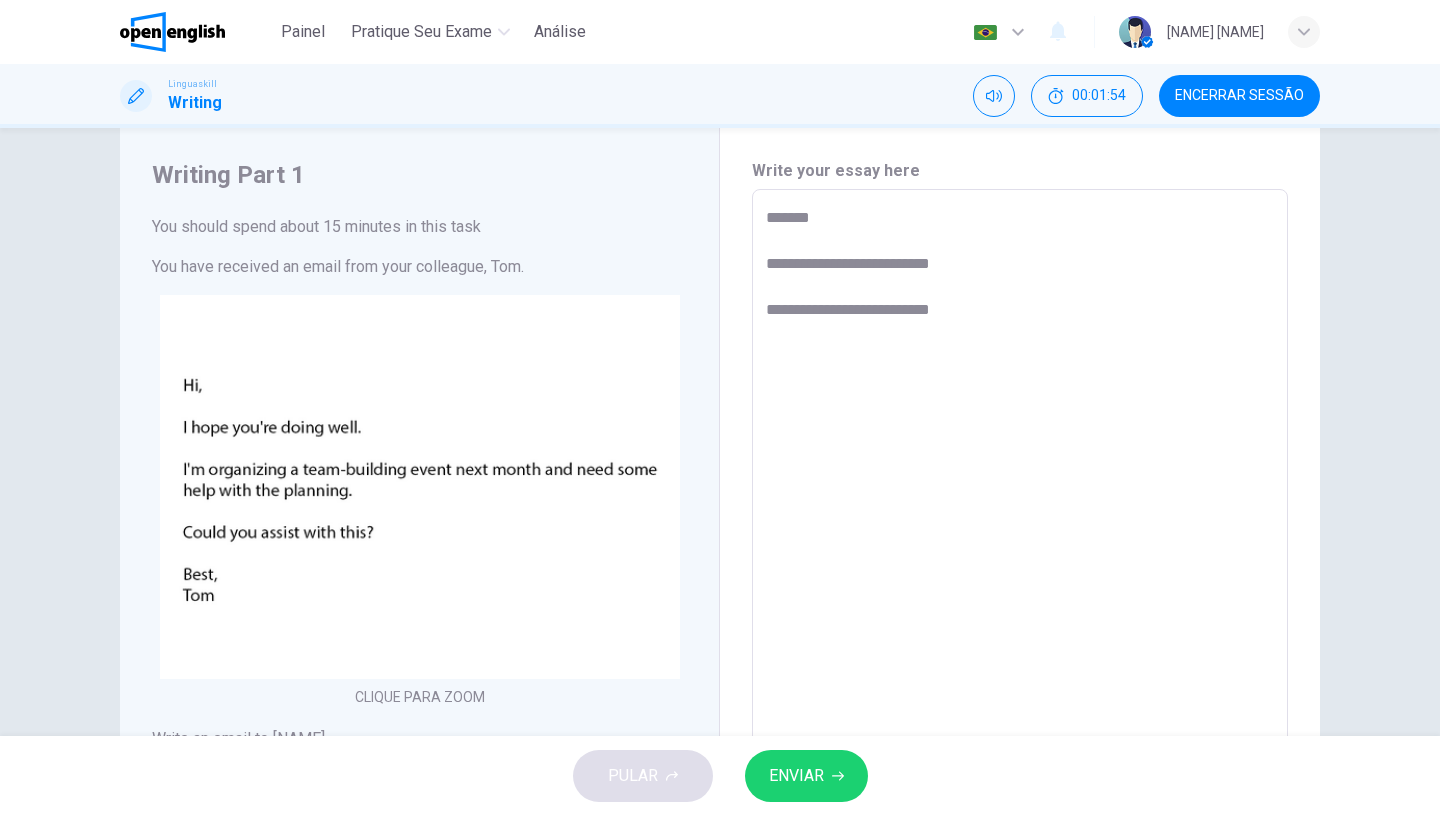 type on "**********" 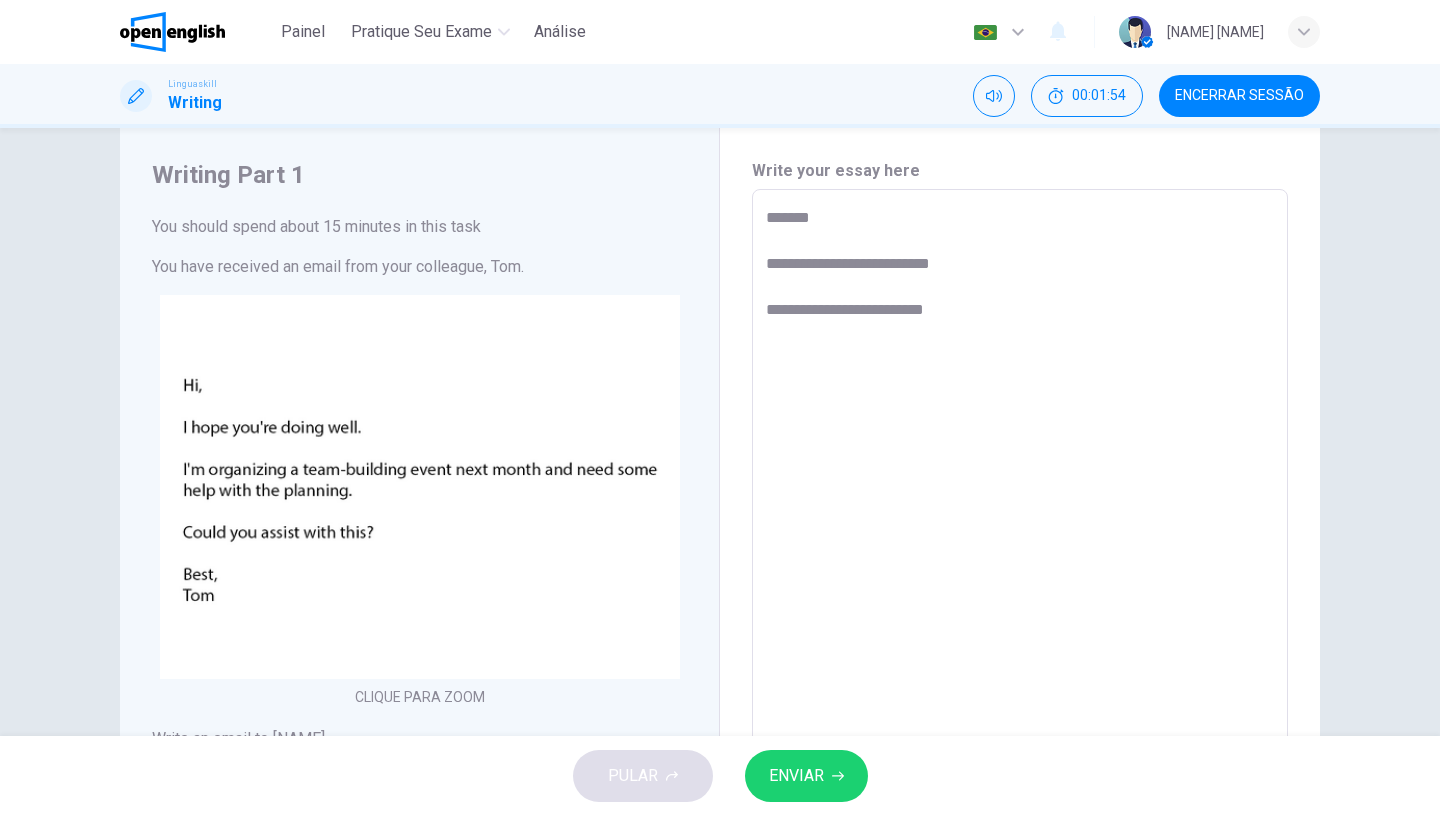 type on "*" 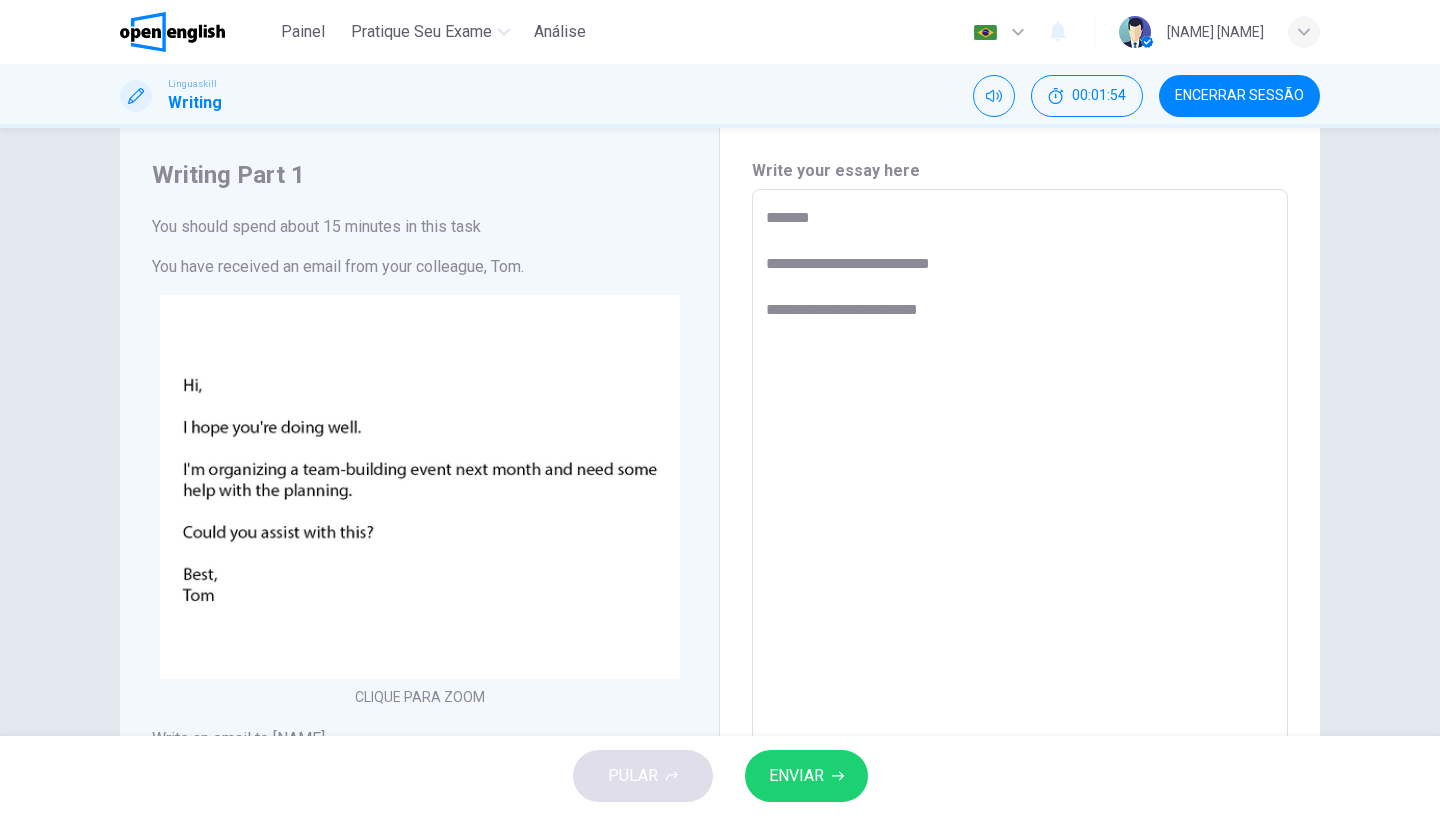 type on "*" 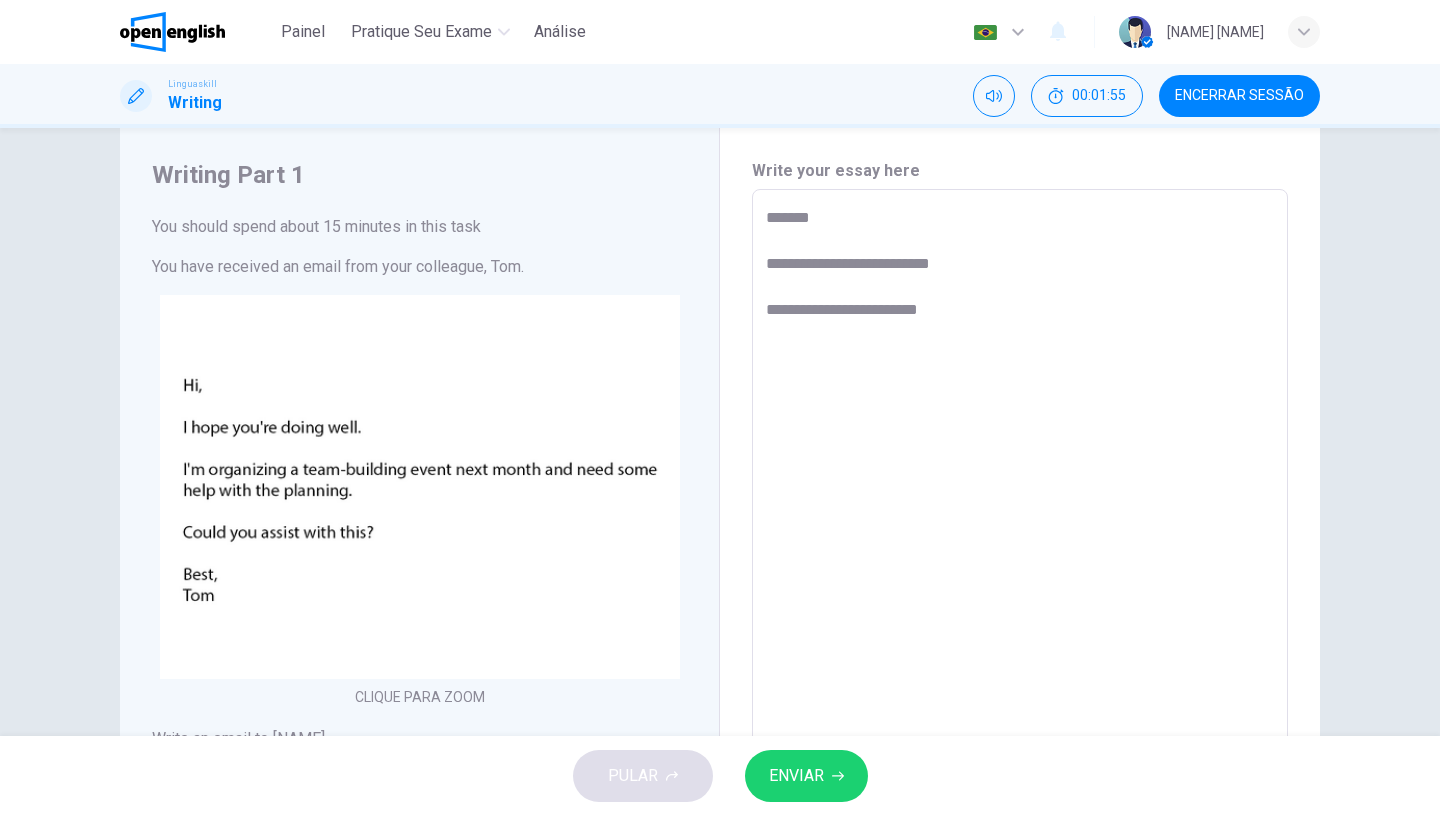 type on "**********" 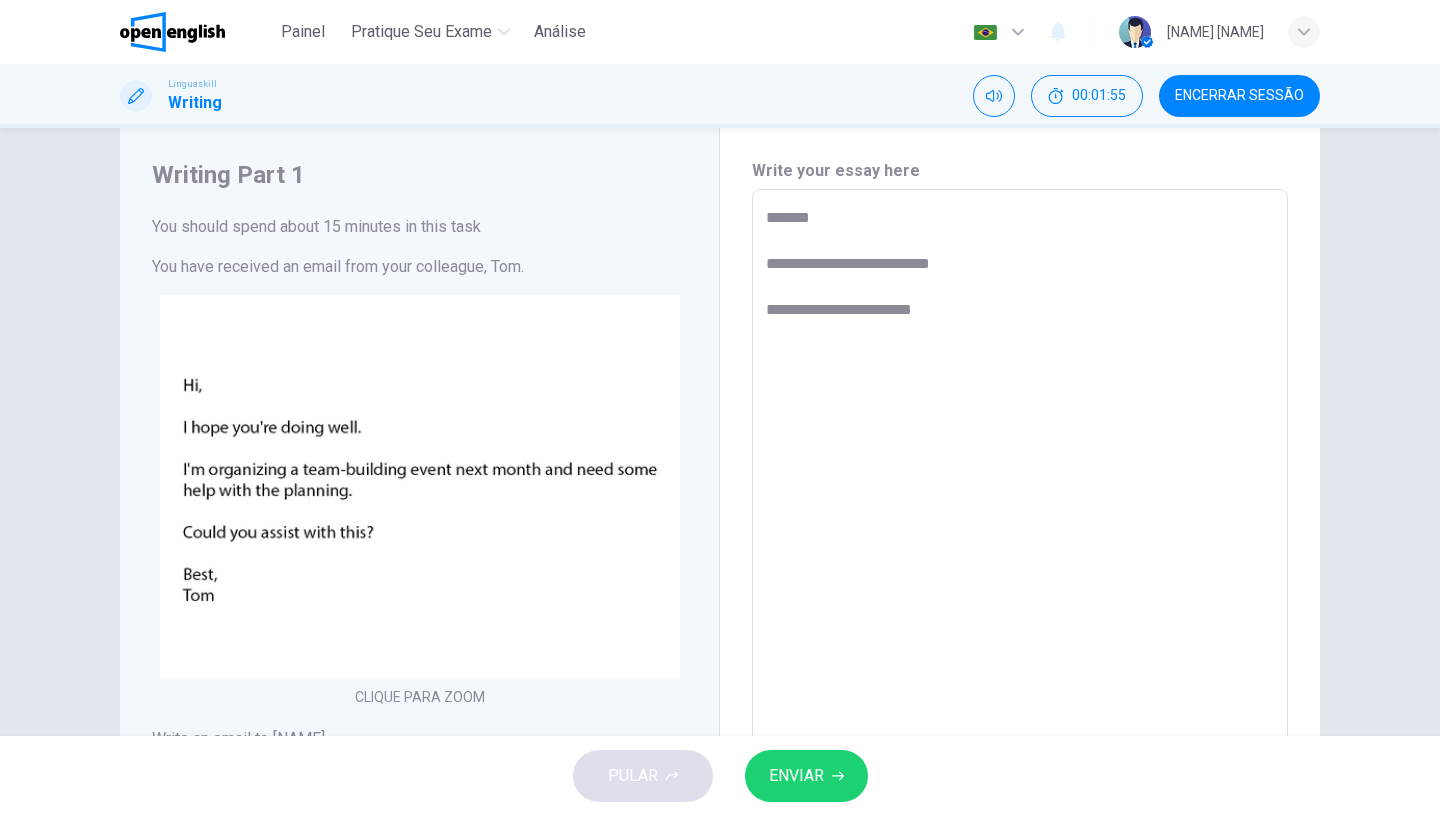type on "*" 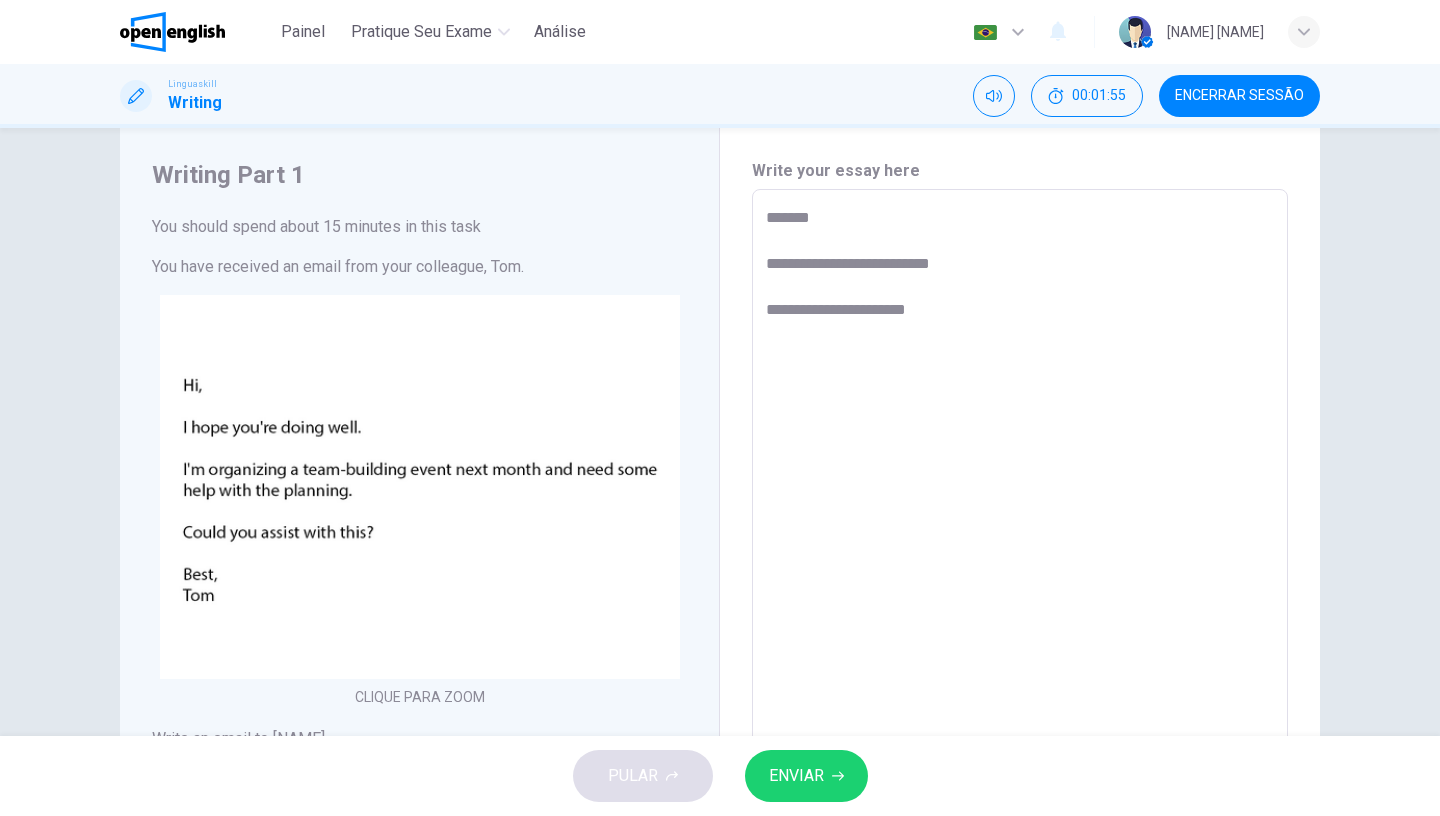 type on "*" 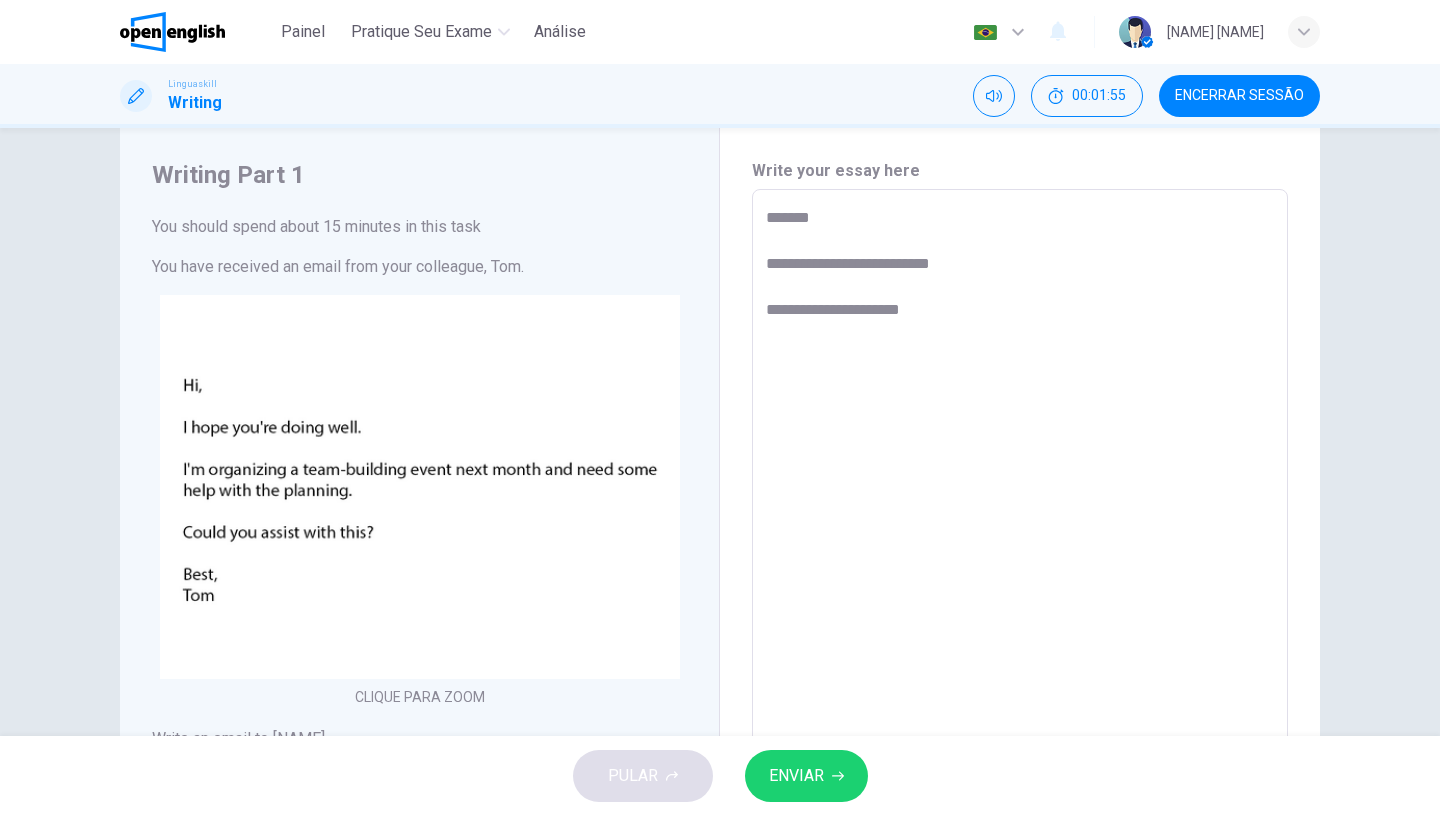 type on "*" 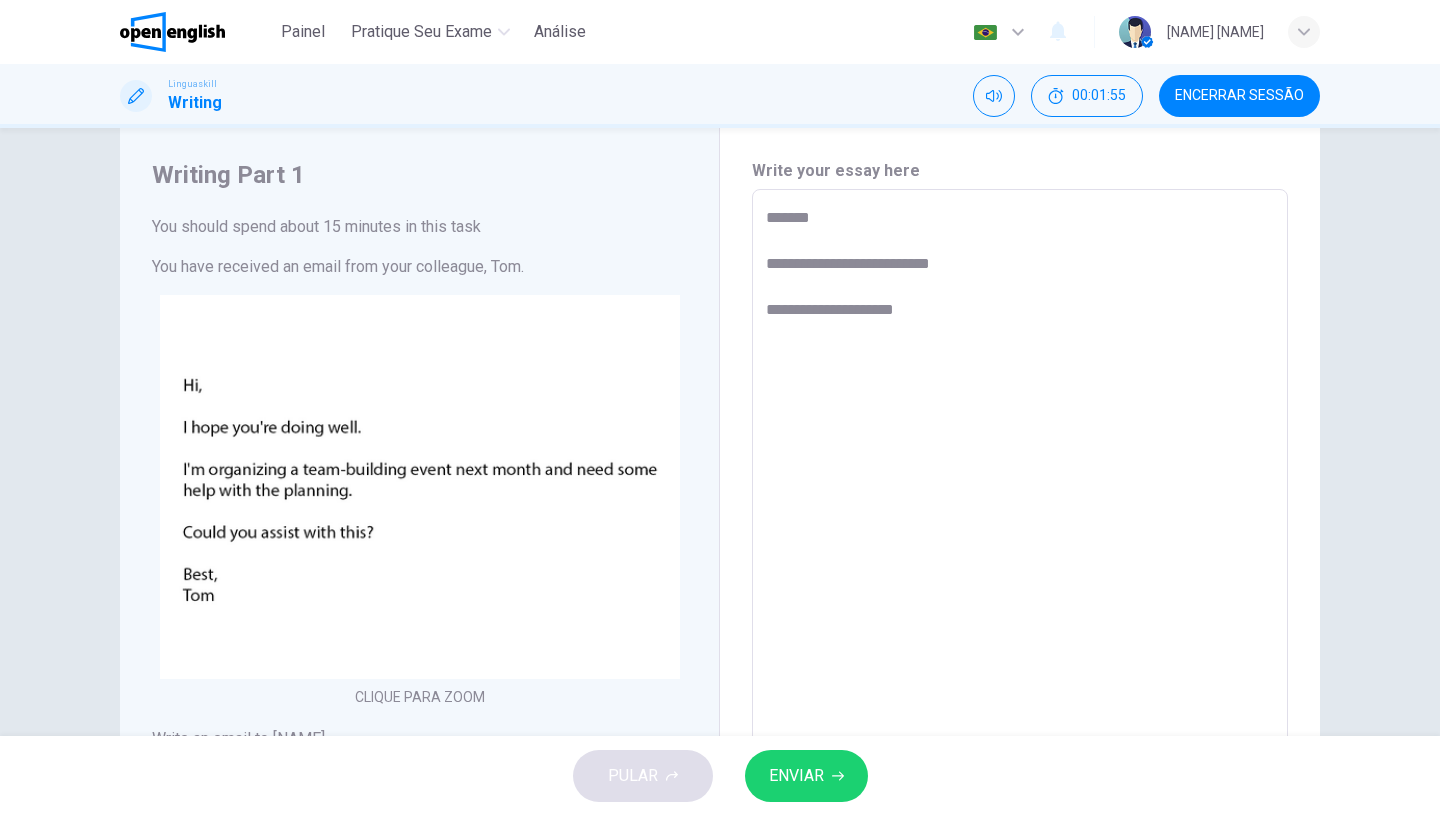 type on "*" 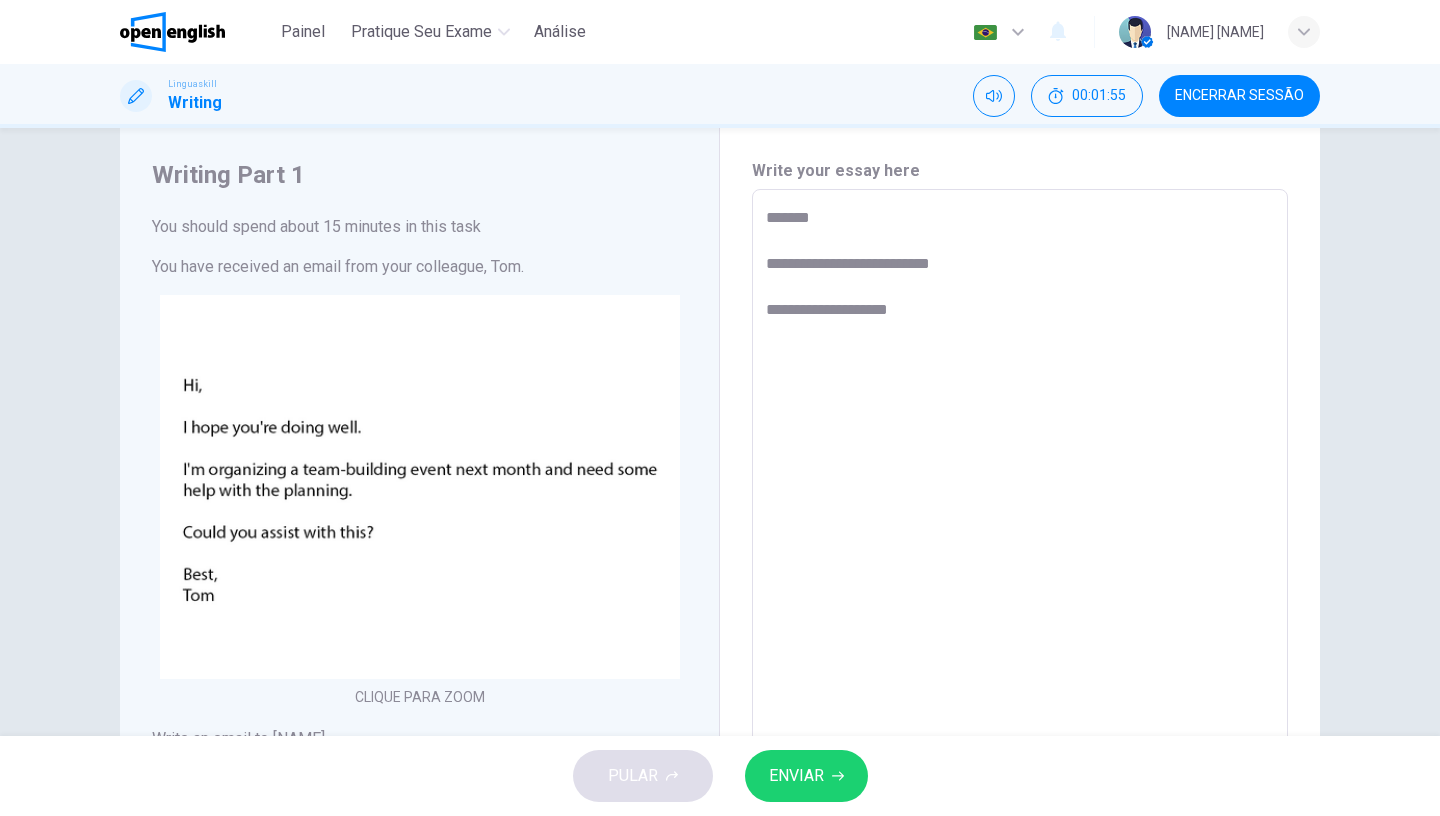 type on "*" 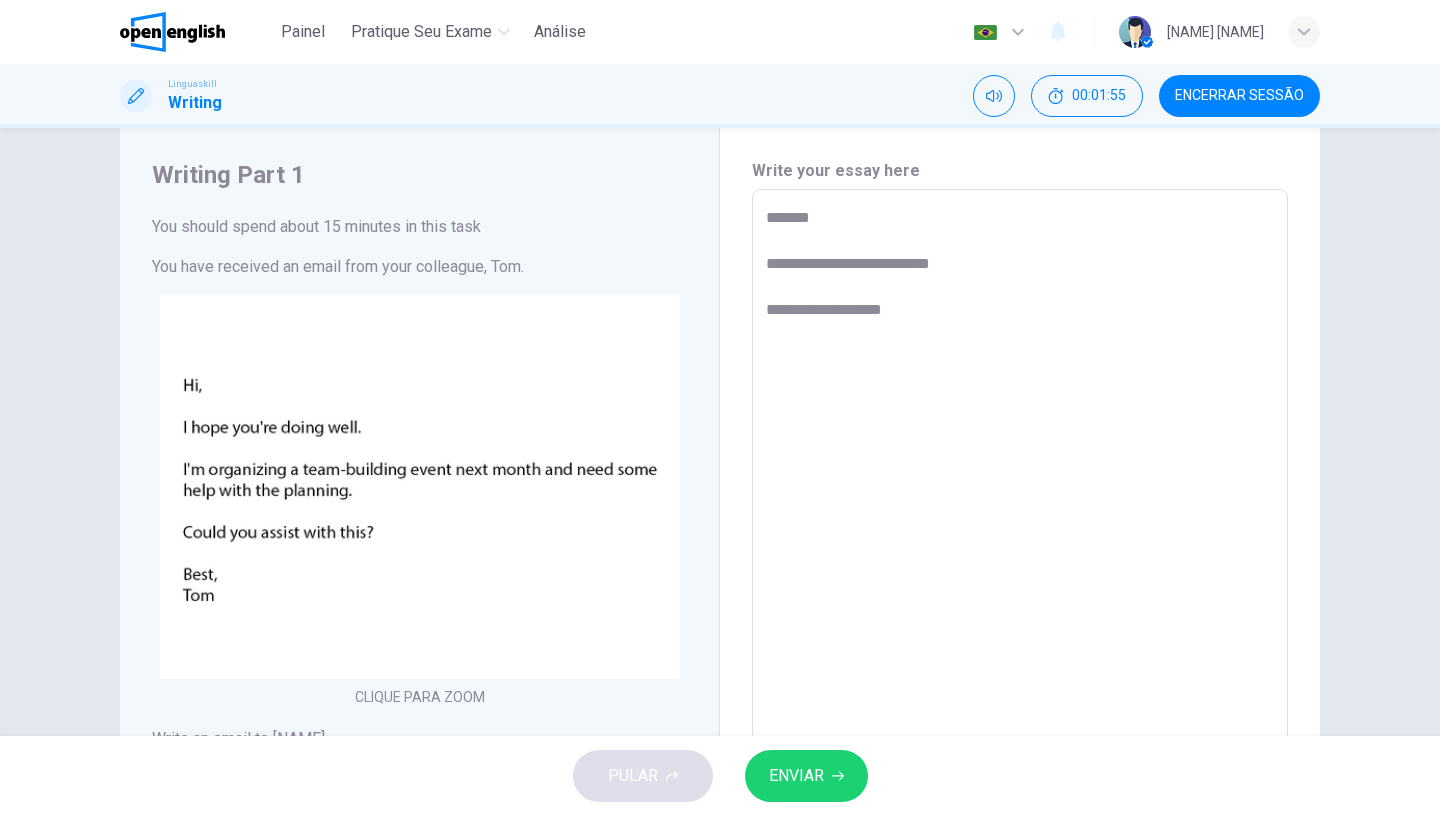 type on "*" 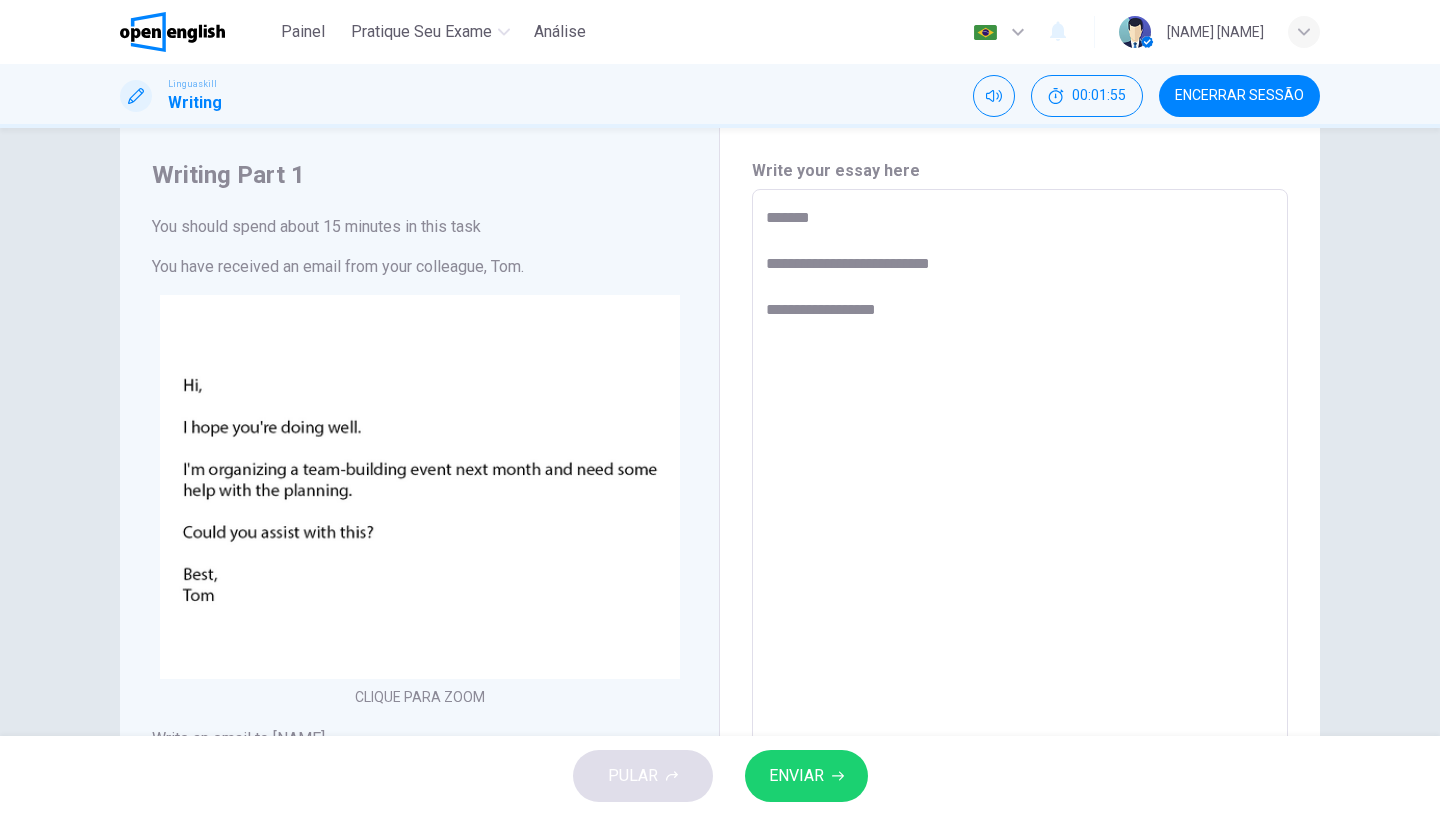 type on "*" 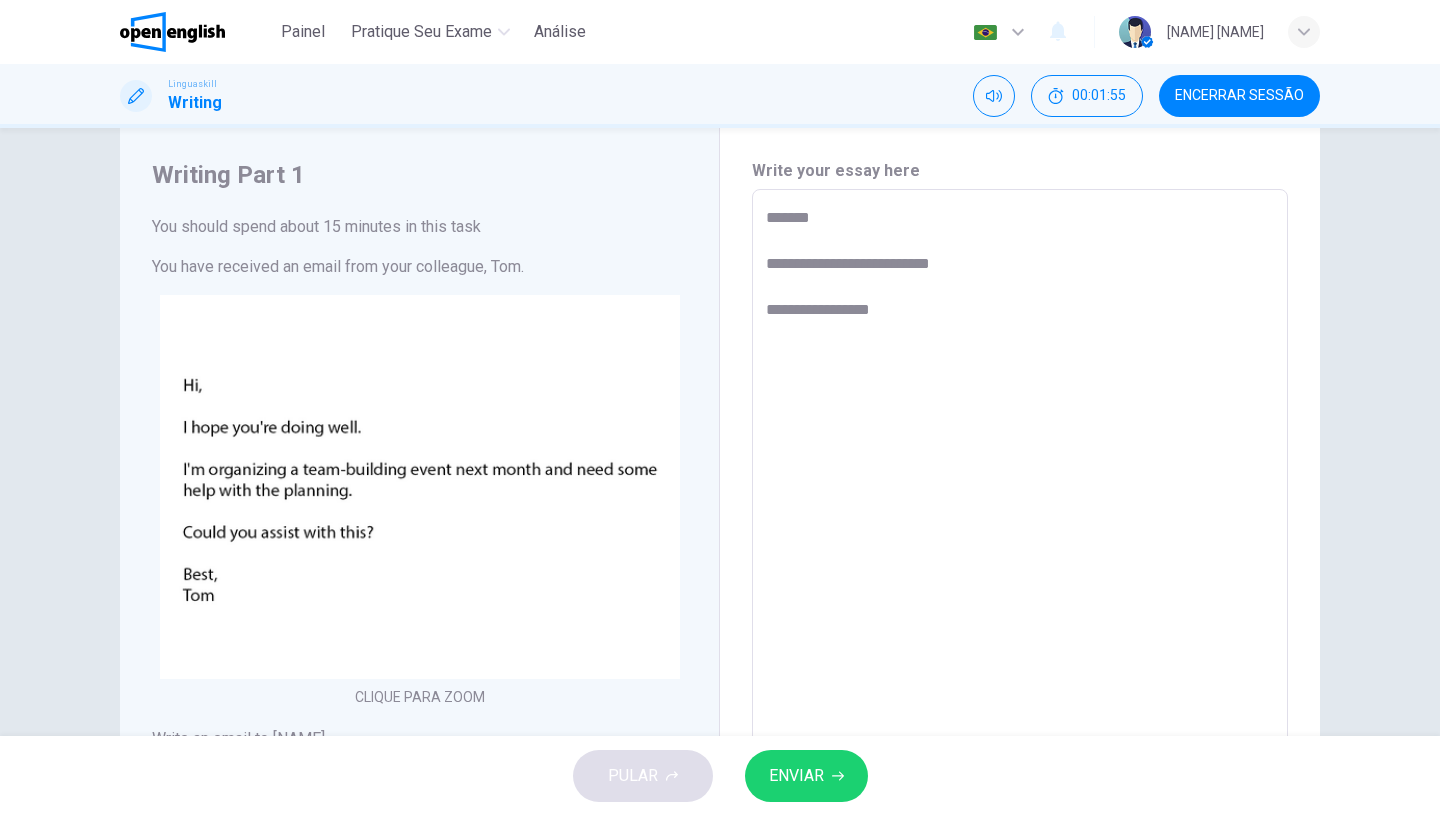 type on "*" 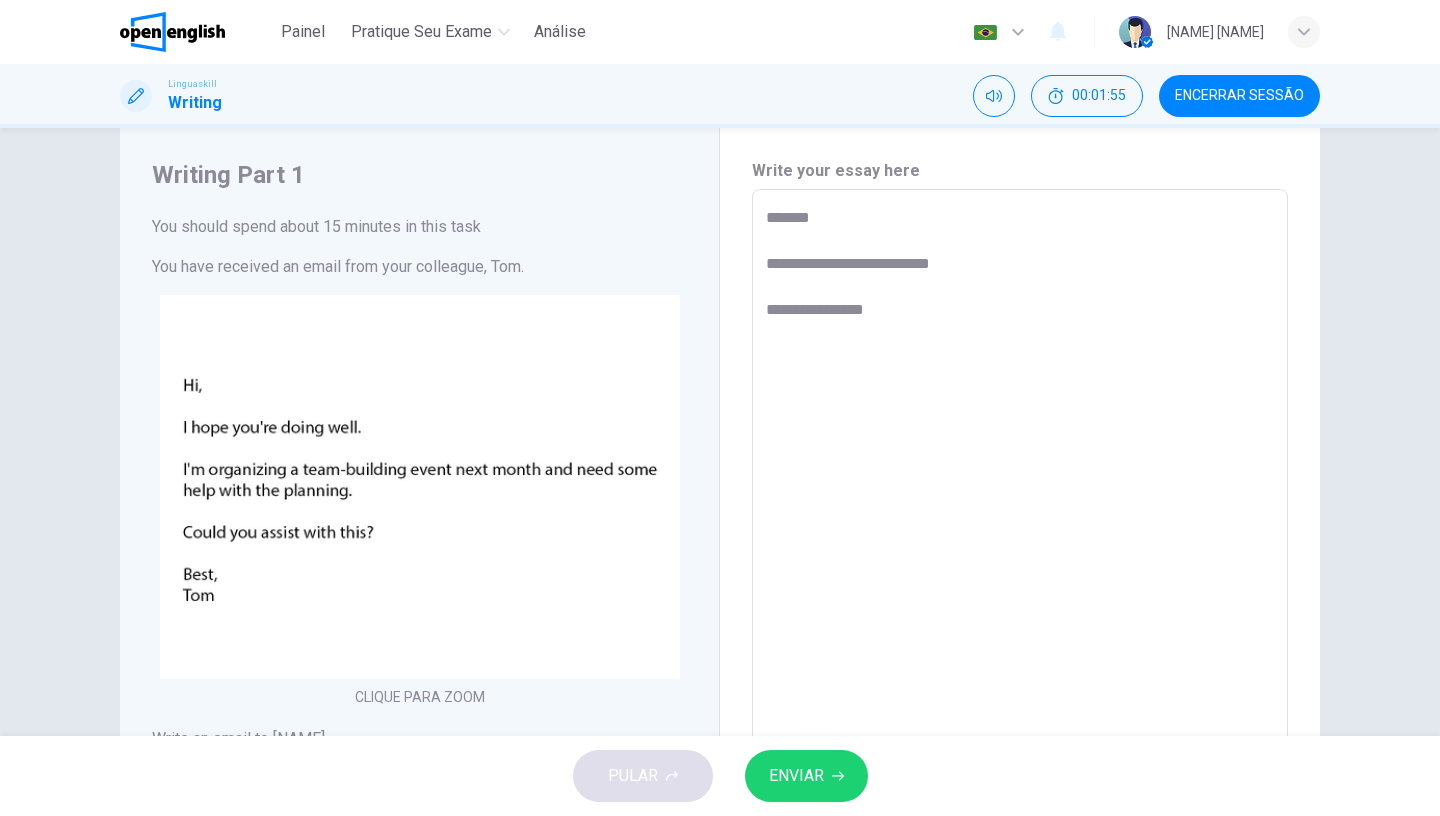 type on "*" 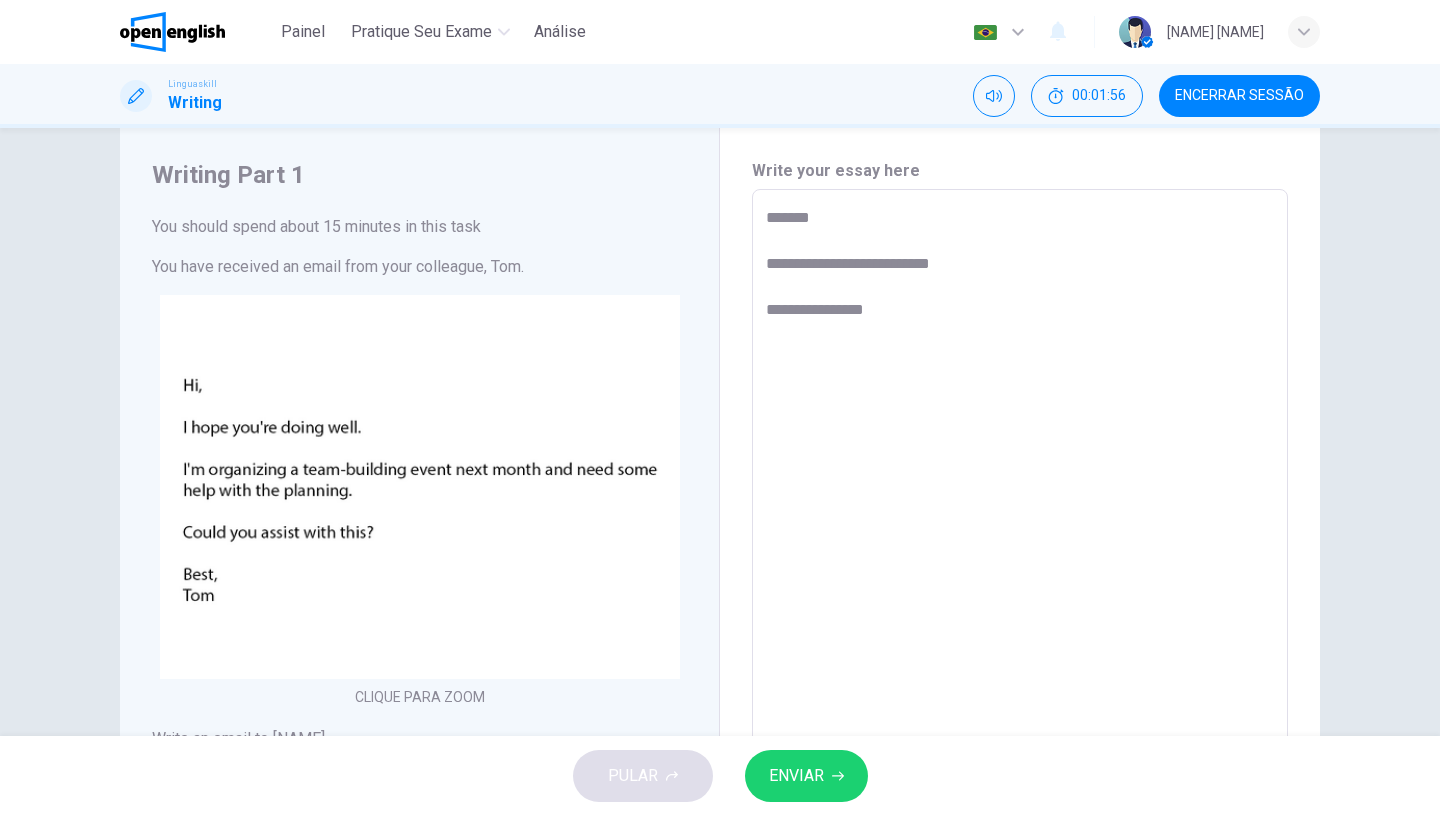 type on "**********" 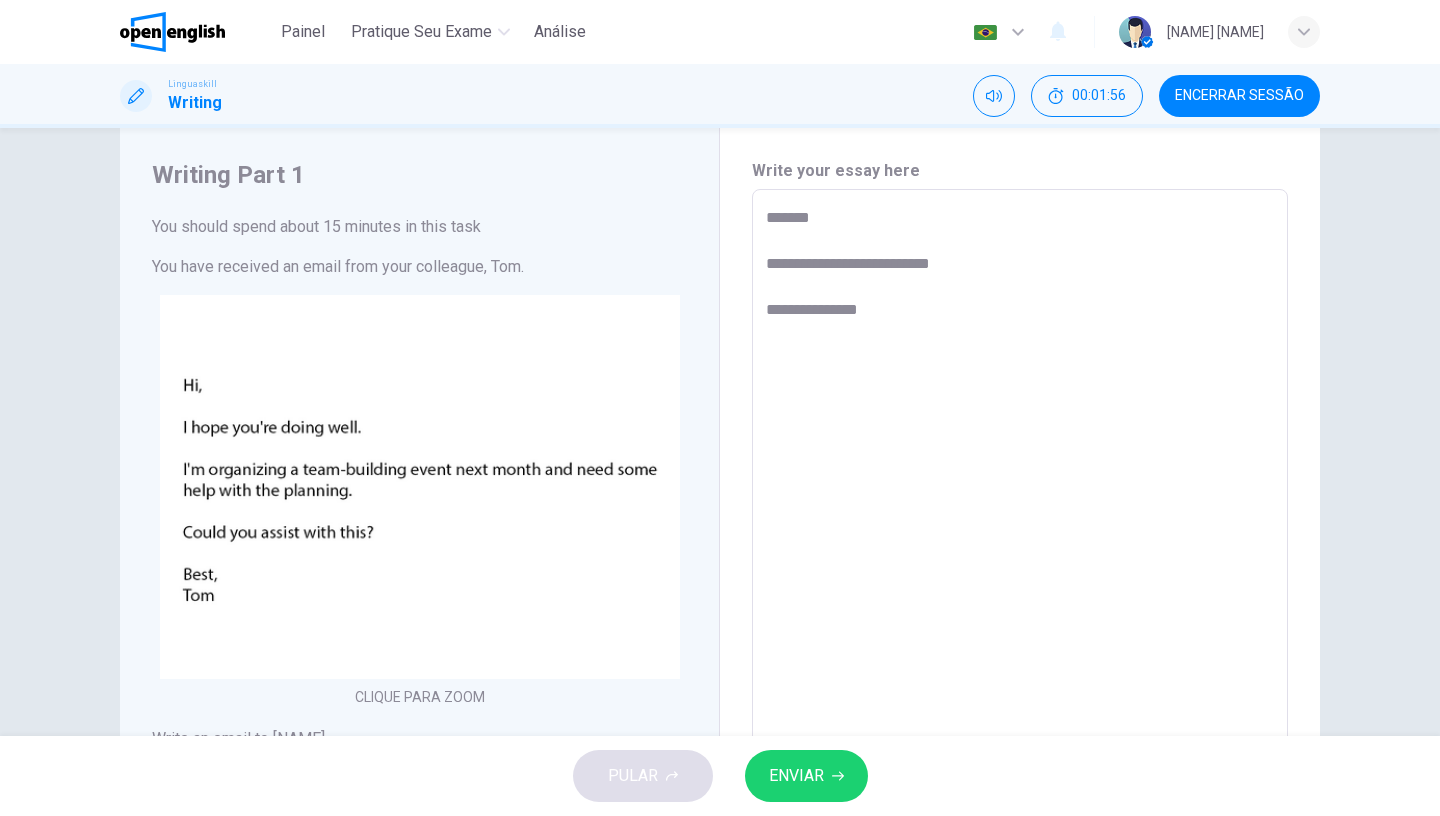 type on "*" 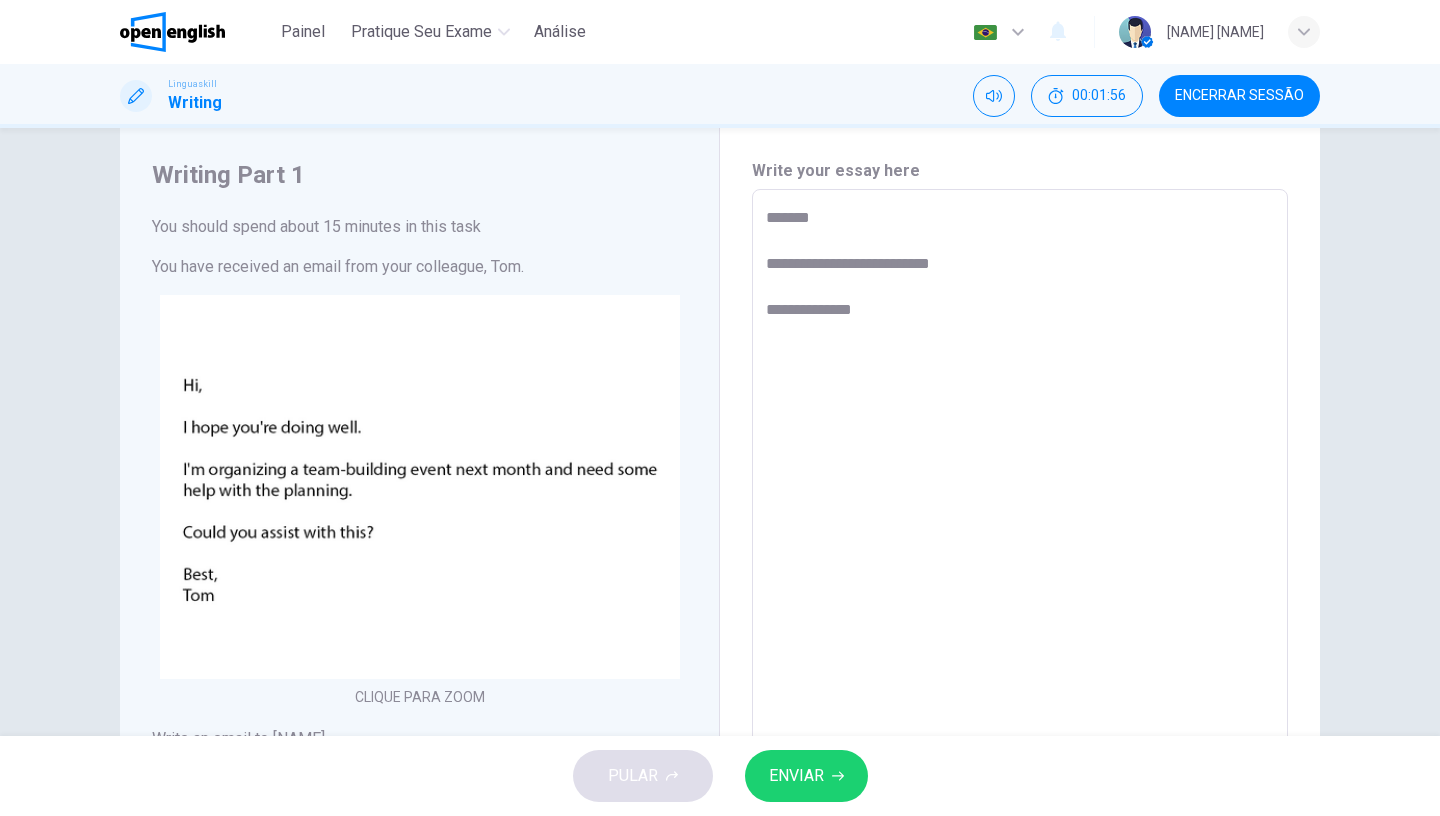 type on "*" 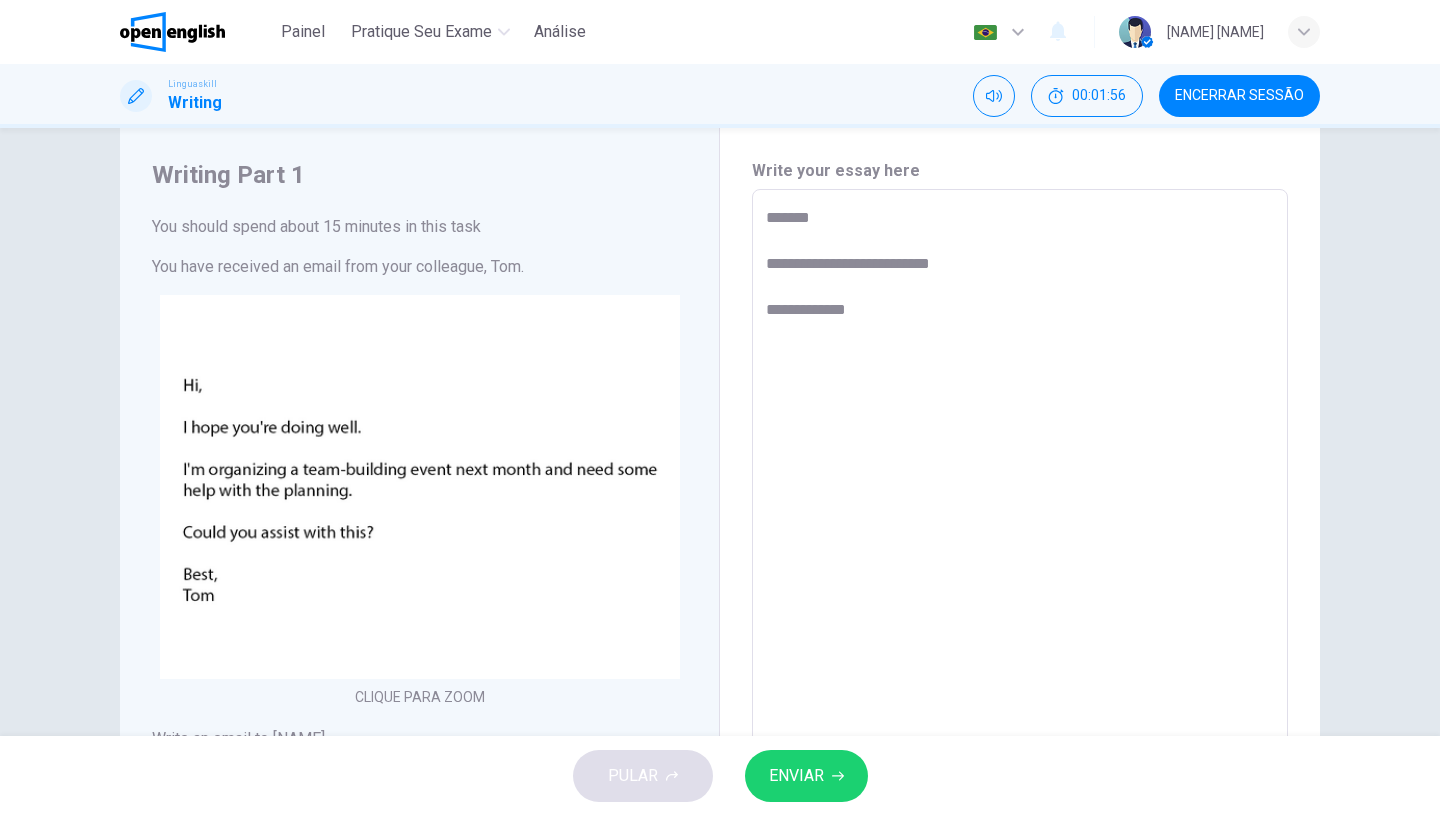type on "*" 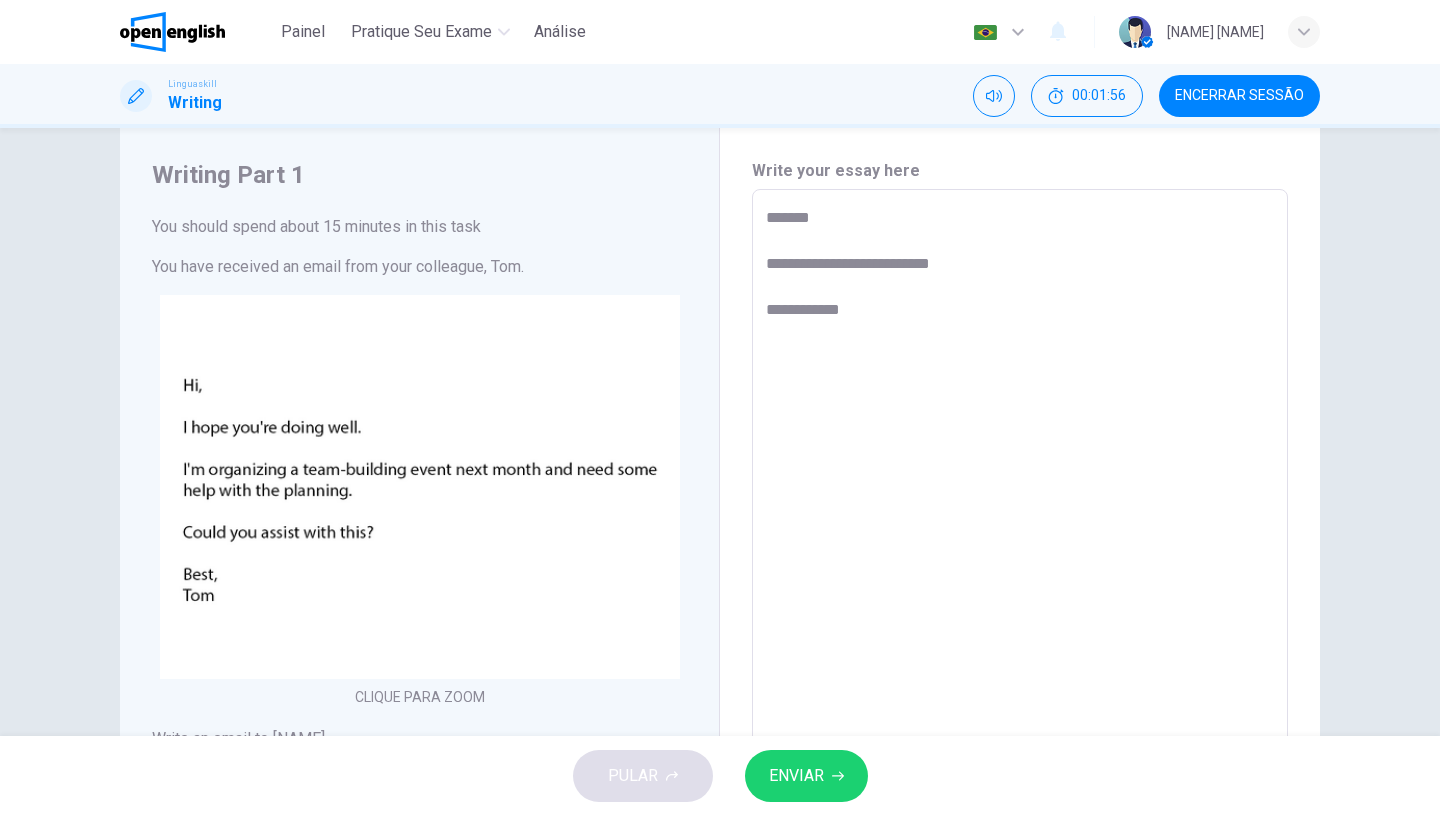 type on "*" 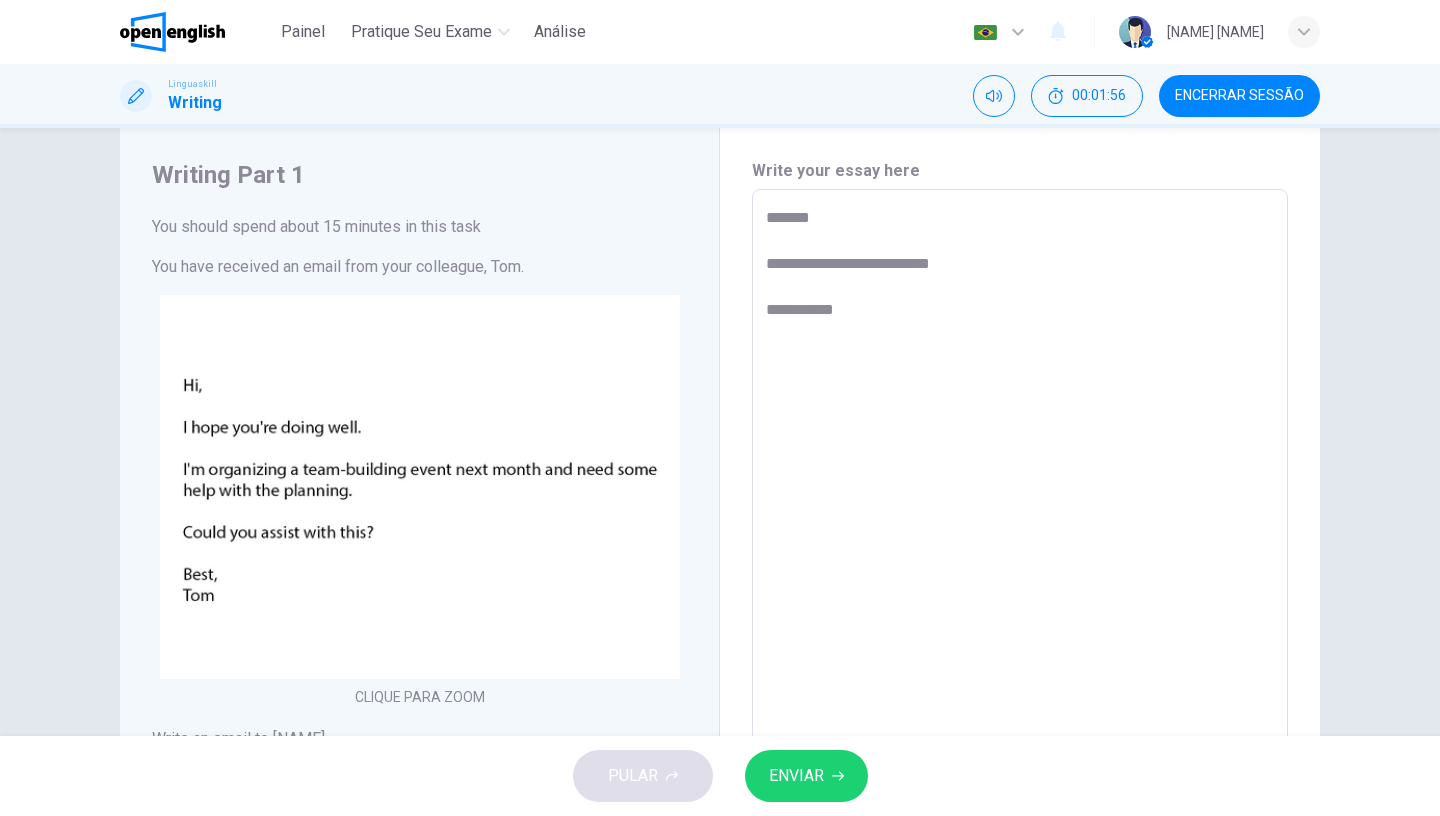 type on "*" 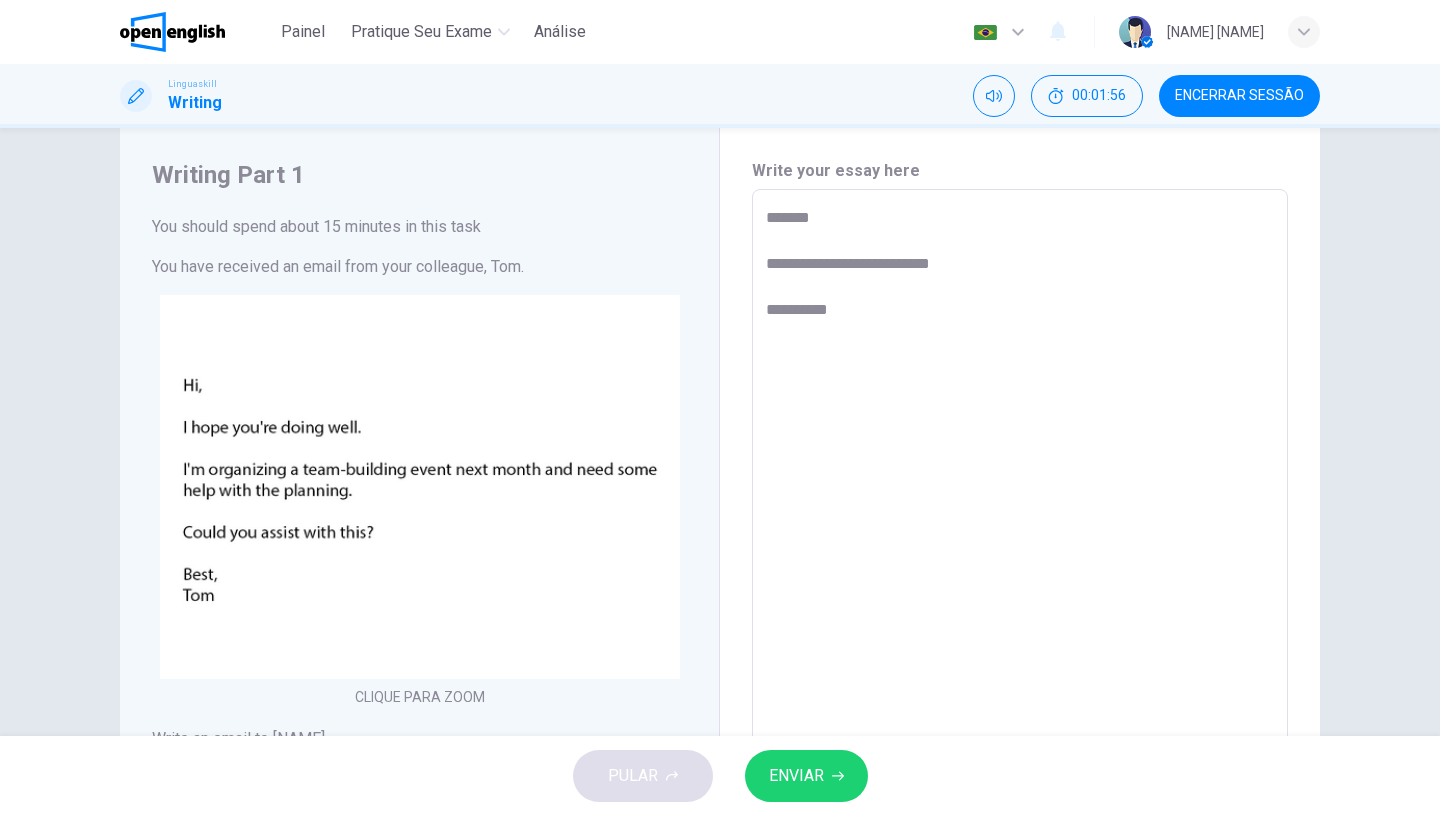 type on "*" 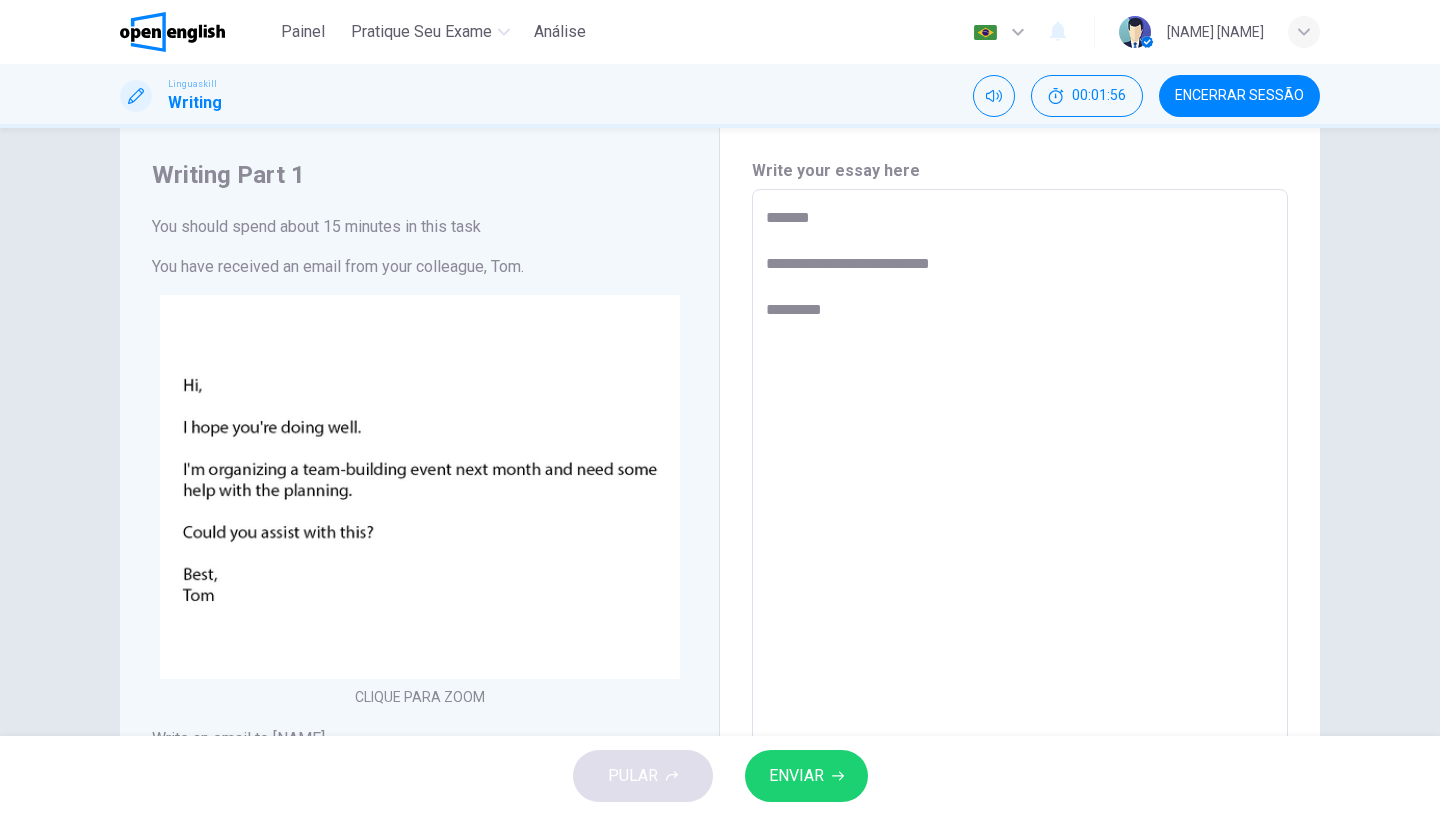 type on "*" 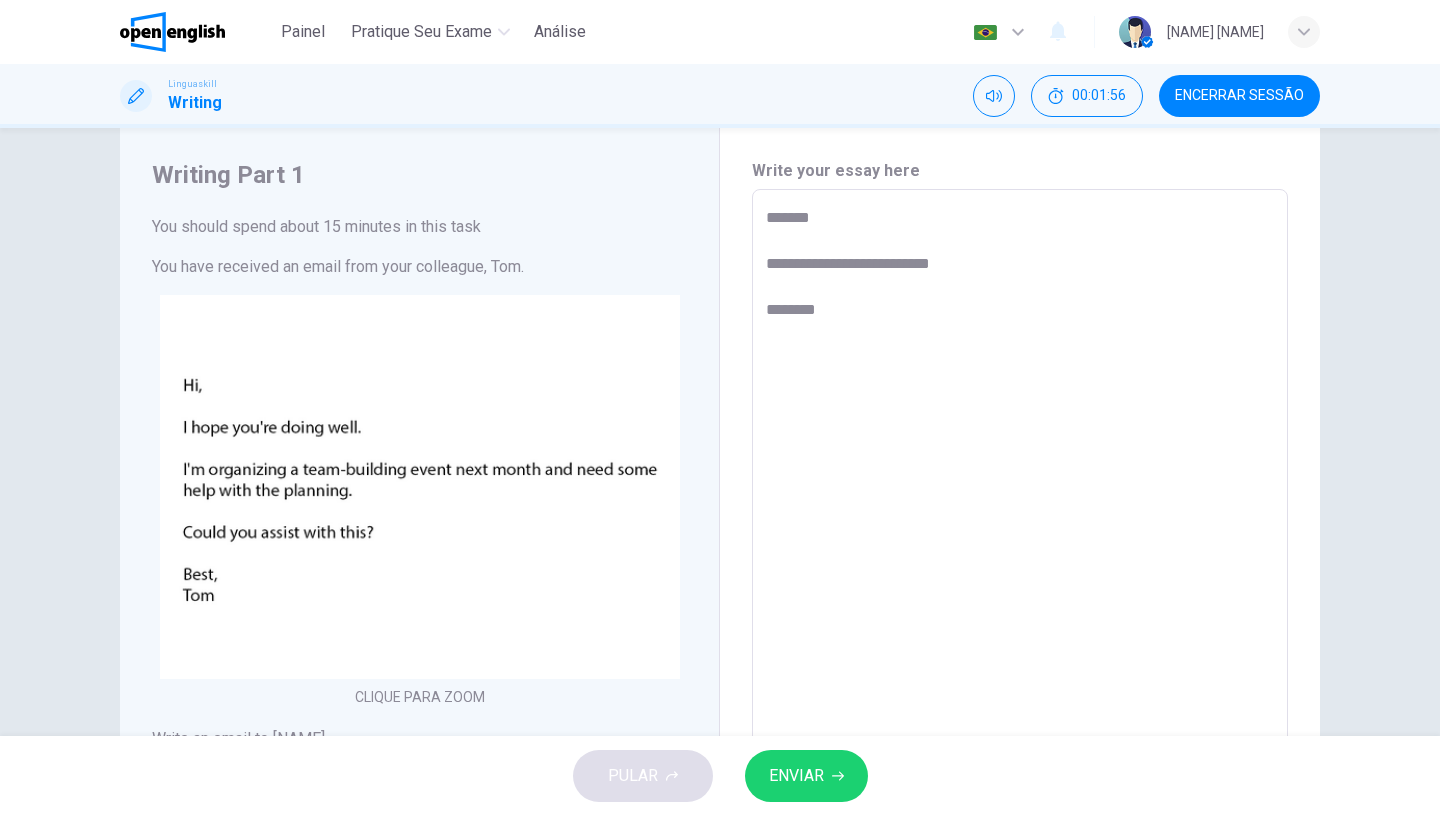 type on "*" 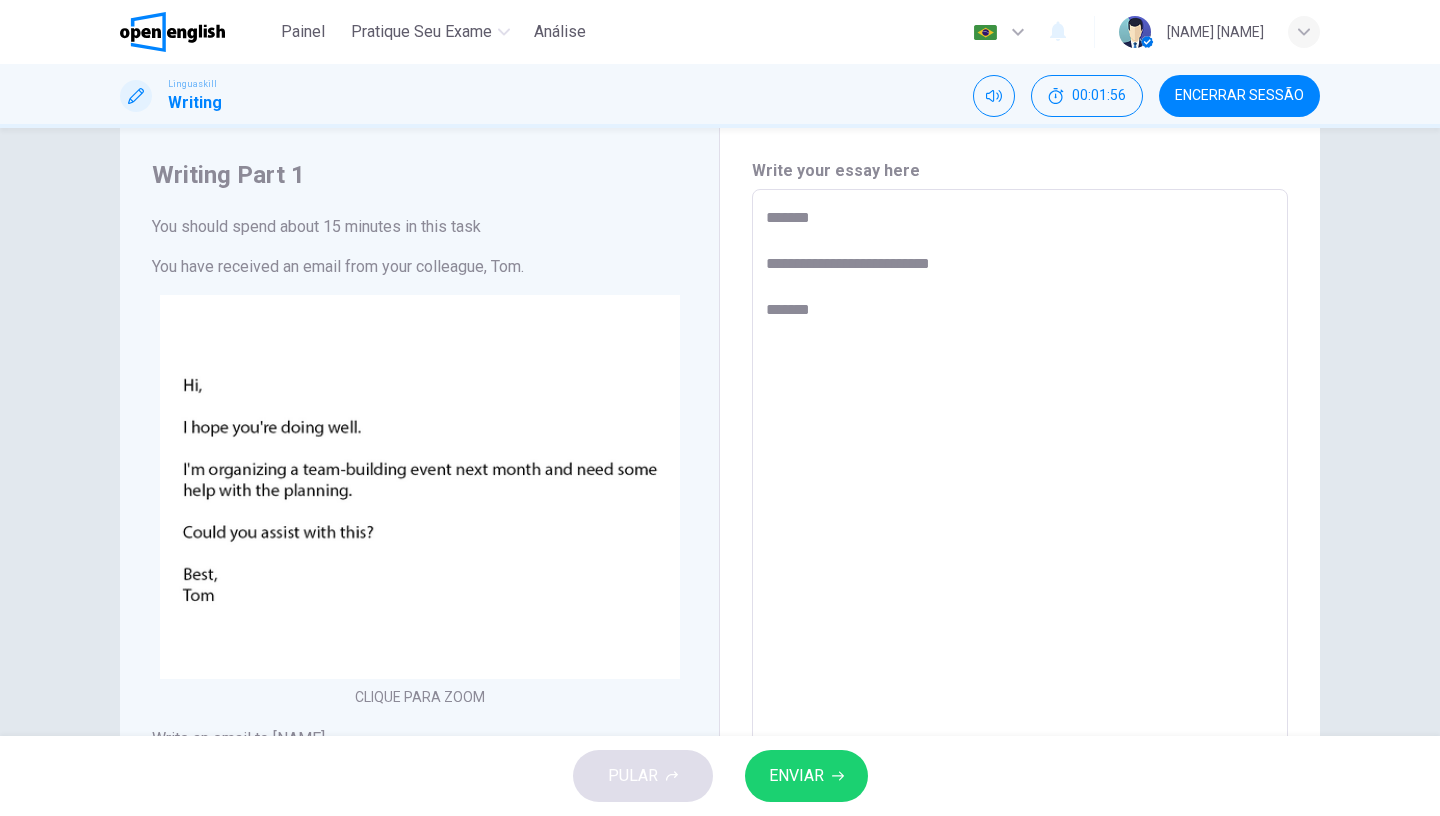 type on "*" 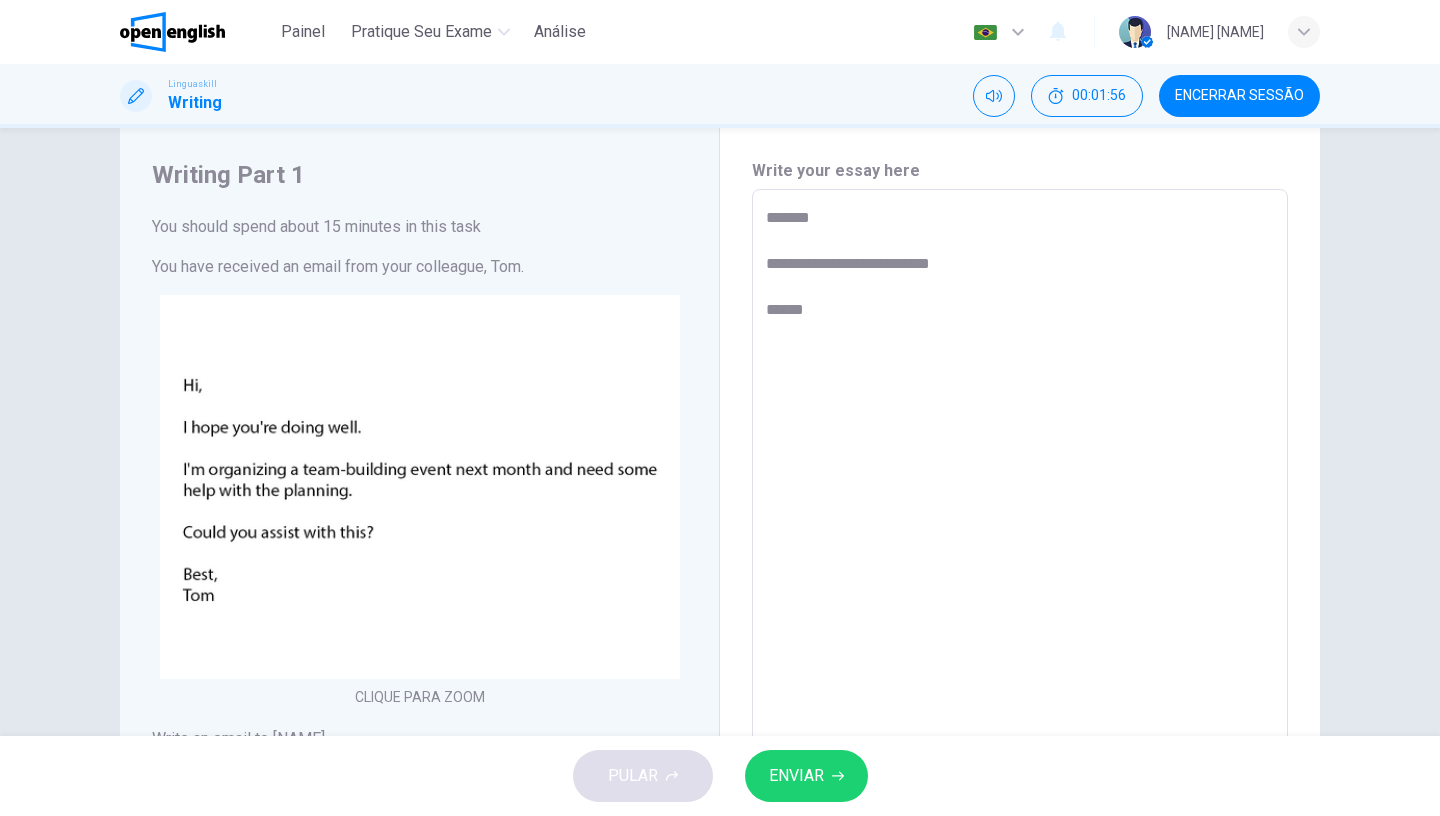 type on "*" 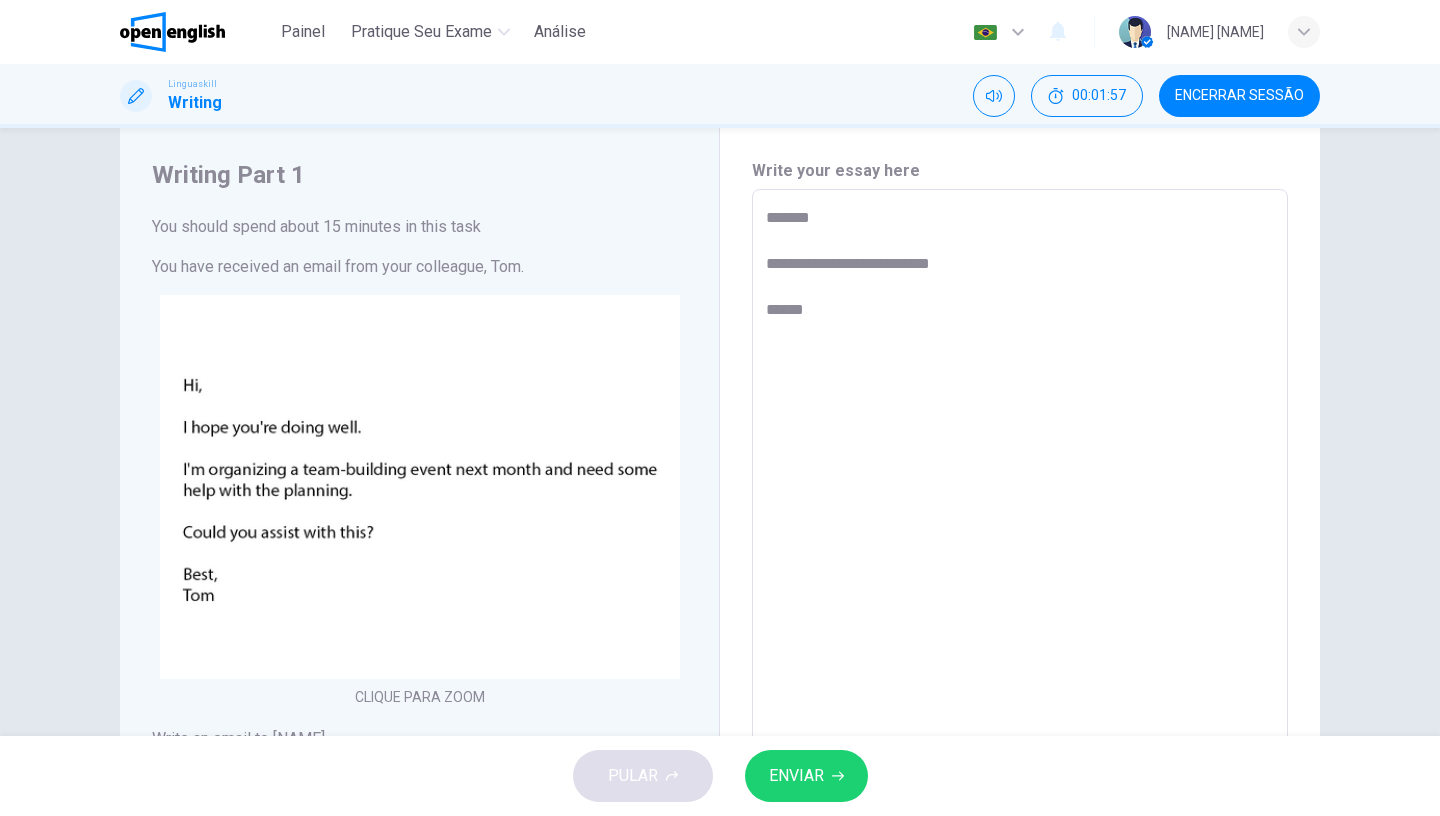type on "**********" 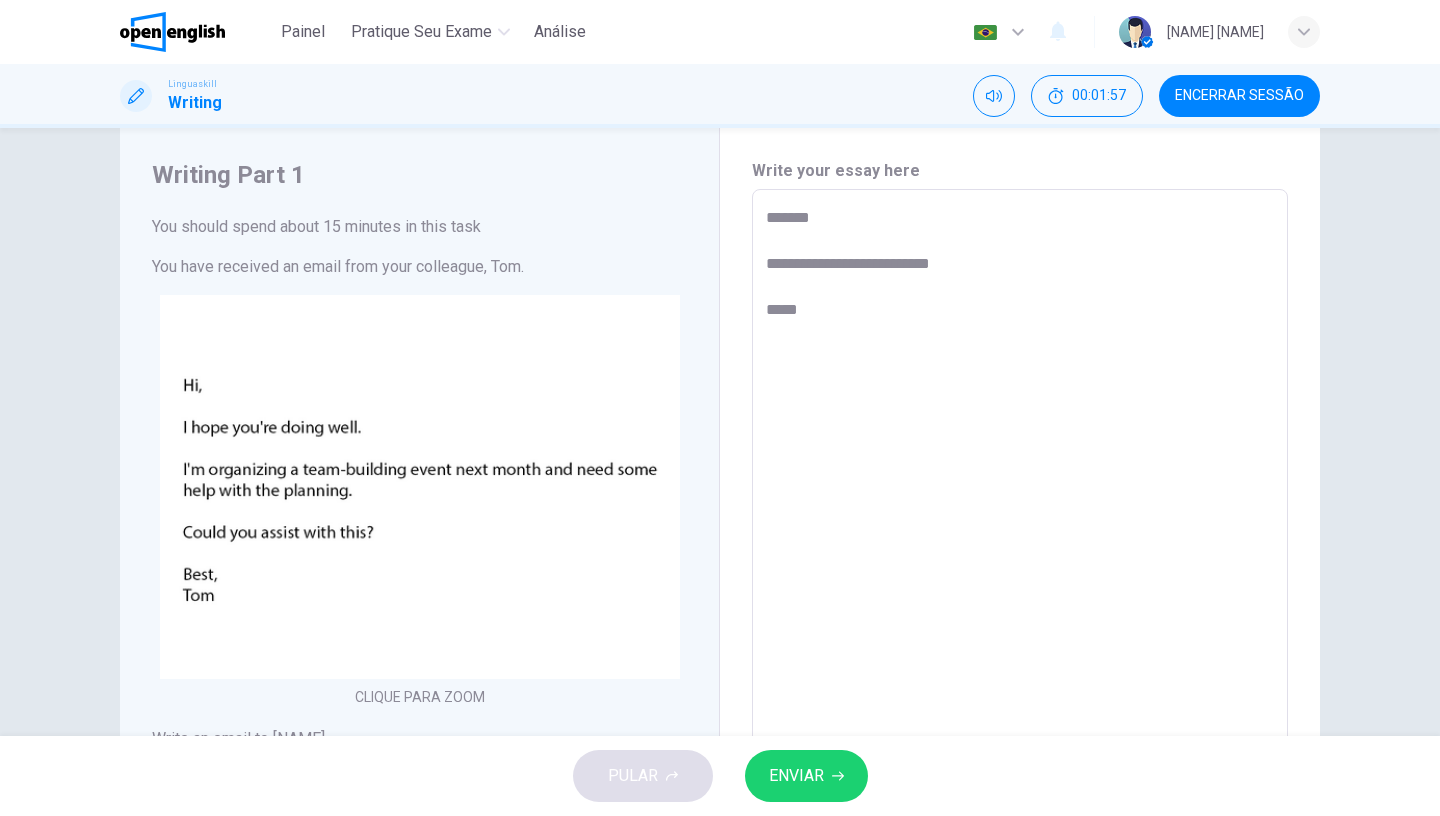type on "*" 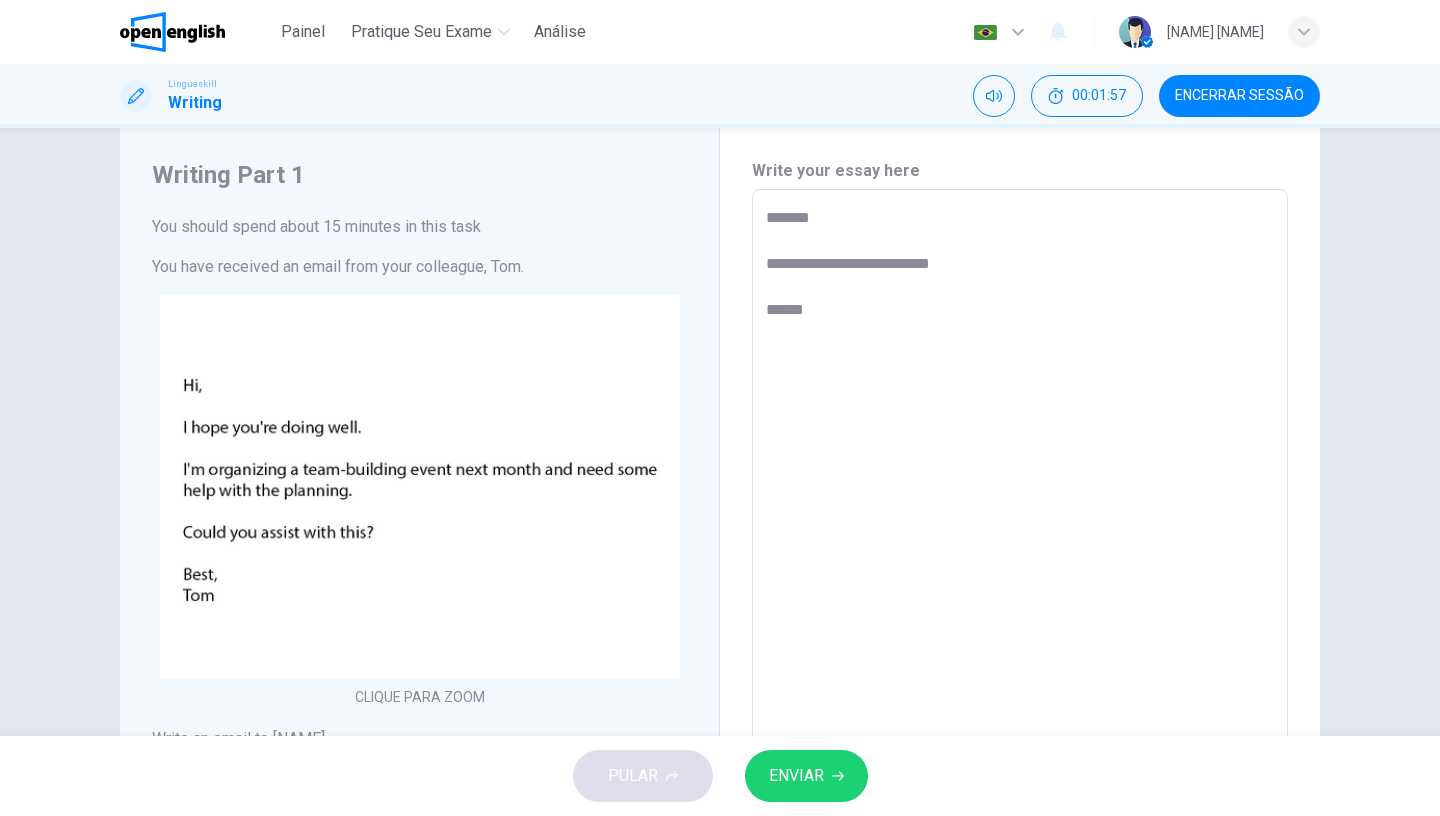 type 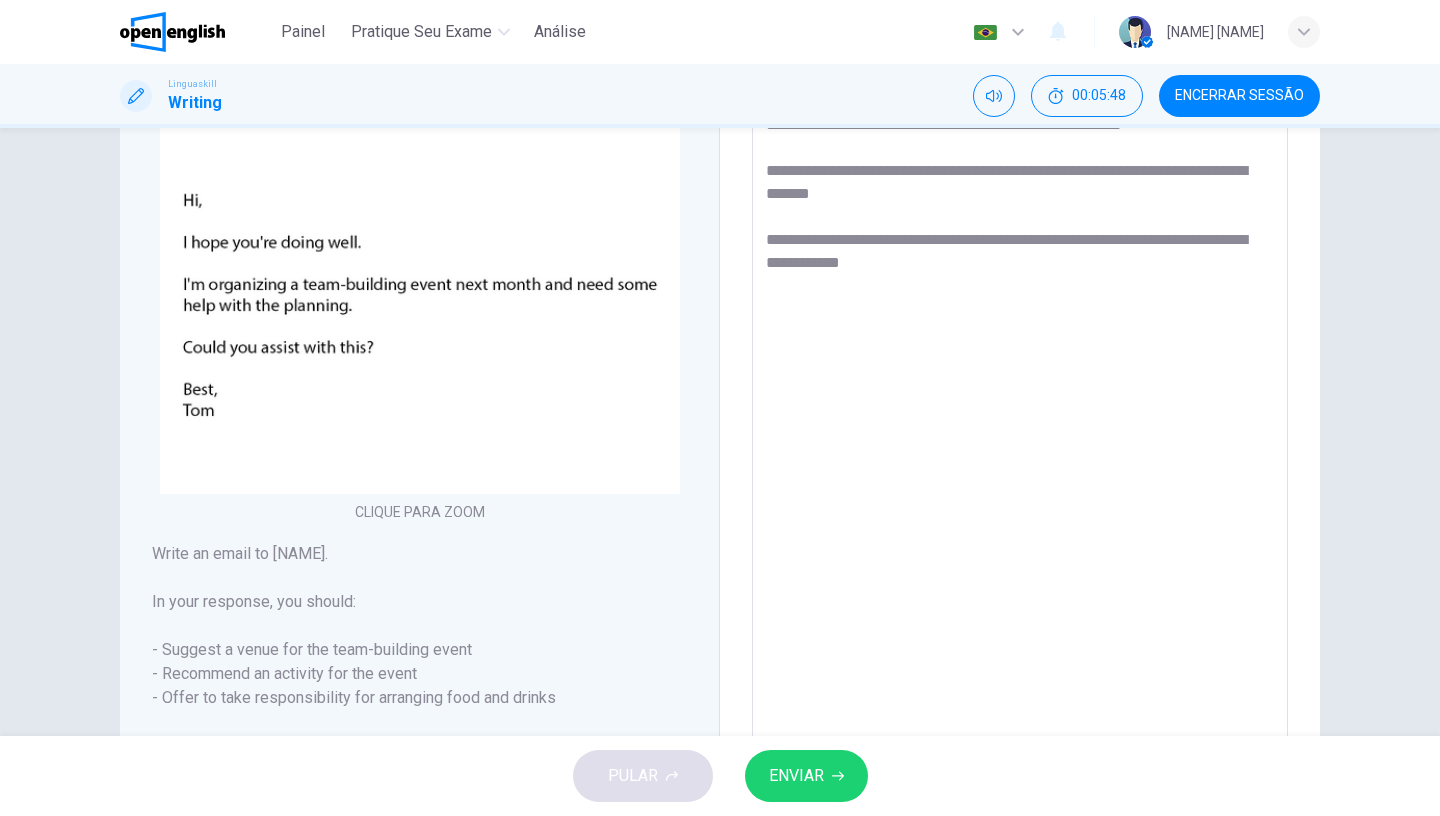 scroll, scrollTop: 229, scrollLeft: 0, axis: vertical 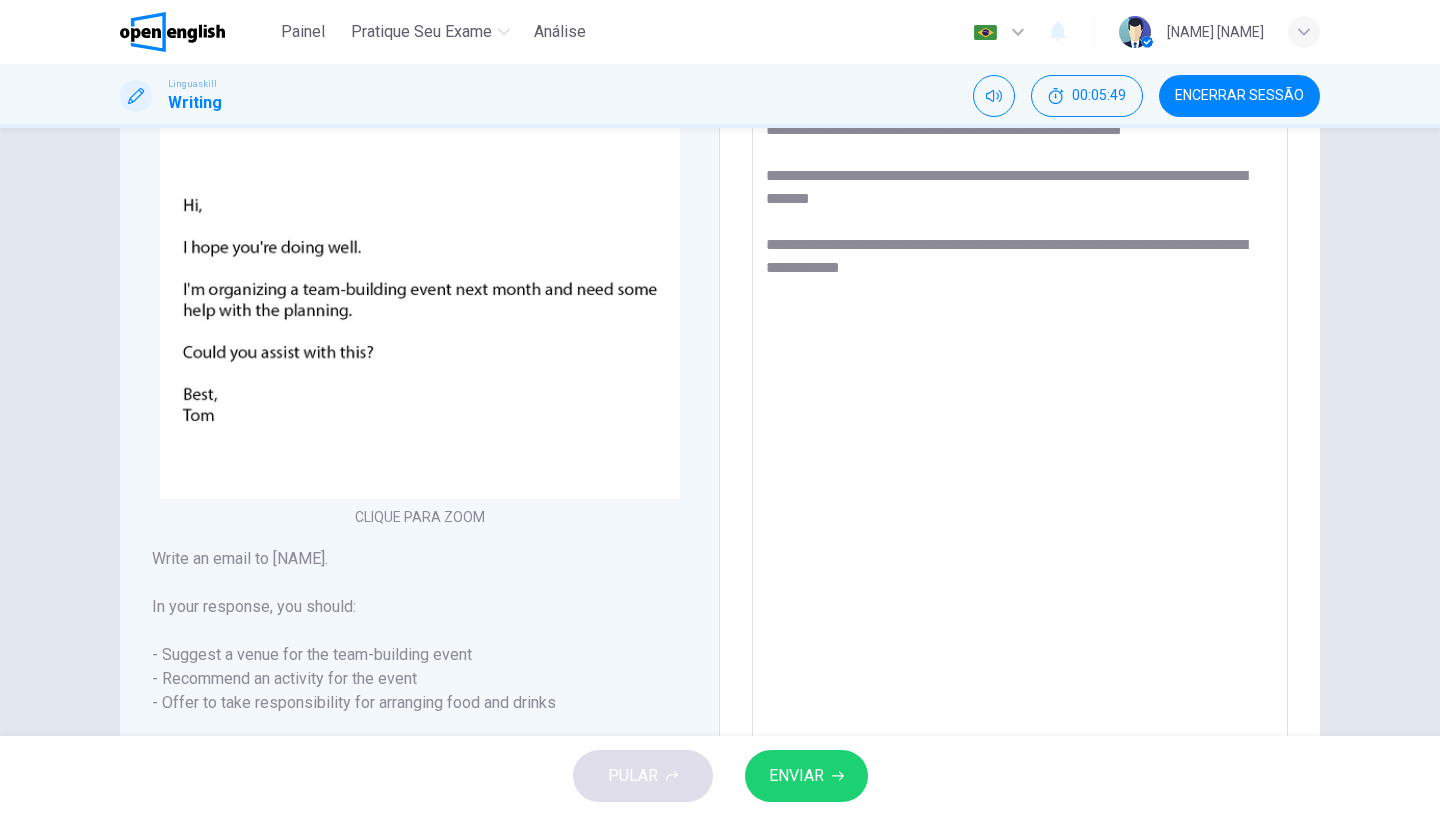 click on "**********" at bounding box center [1020, 394] 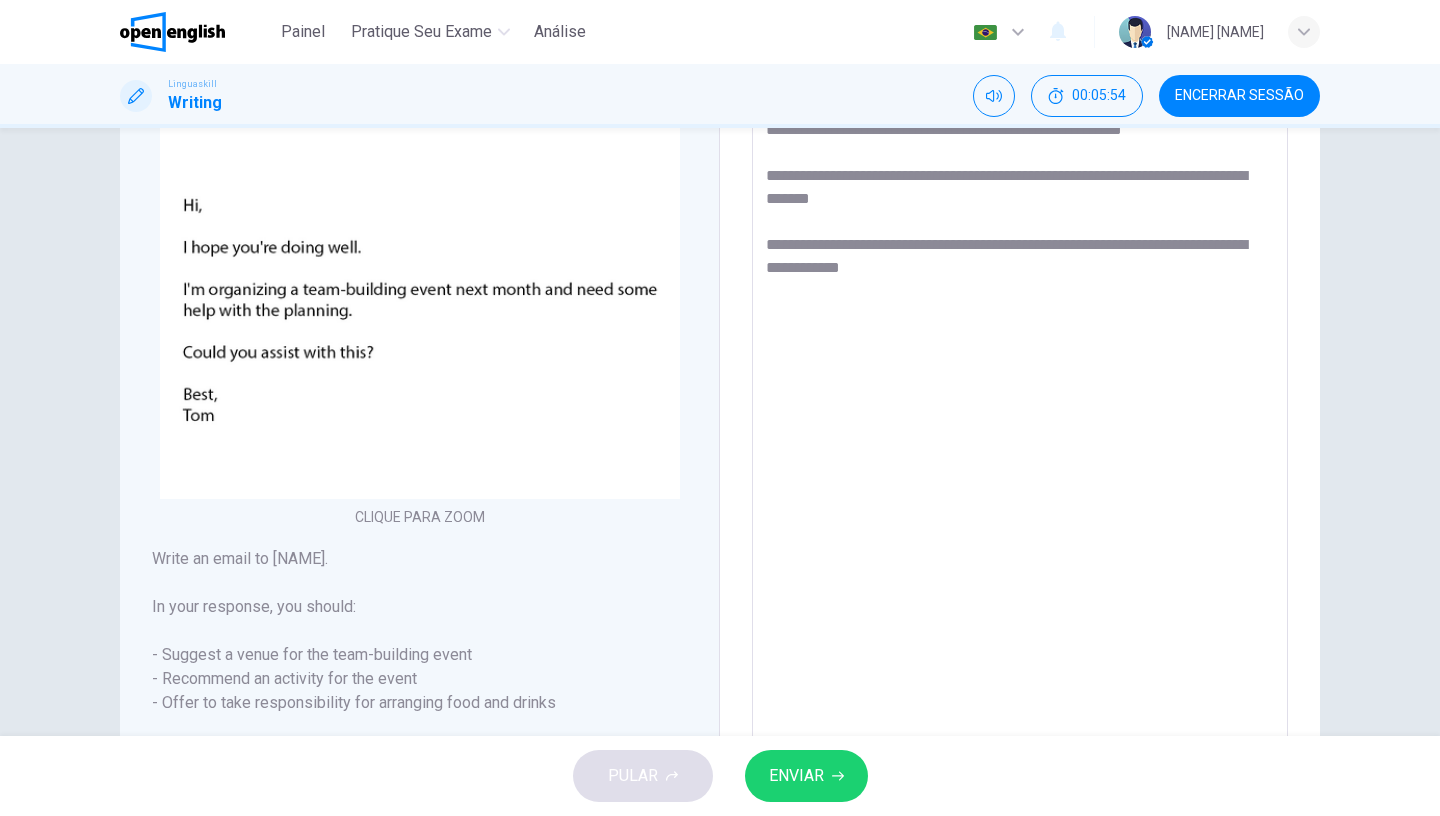 click on "**********" at bounding box center [1020, 394] 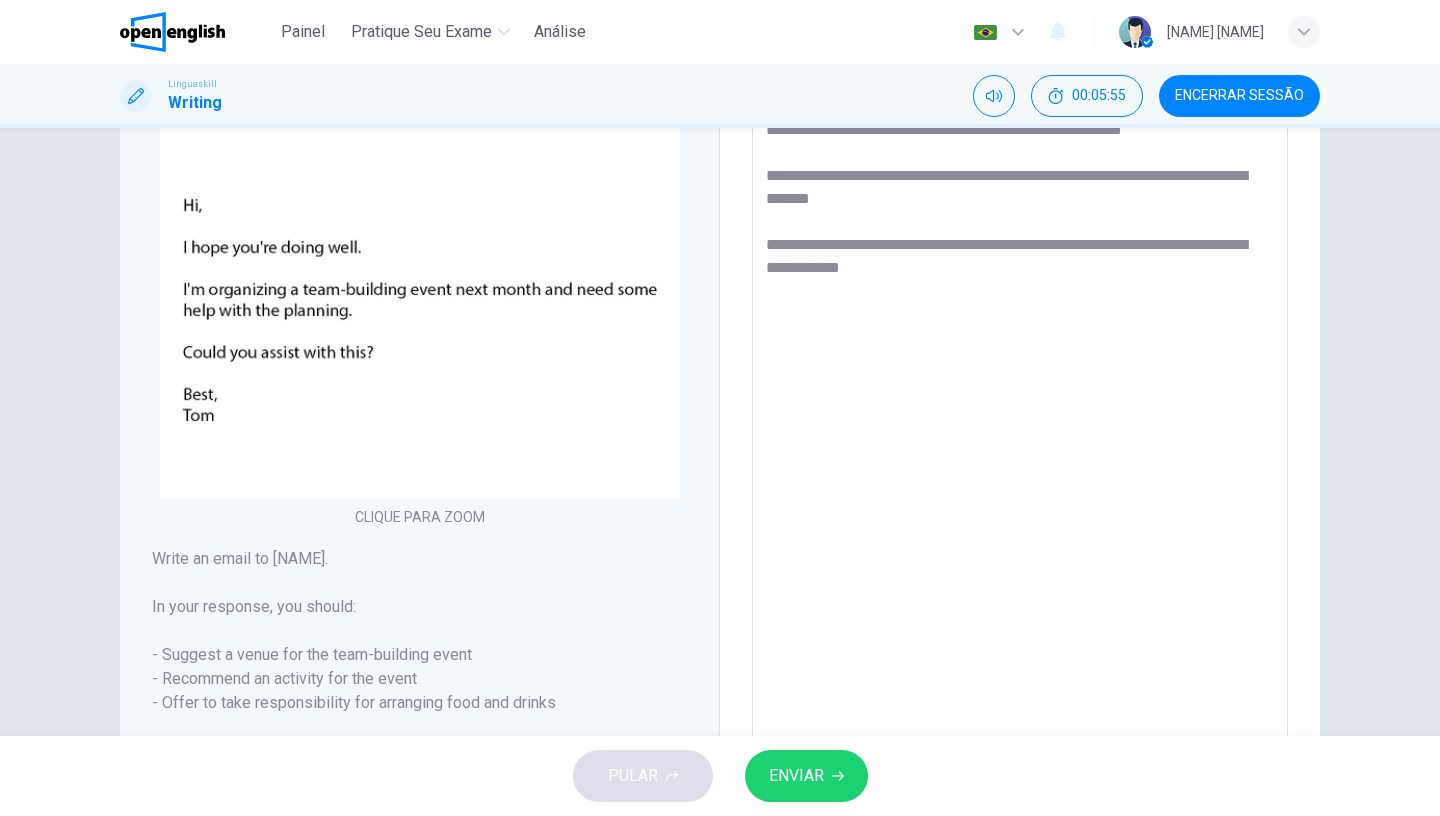 click on "**********" at bounding box center (1020, 394) 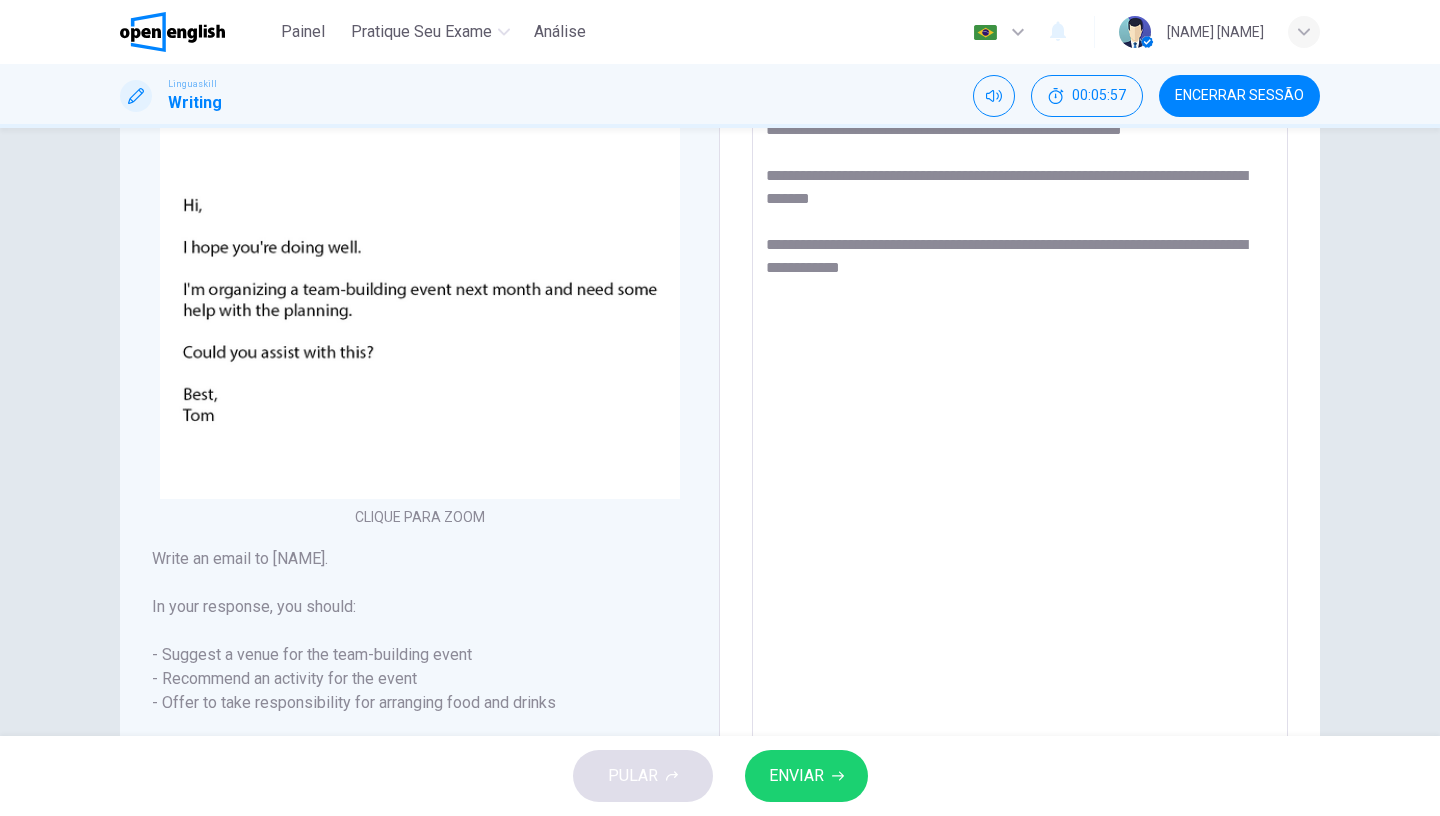 drag, startPoint x: 907, startPoint y: 204, endPoint x: 813, endPoint y: 201, distance: 94.04786 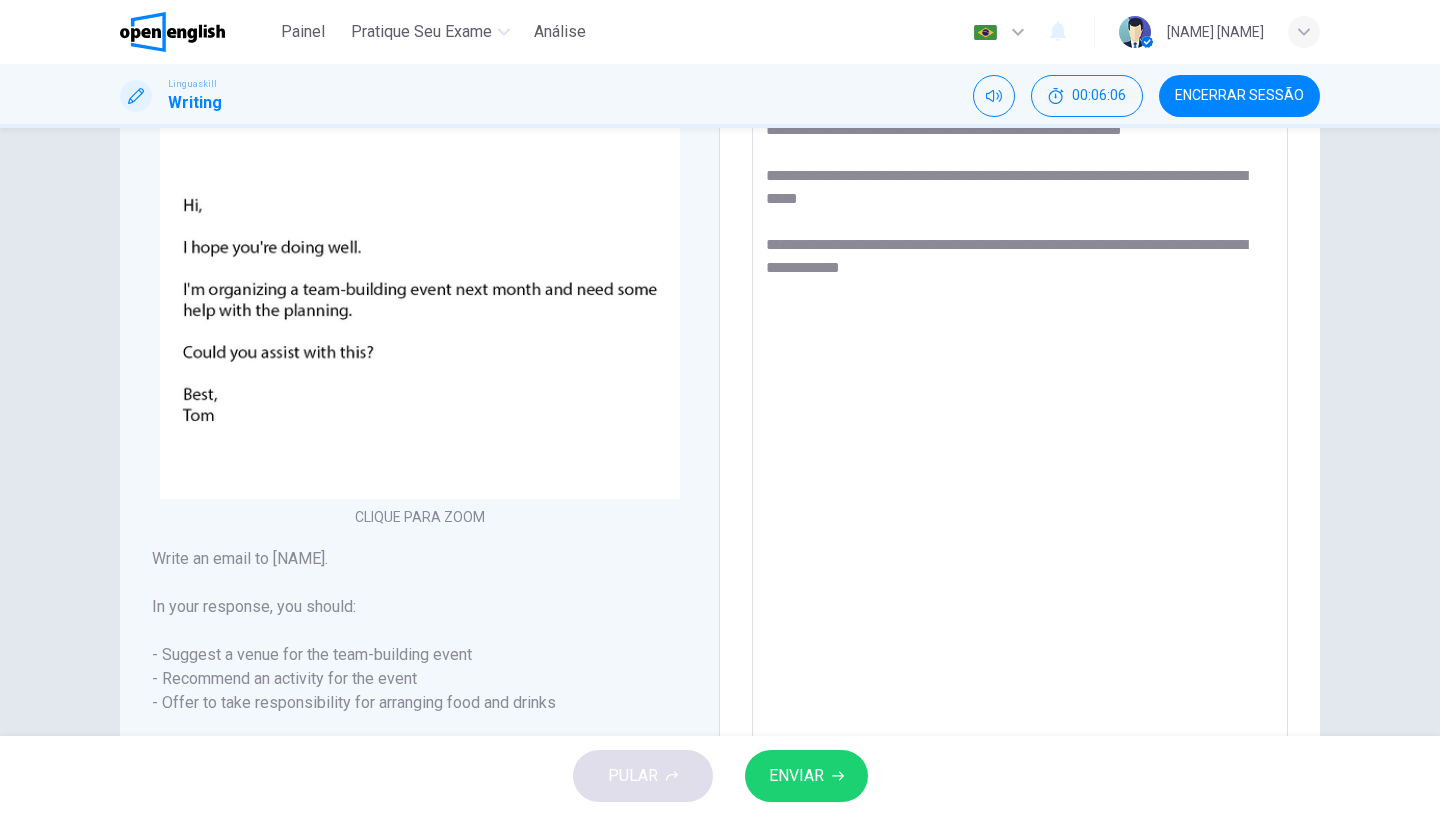 drag, startPoint x: 923, startPoint y: 267, endPoint x: 769, endPoint y: 245, distance: 155.56349 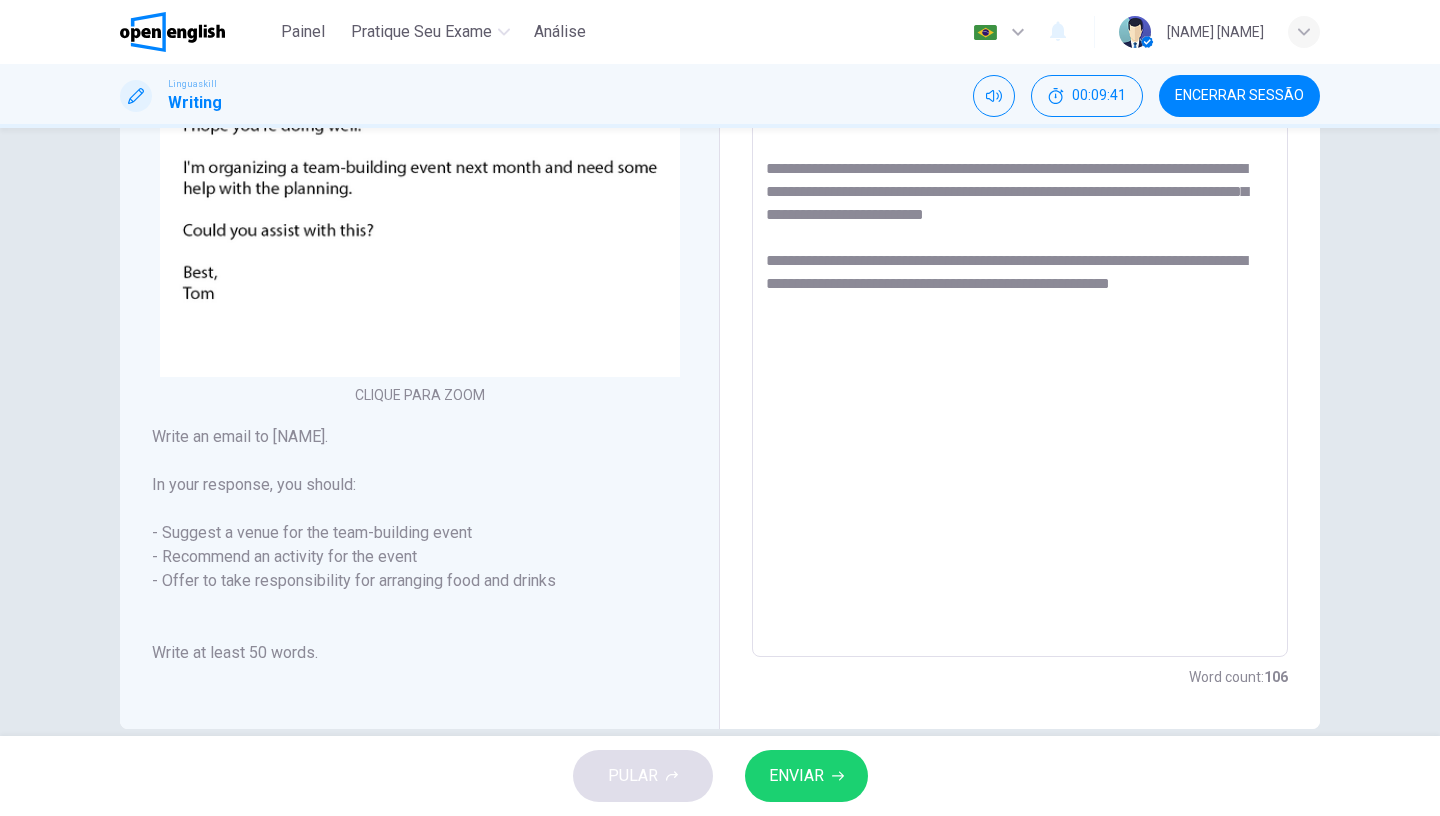 scroll, scrollTop: 366, scrollLeft: 0, axis: vertical 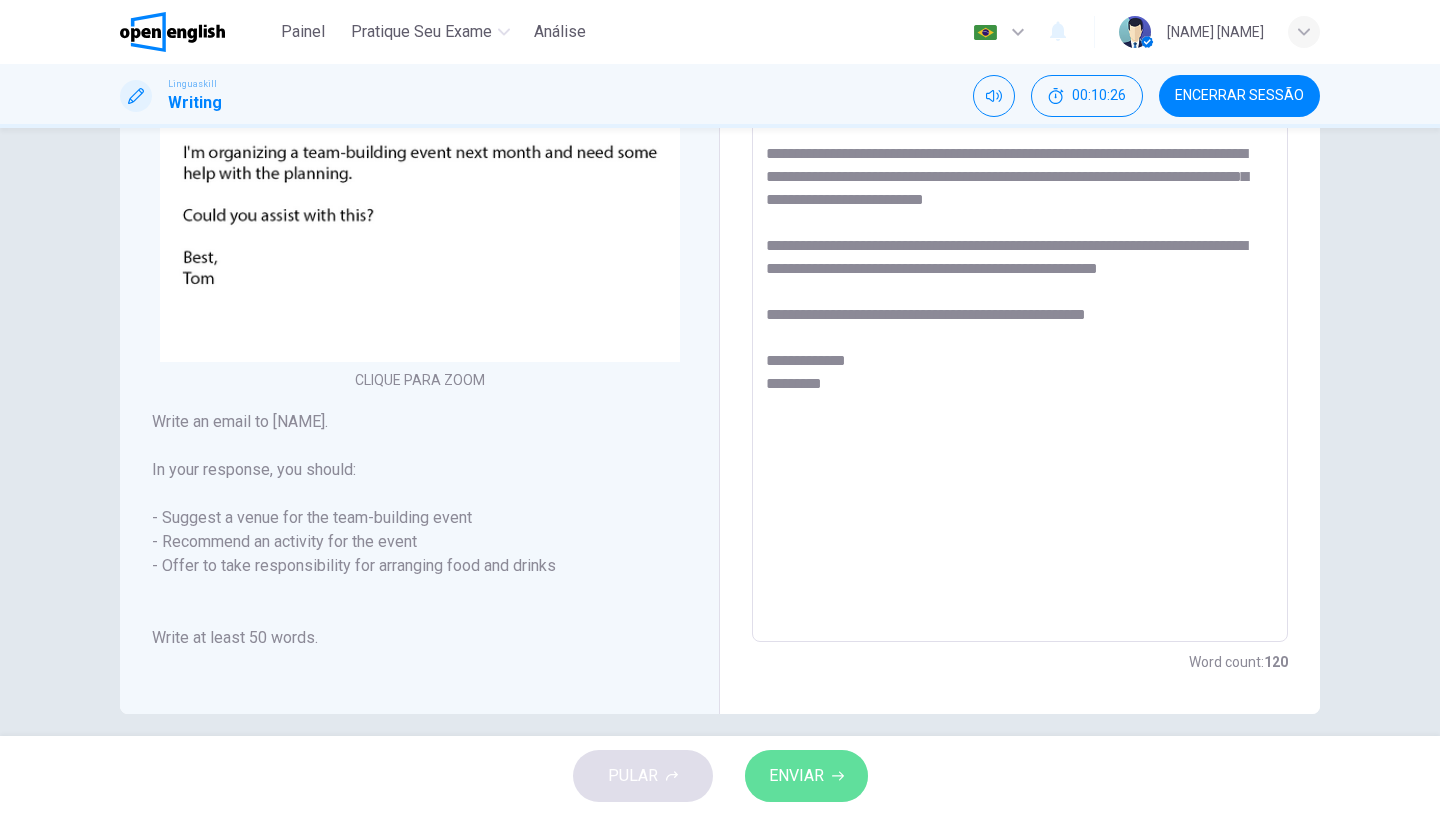 click on "ENVIAR" at bounding box center [796, 776] 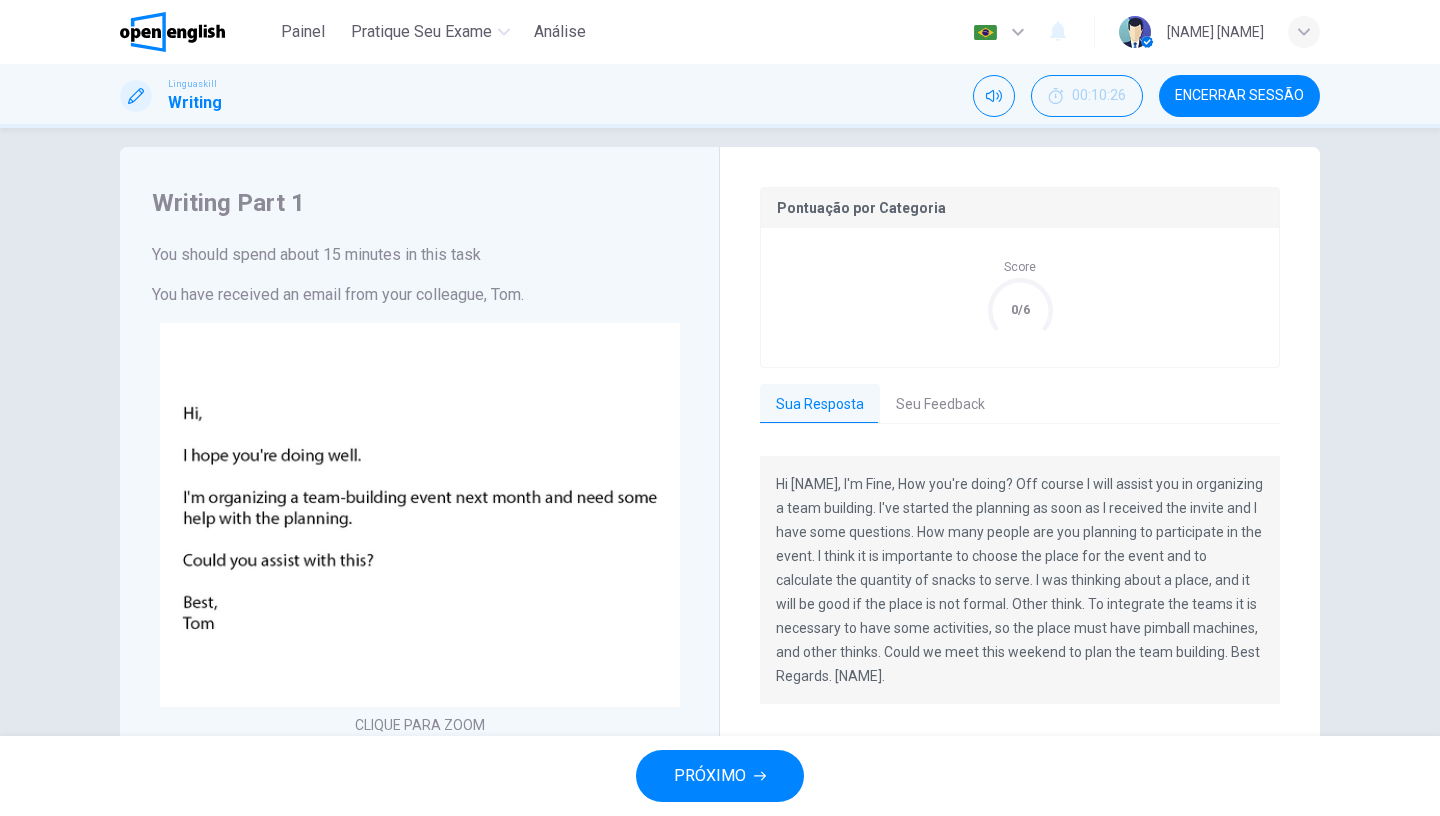 scroll, scrollTop: 17, scrollLeft: 0, axis: vertical 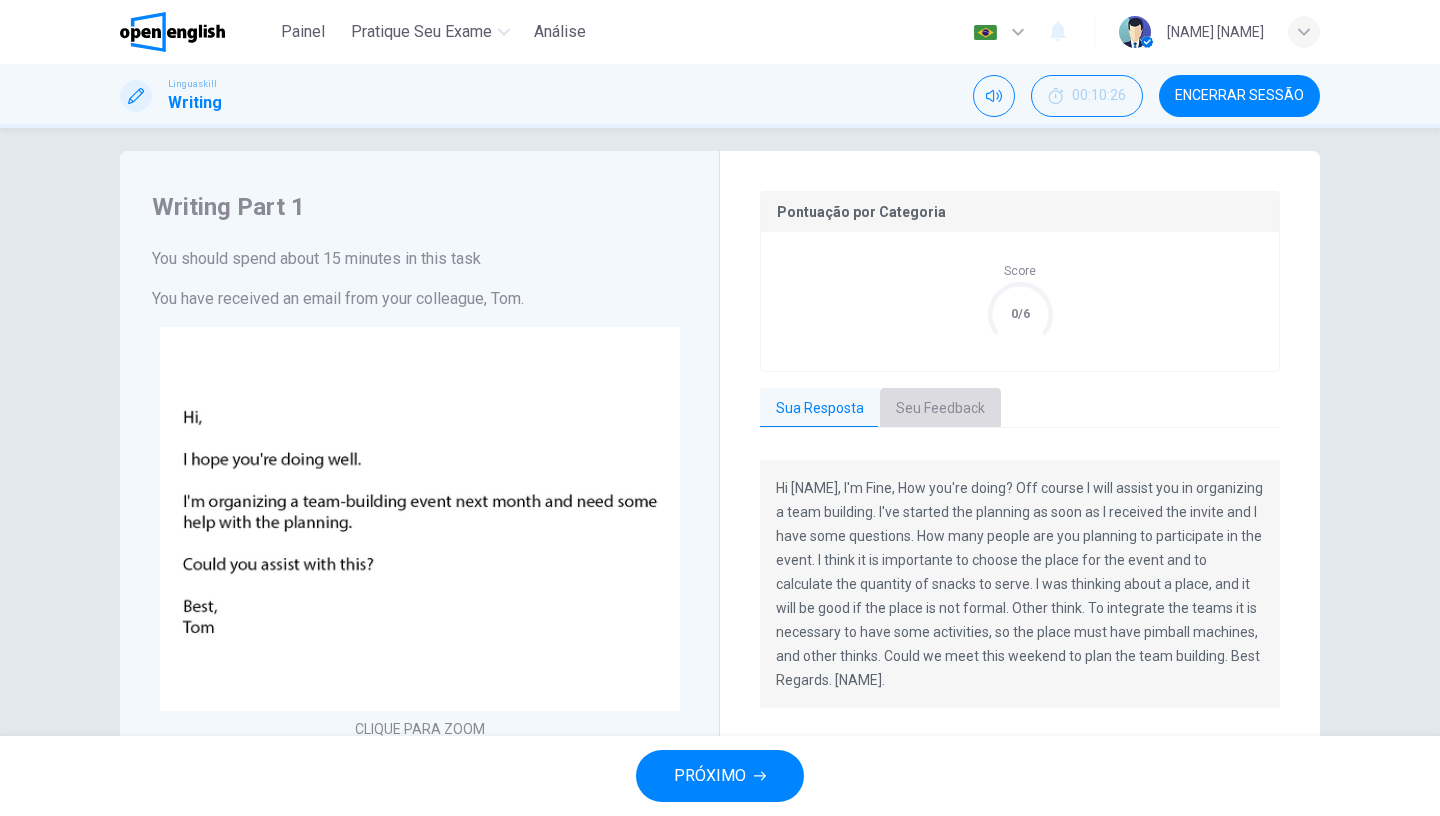 click on "Seu Feedback" at bounding box center [940, 409] 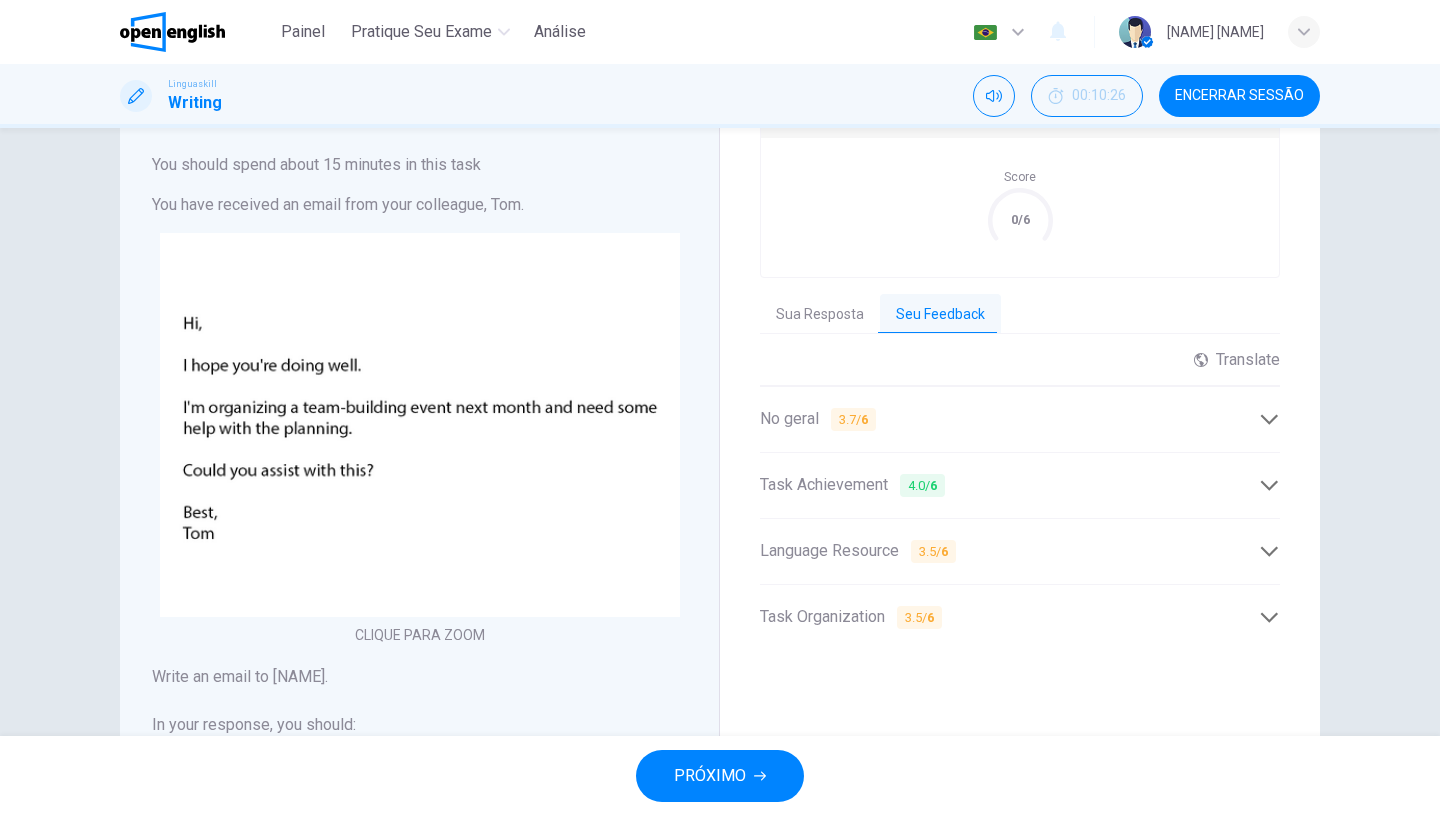 scroll, scrollTop: 114, scrollLeft: 0, axis: vertical 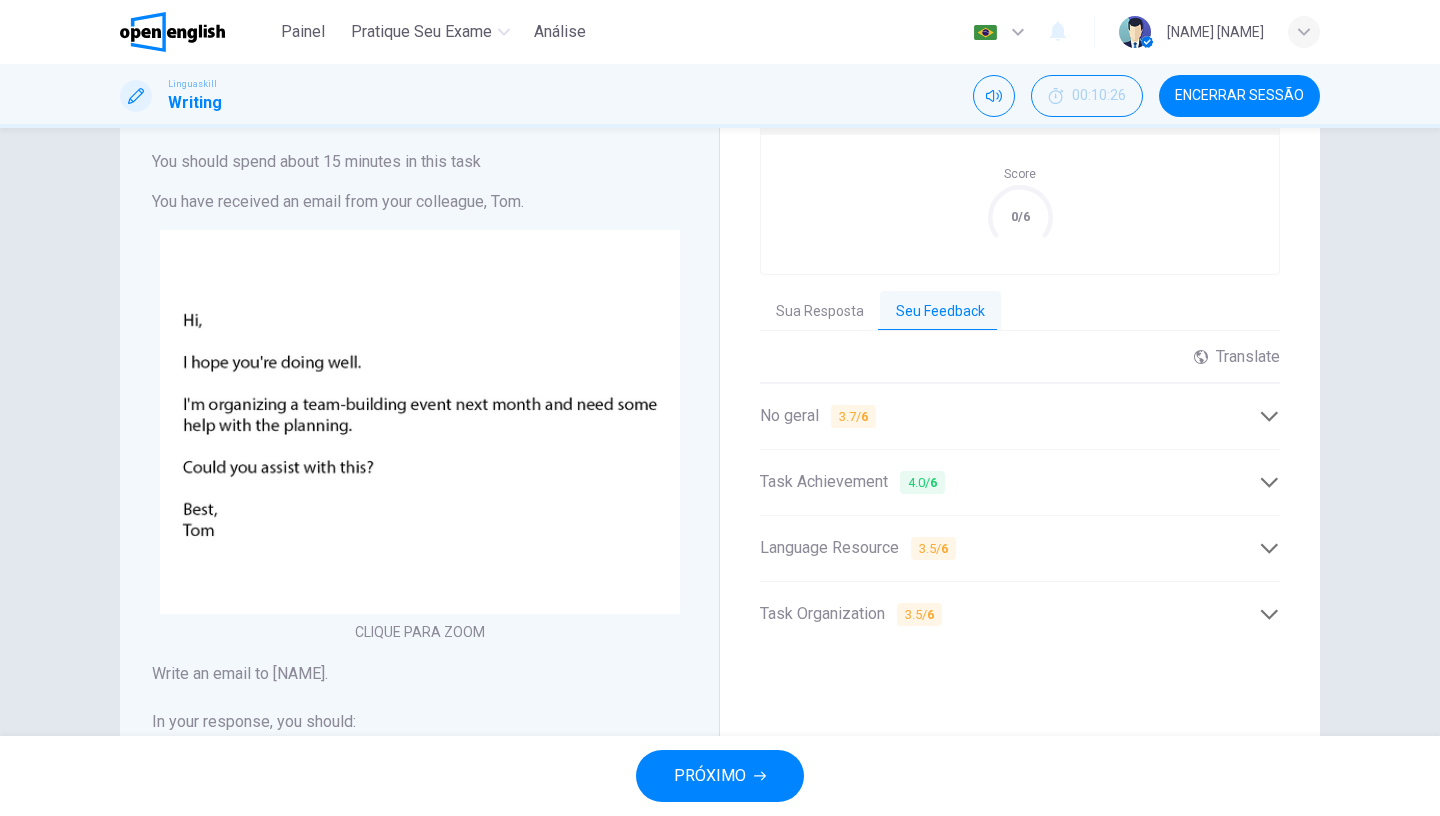 click 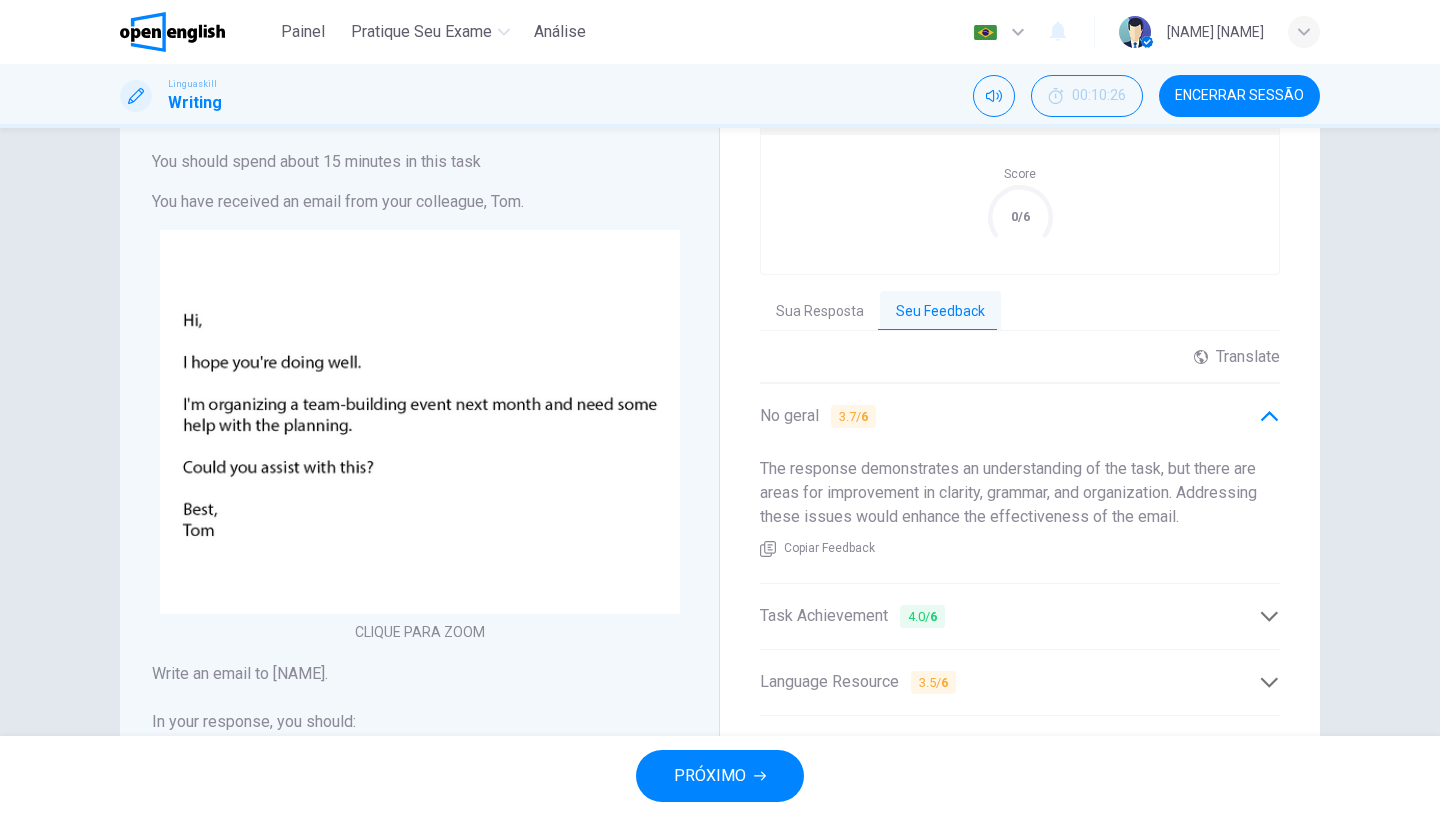 click 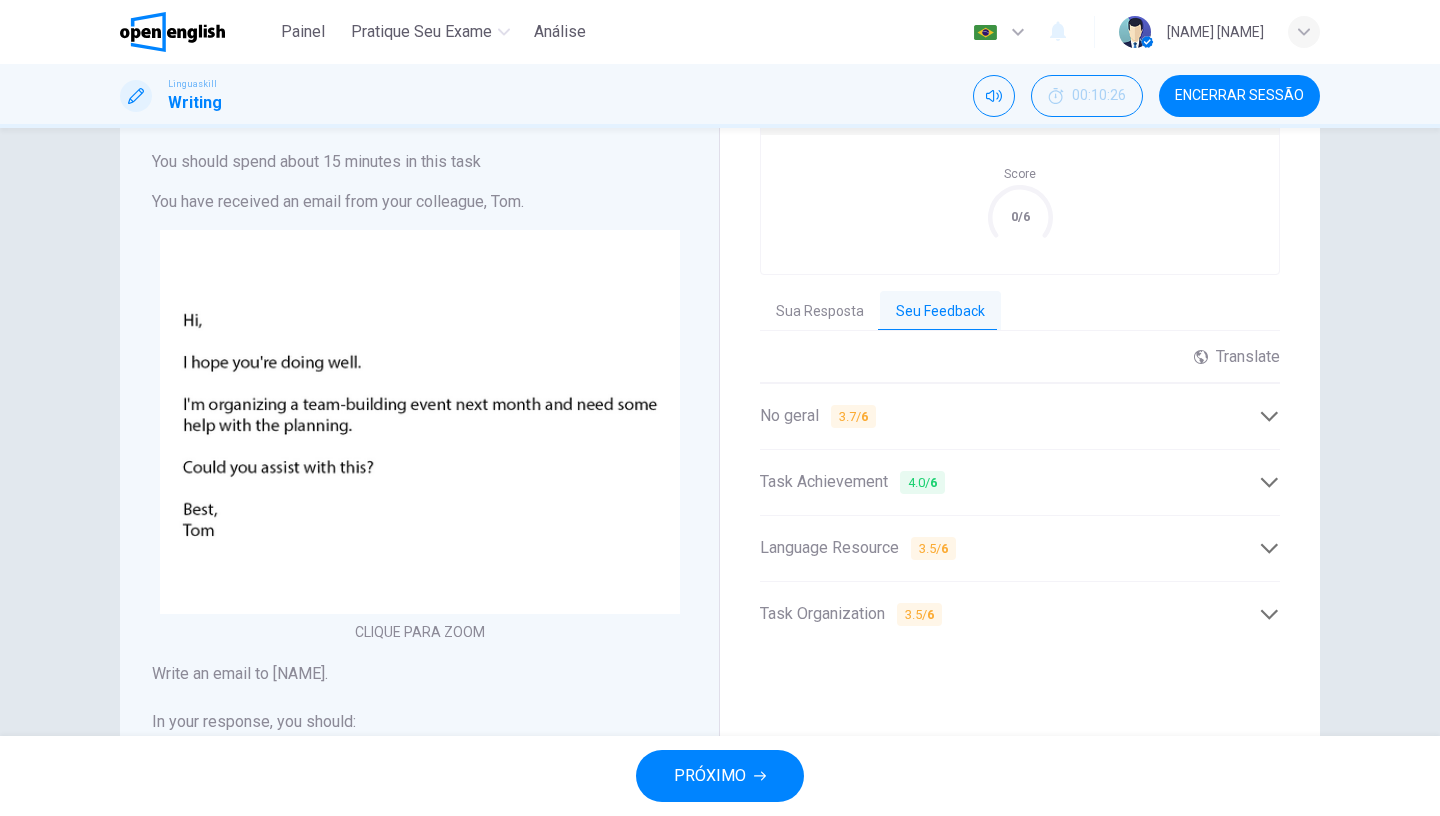 click 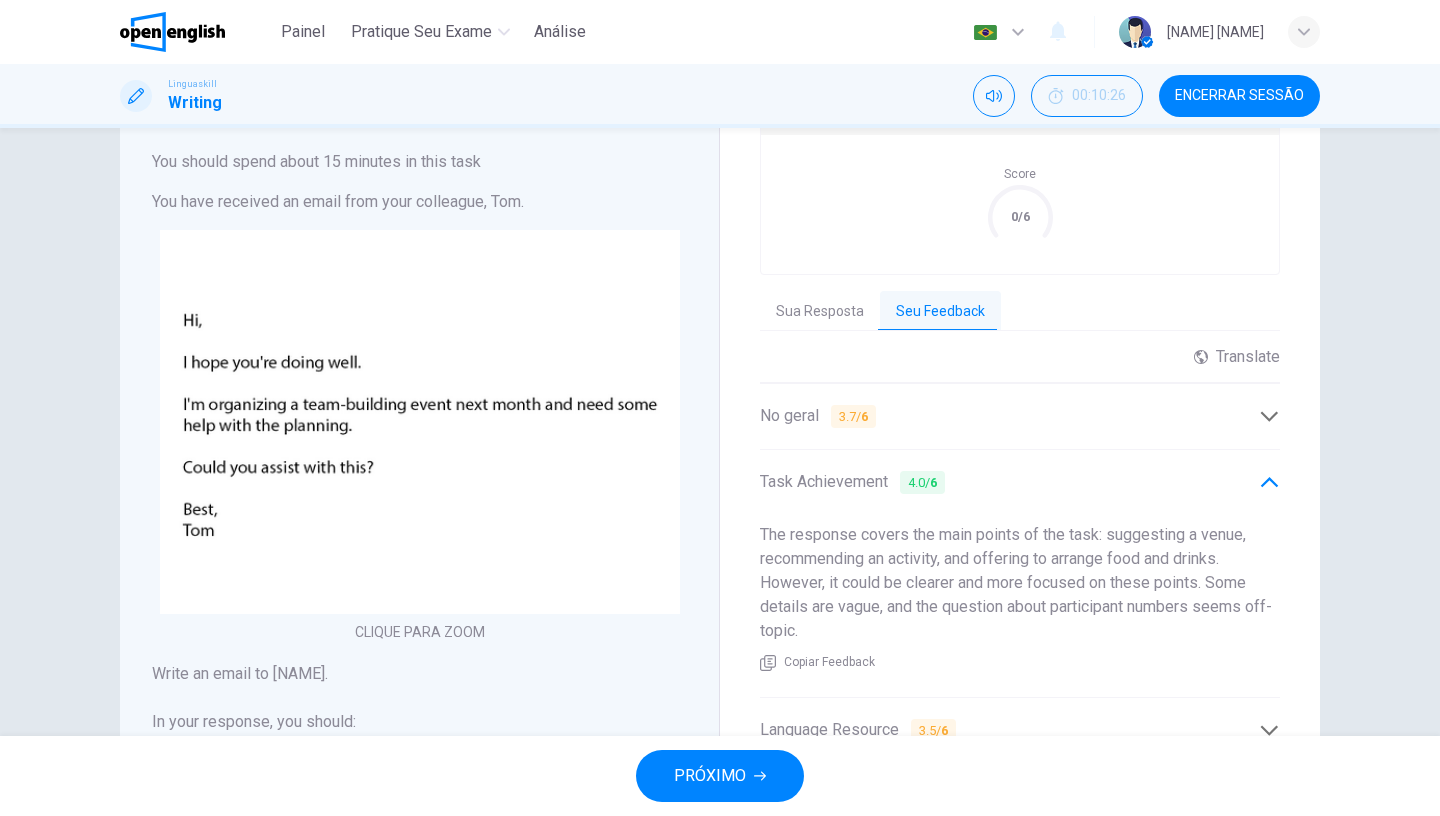 click 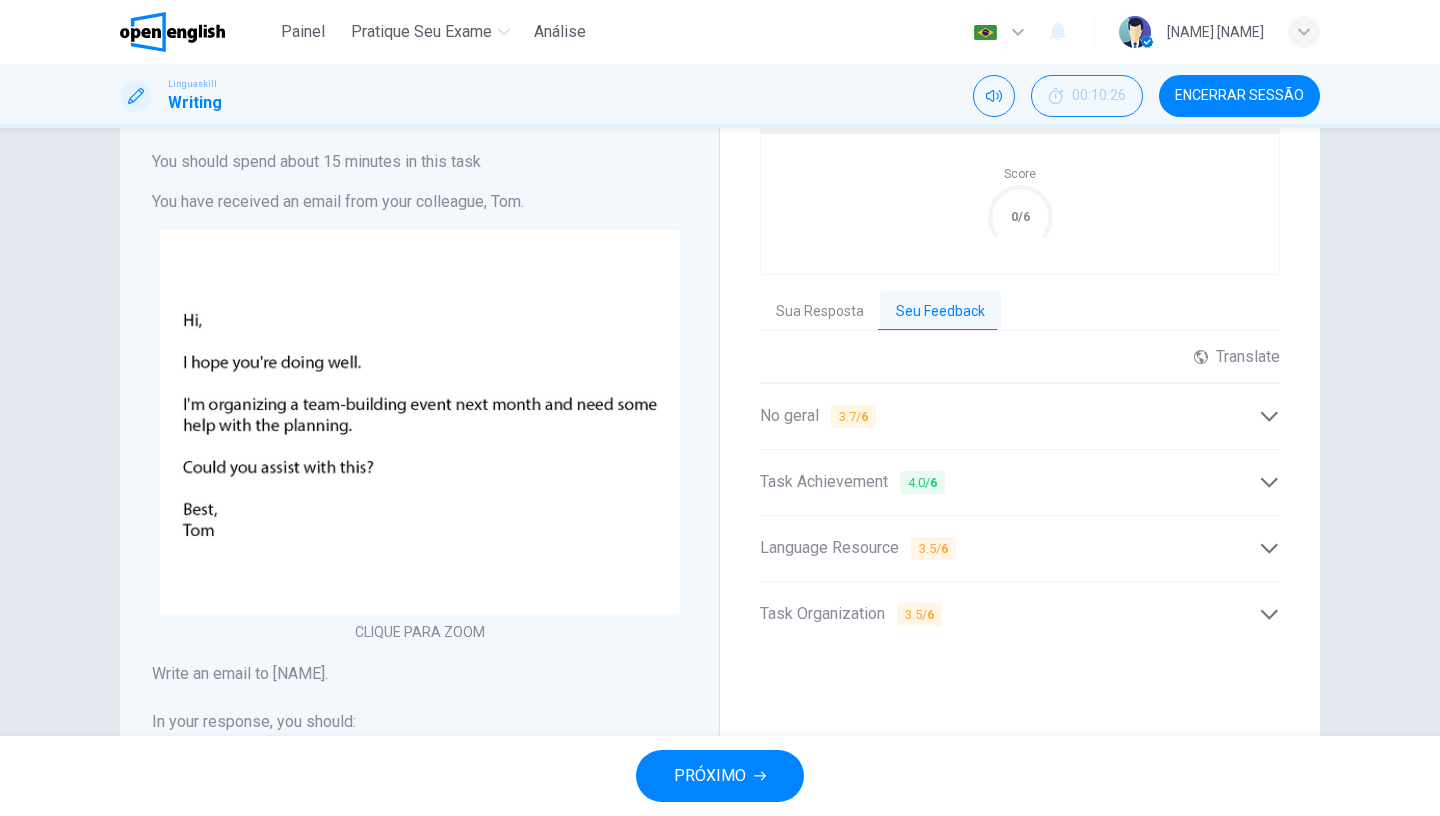 click 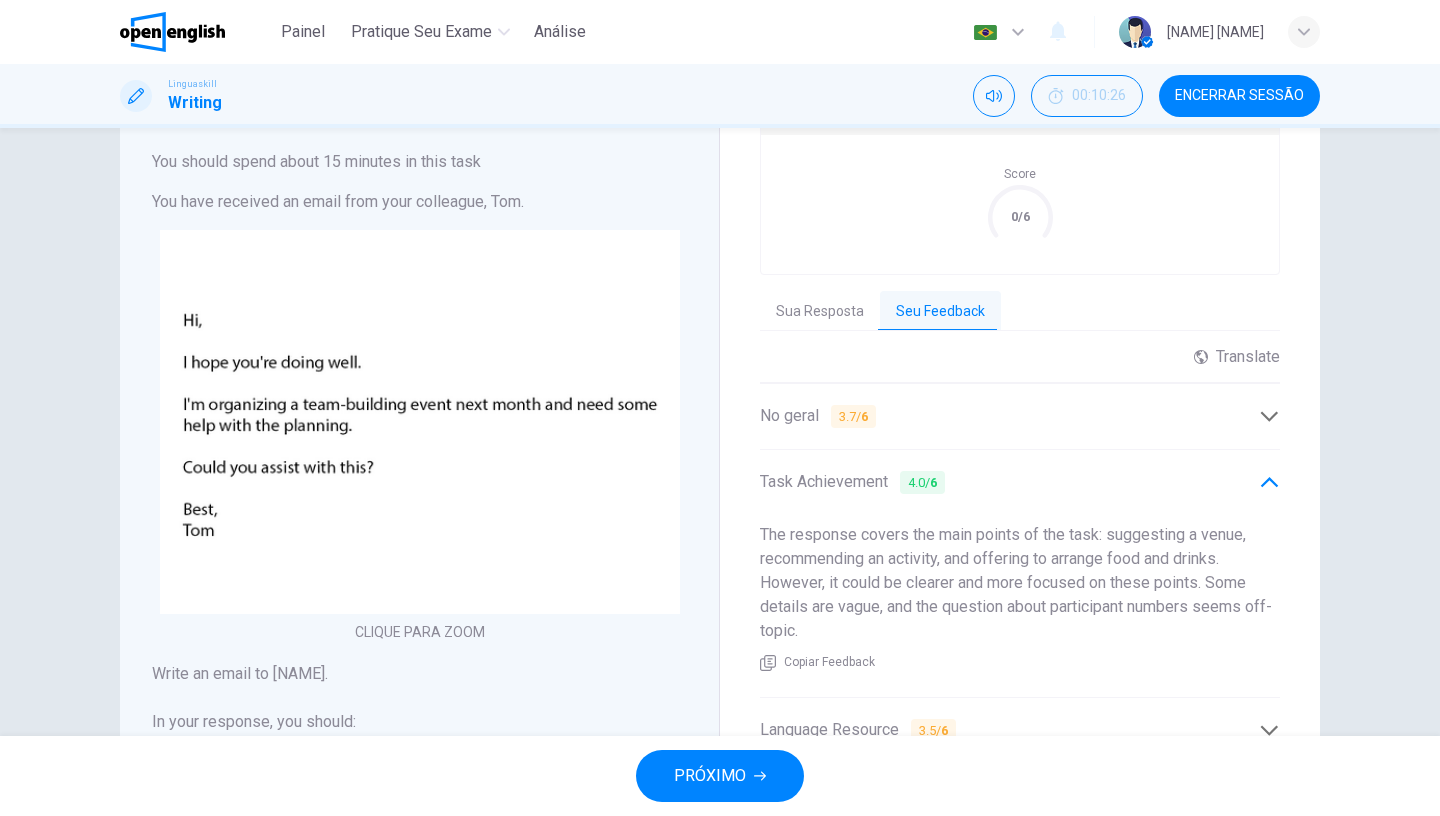 click 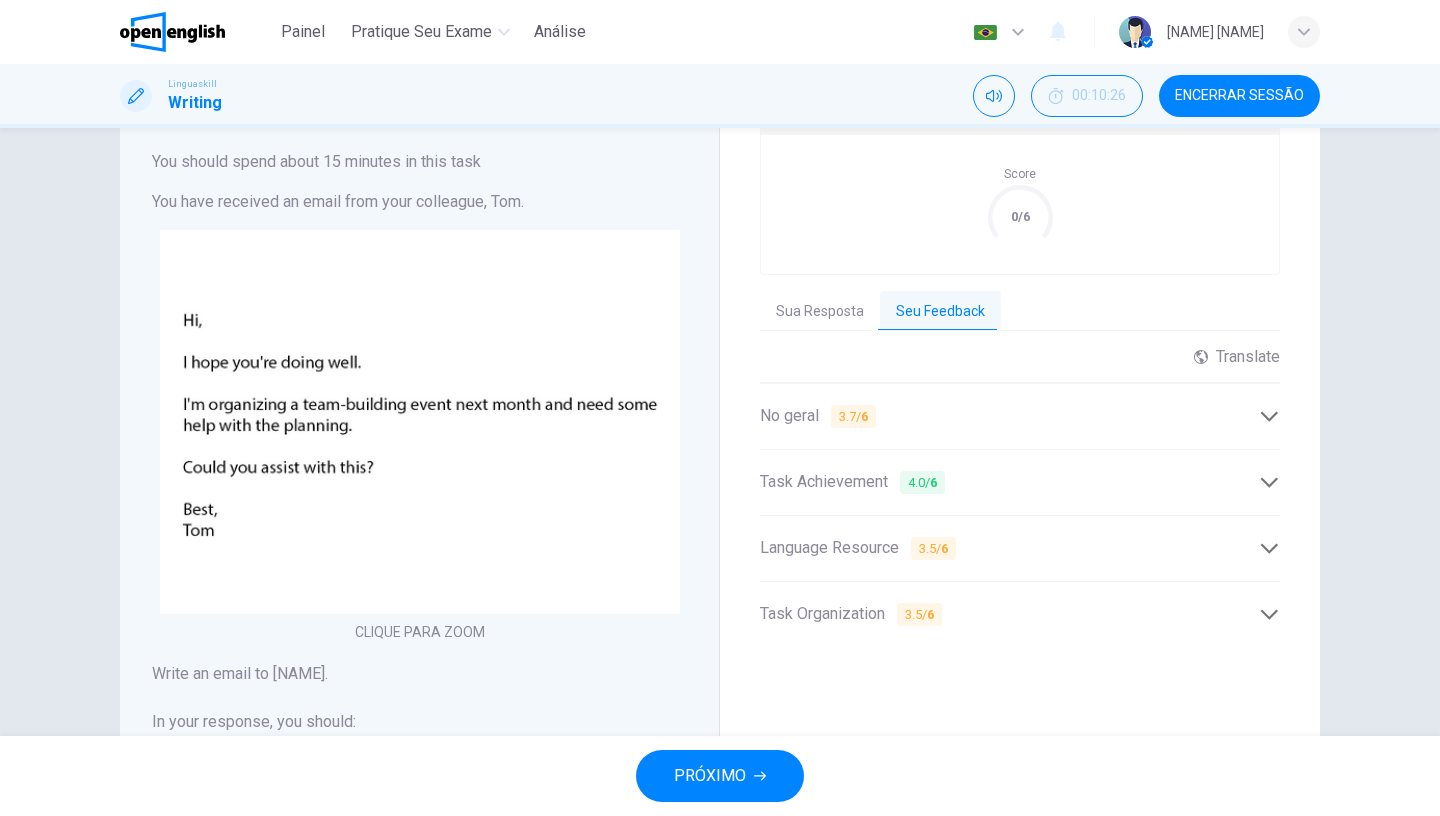 click 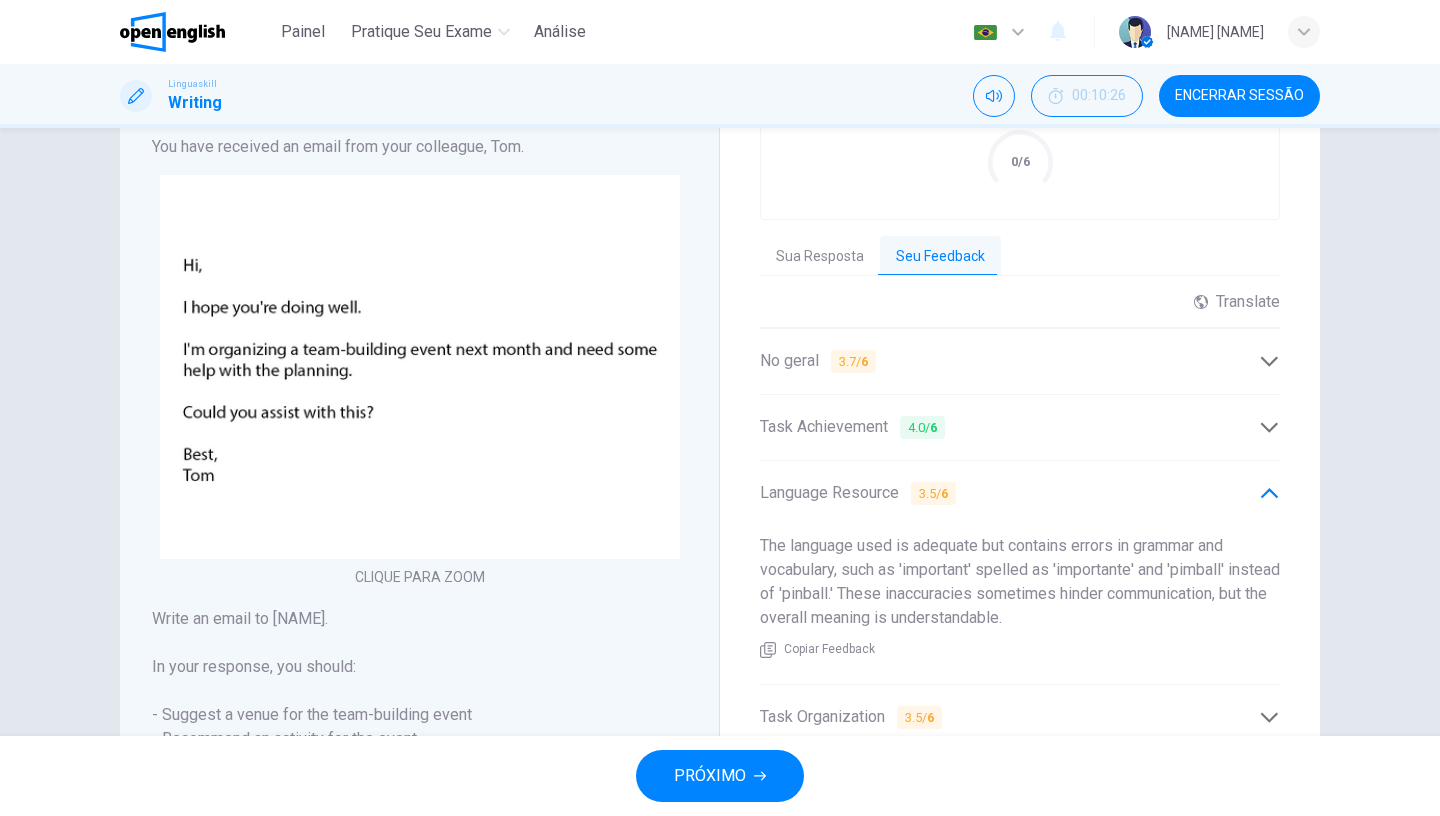 scroll, scrollTop: 200, scrollLeft: 0, axis: vertical 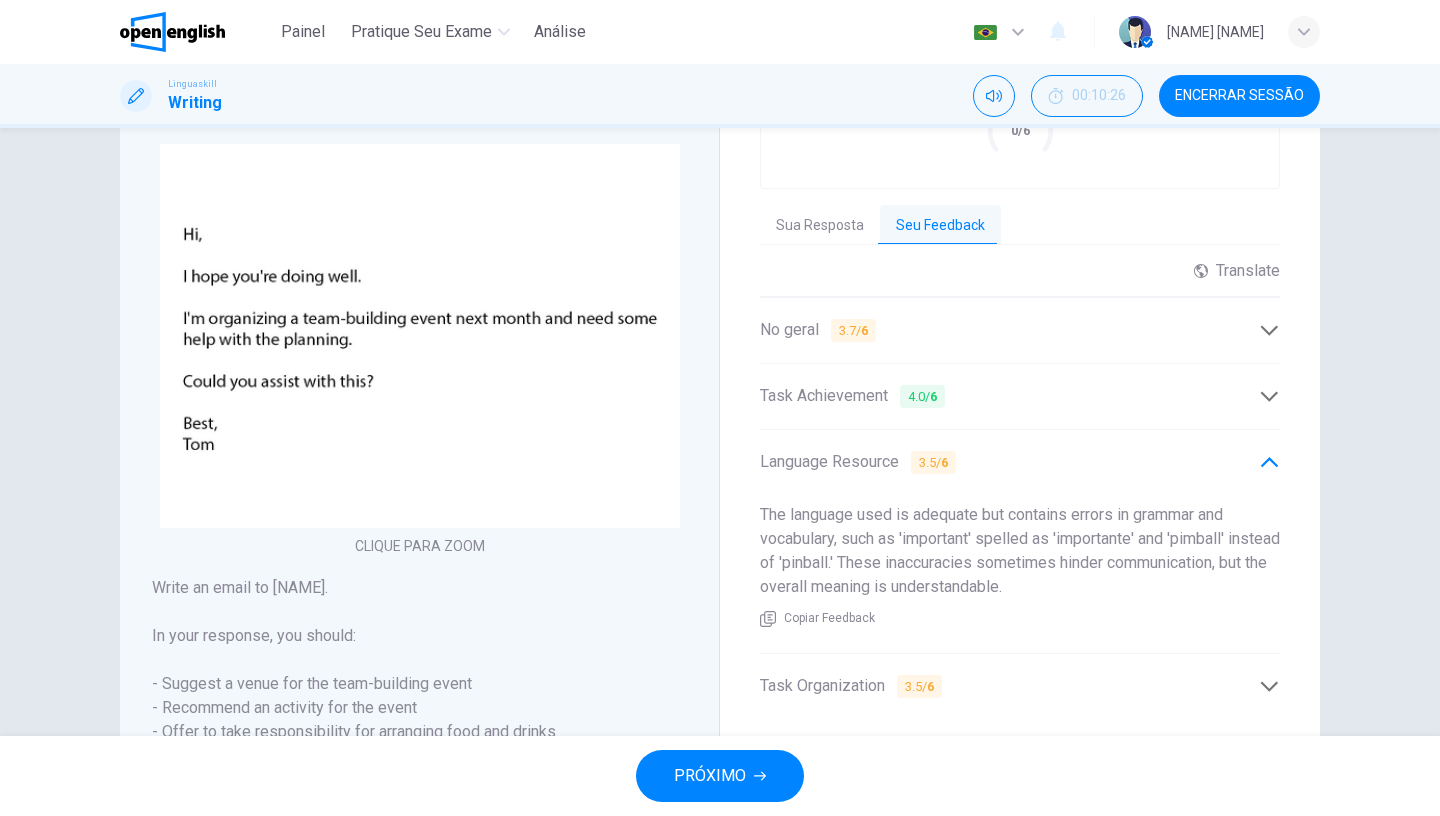 click 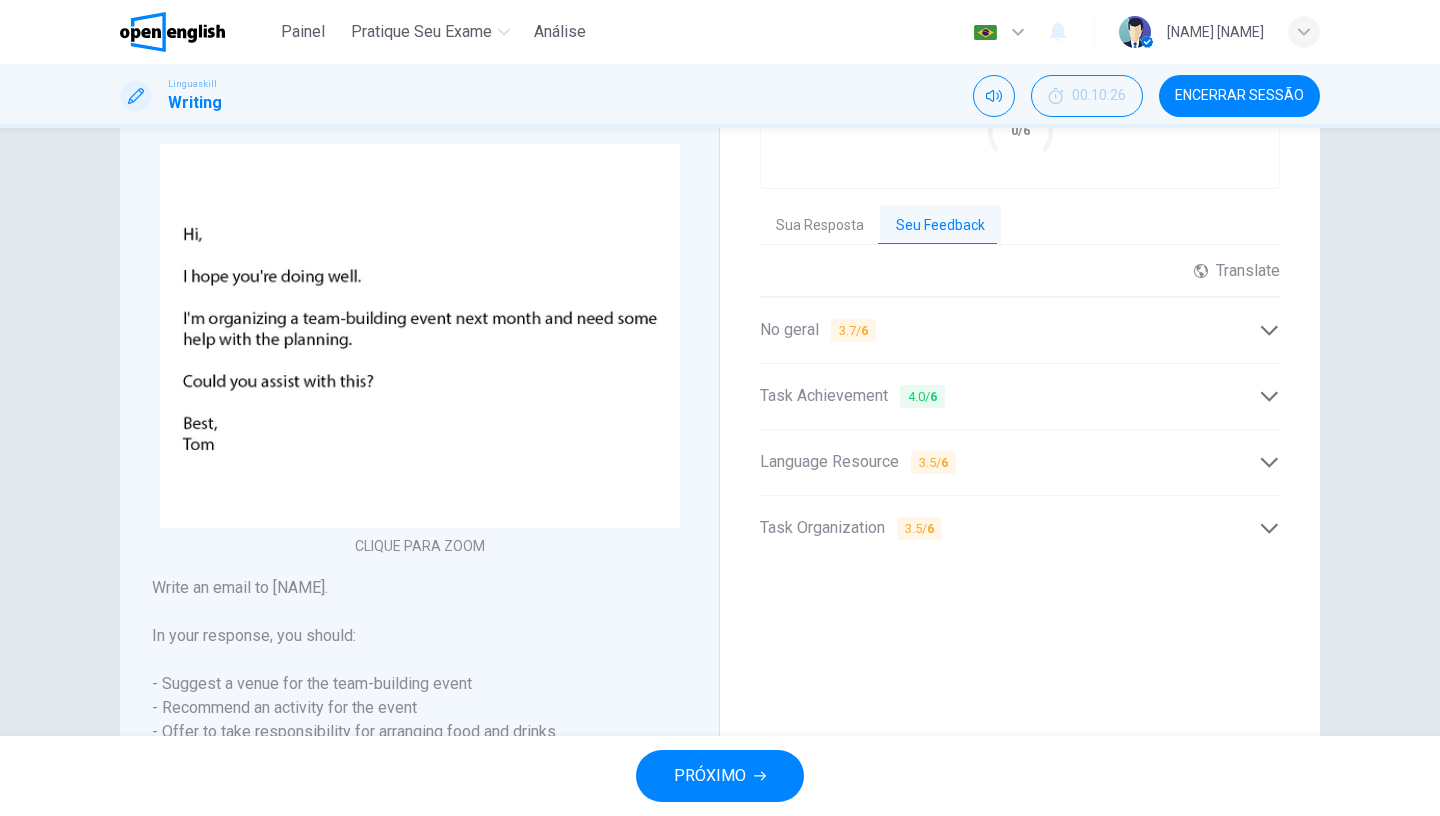 click 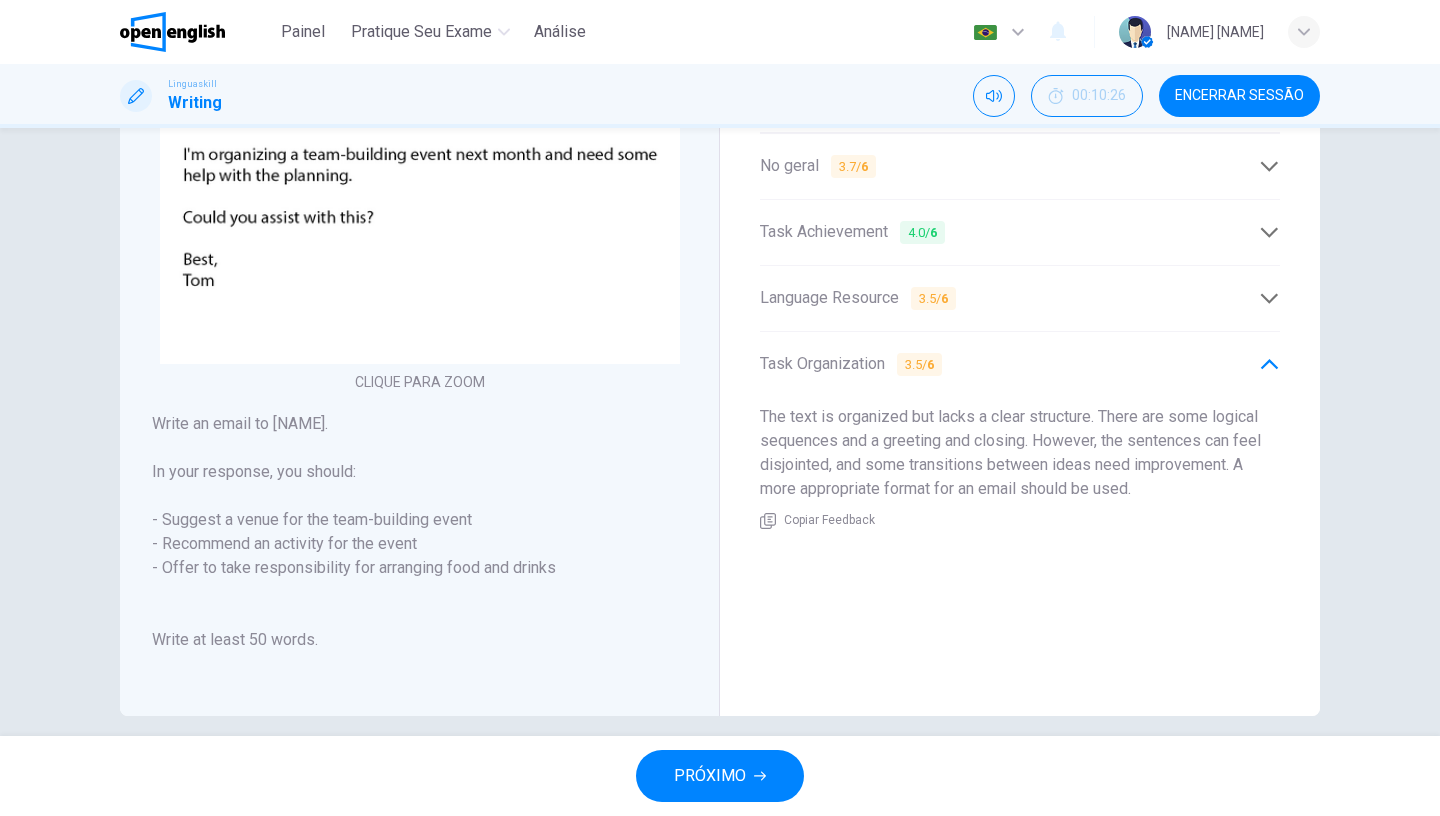 scroll, scrollTop: 367, scrollLeft: 0, axis: vertical 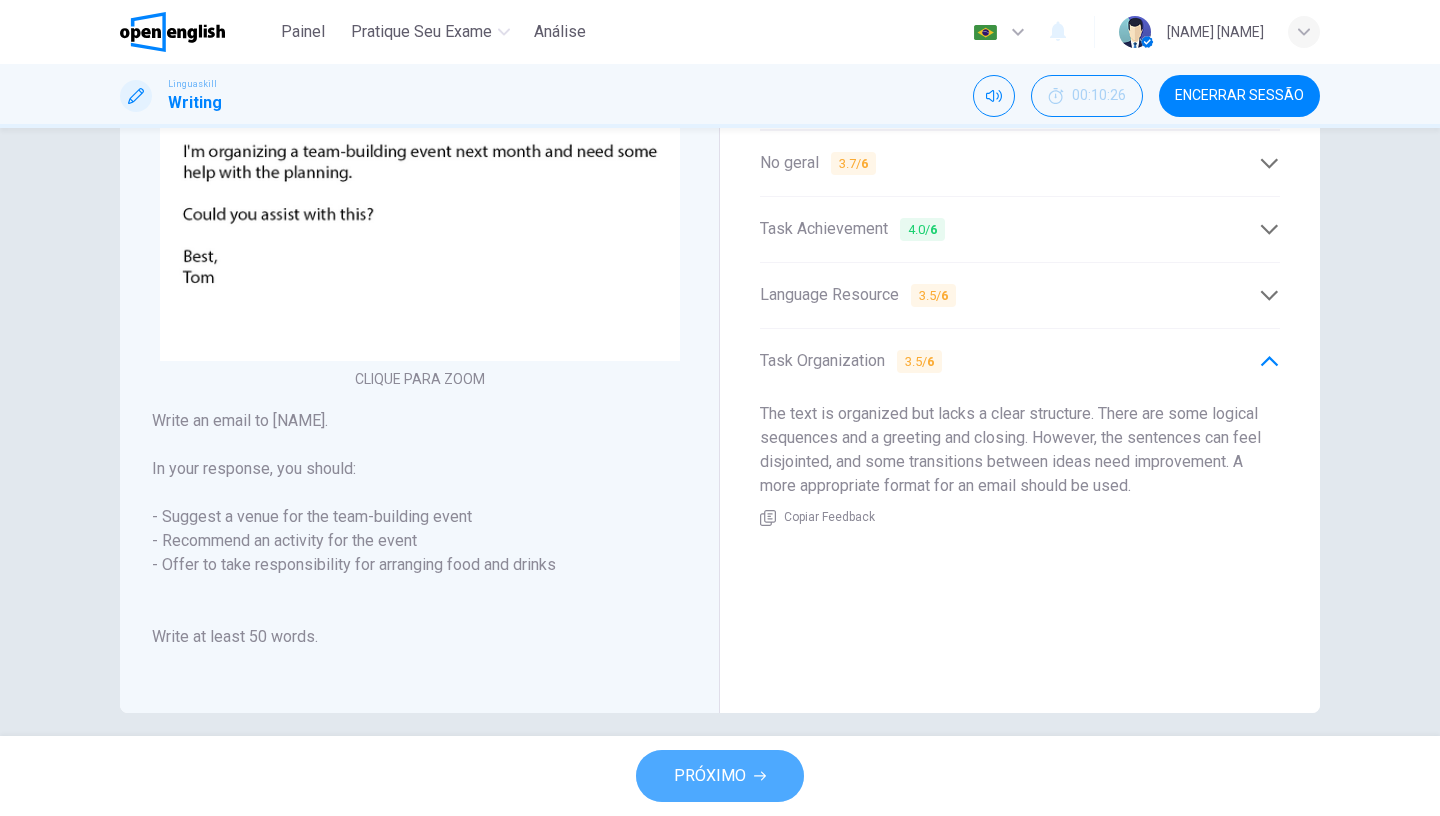 click on "PRÓXIMO" at bounding box center [710, 776] 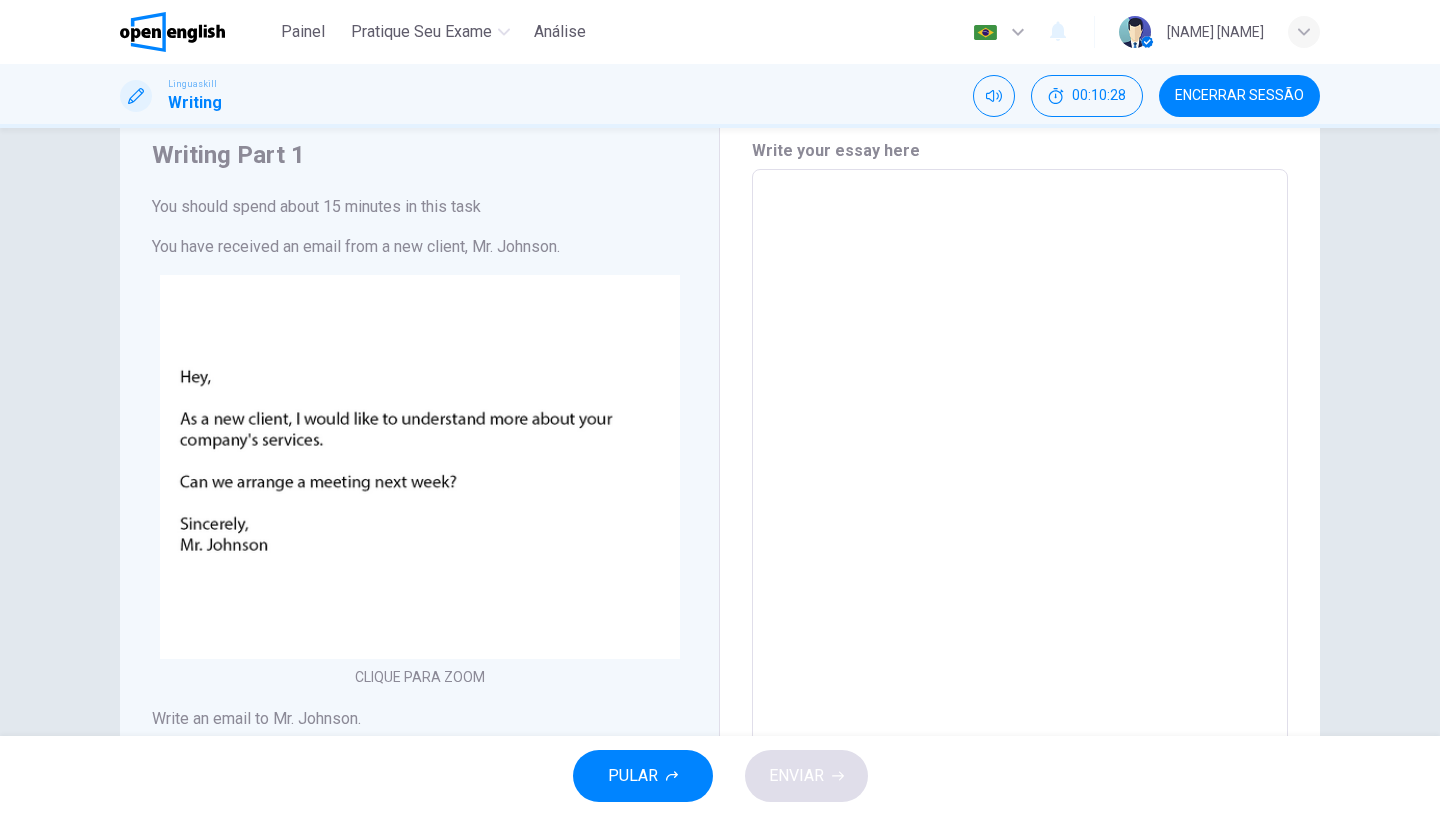 scroll, scrollTop: 42, scrollLeft: 0, axis: vertical 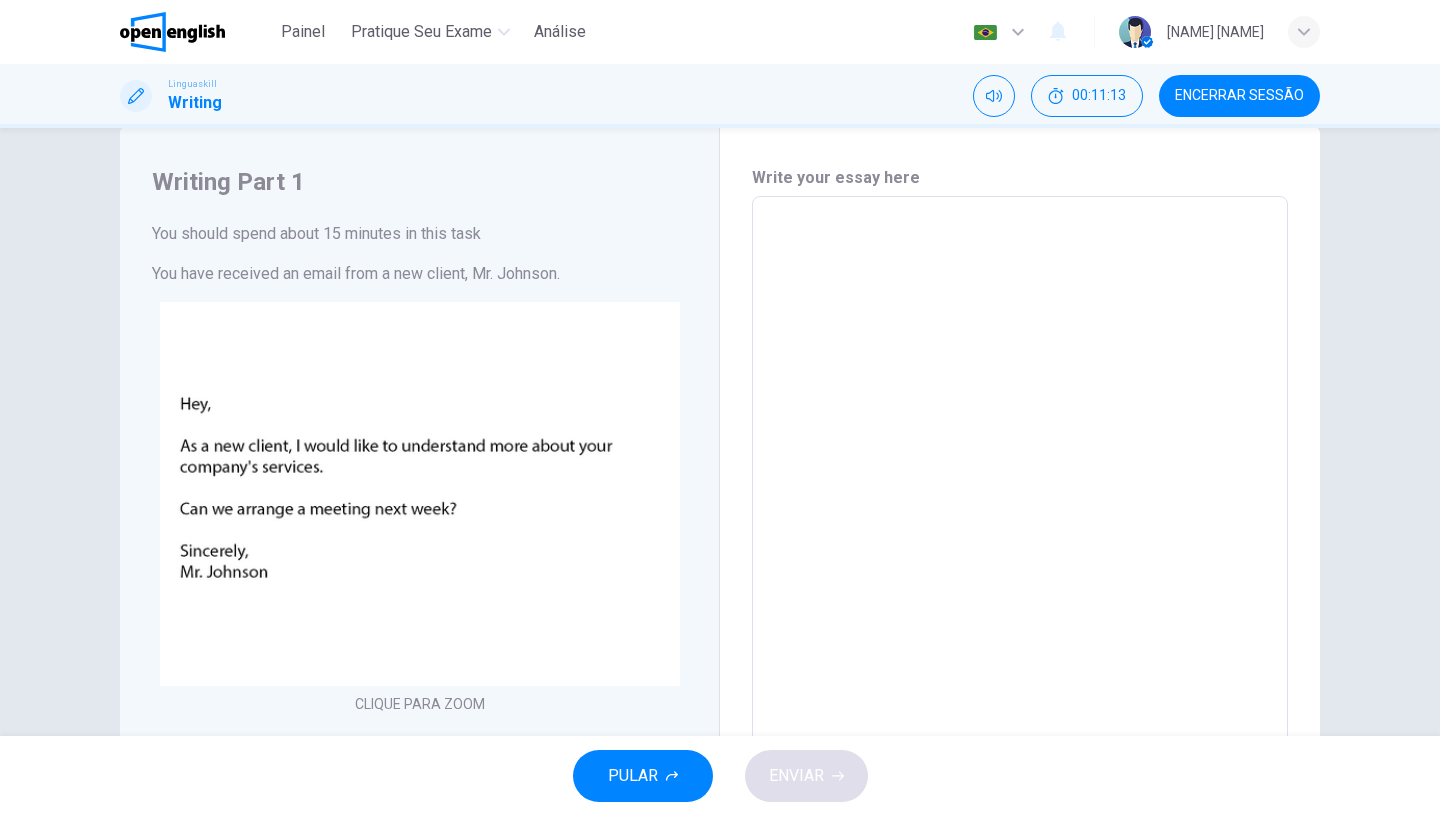 click at bounding box center (1020, 569) 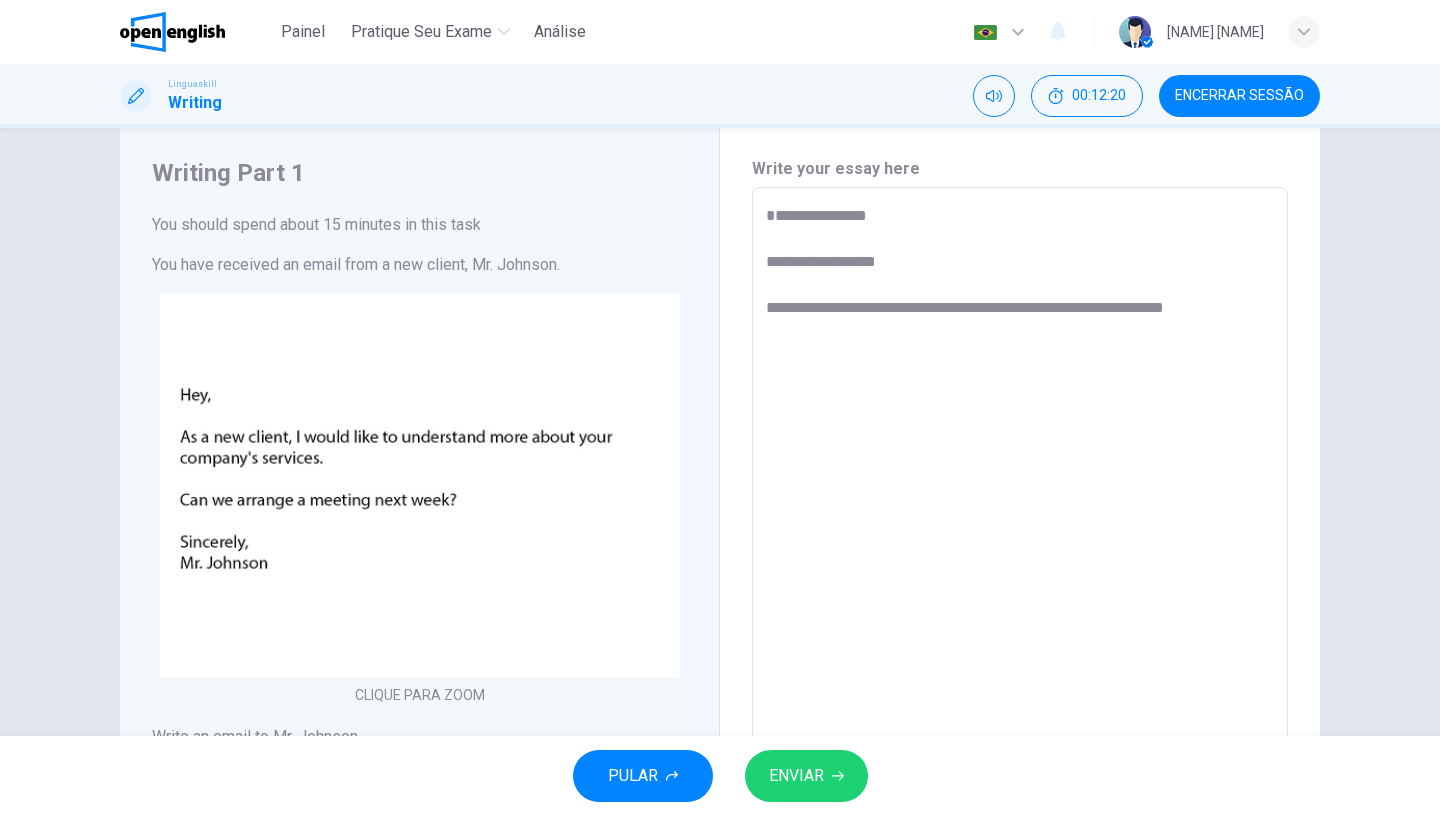 scroll, scrollTop: 55, scrollLeft: 0, axis: vertical 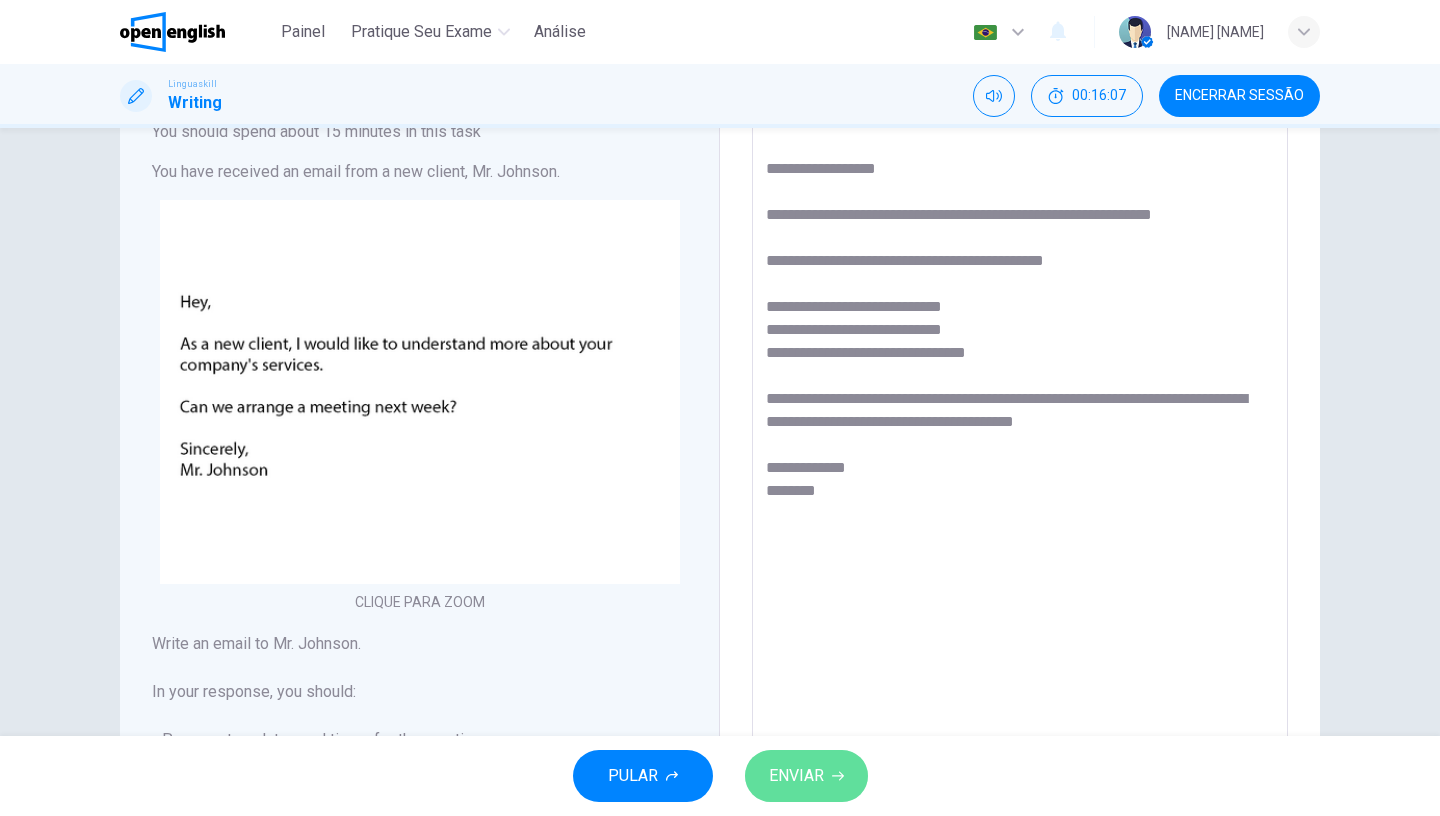 click on "ENVIAR" at bounding box center (796, 776) 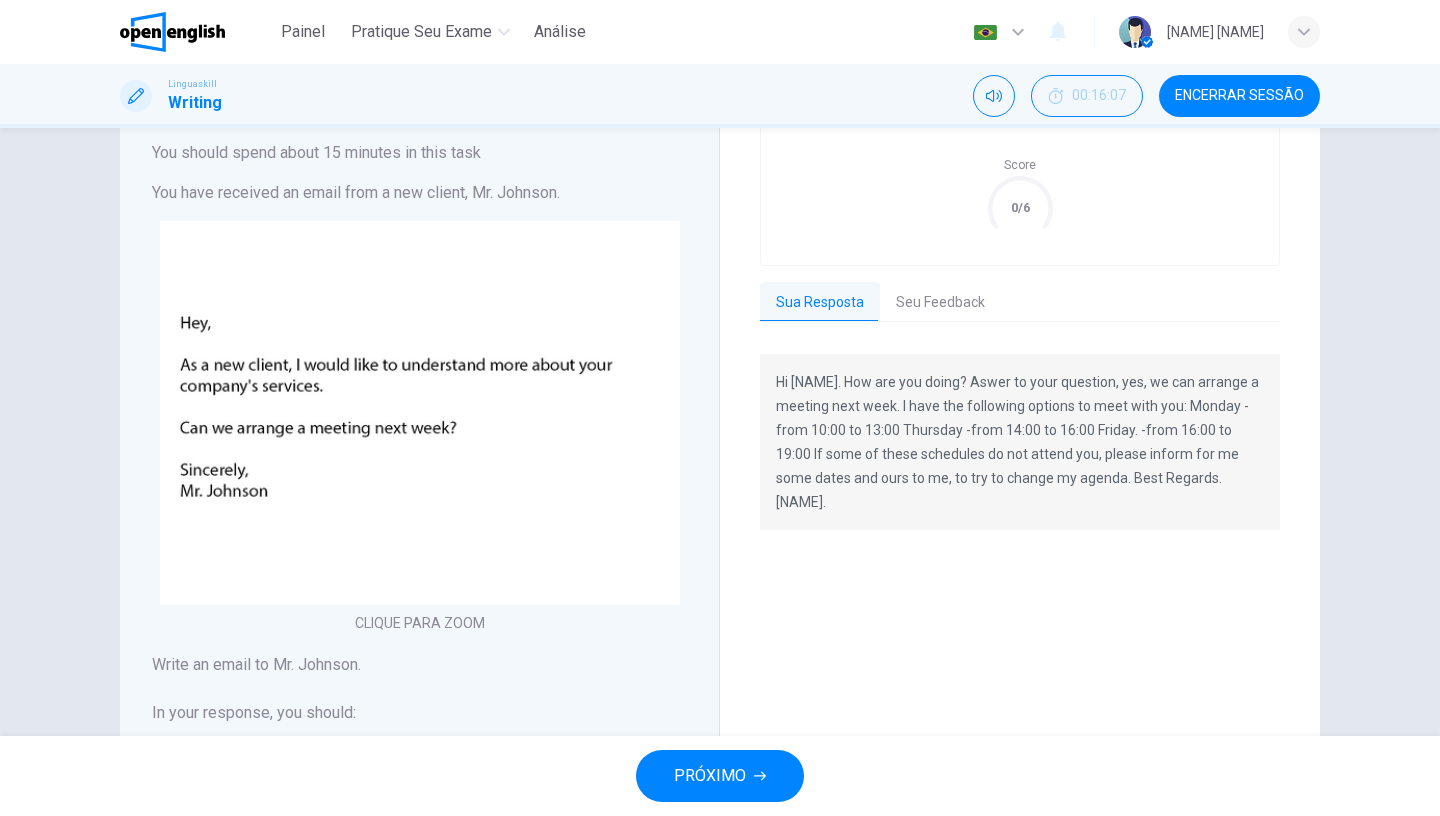 scroll, scrollTop: 0, scrollLeft: 0, axis: both 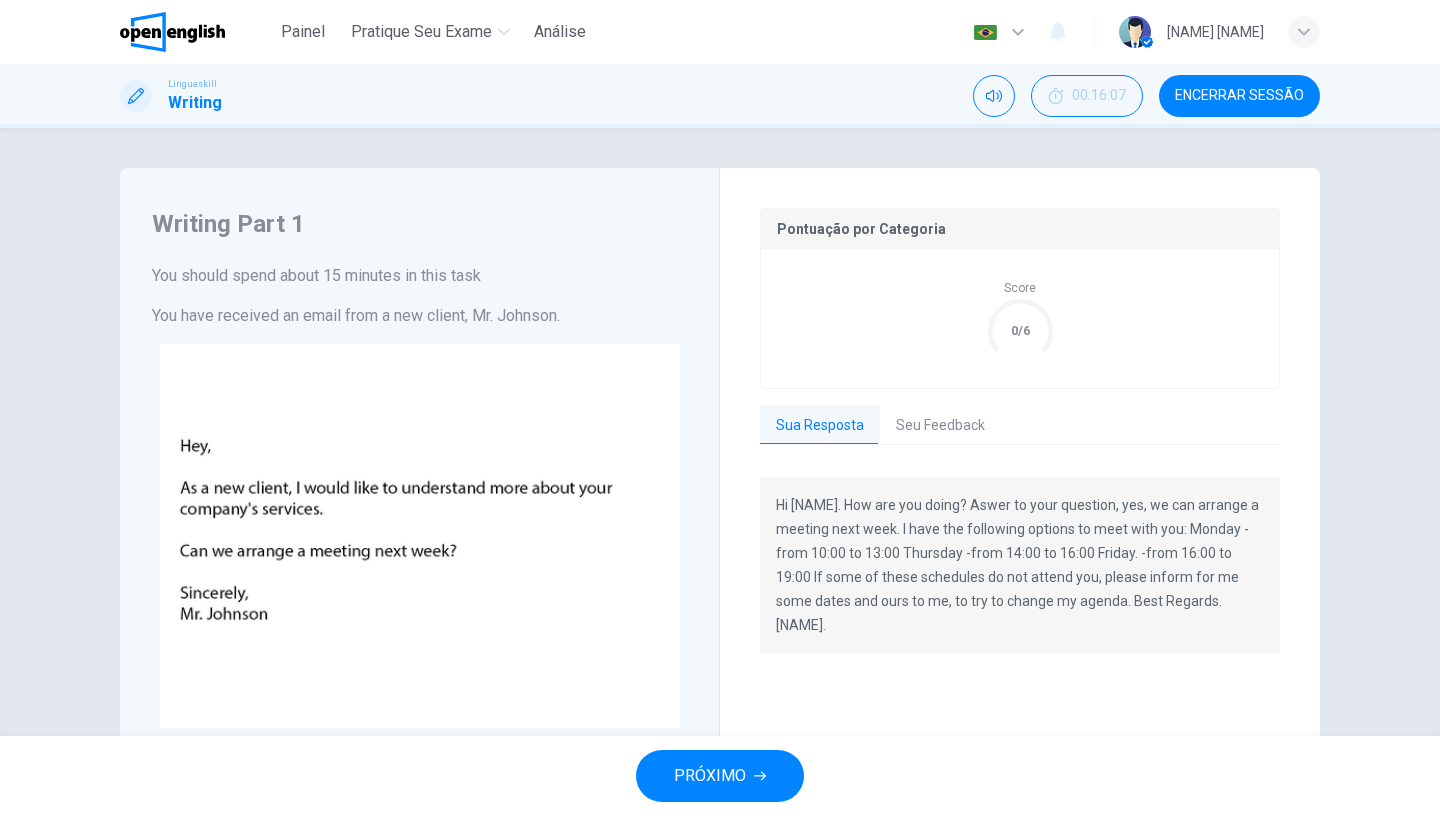 click on "0/6" 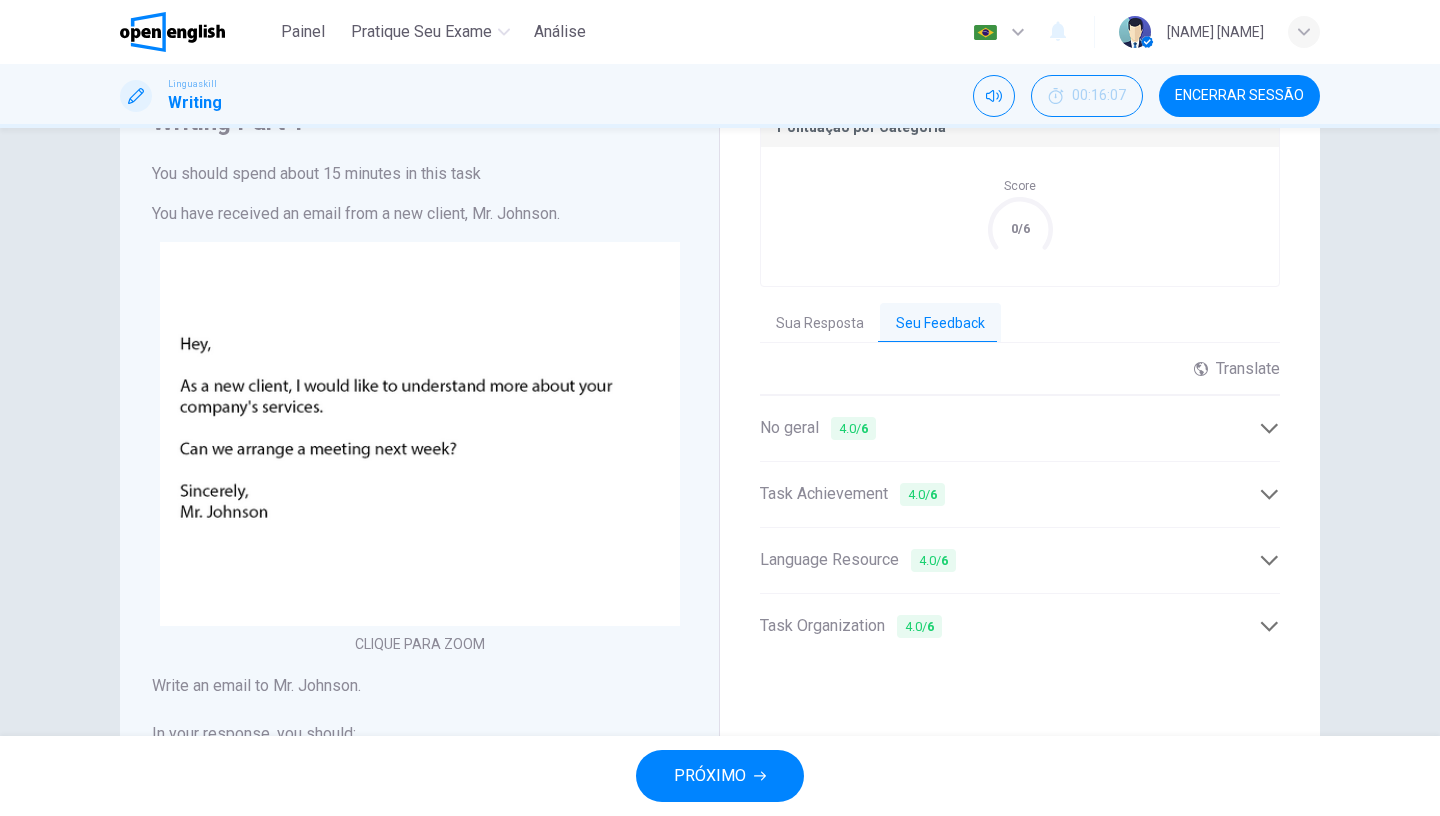 scroll, scrollTop: 104, scrollLeft: 0, axis: vertical 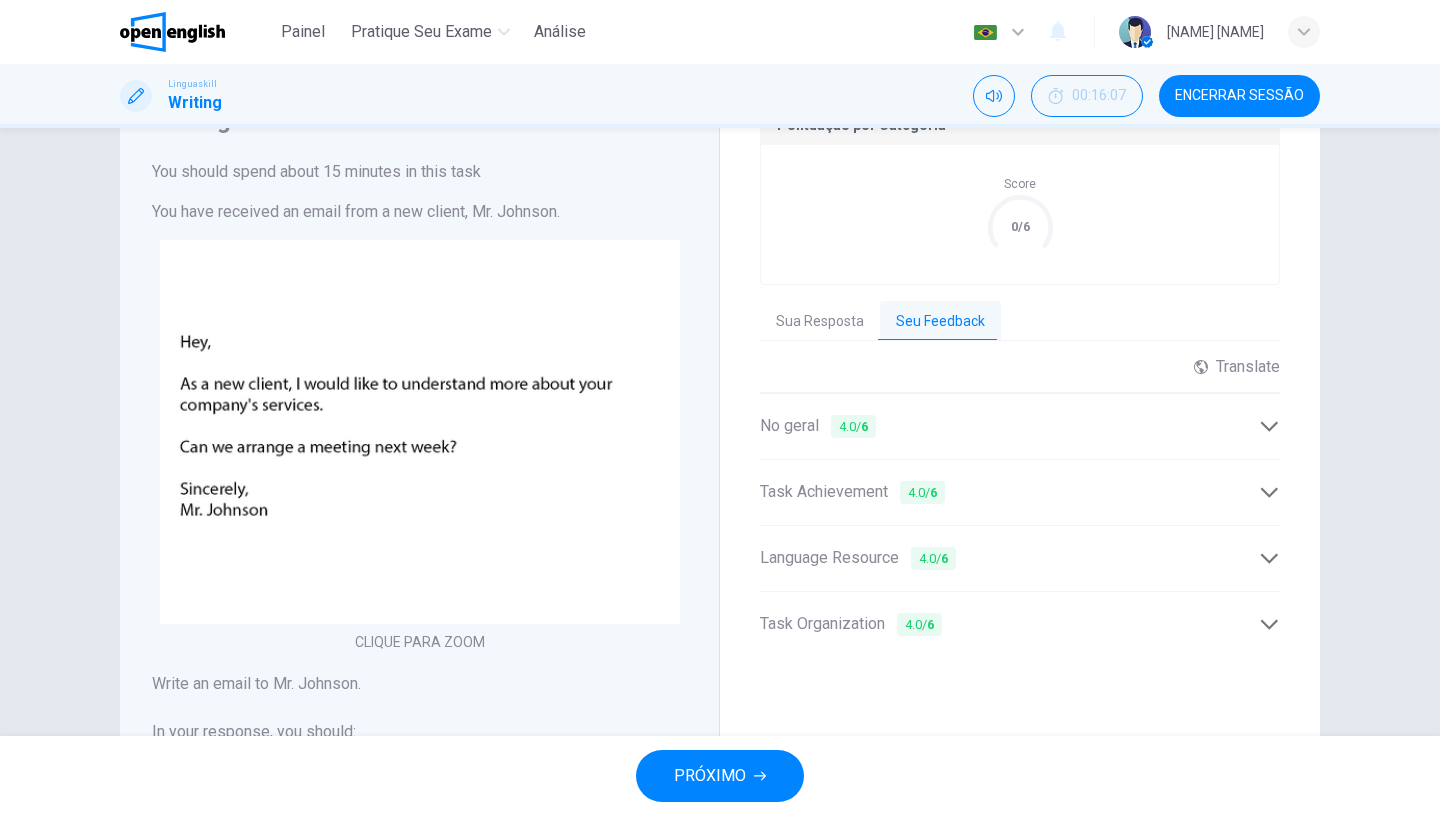 click 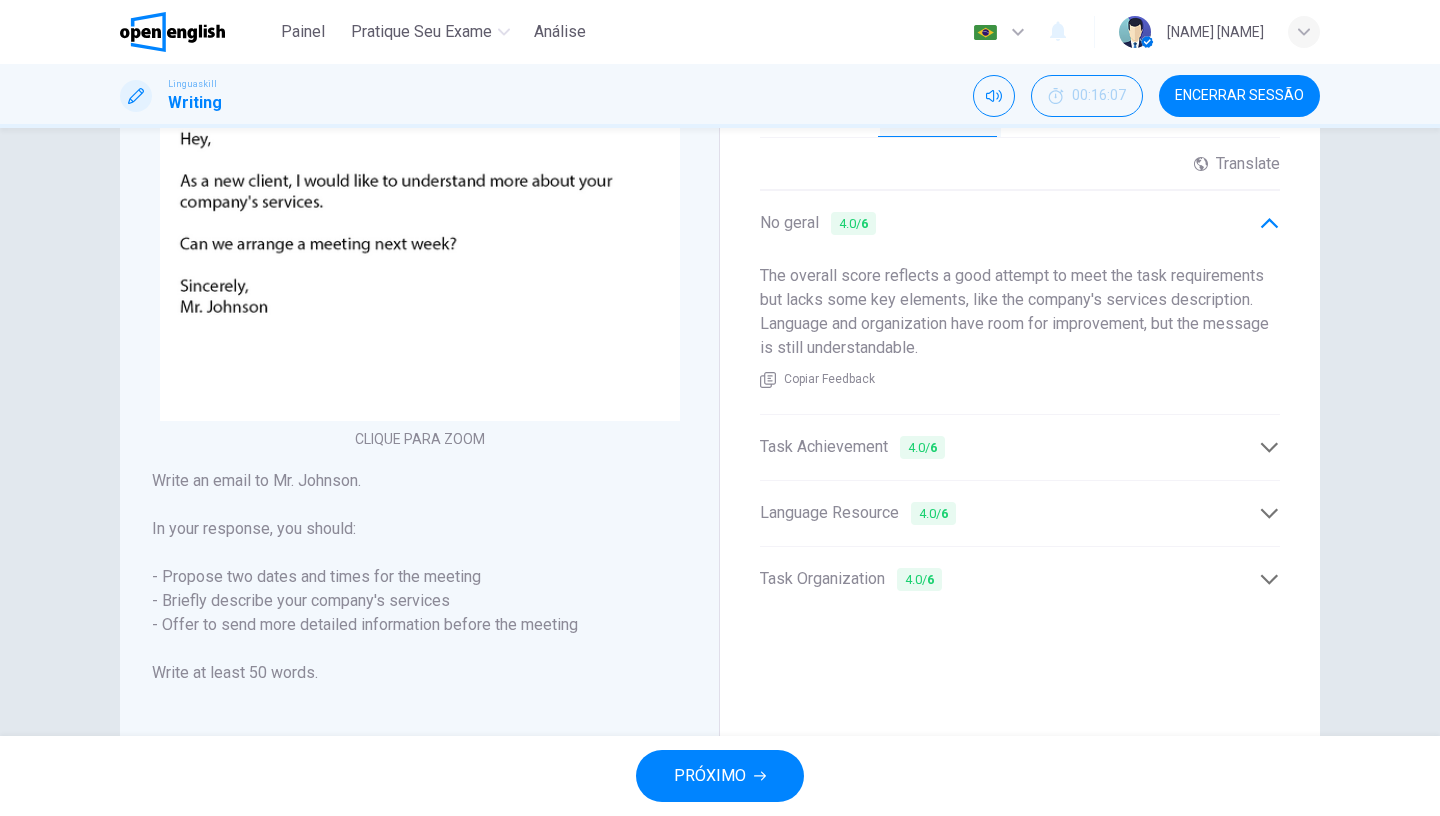 scroll, scrollTop: 316, scrollLeft: 0, axis: vertical 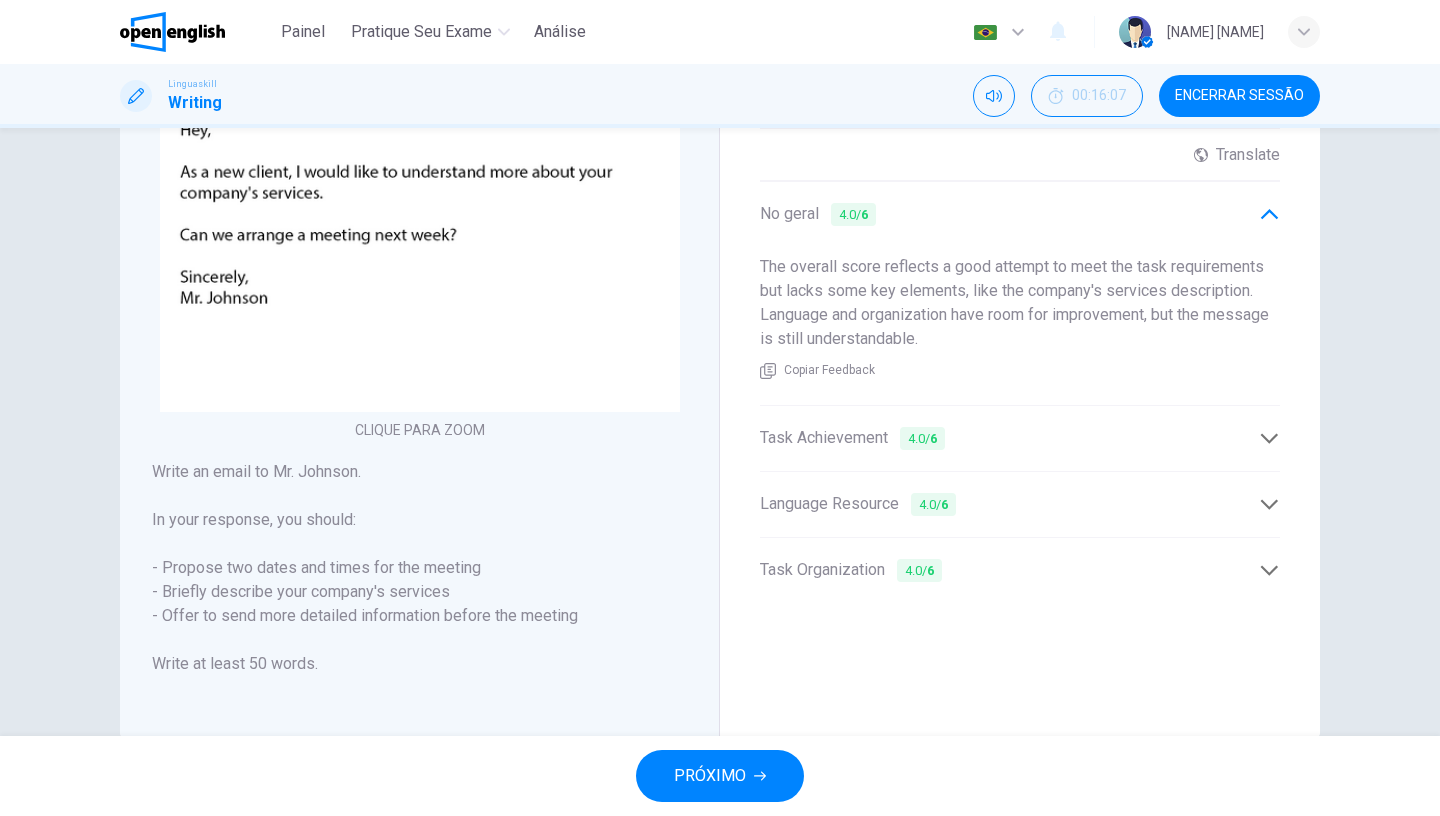 click 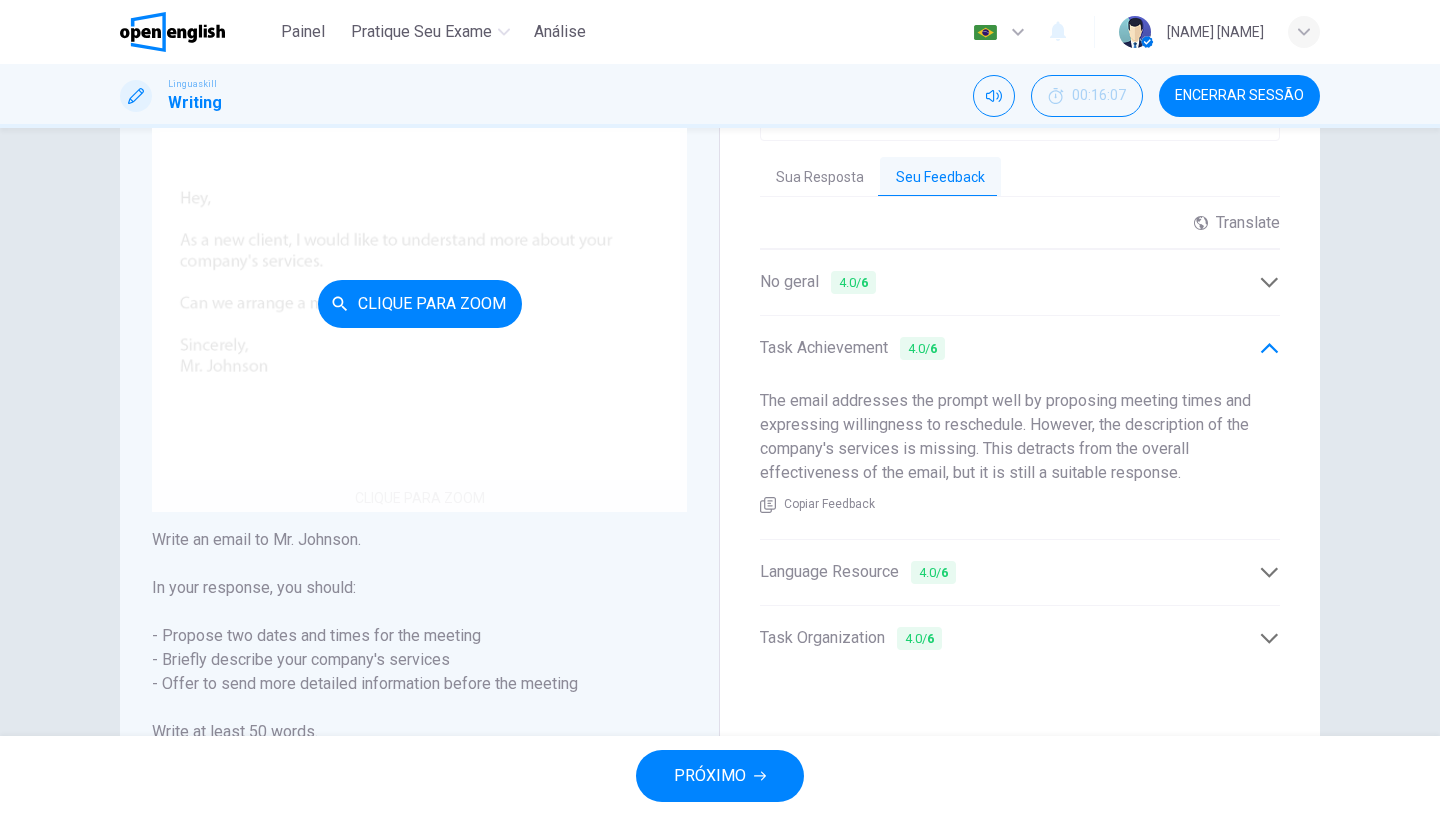 scroll, scrollTop: 361, scrollLeft: 0, axis: vertical 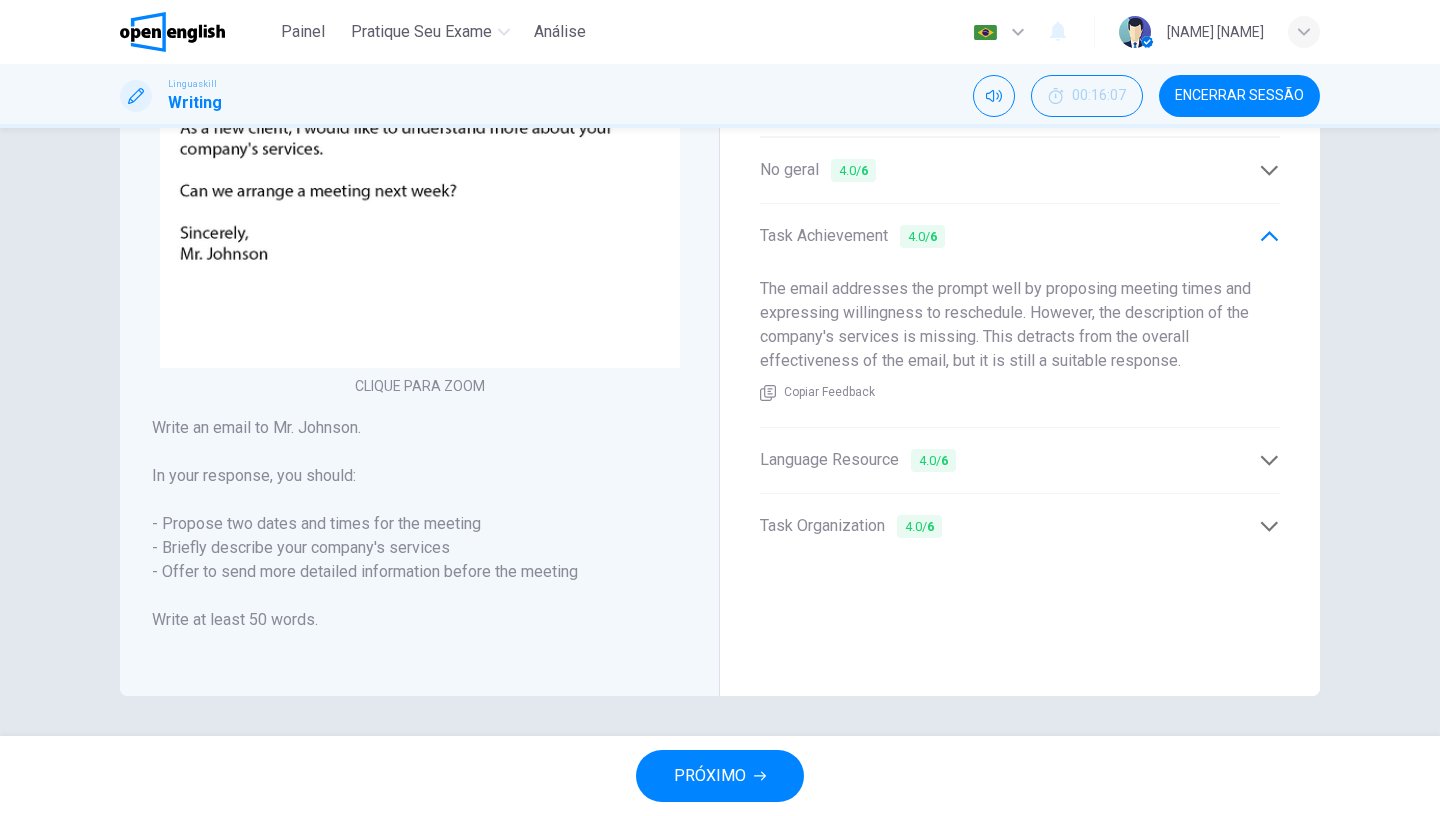 click 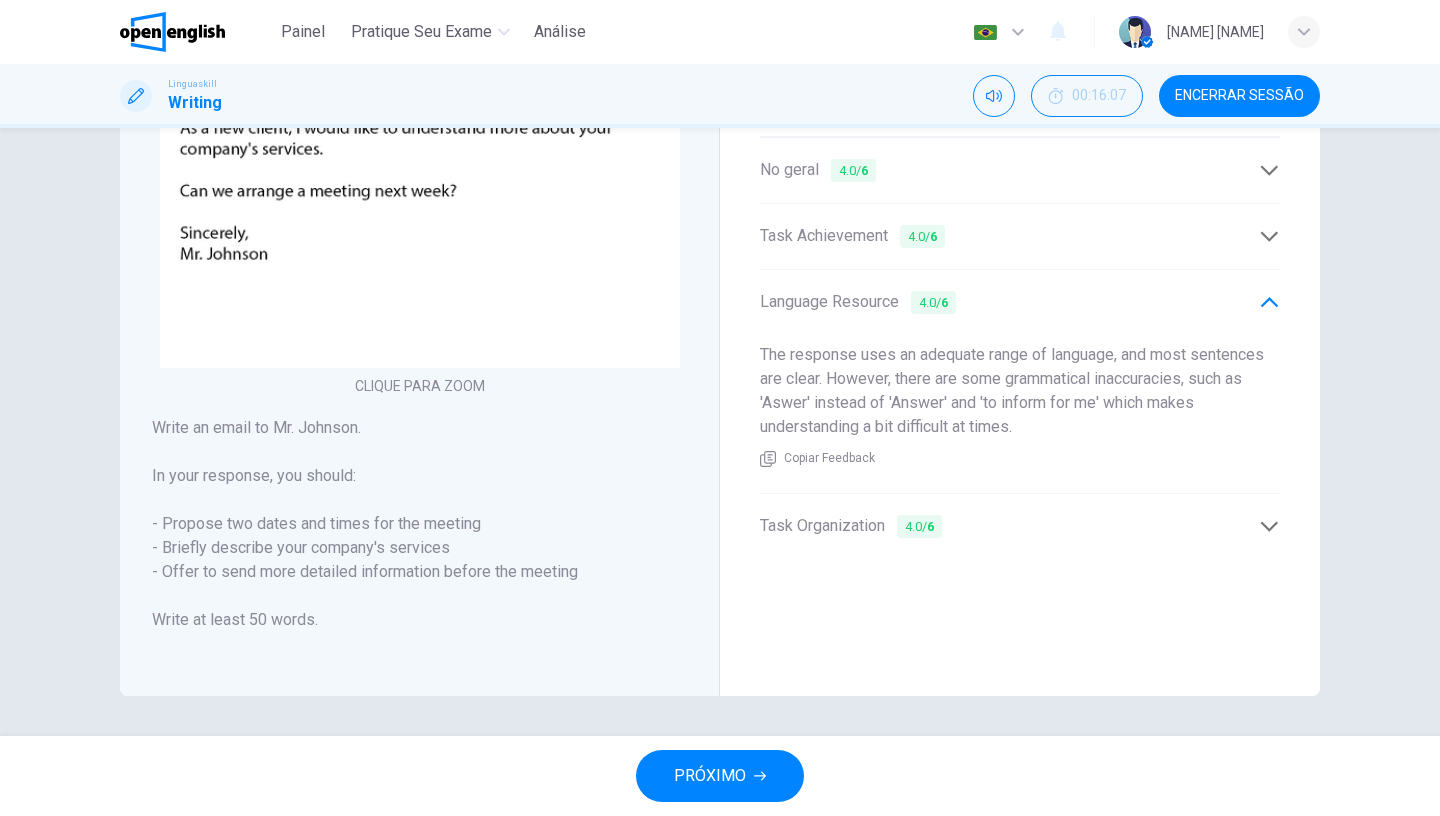 click 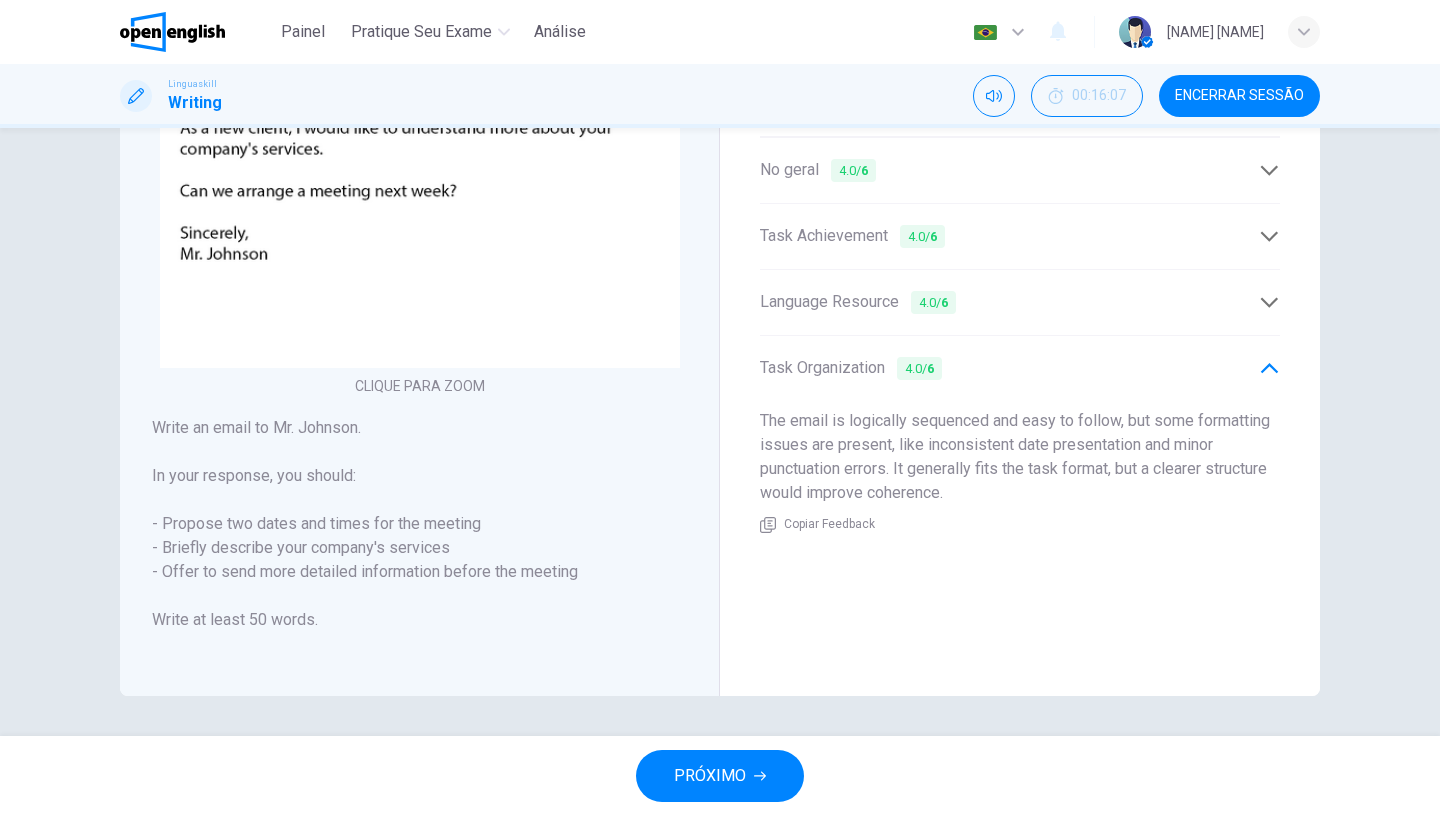 click on "PRÓXIMO" at bounding box center (710, 776) 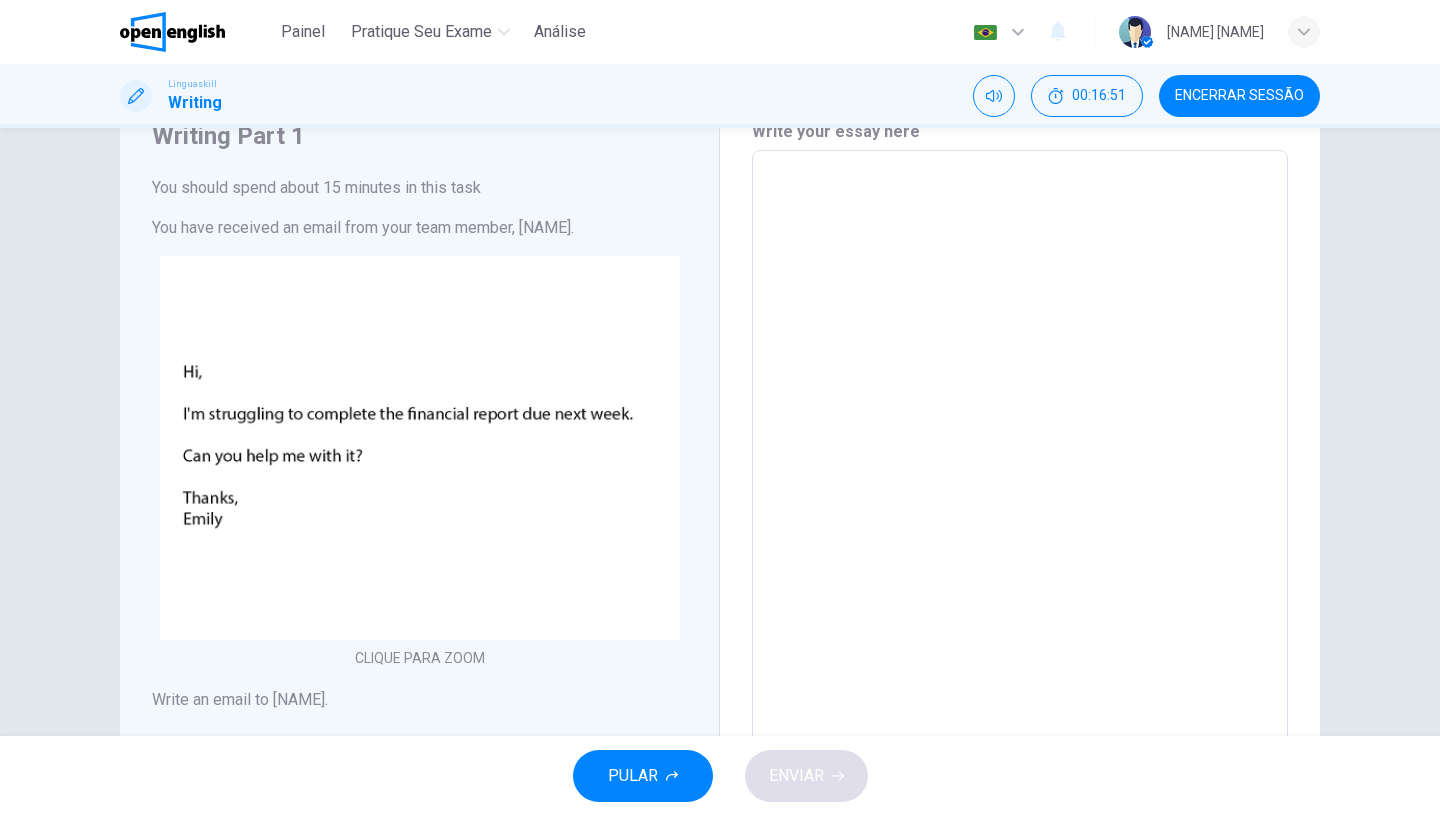 scroll, scrollTop: 79, scrollLeft: 0, axis: vertical 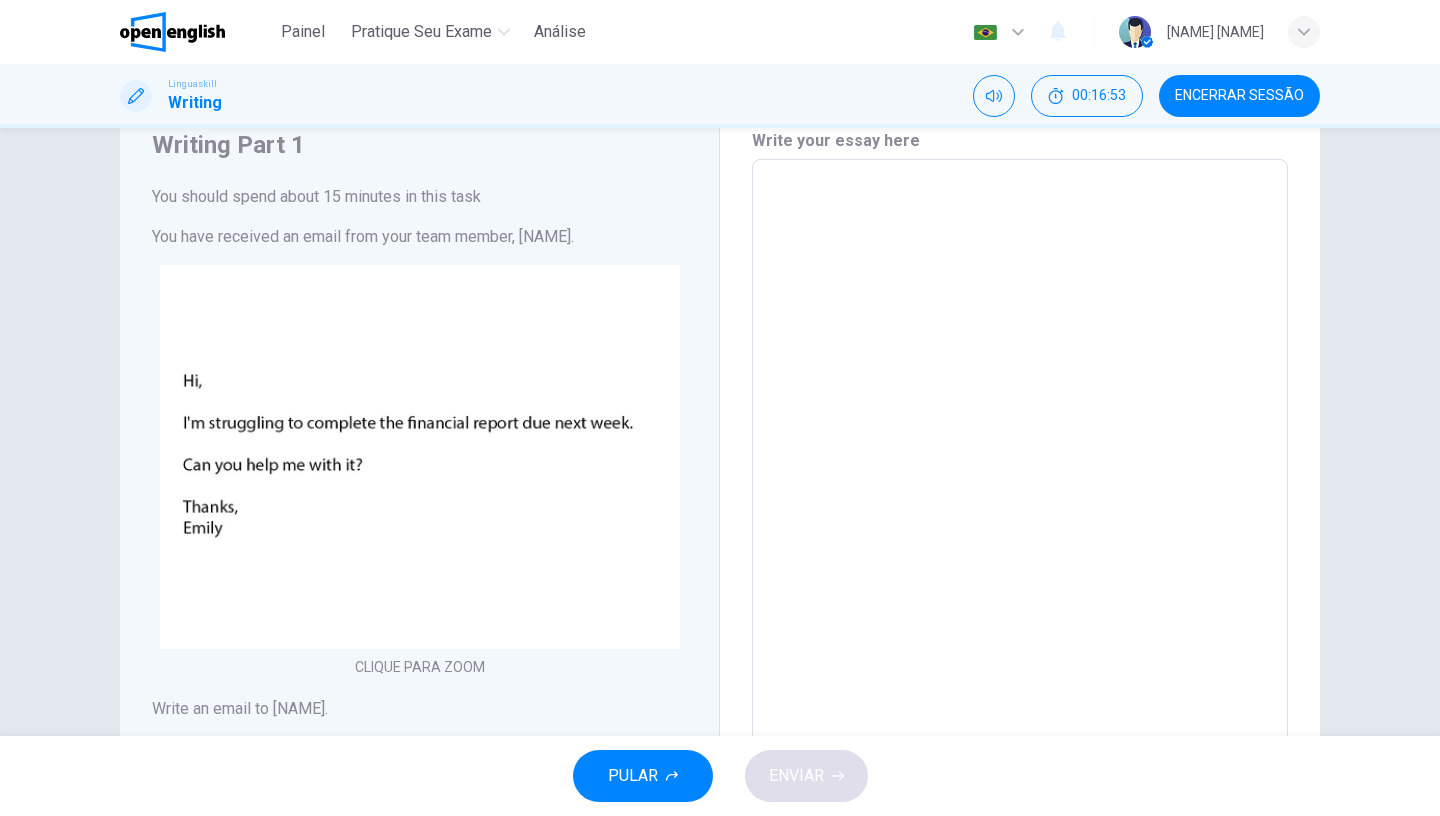 click at bounding box center [1020, 532] 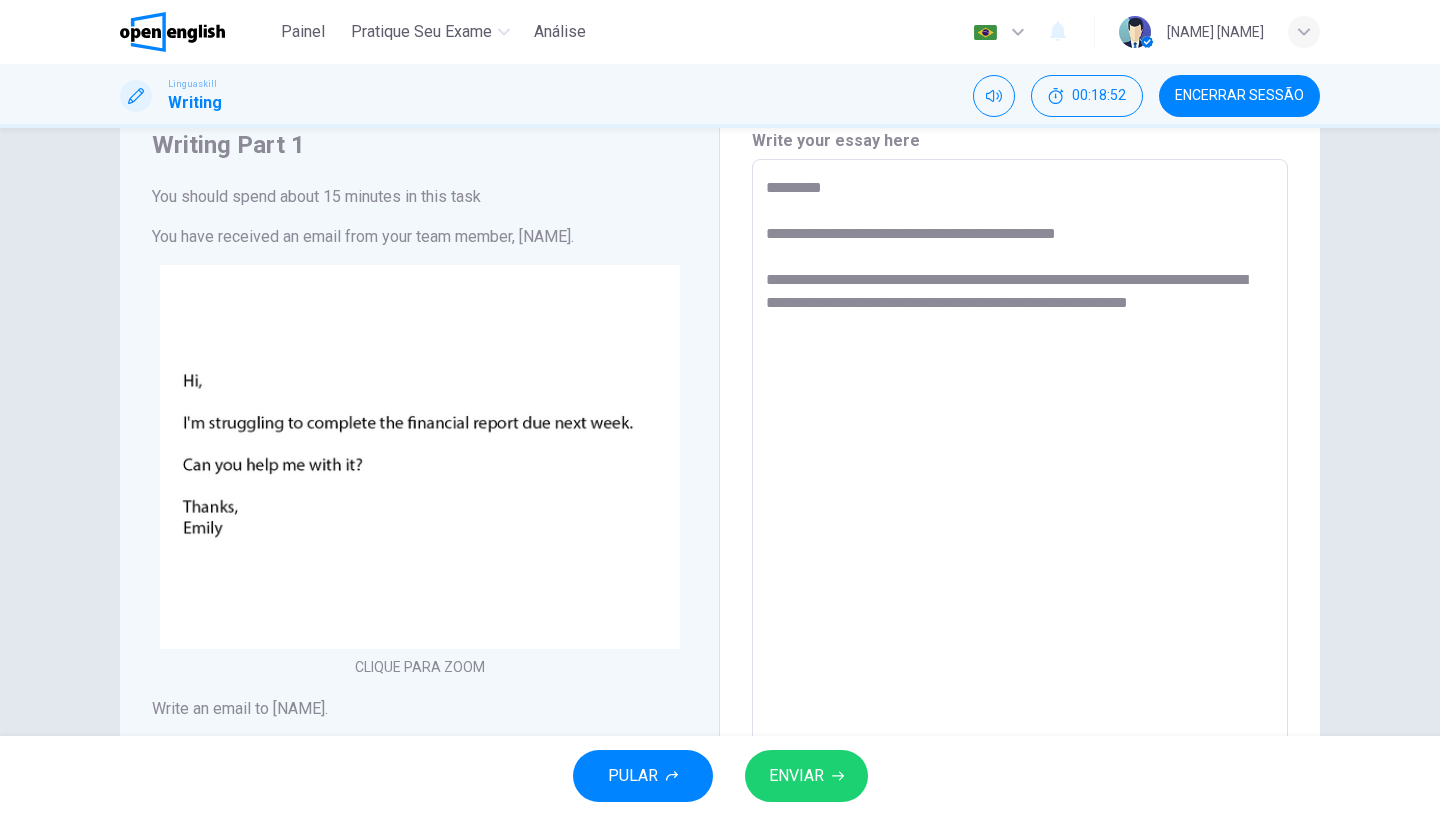 scroll, scrollTop: 77, scrollLeft: 0, axis: vertical 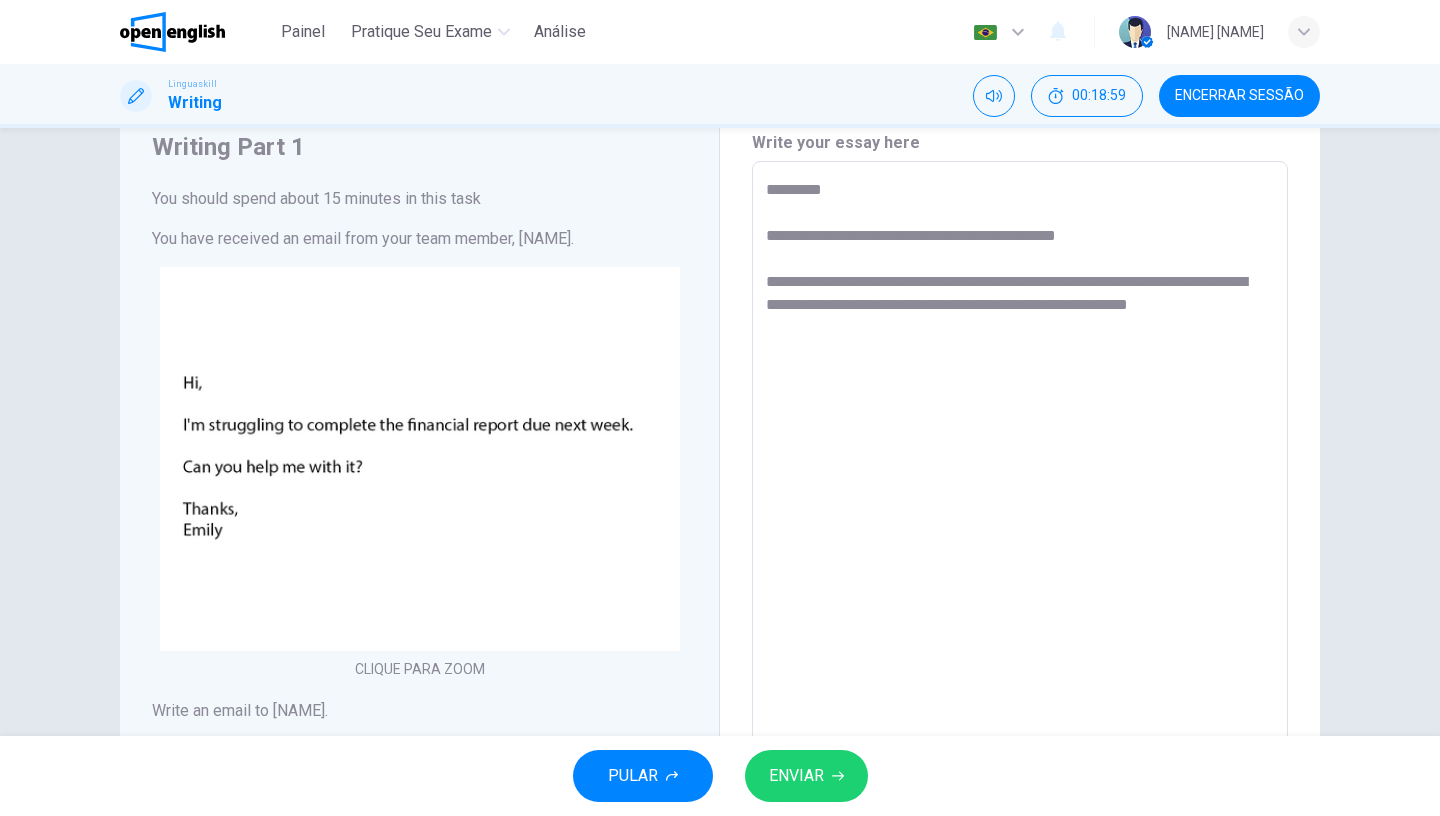 click on "**********" at bounding box center [1020, 534] 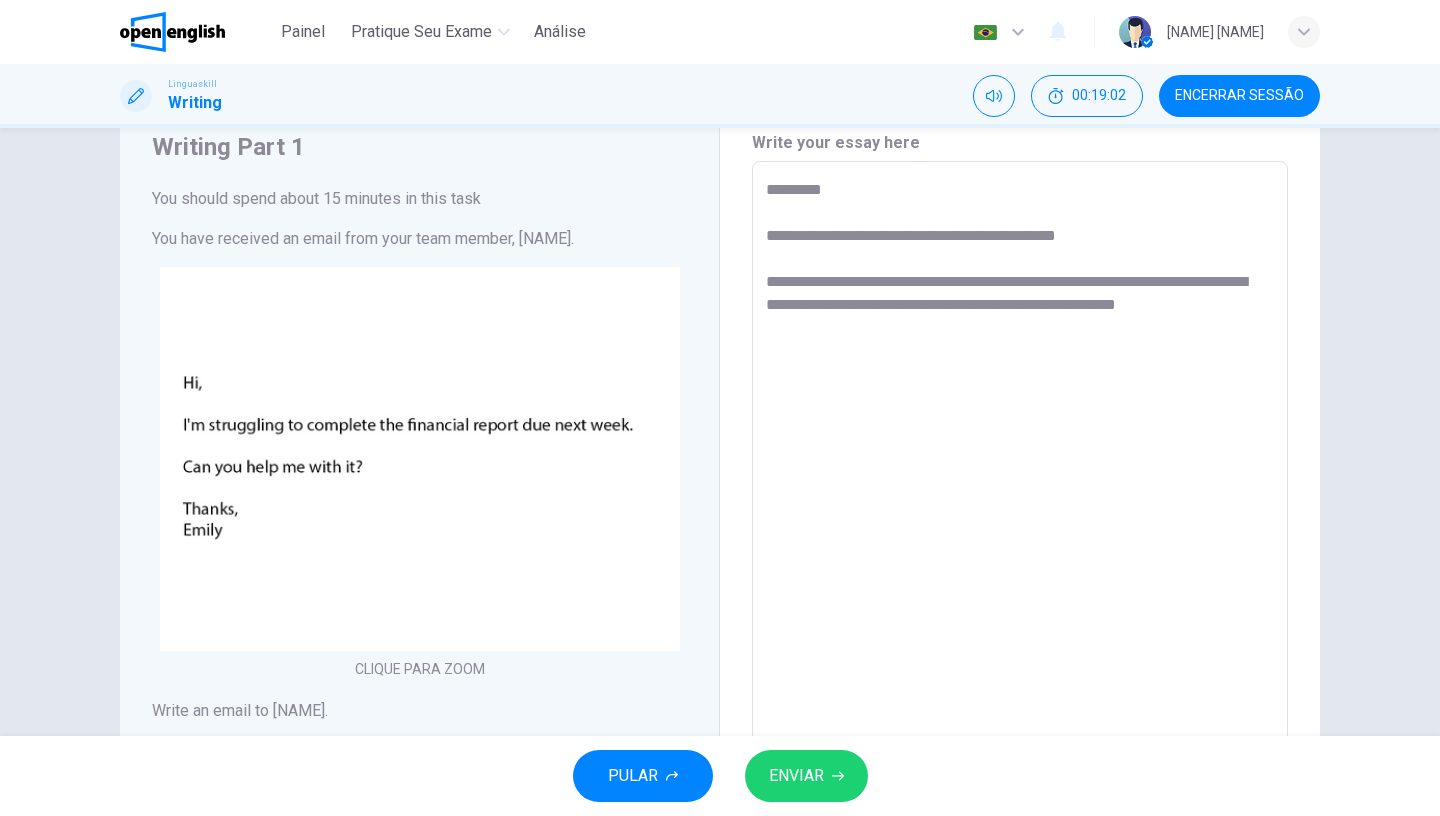 click on "**********" at bounding box center (1020, 534) 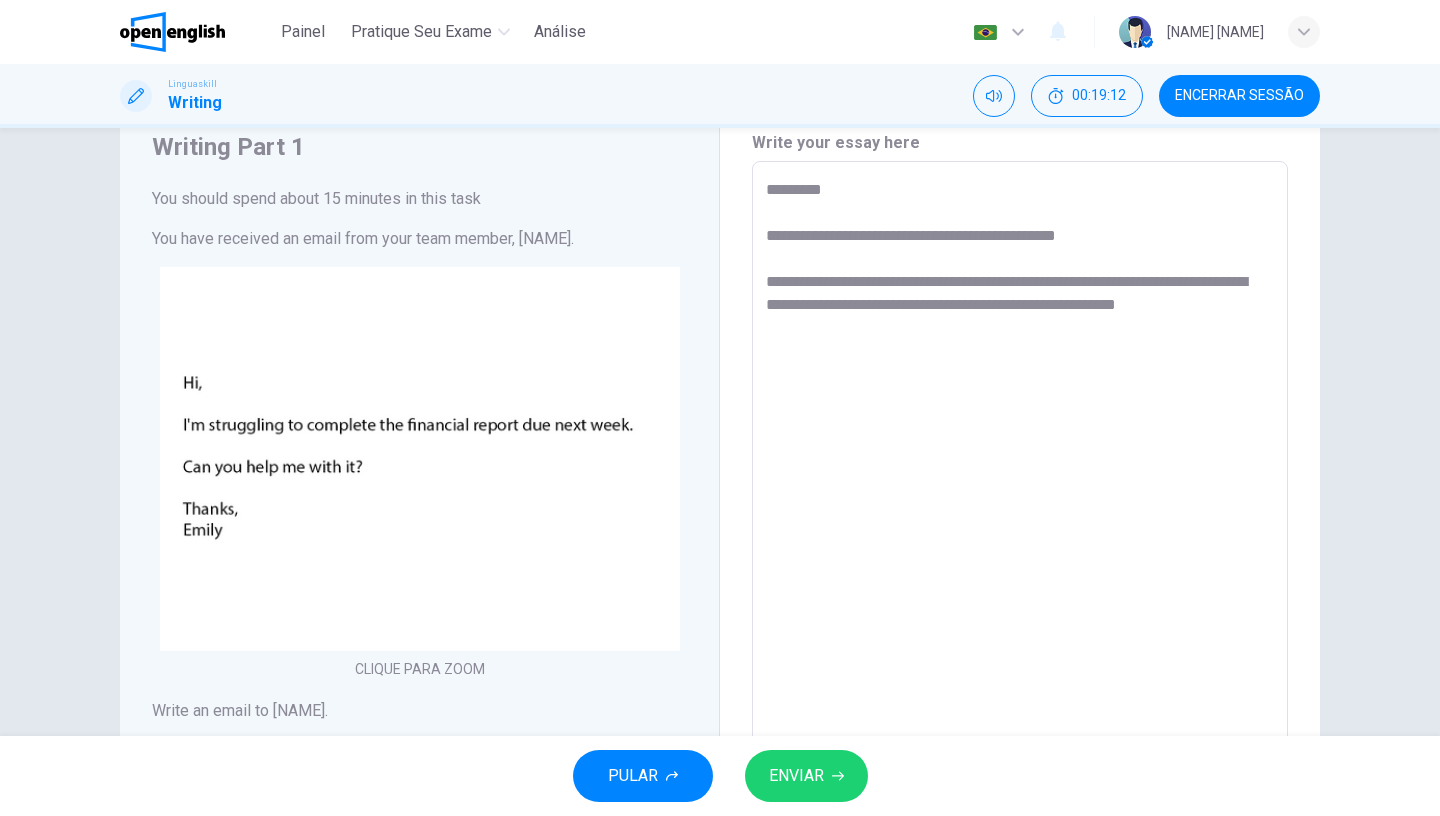 drag, startPoint x: 1064, startPoint y: 286, endPoint x: 965, endPoint y: 280, distance: 99.18165 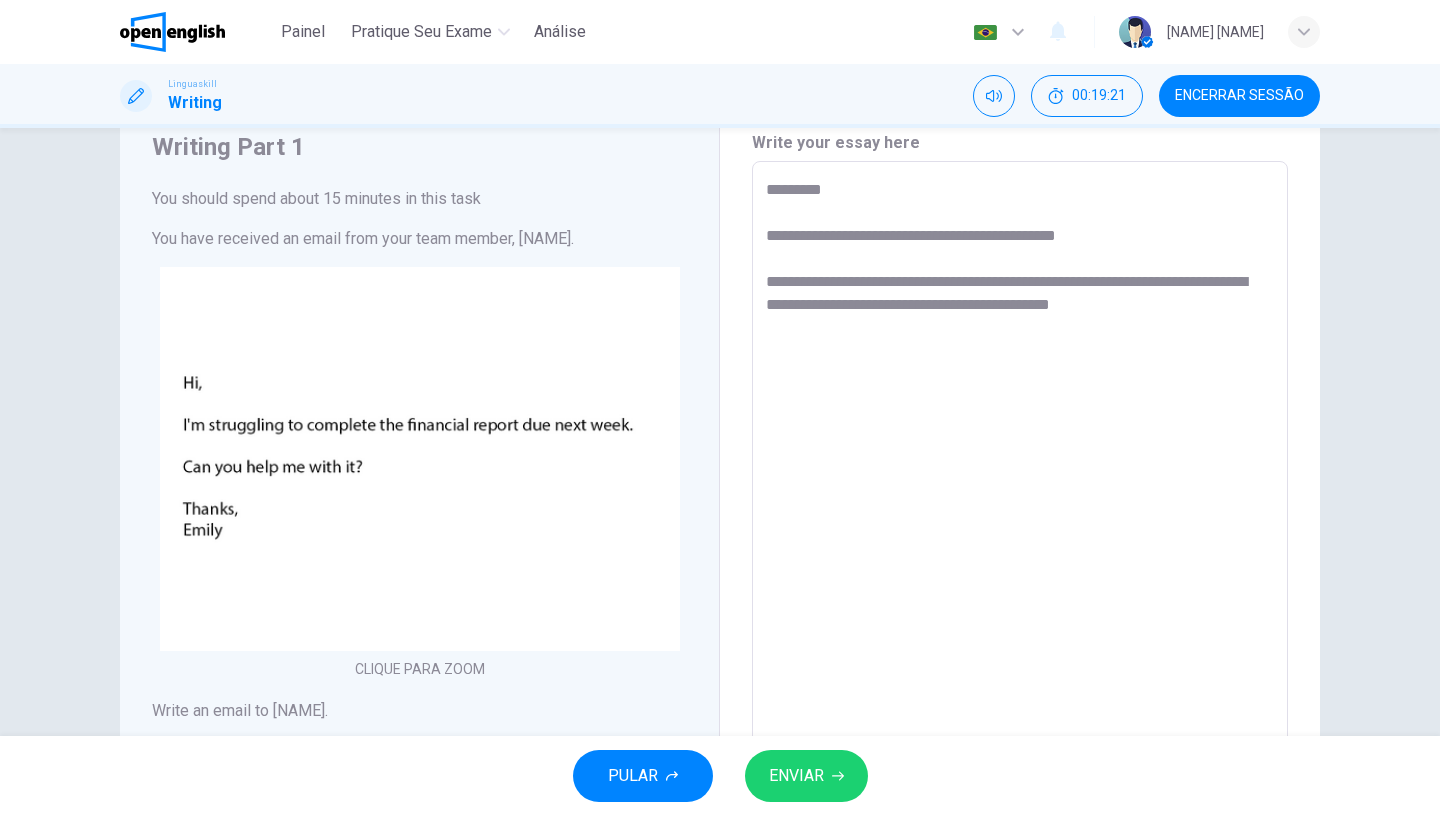 click on "**********" at bounding box center [1020, 534] 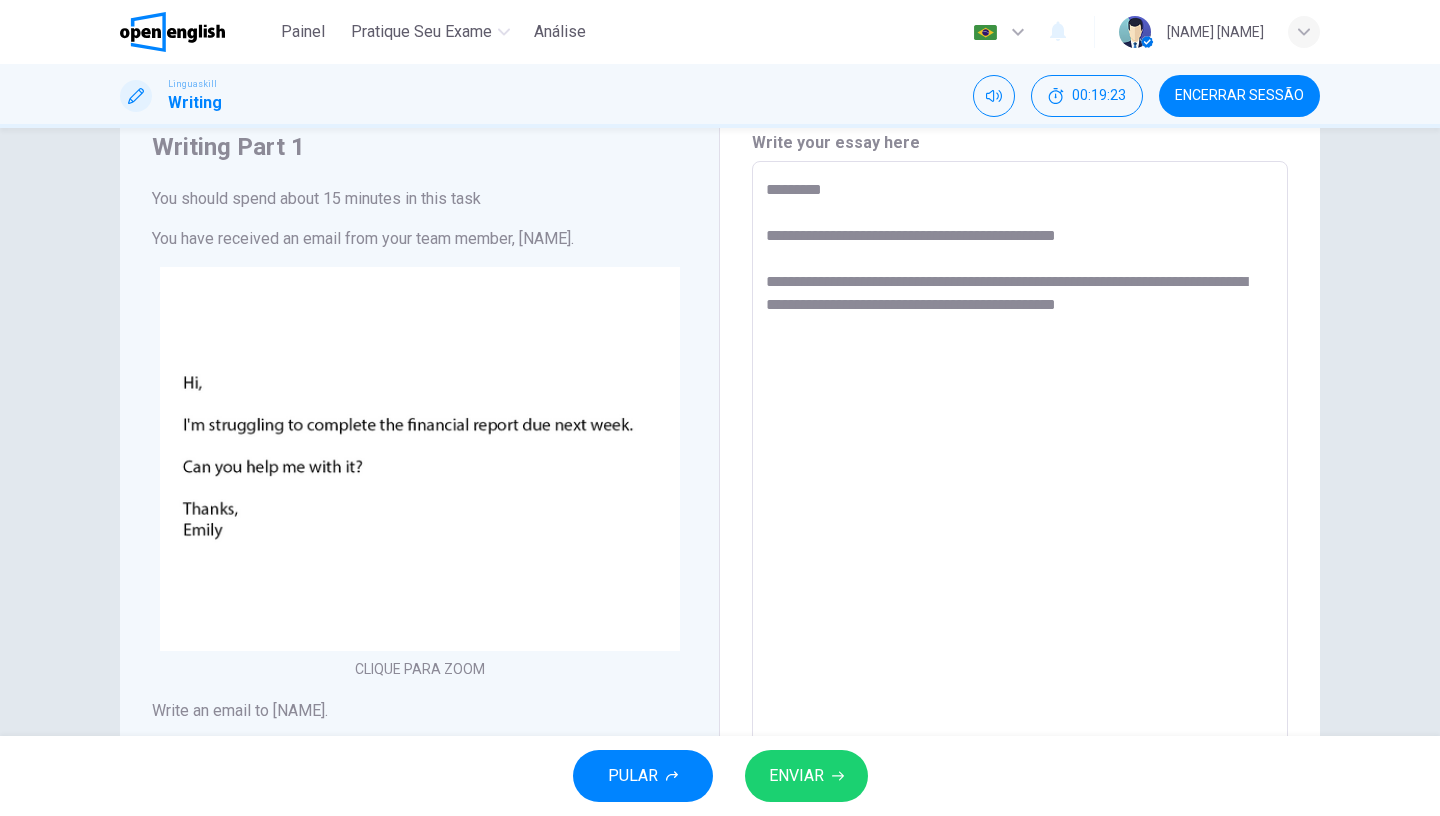 click on "**********" at bounding box center [1020, 534] 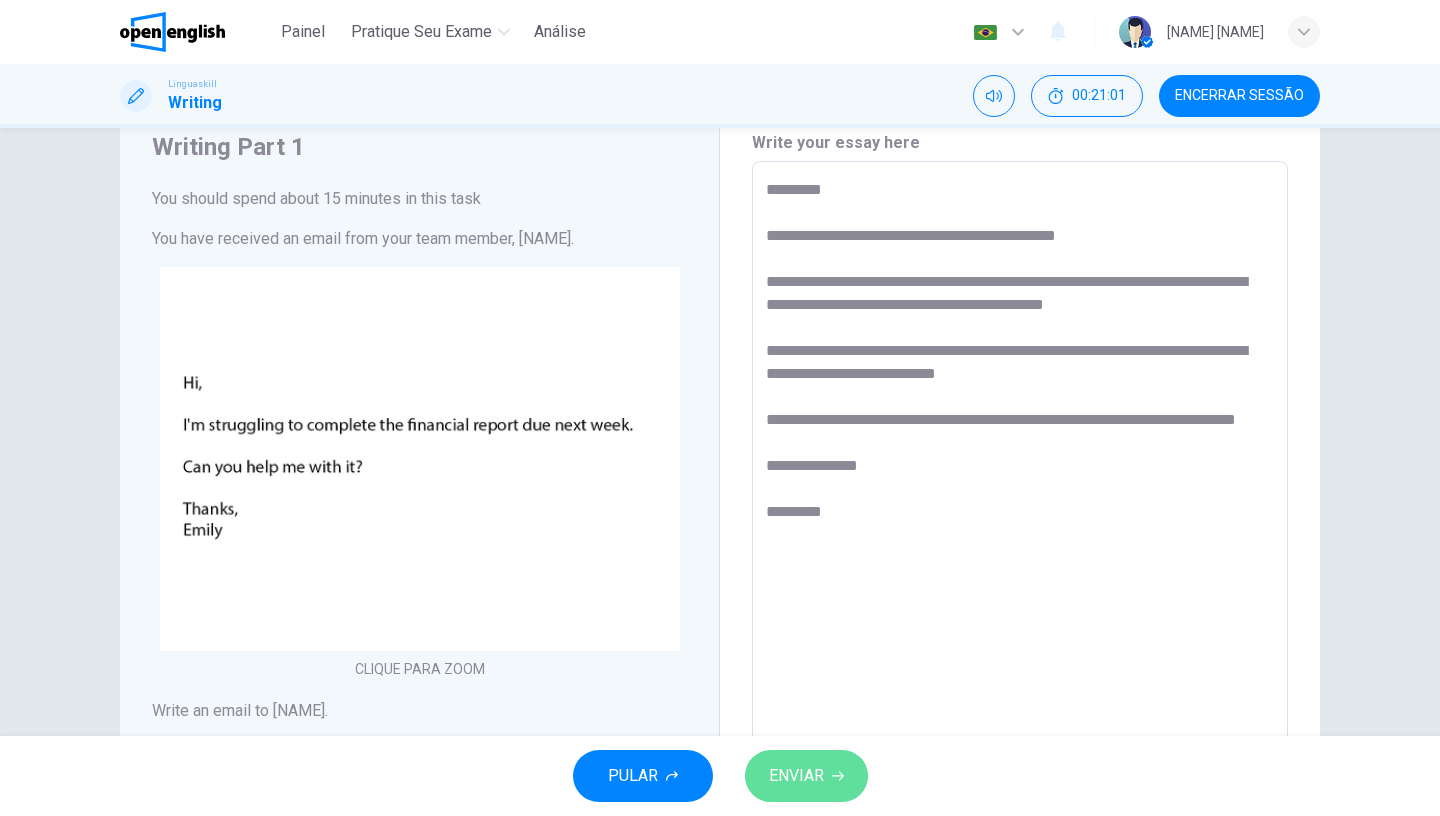click on "ENVIAR" at bounding box center [796, 776] 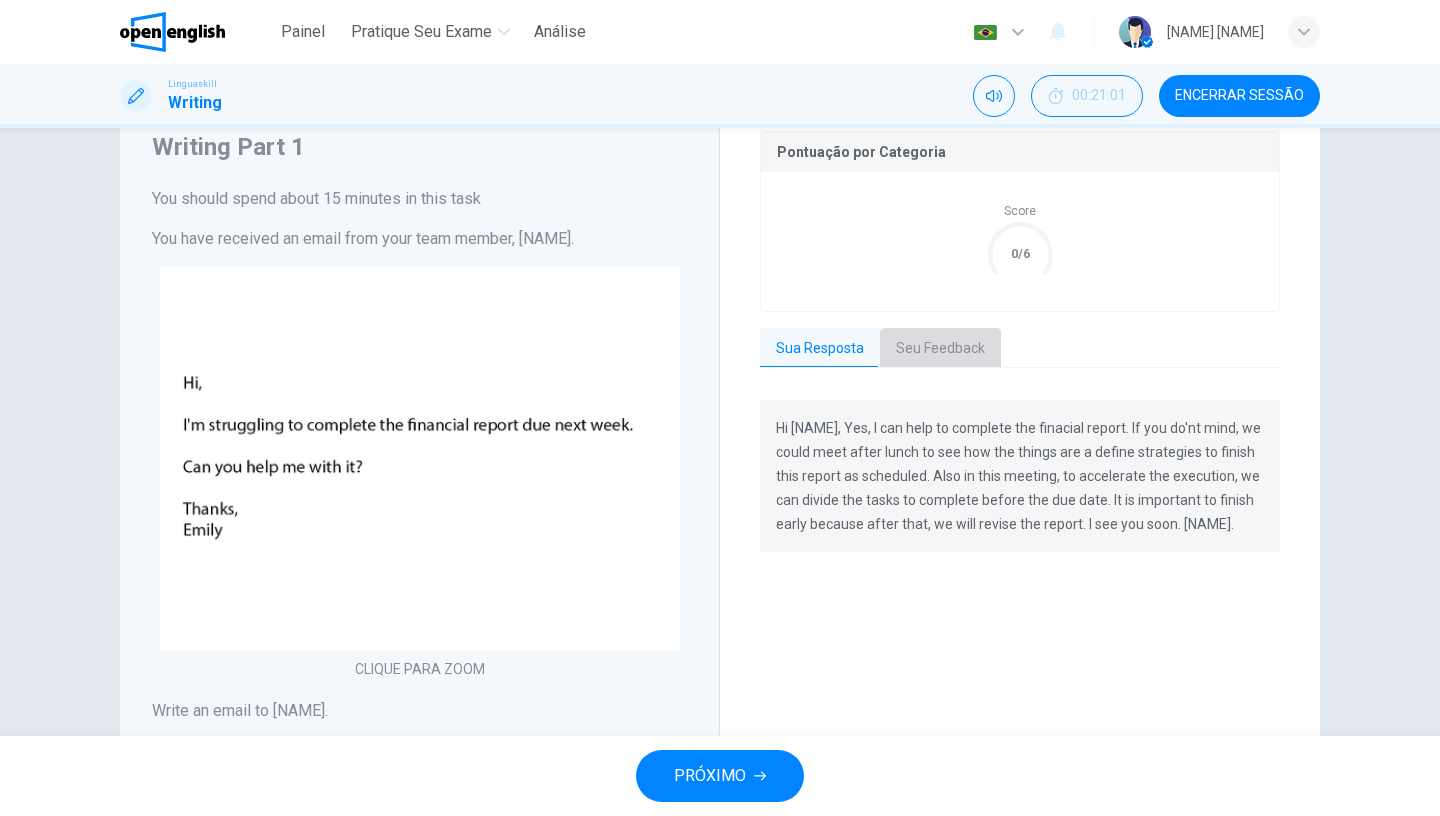 click on "Seu Feedback" at bounding box center [940, 349] 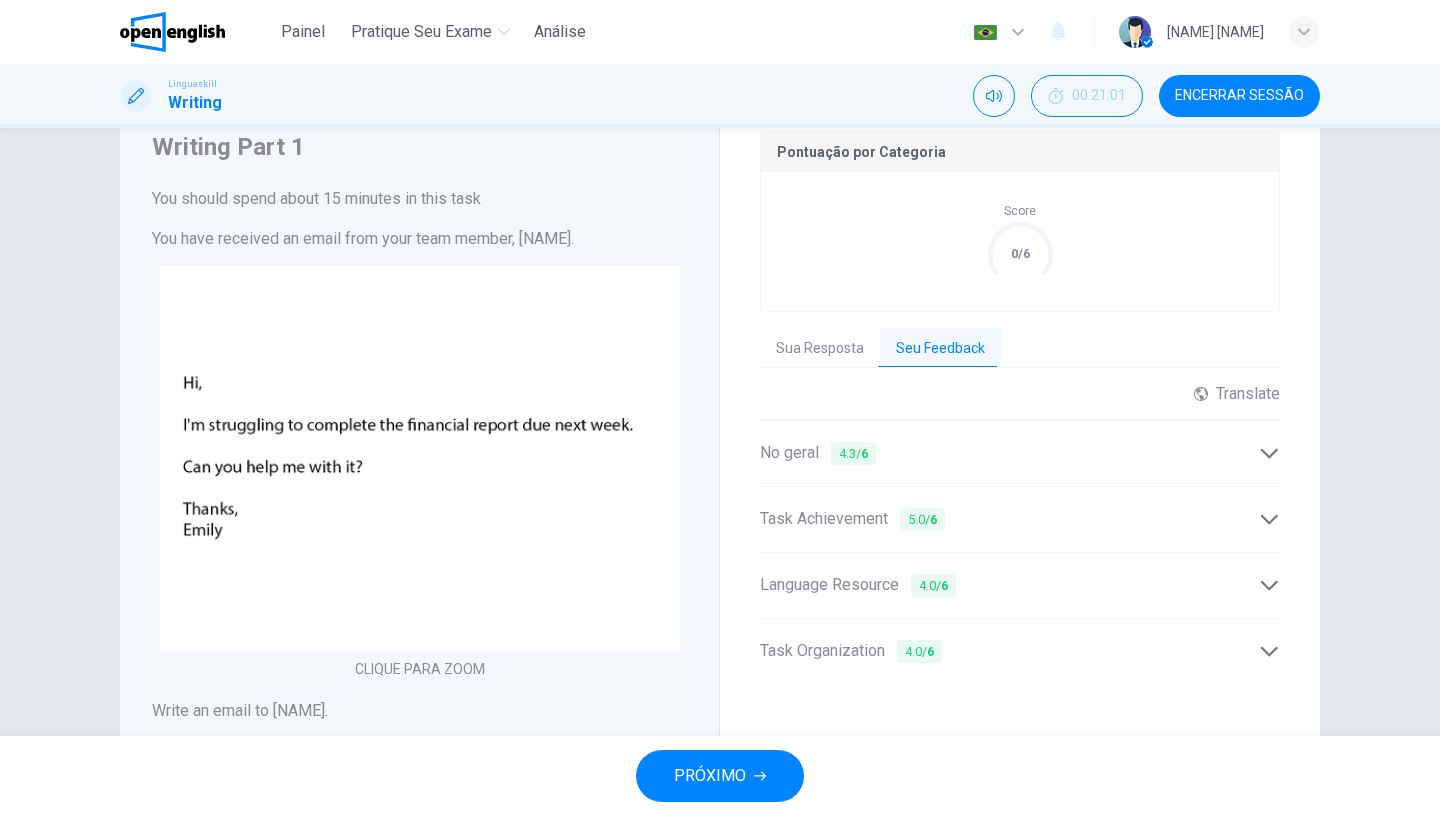 click 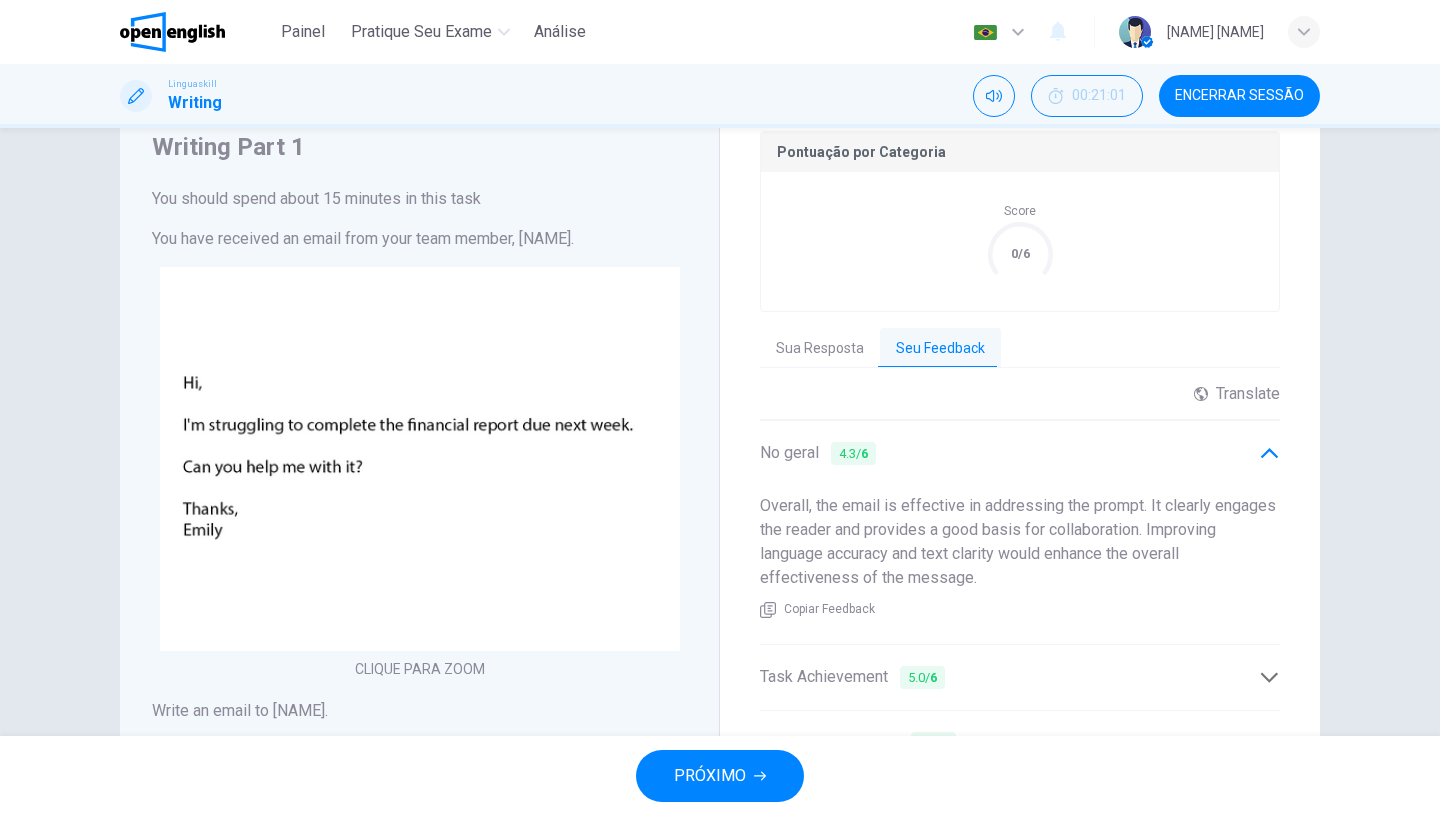click 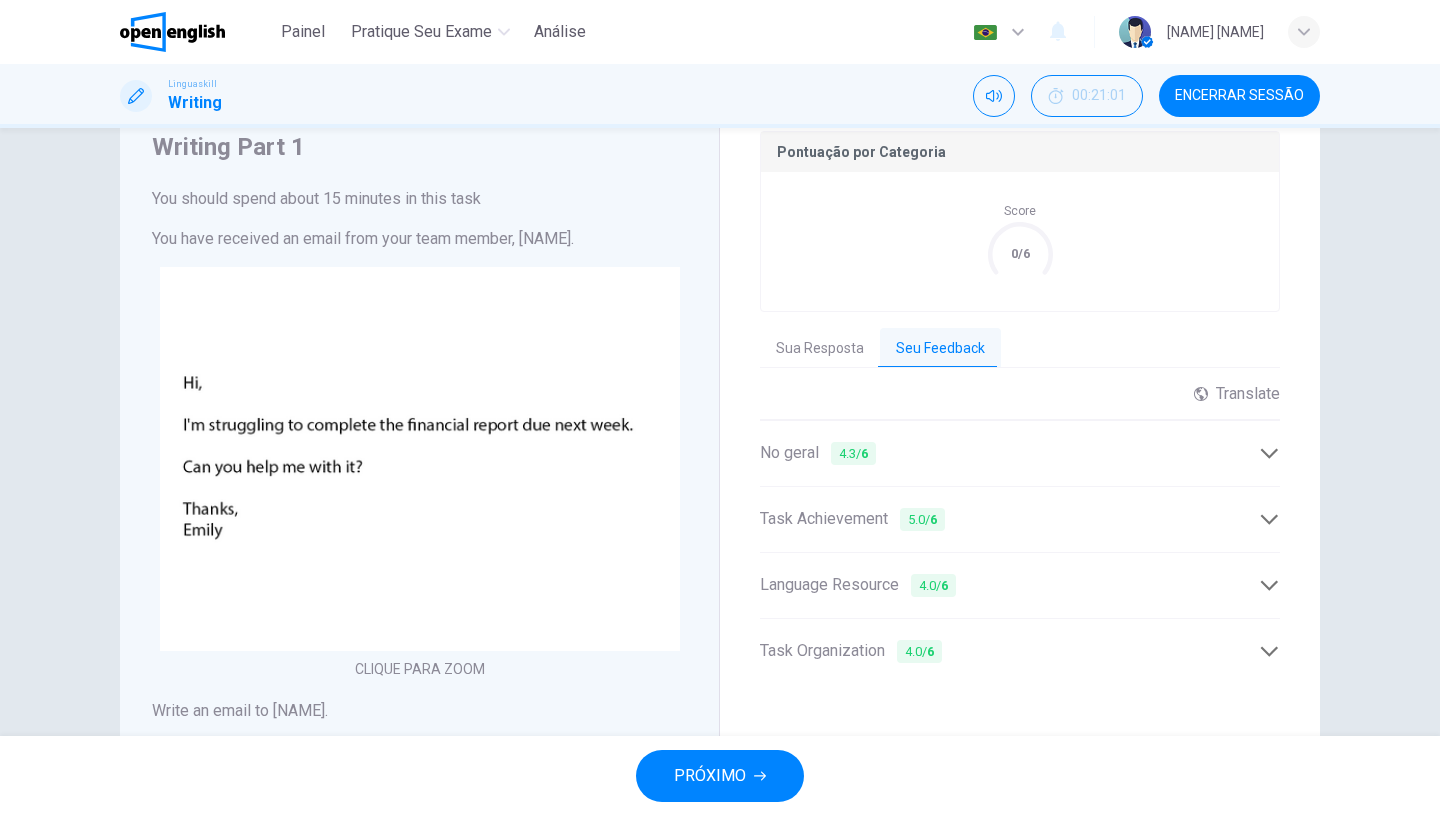 click 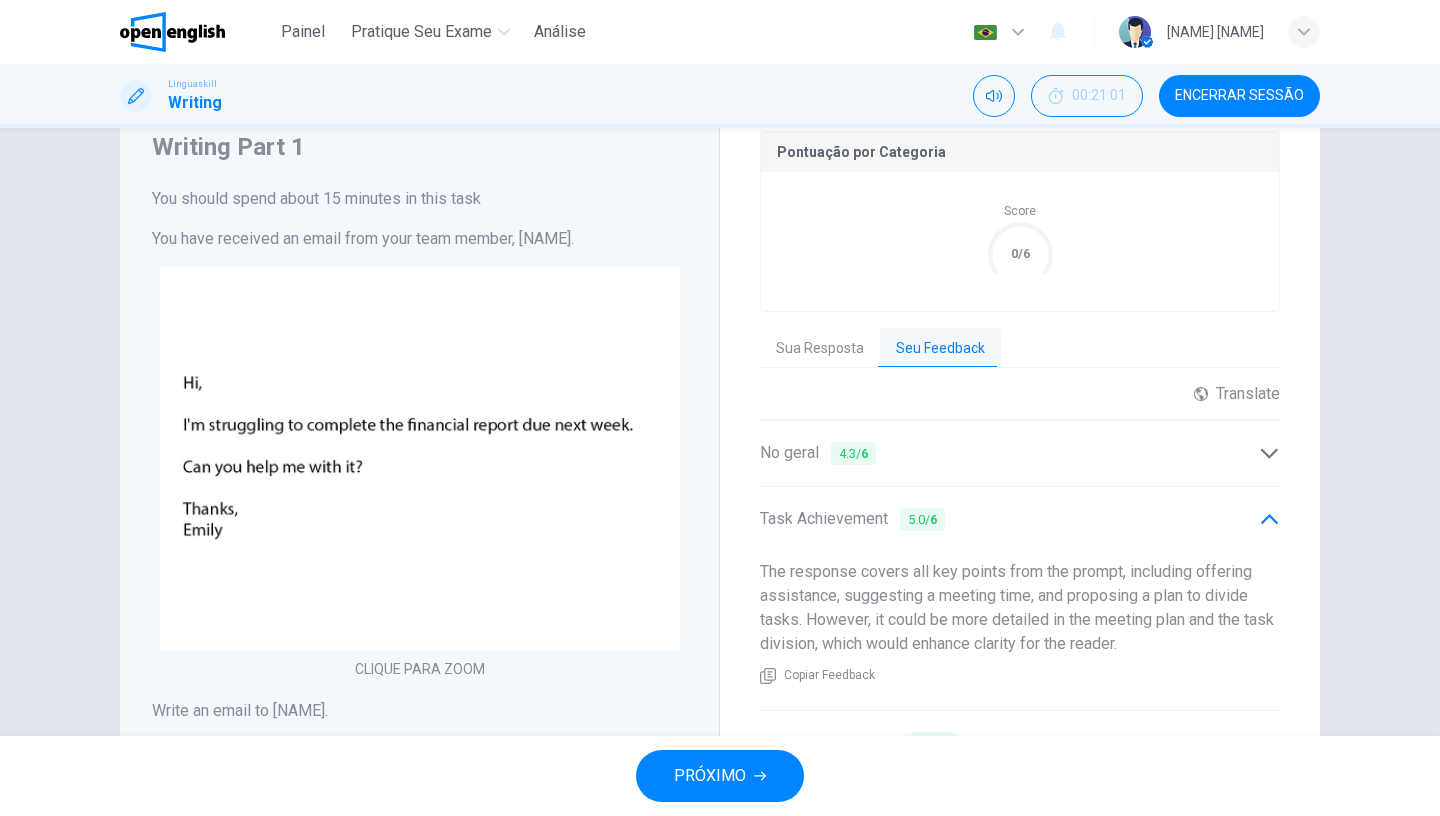 click 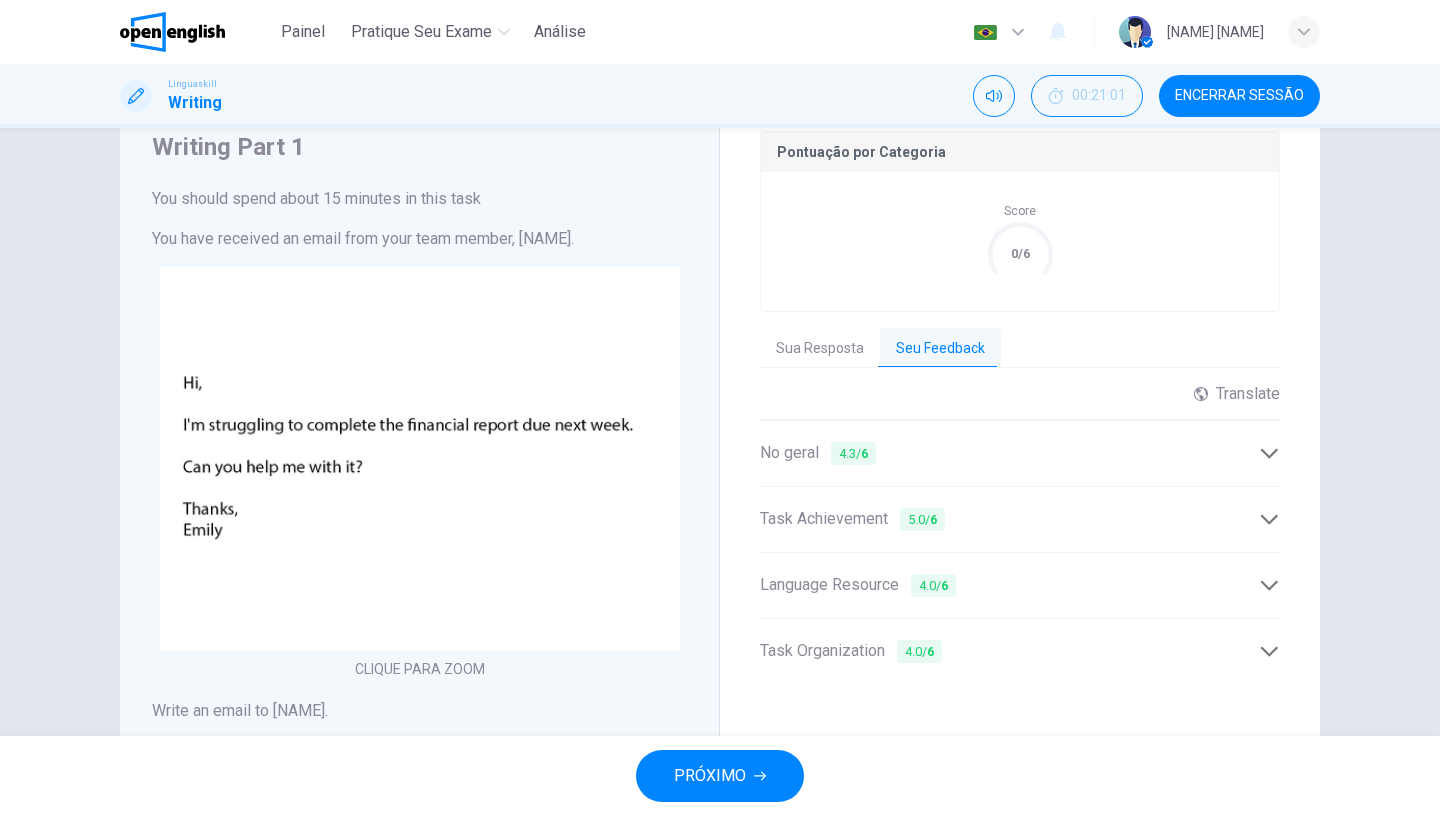 click 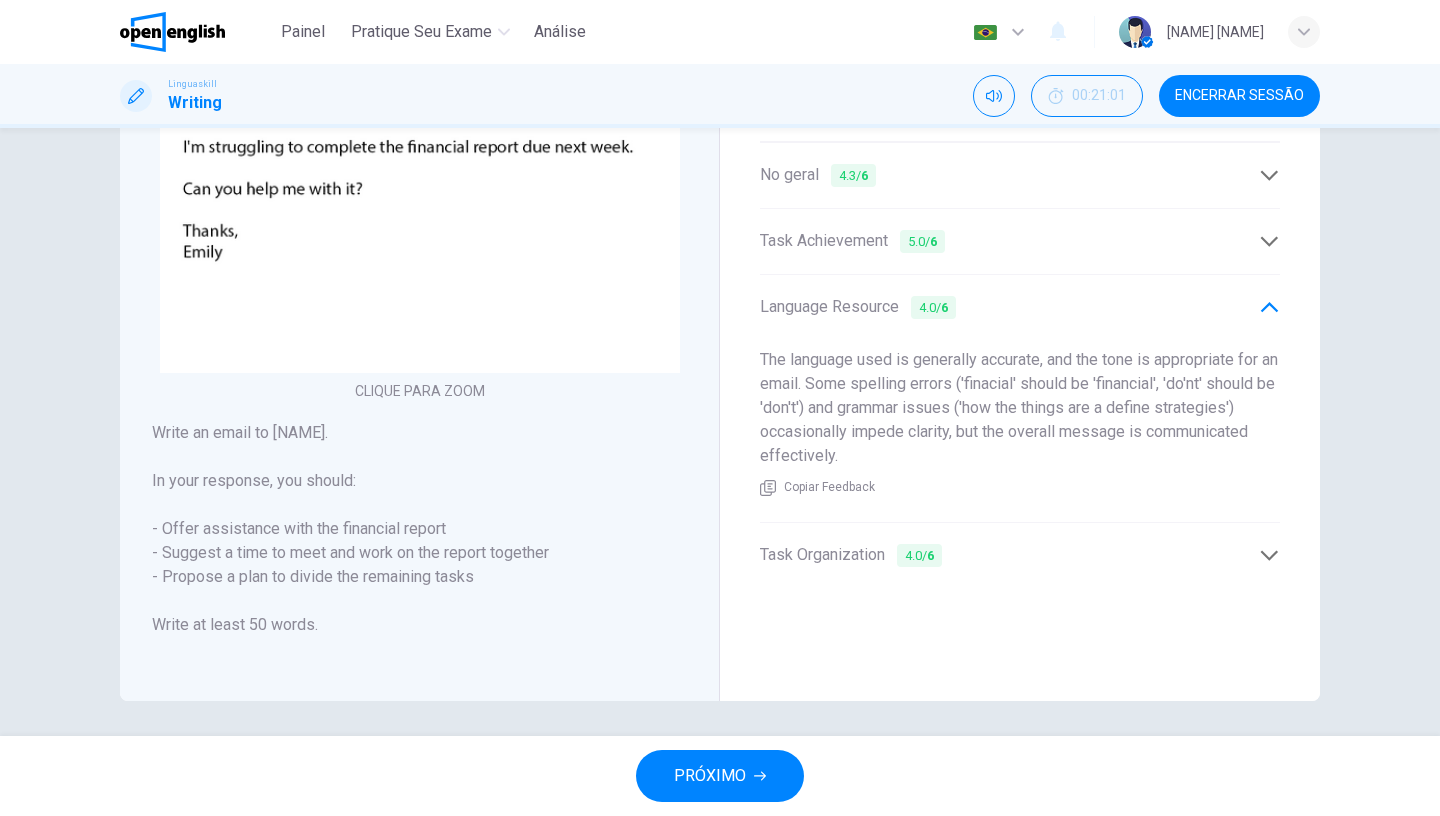 scroll, scrollTop: 361, scrollLeft: 0, axis: vertical 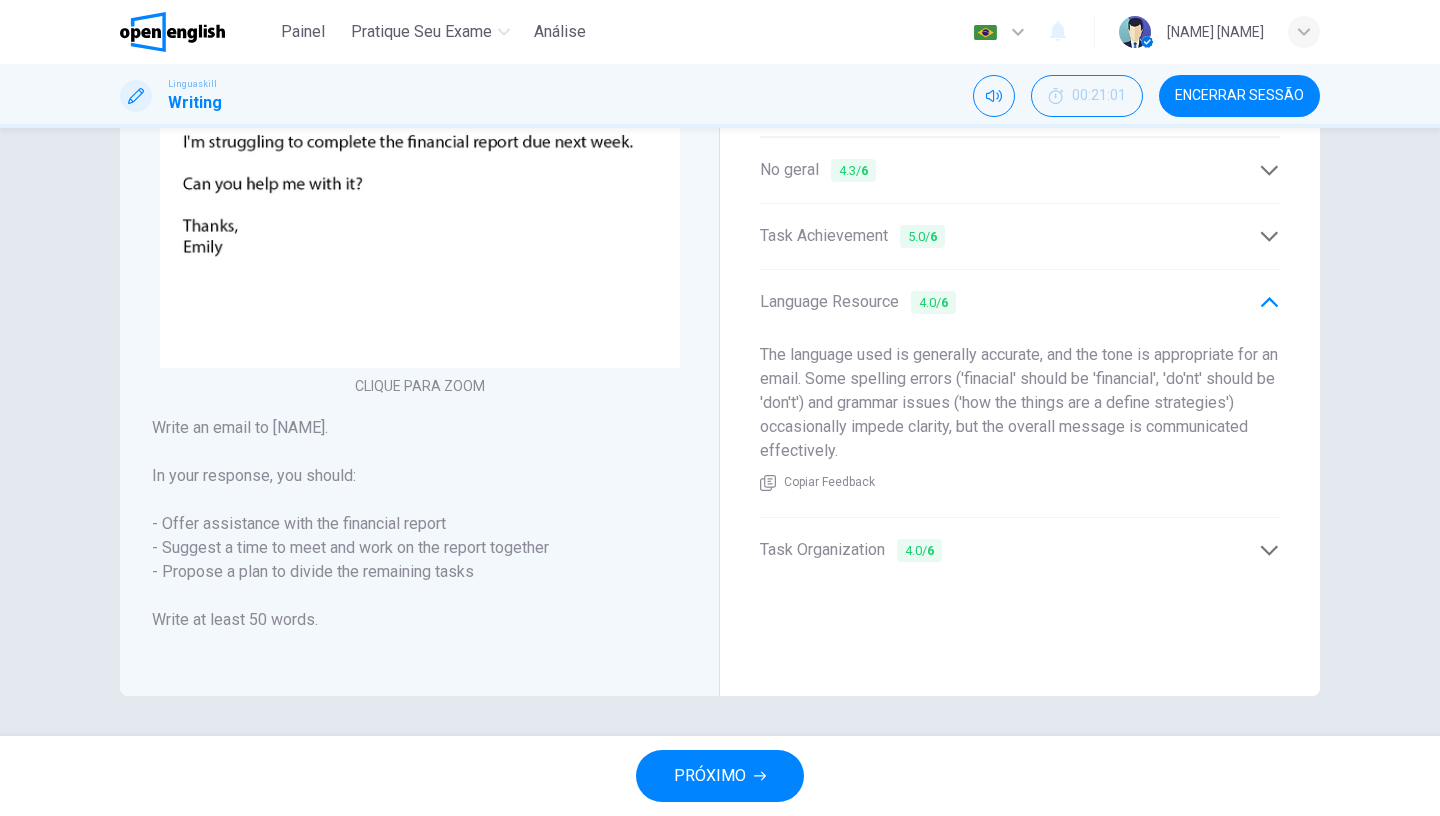 click 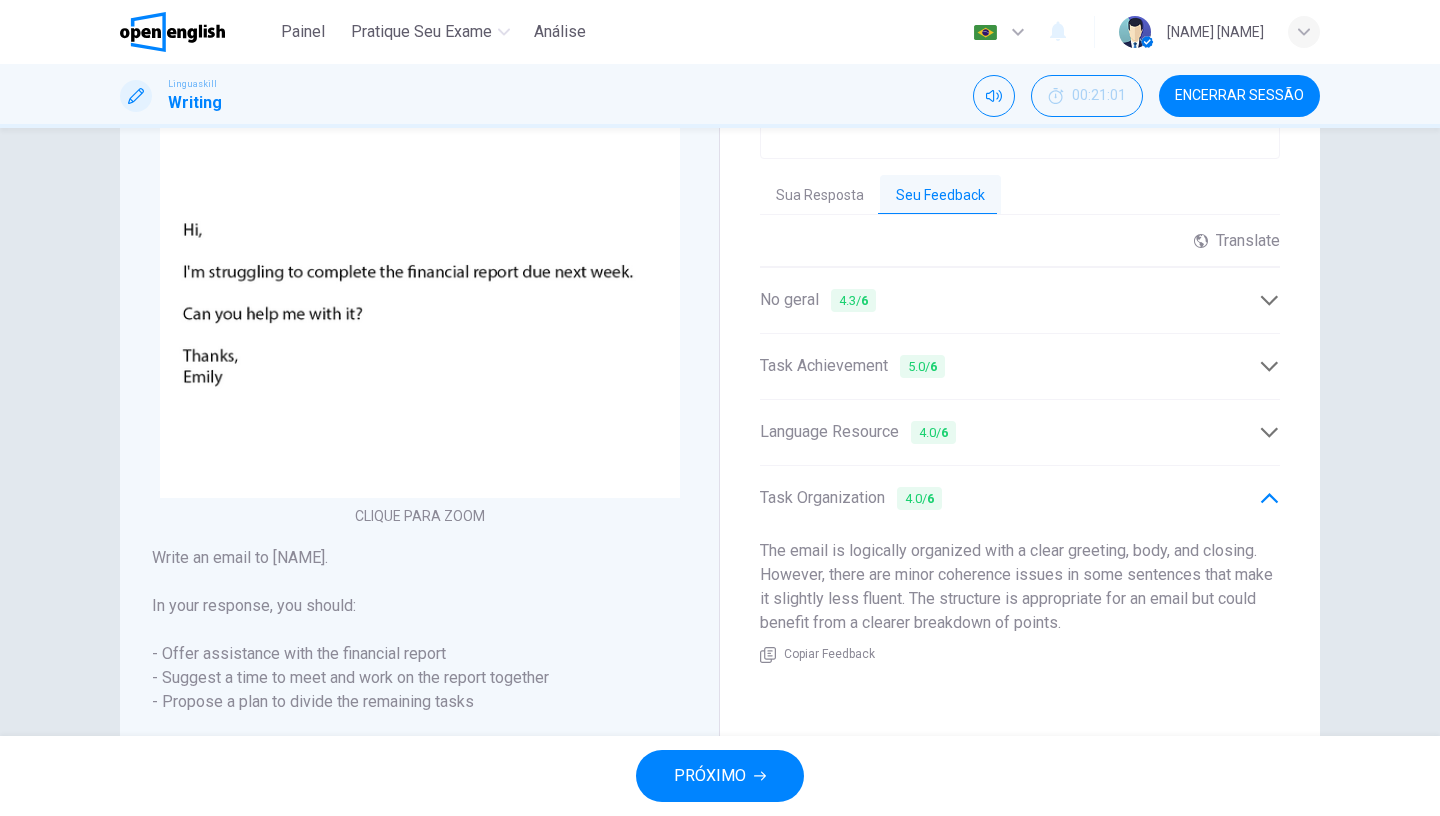 scroll, scrollTop: 189, scrollLeft: 0, axis: vertical 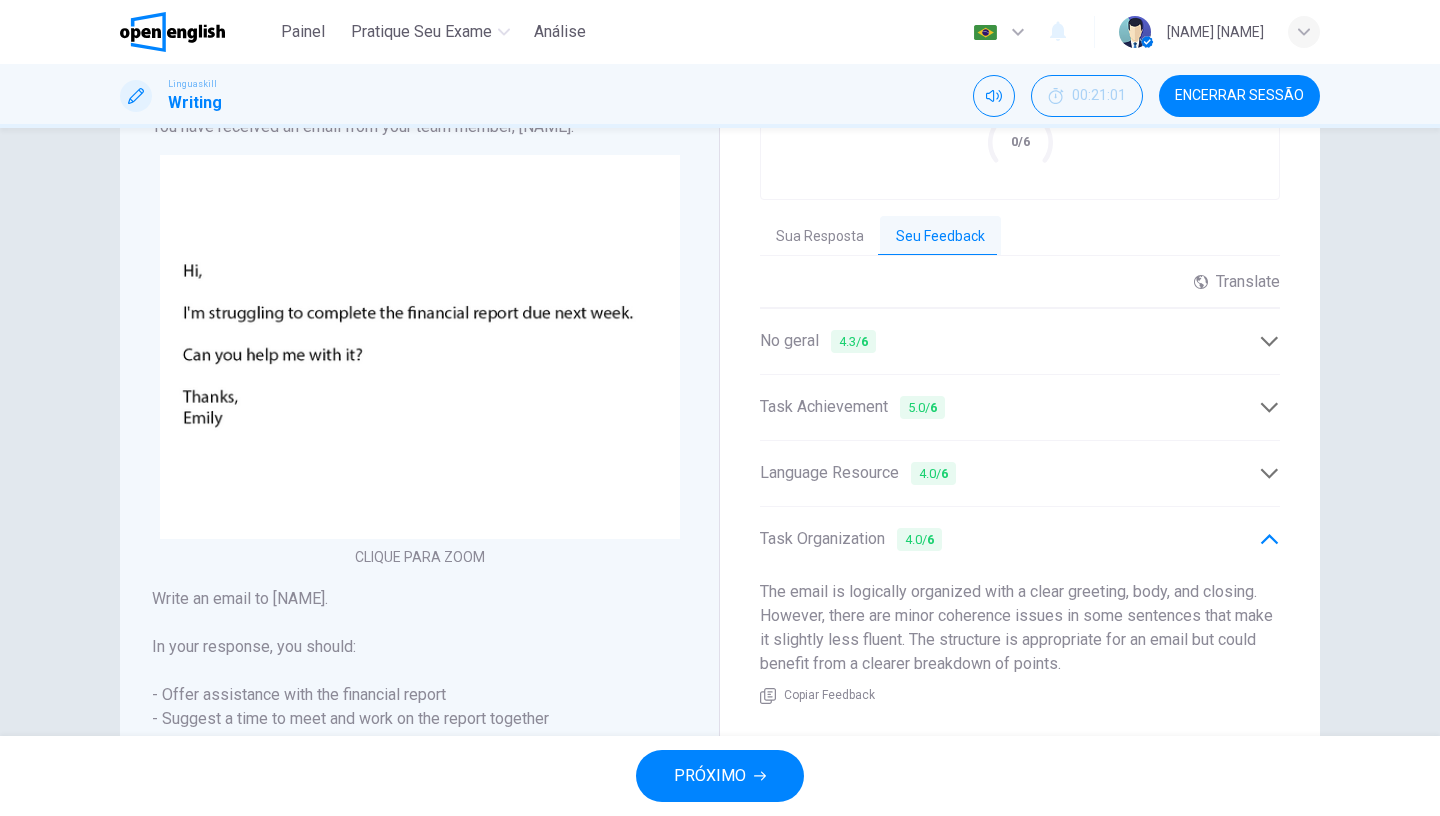 click 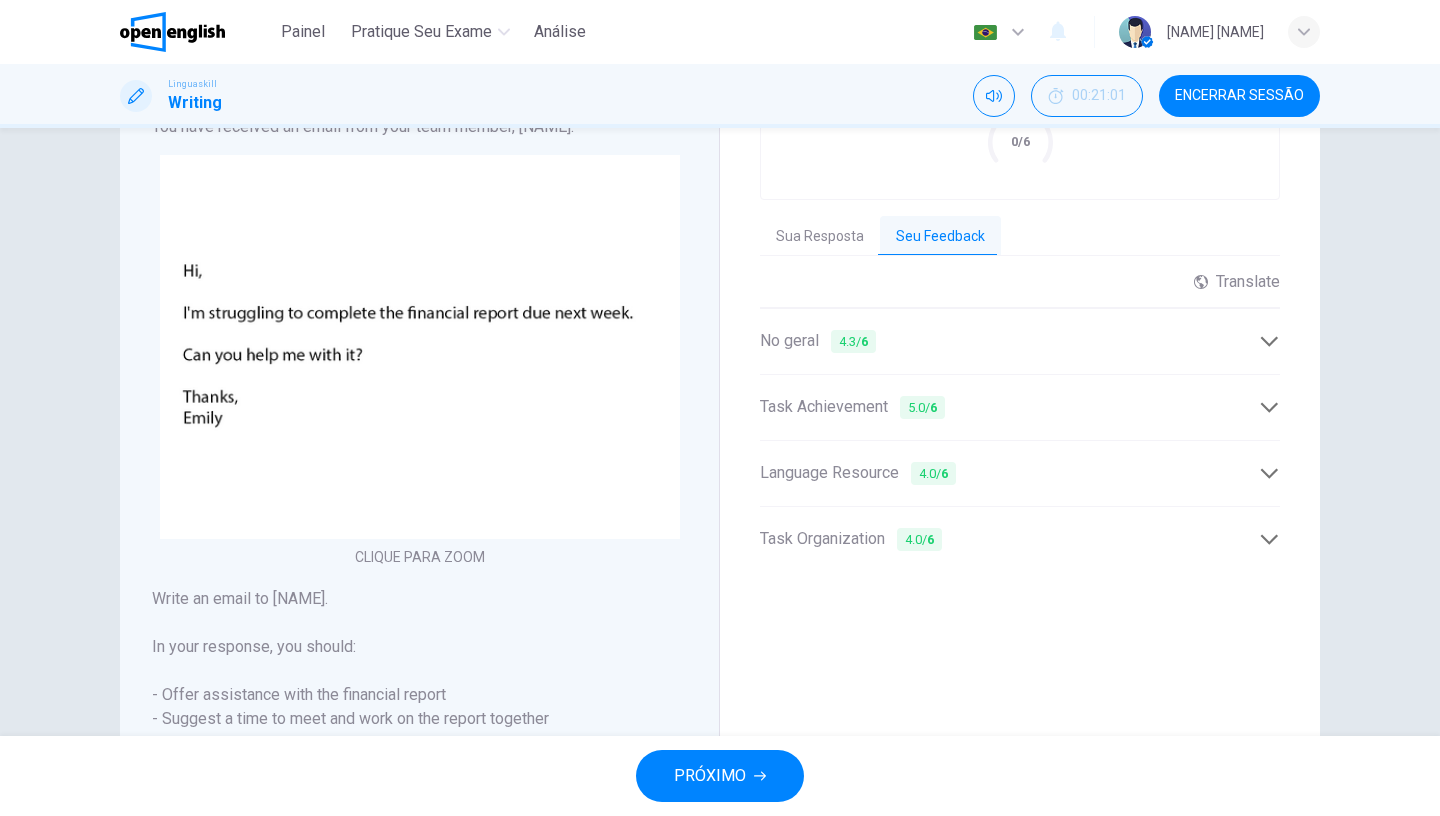 click on "PRÓXIMO" at bounding box center [710, 776] 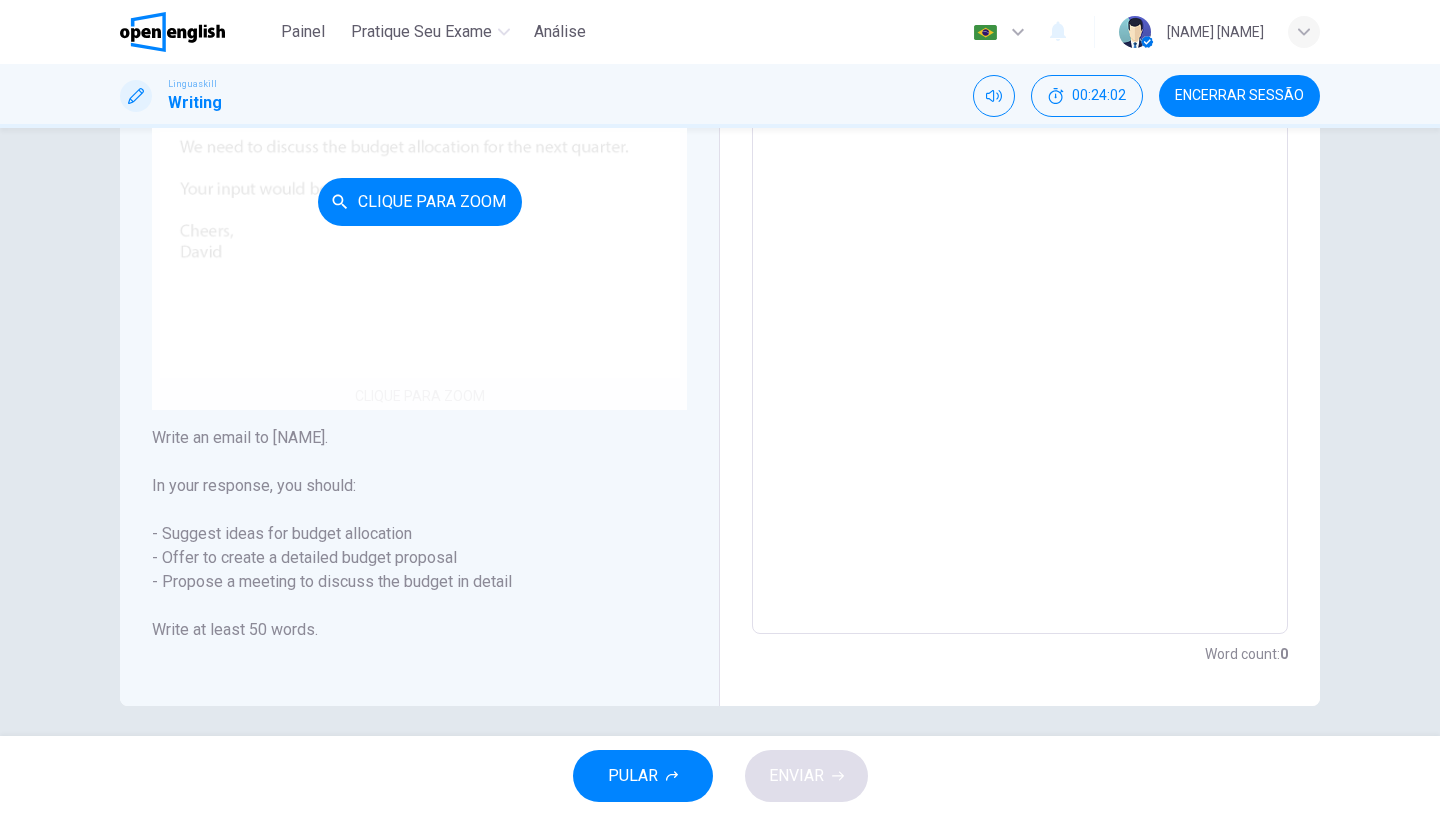 scroll, scrollTop: 361, scrollLeft: 0, axis: vertical 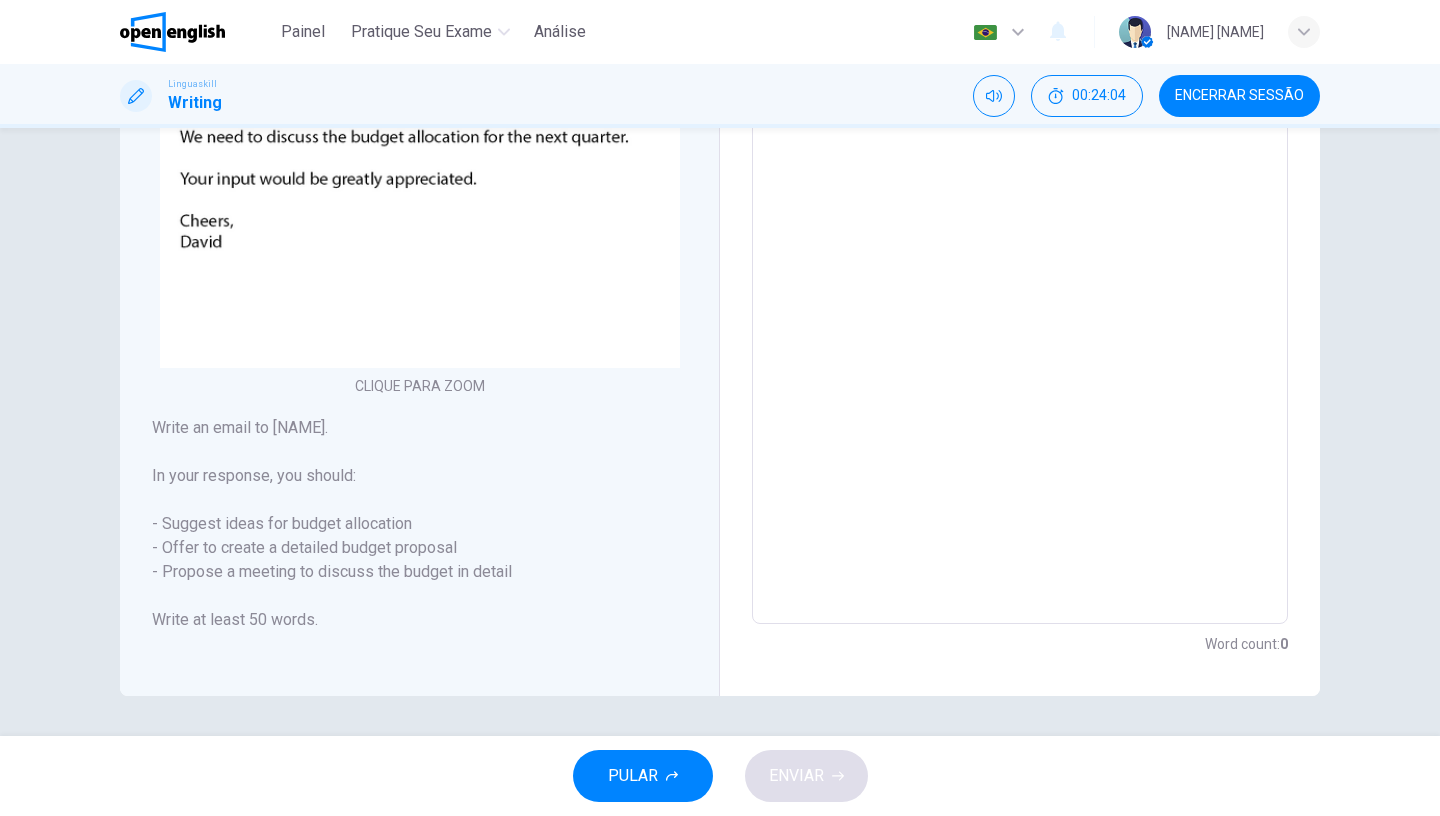 drag, startPoint x: 535, startPoint y: 572, endPoint x: 168, endPoint y: 533, distance: 369.06638 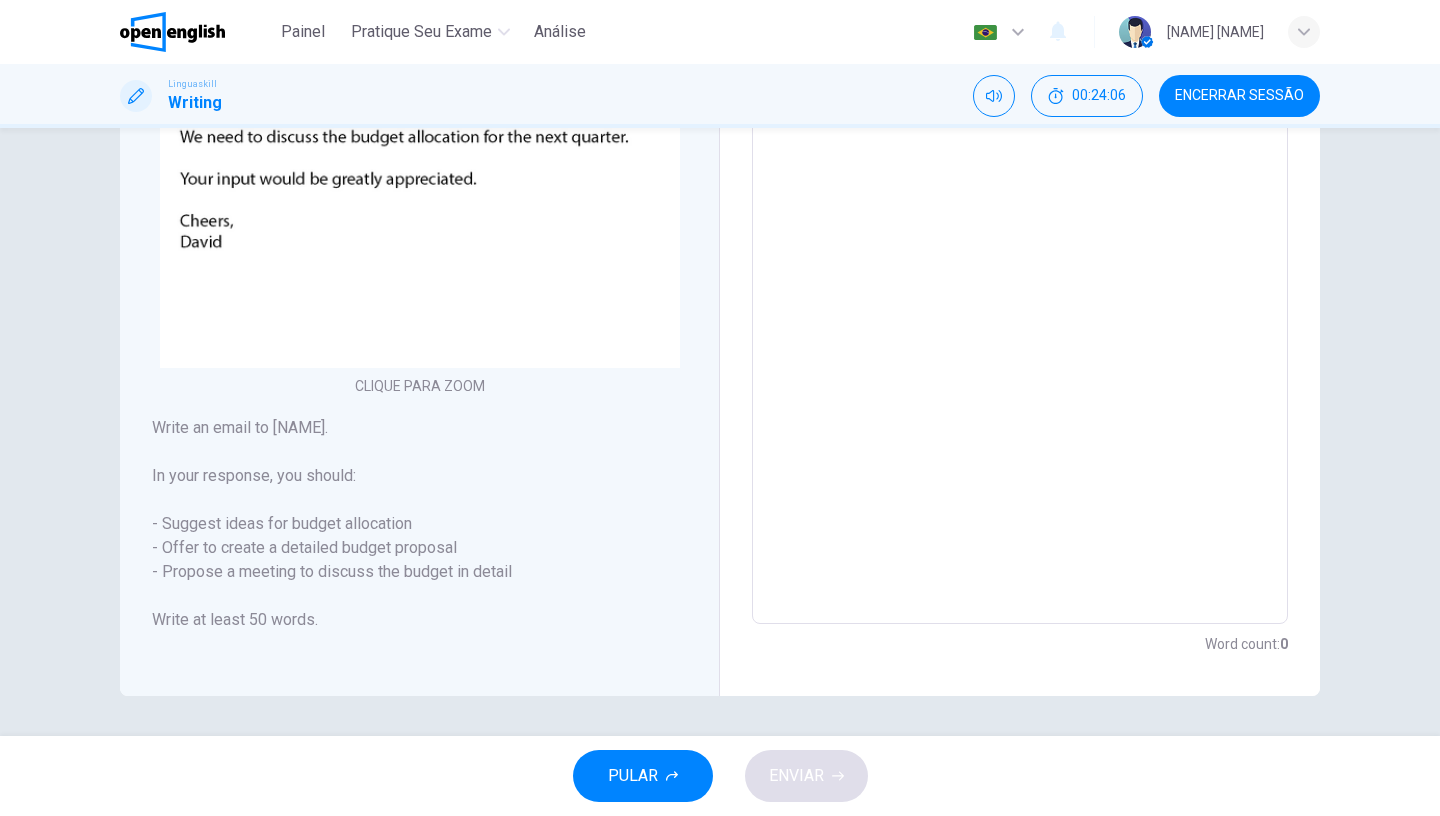 drag, startPoint x: 149, startPoint y: 474, endPoint x: 446, endPoint y: 613, distance: 327.91766 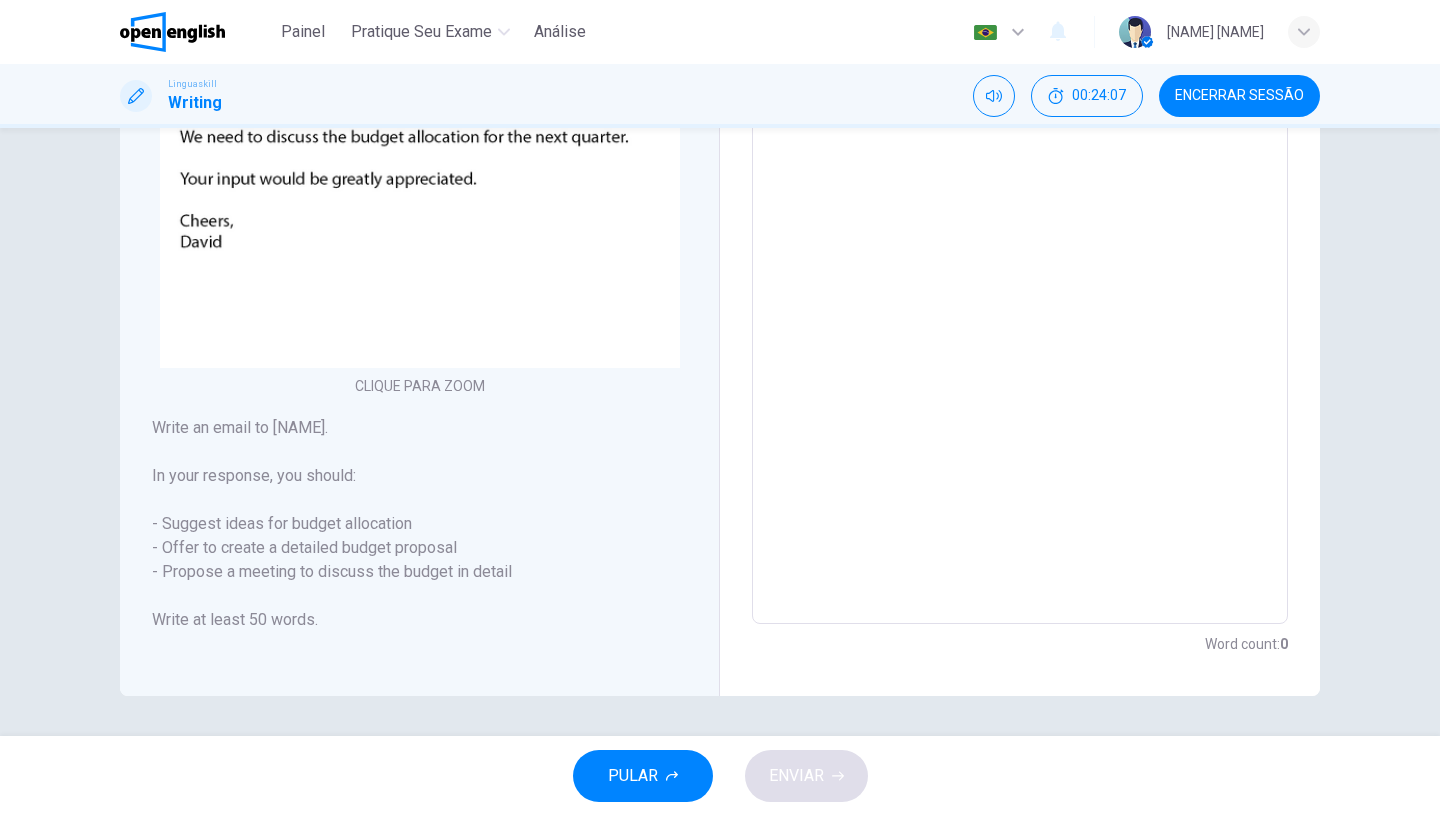 drag, startPoint x: 320, startPoint y: 629, endPoint x: 183, endPoint y: 614, distance: 137.81873 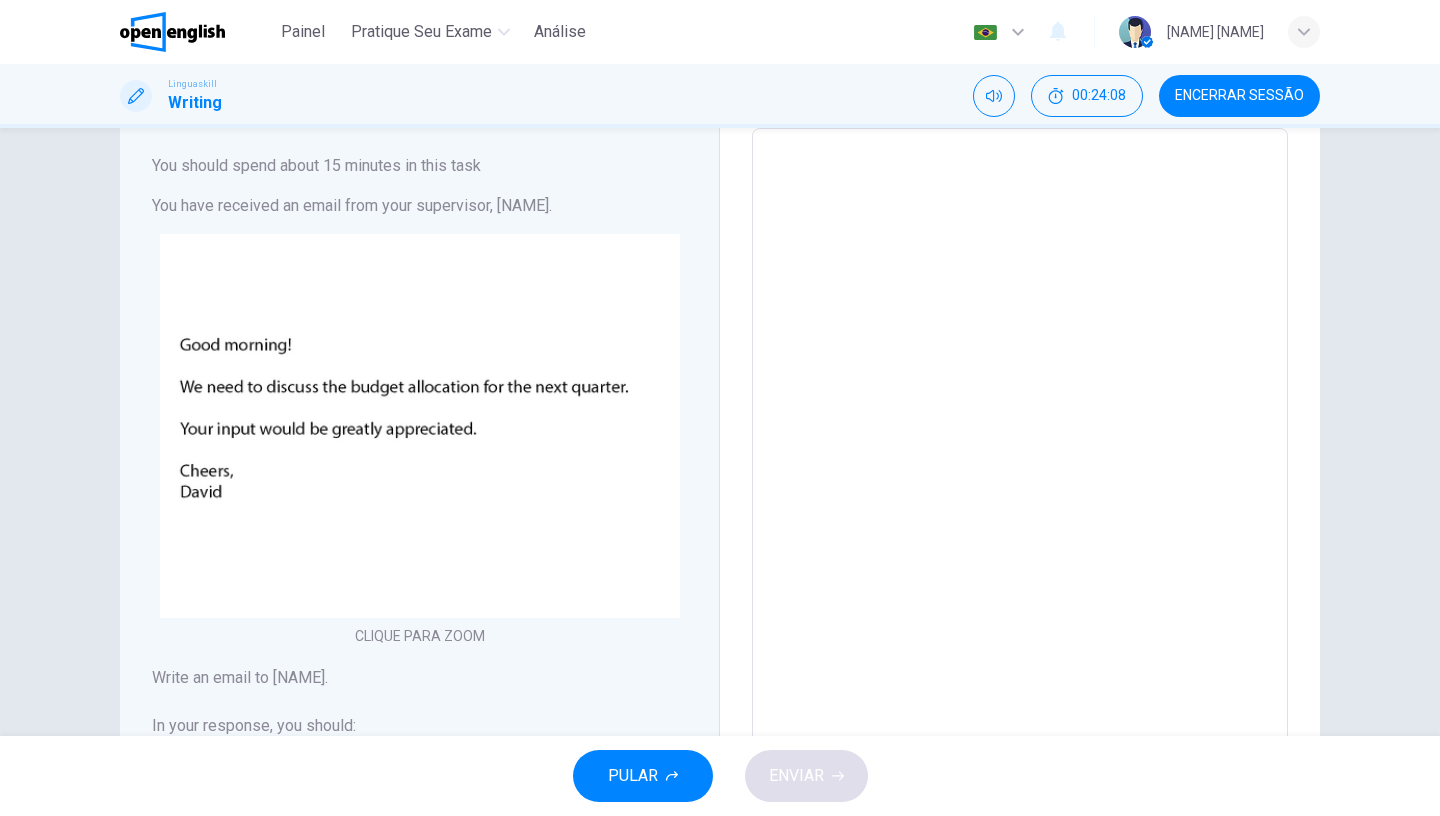 scroll, scrollTop: 103, scrollLeft: 0, axis: vertical 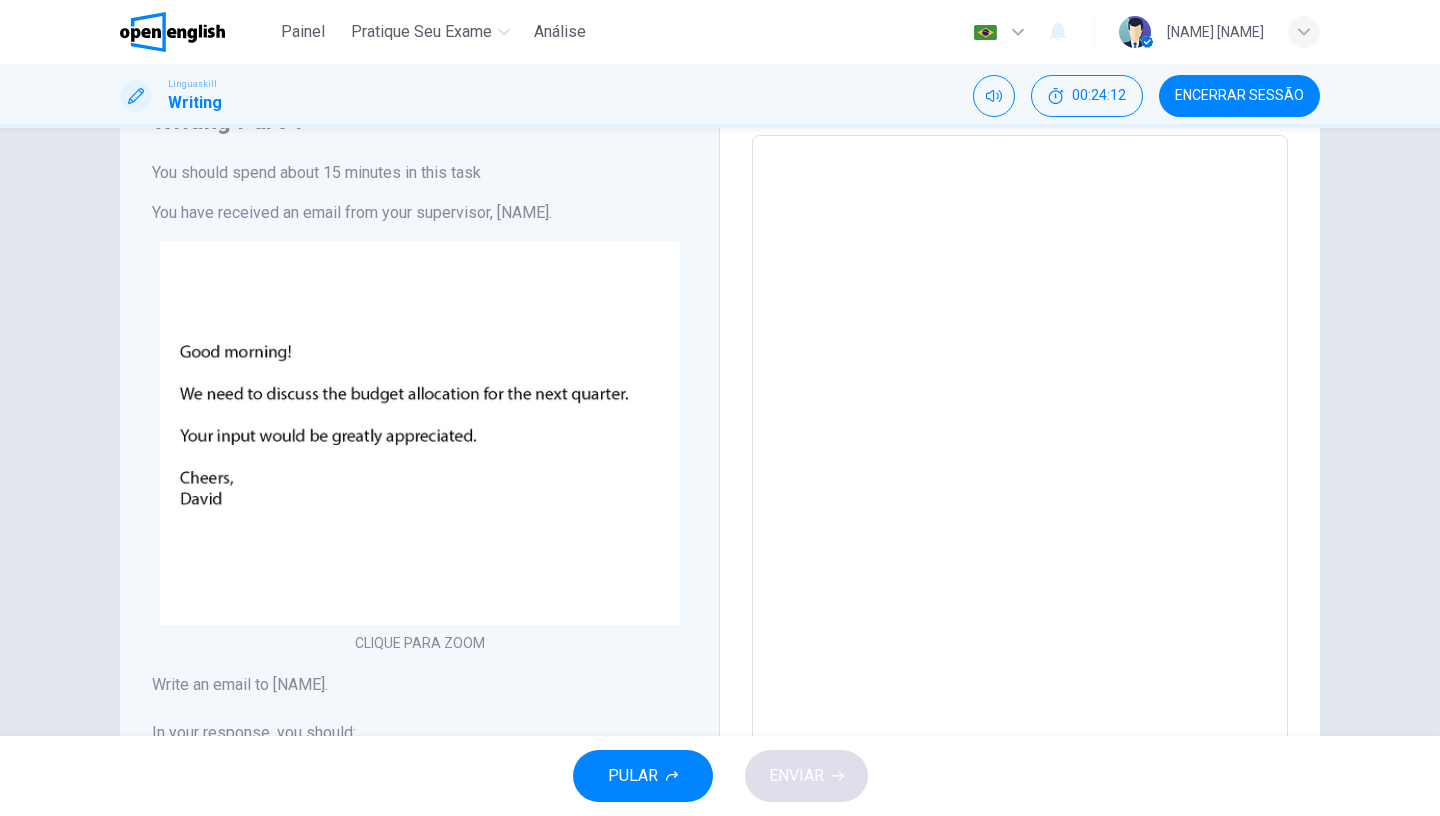 click at bounding box center [1020, 508] 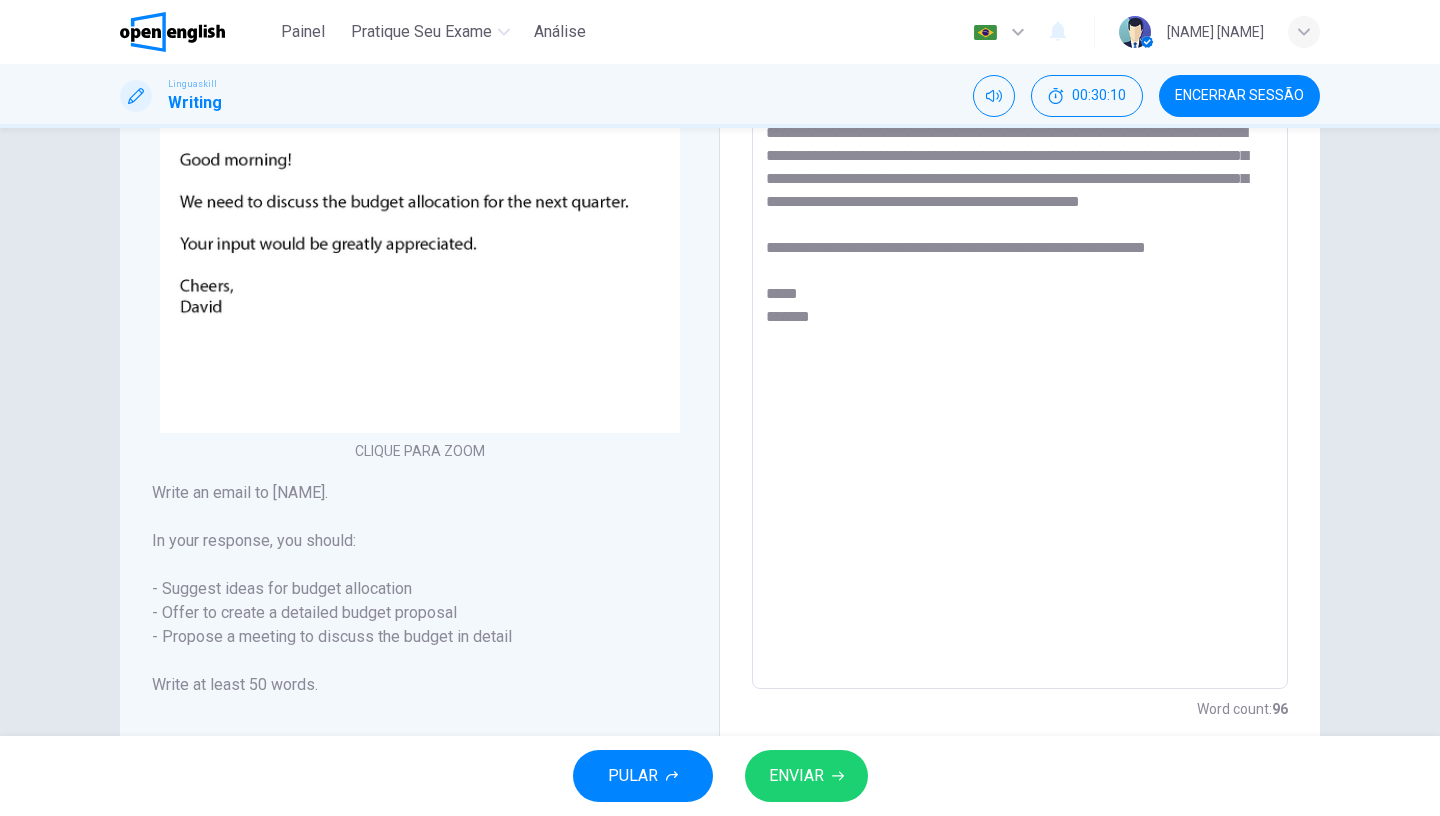scroll, scrollTop: 361, scrollLeft: 0, axis: vertical 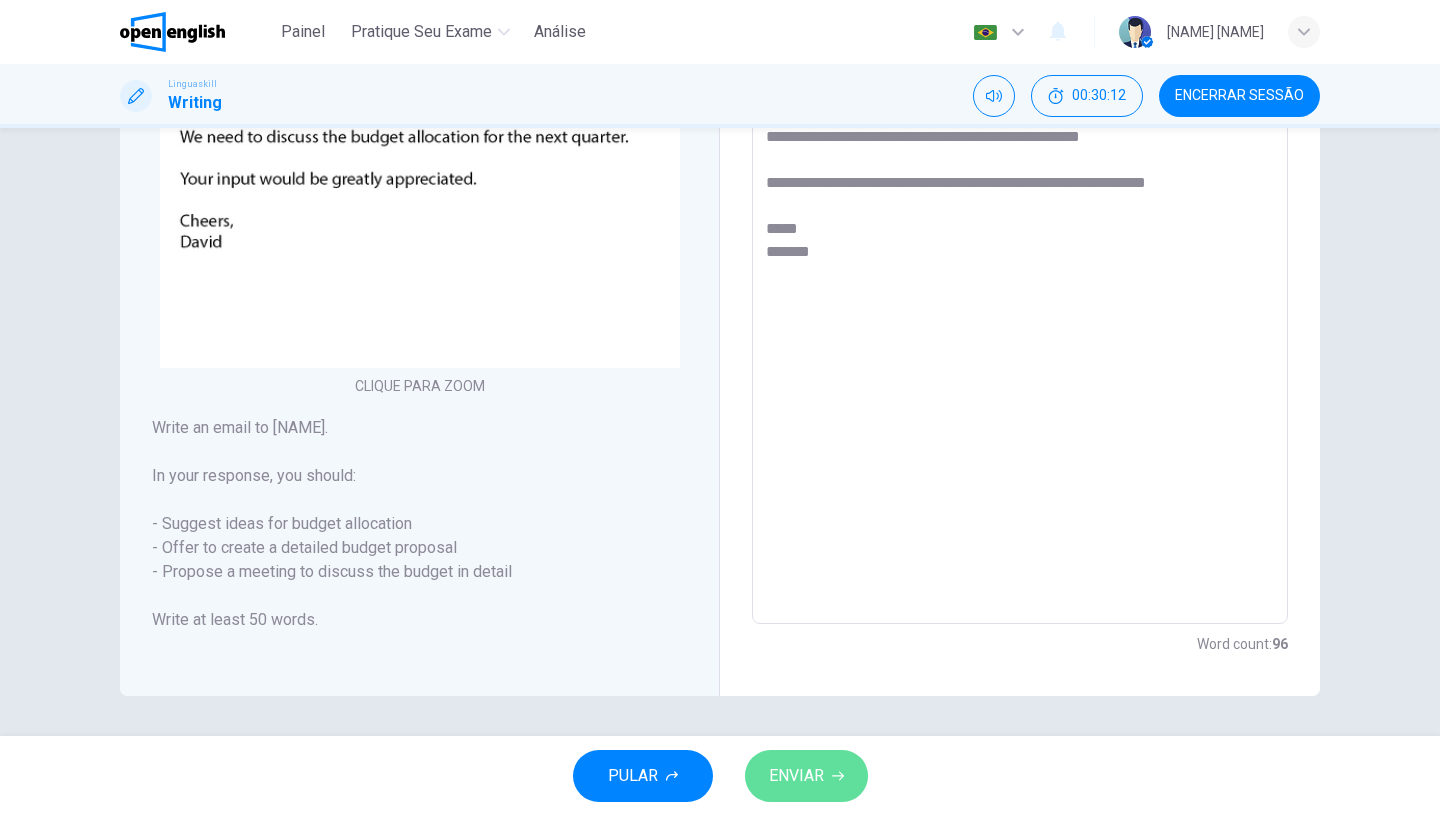 click on "ENVIAR" at bounding box center (796, 776) 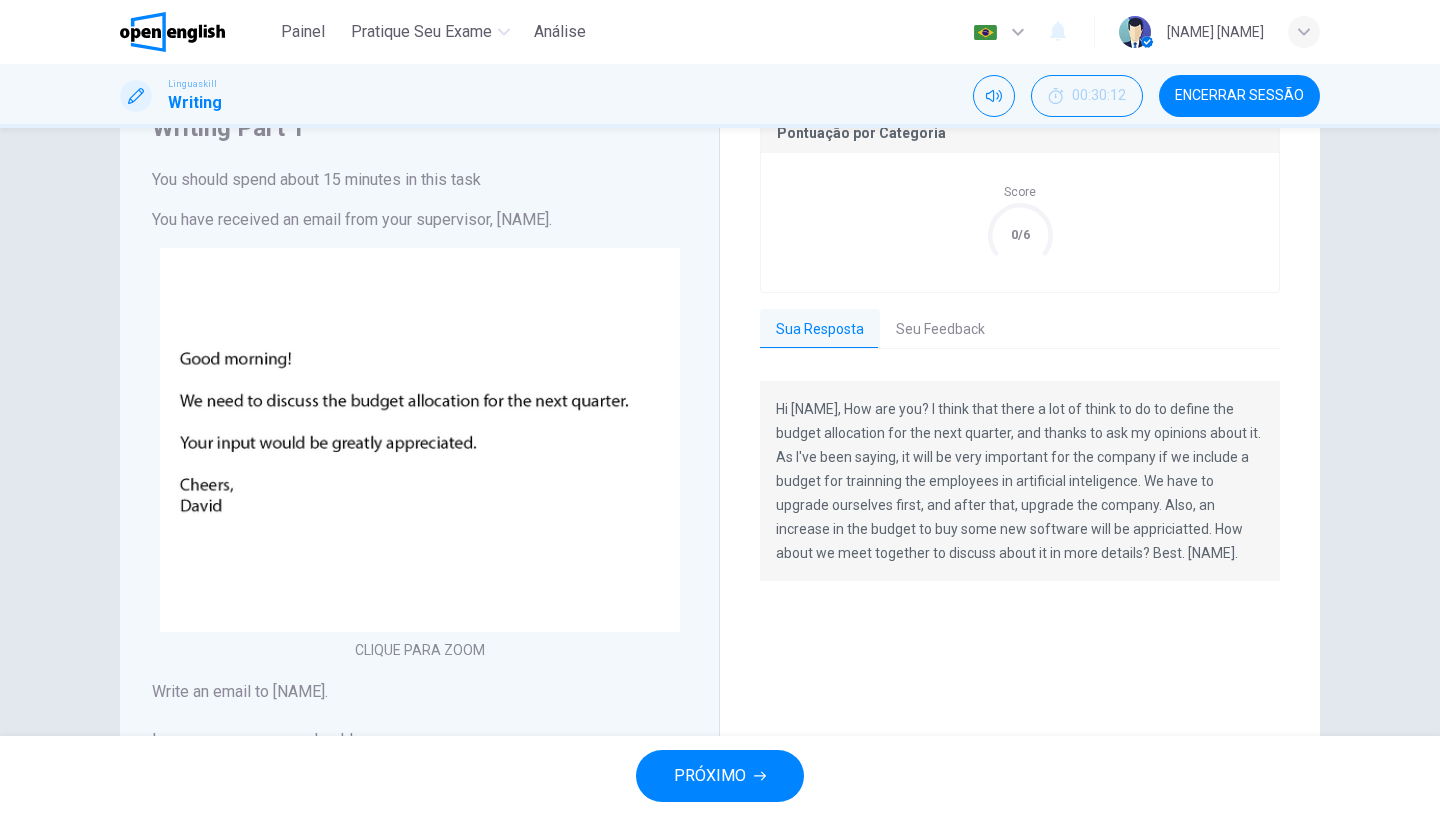 scroll, scrollTop: 0, scrollLeft: 0, axis: both 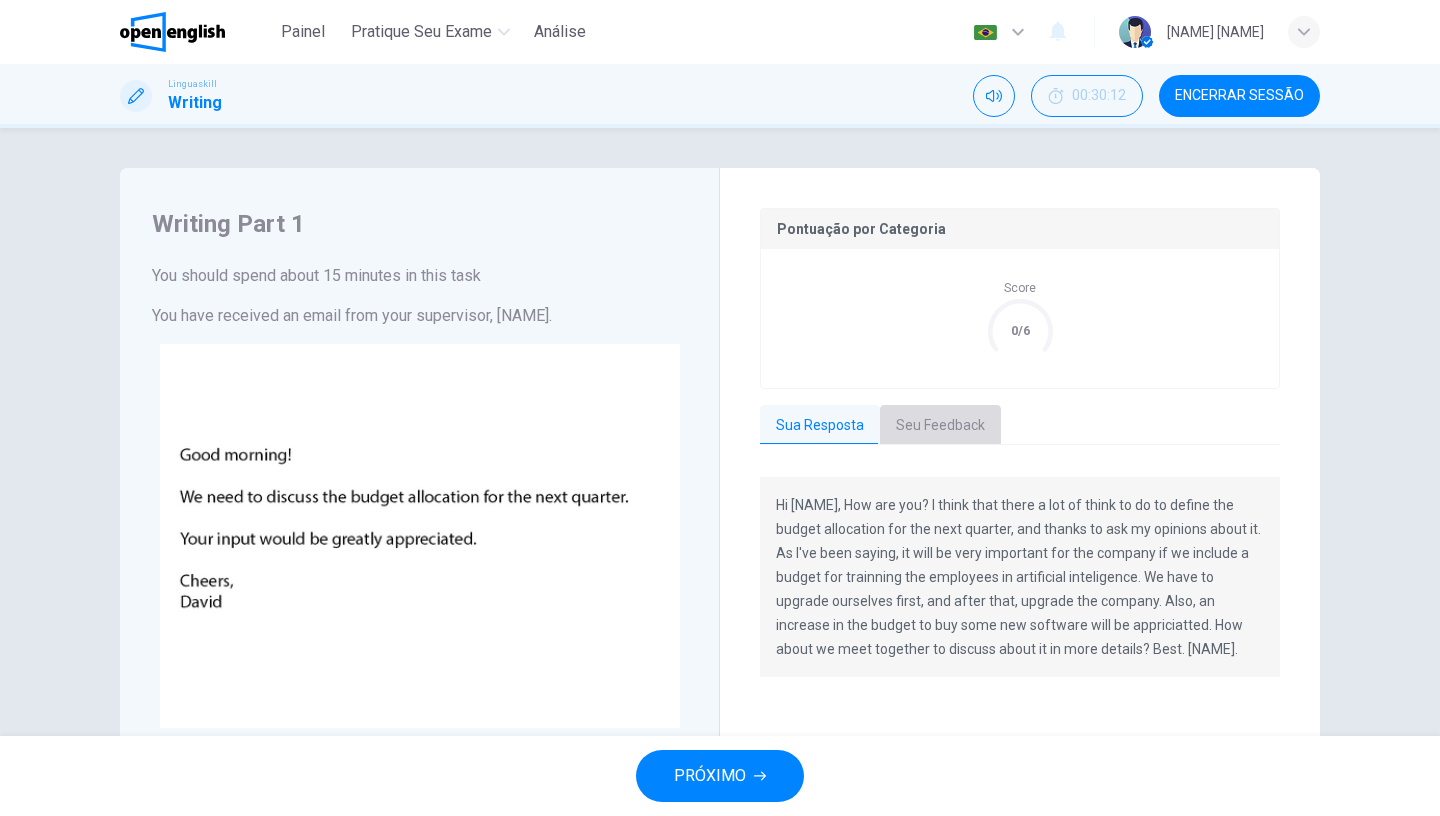 click on "Seu Feedback" at bounding box center [940, 426] 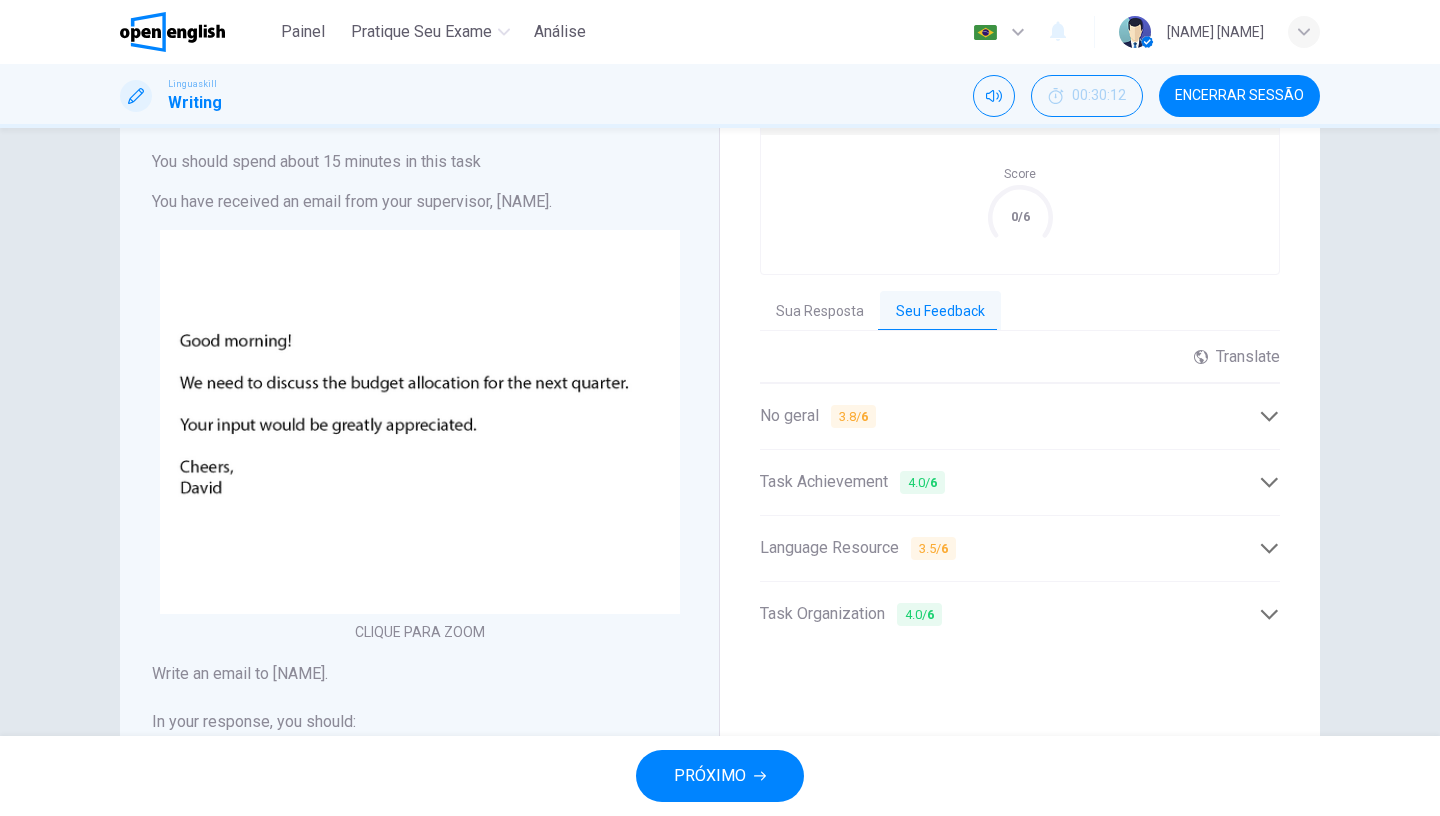 scroll, scrollTop: 132, scrollLeft: 0, axis: vertical 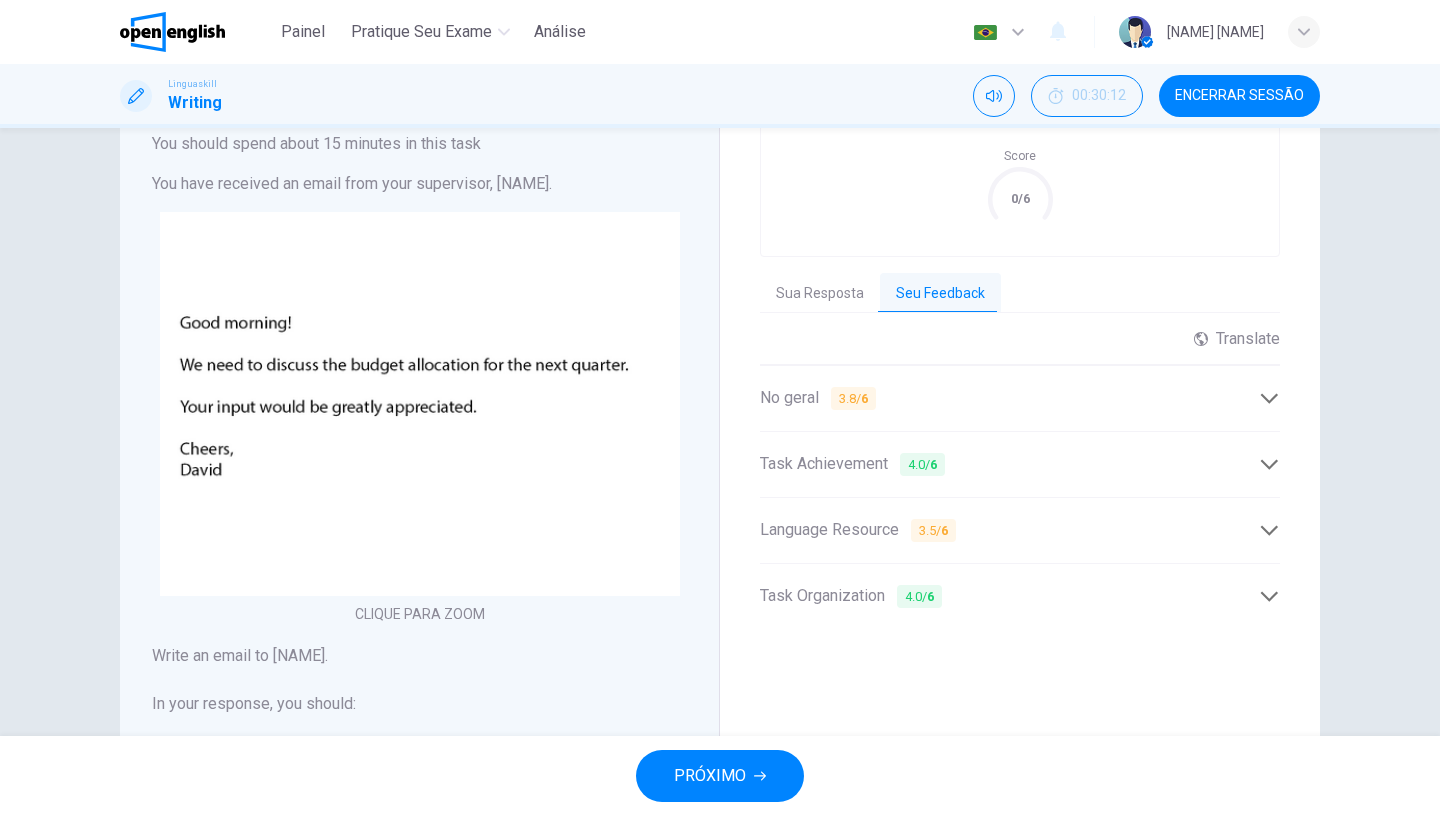 click 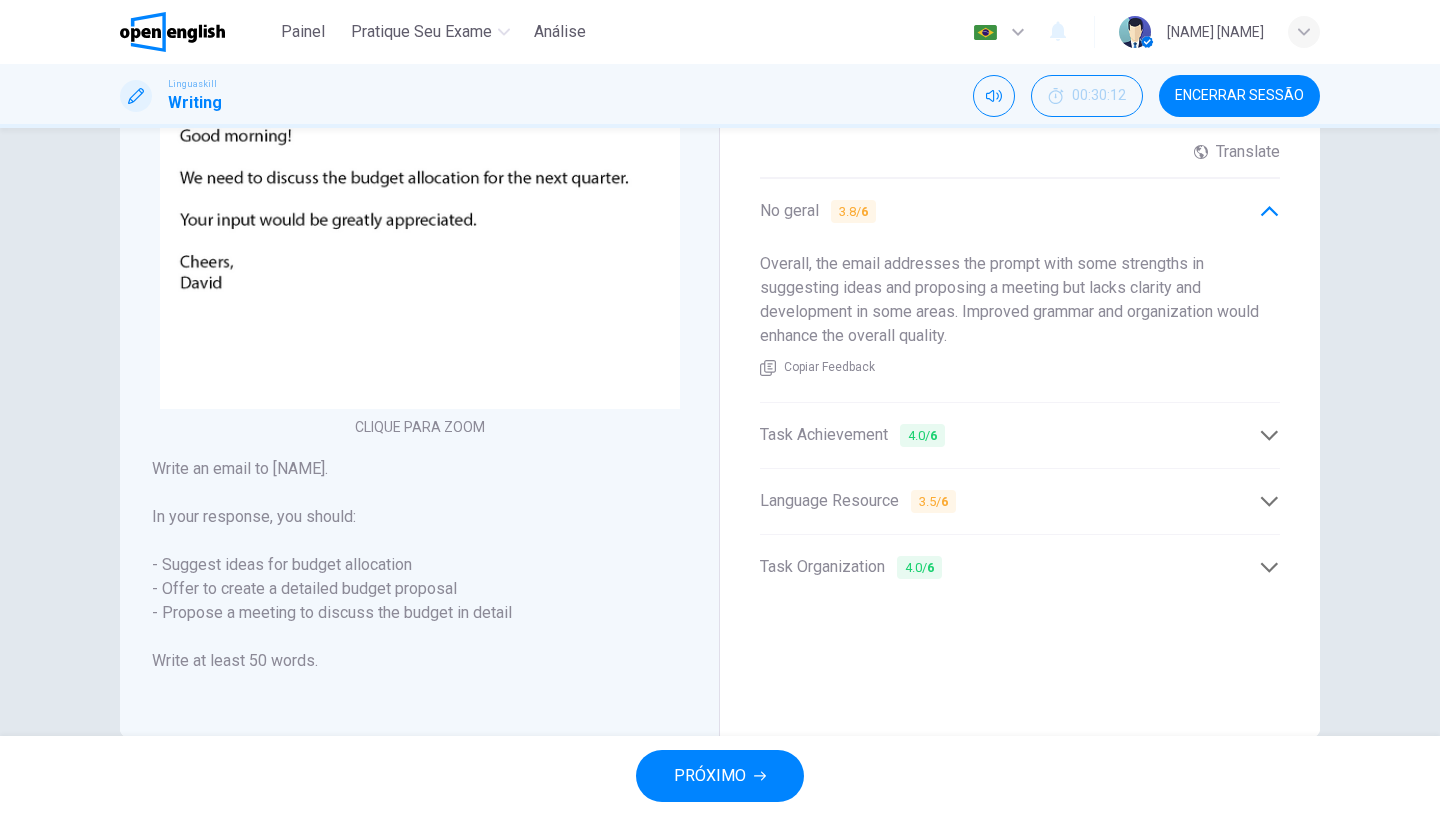 scroll, scrollTop: 332, scrollLeft: 0, axis: vertical 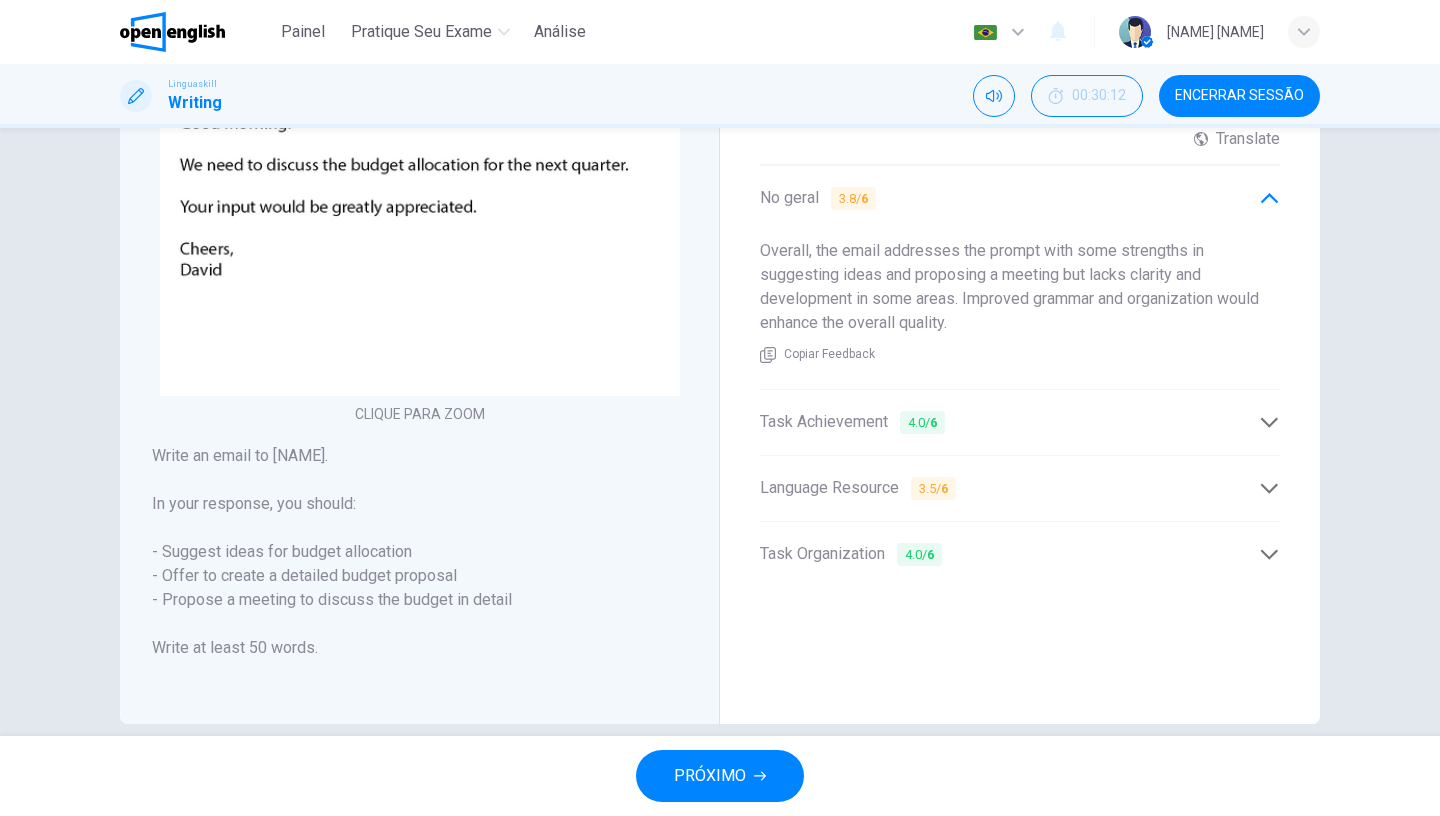 click 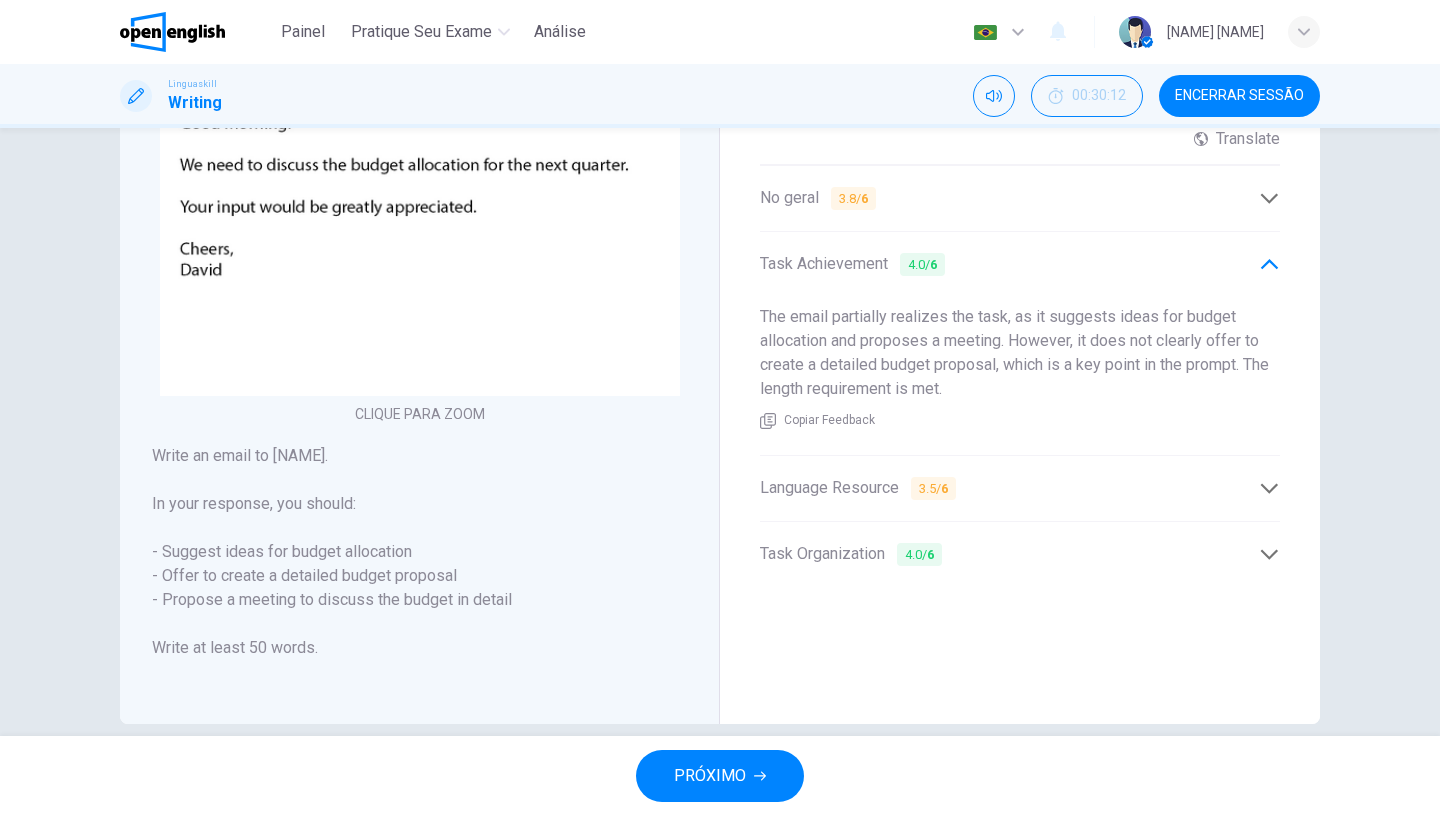 scroll, scrollTop: 361, scrollLeft: 0, axis: vertical 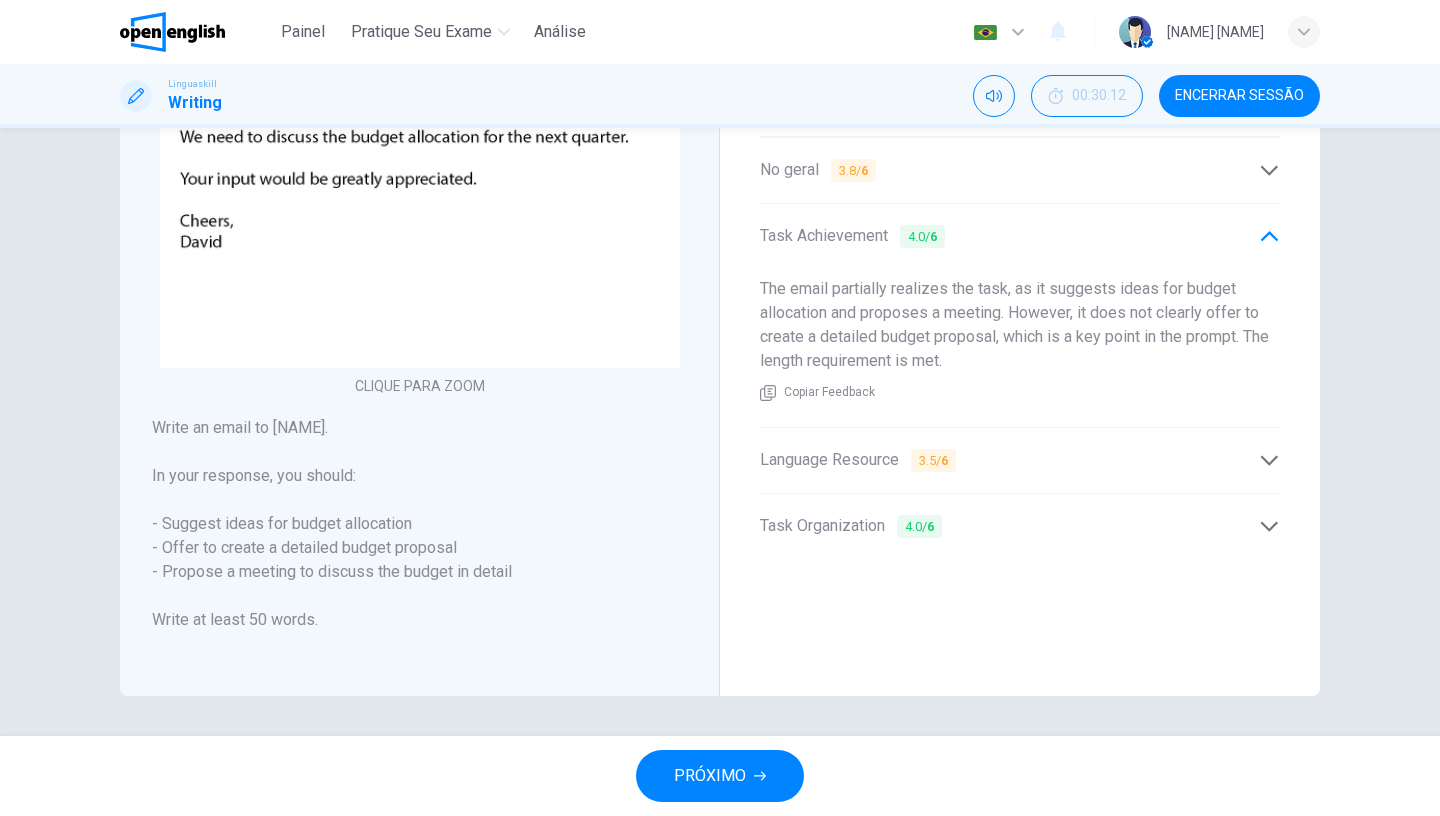 click 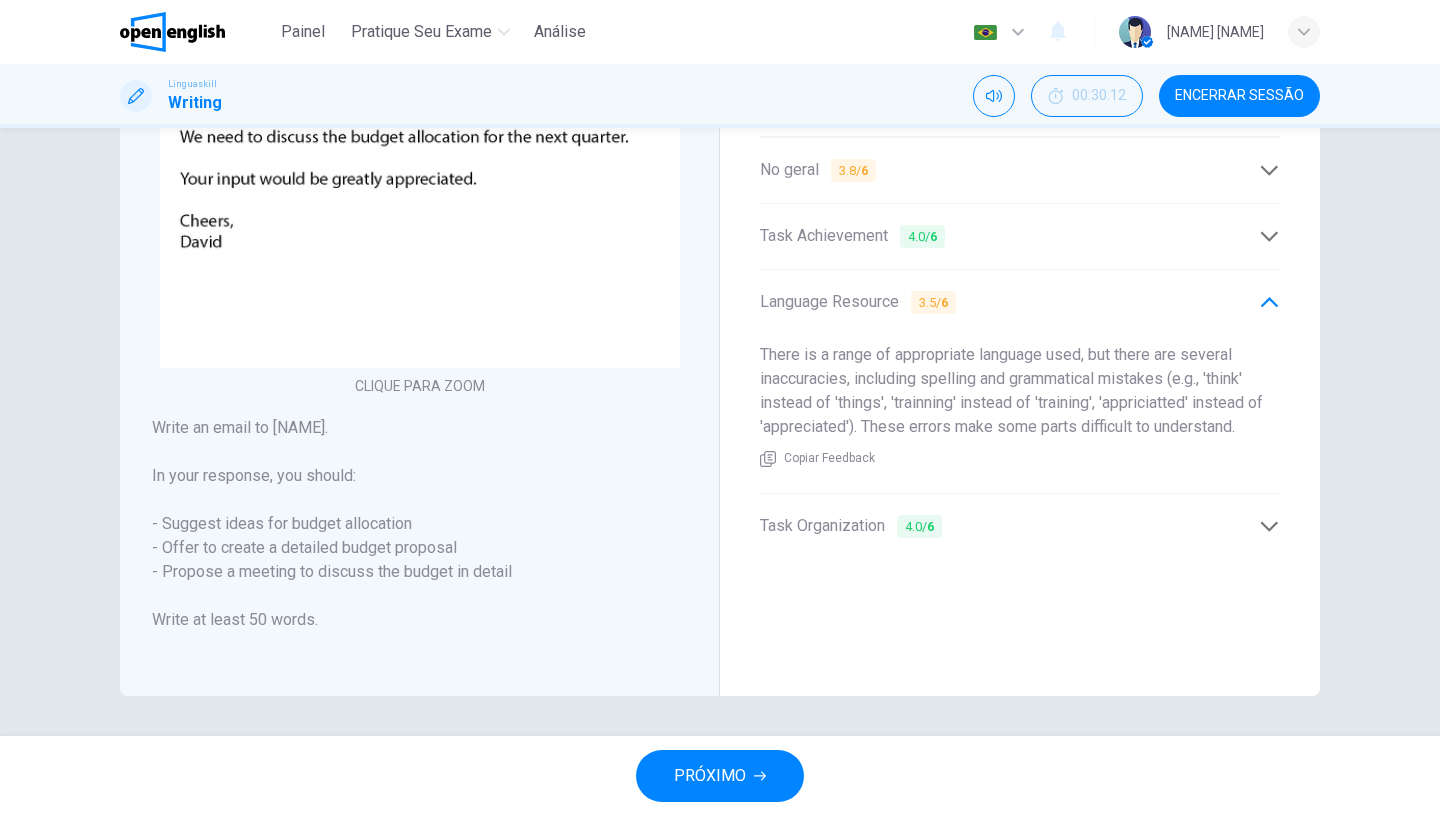 click 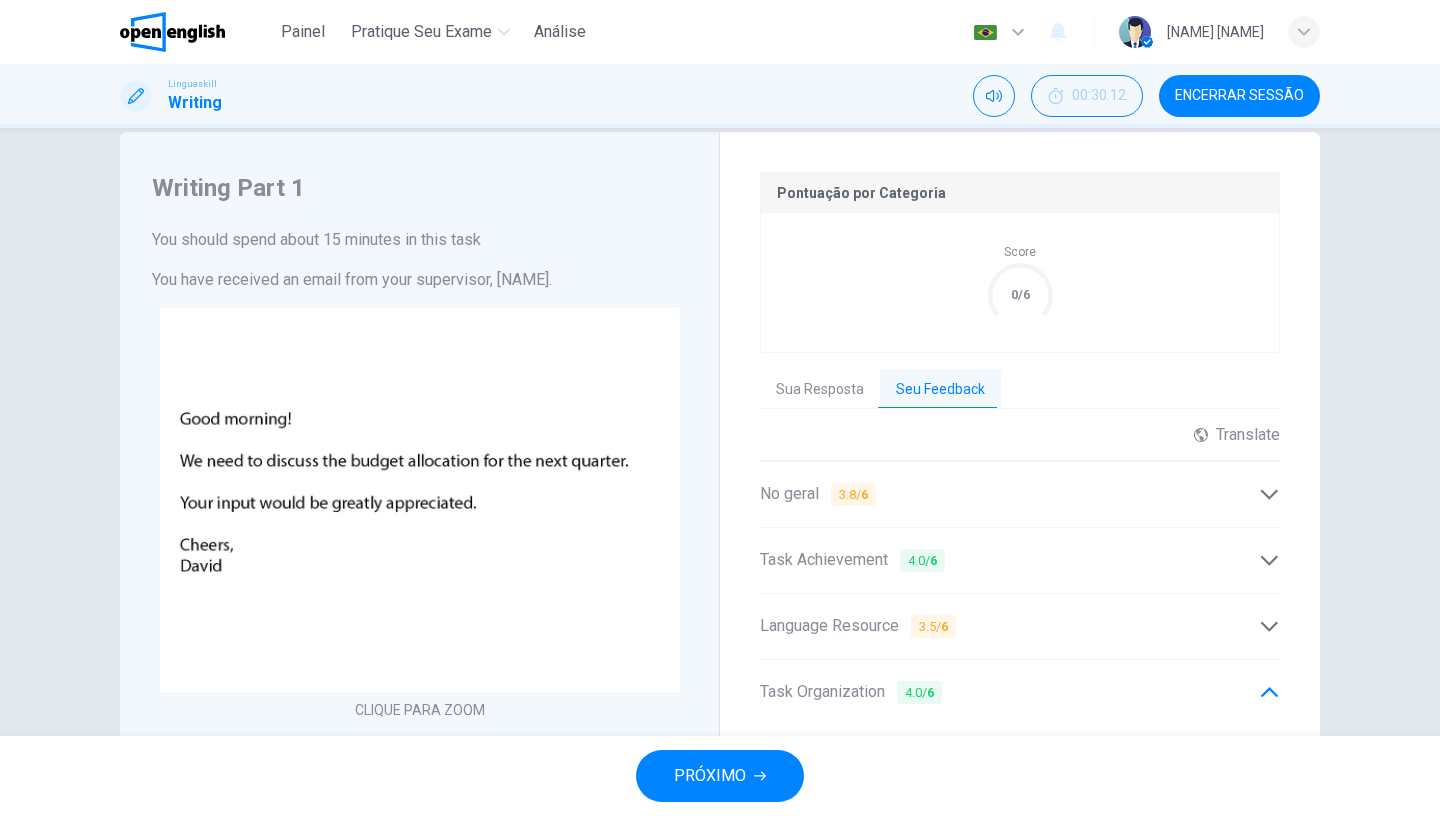 scroll, scrollTop: 0, scrollLeft: 0, axis: both 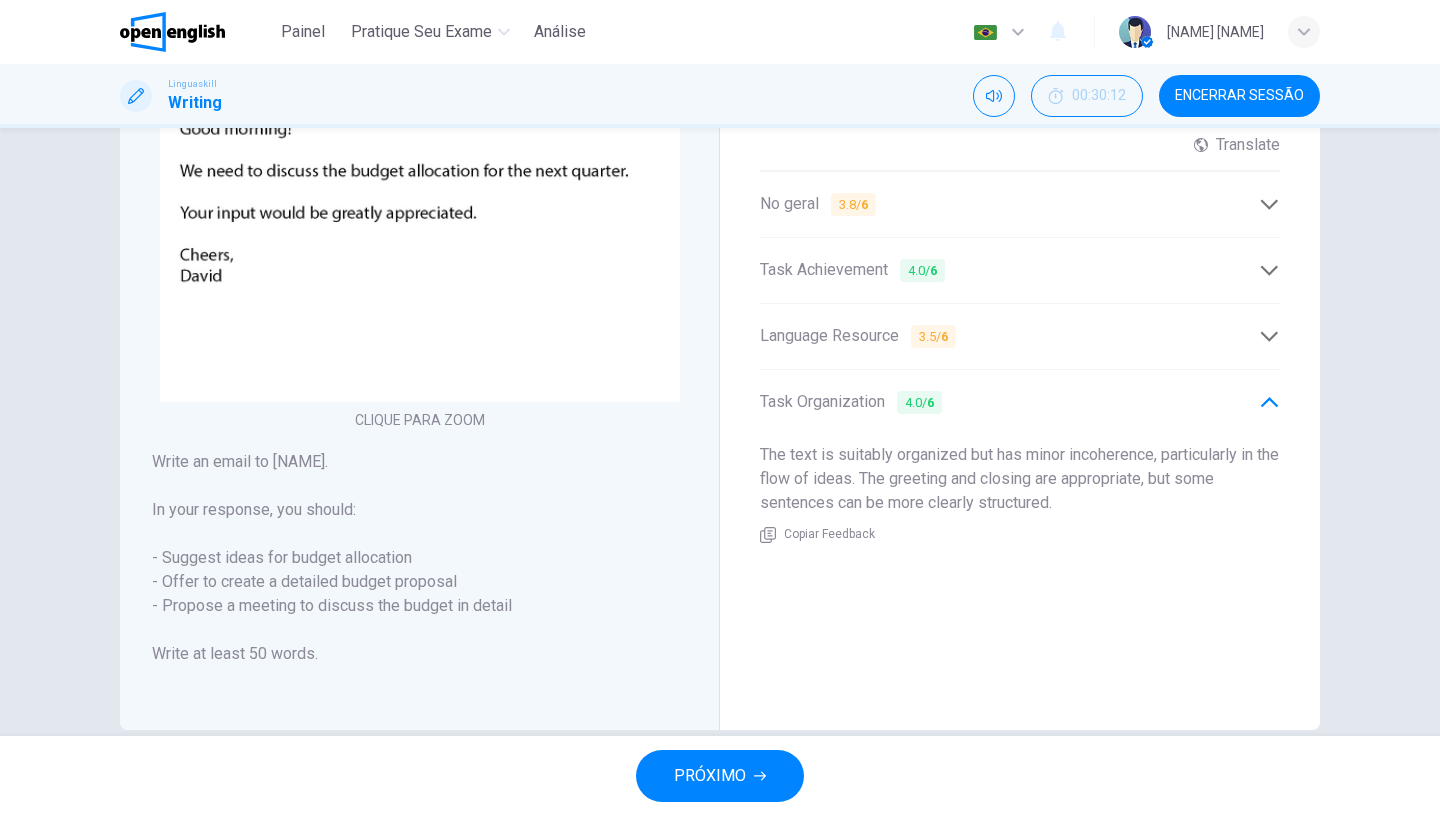 click on "PRÓXIMO" at bounding box center (710, 776) 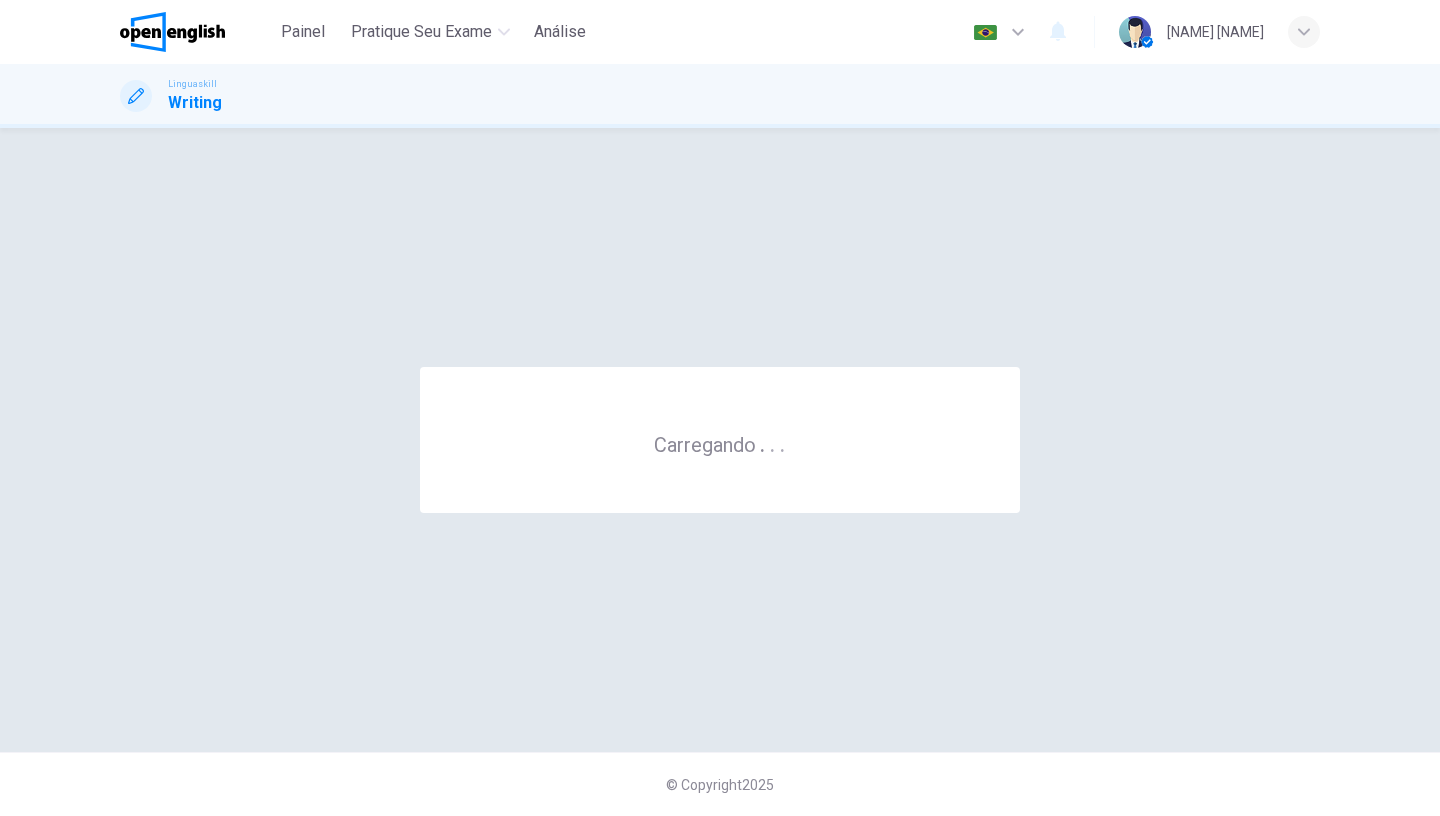 scroll, scrollTop: 0, scrollLeft: 0, axis: both 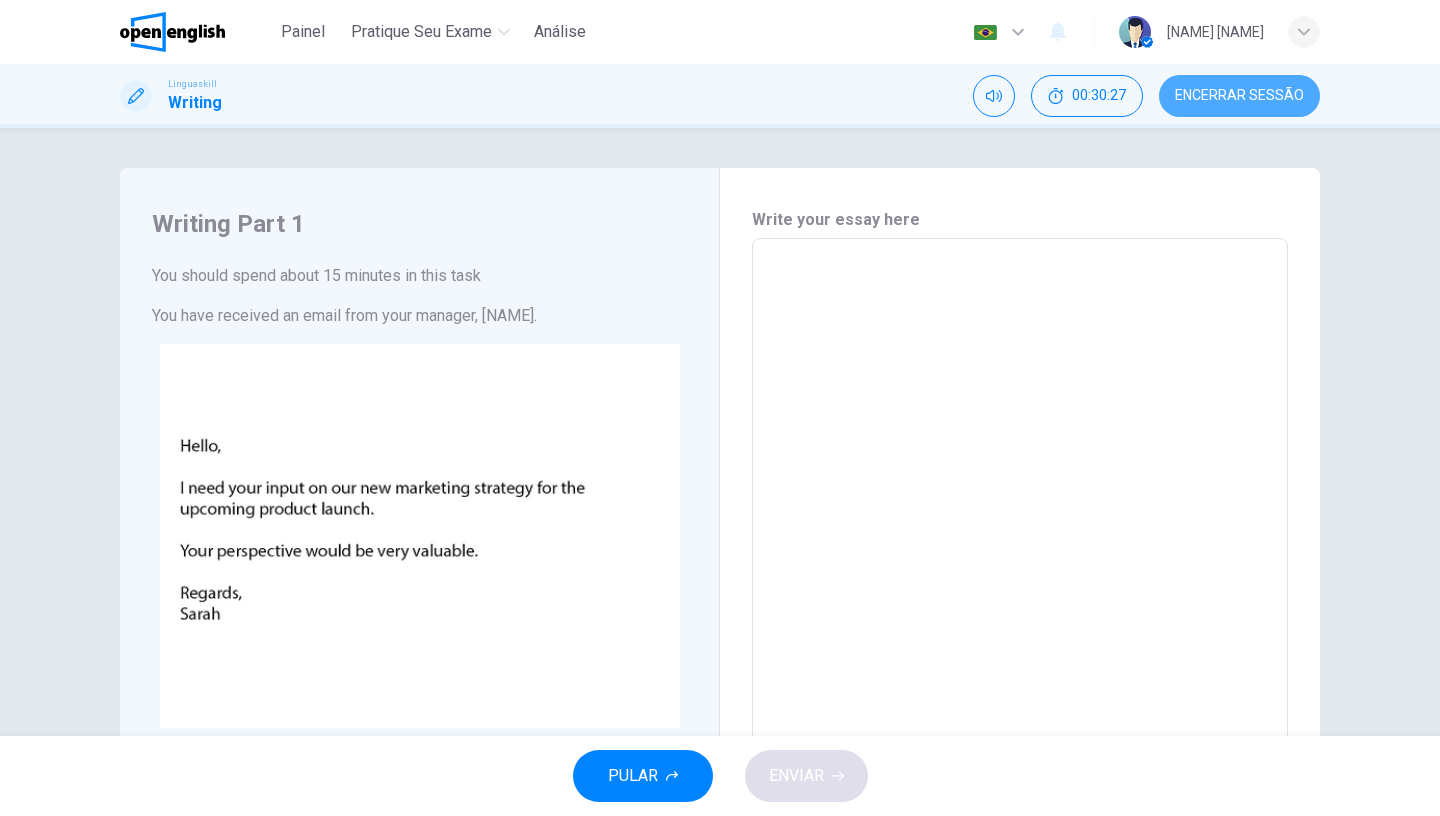 click on "Encerrar Sessão" at bounding box center (1239, 96) 